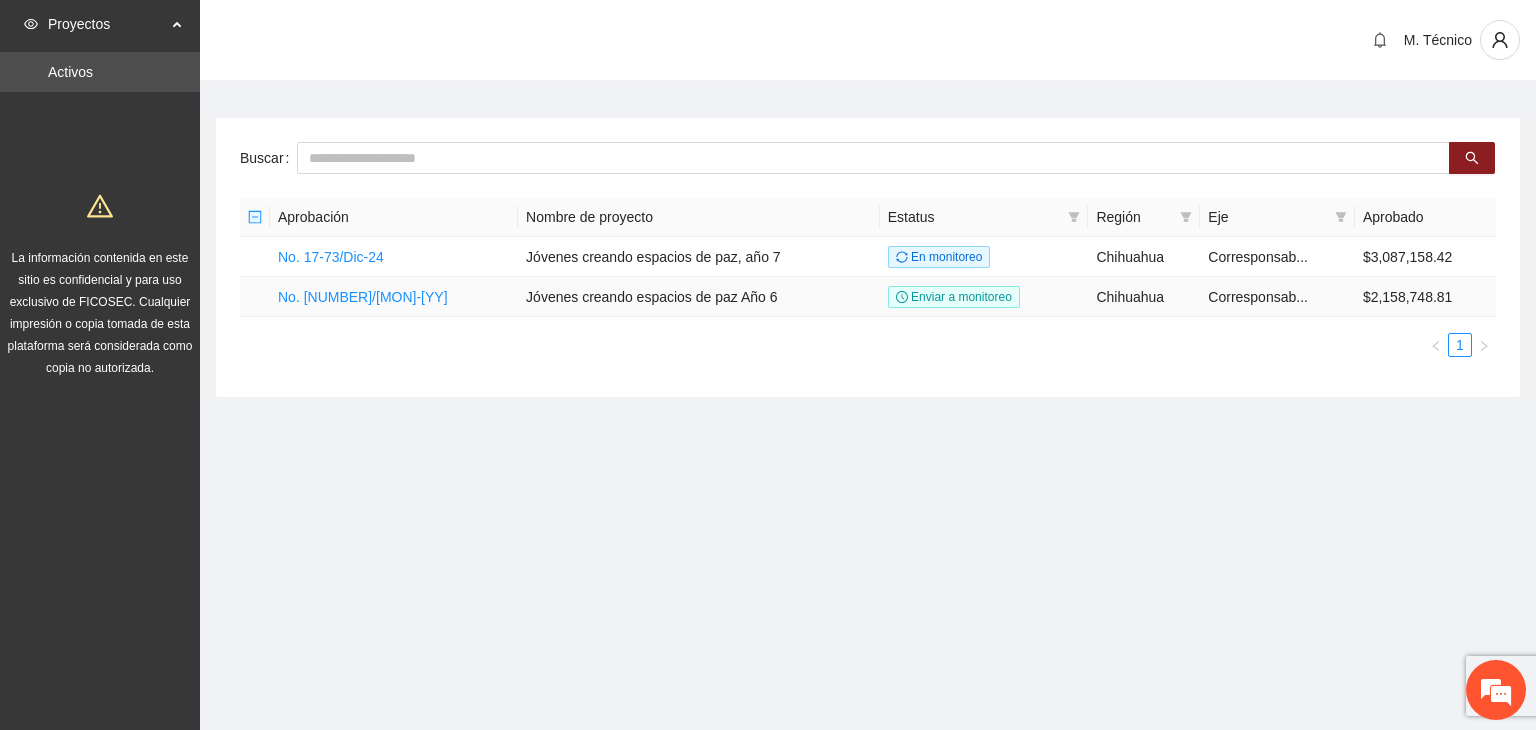 scroll, scrollTop: 0, scrollLeft: 0, axis: both 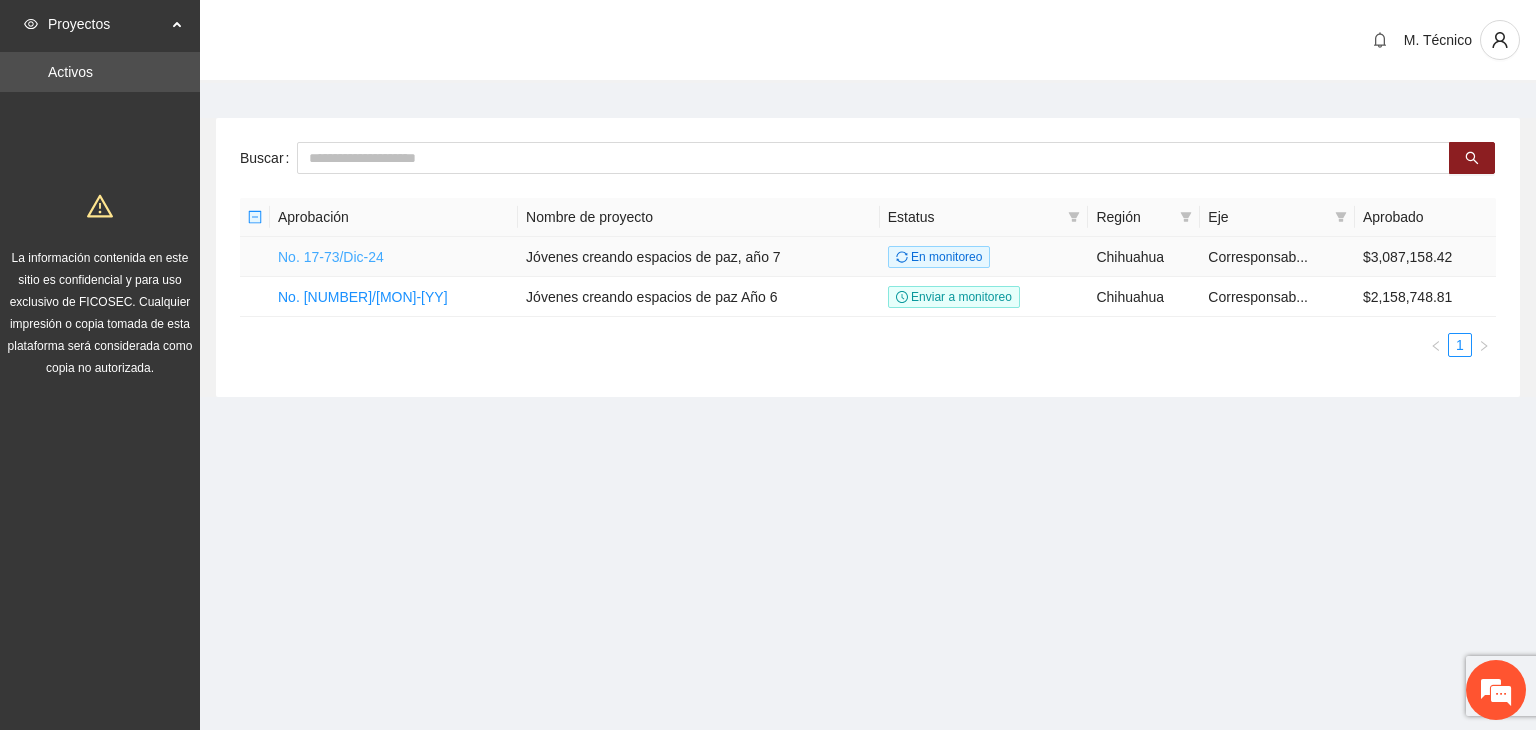 click on "No. 17-73/Dic-24" at bounding box center (331, 257) 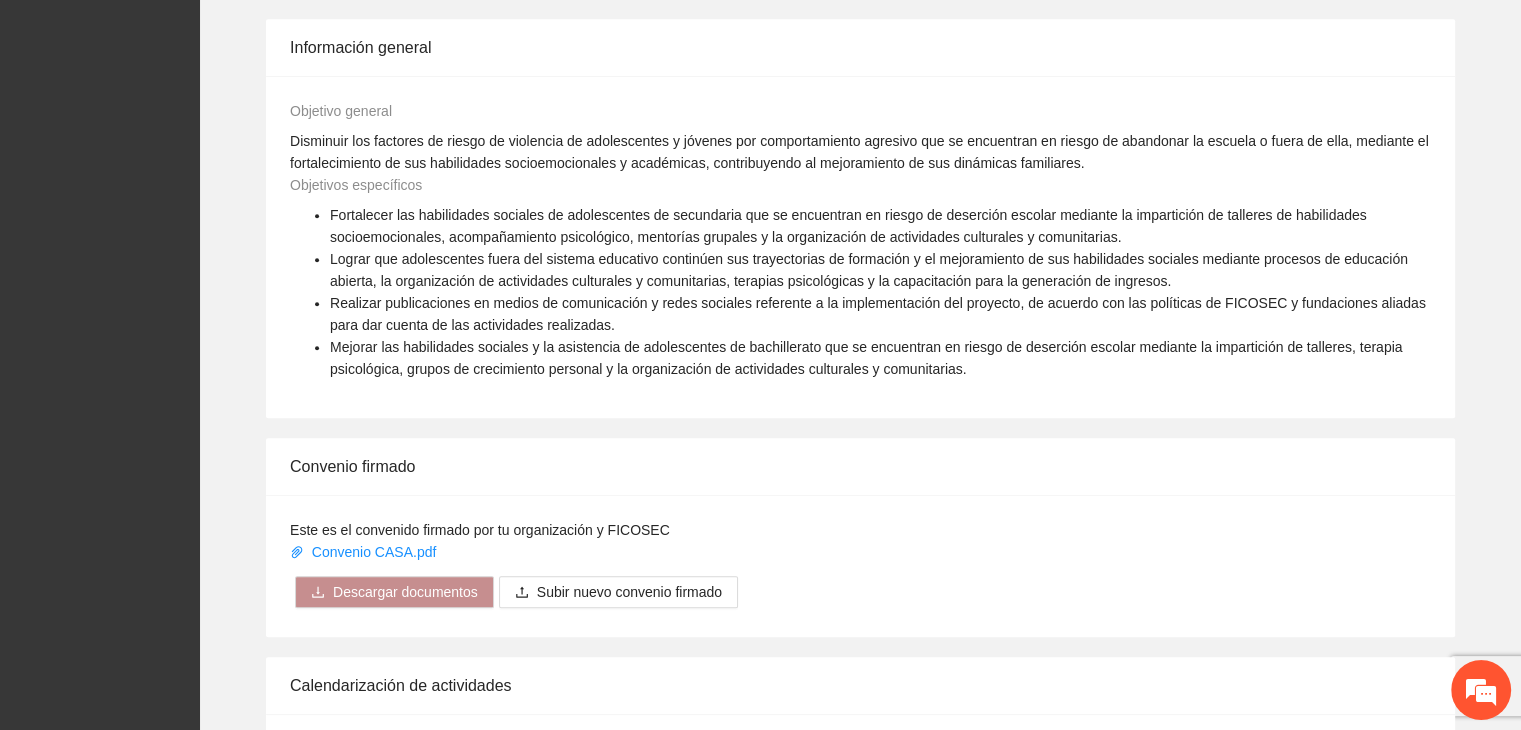 scroll, scrollTop: 1540, scrollLeft: 0, axis: vertical 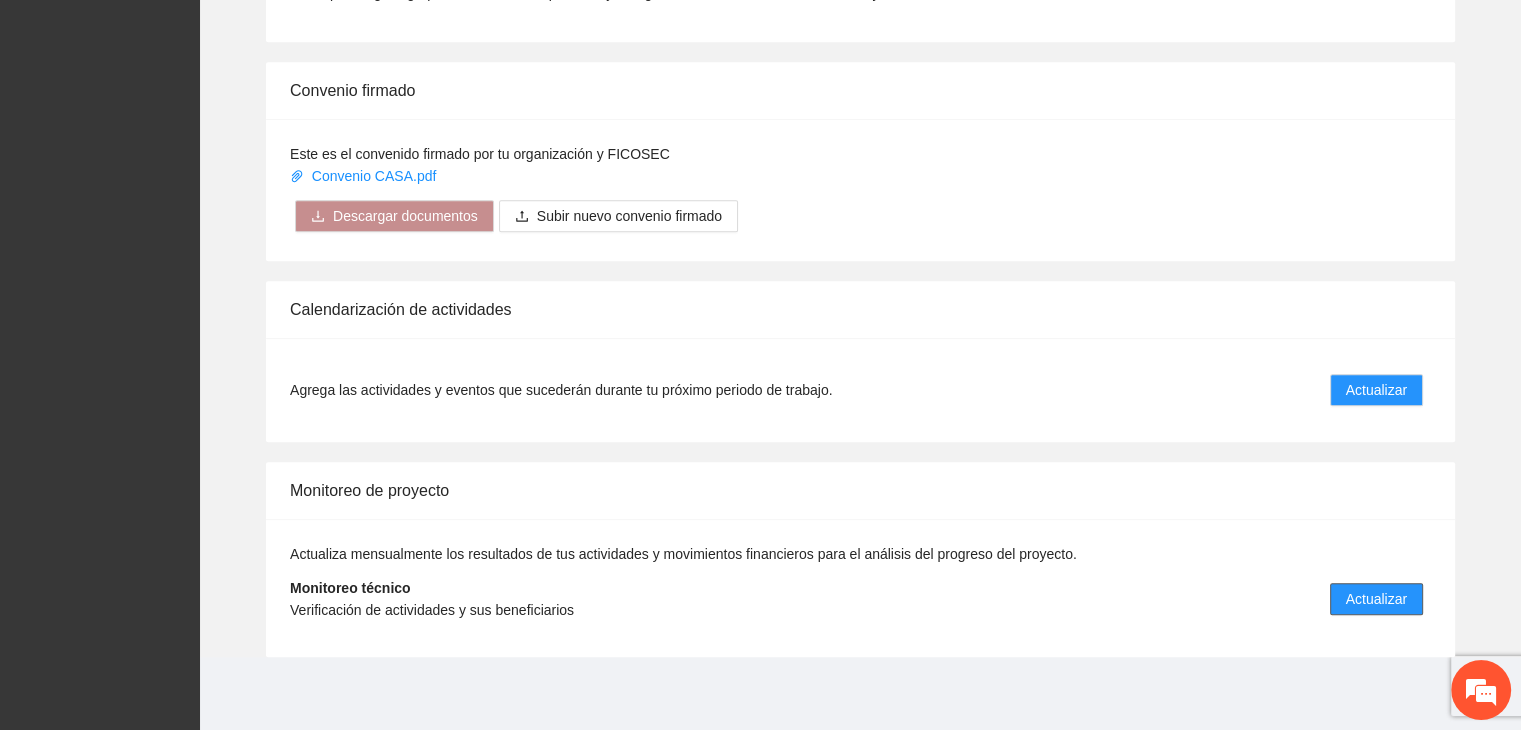 click on "Actualizar" at bounding box center [1376, 599] 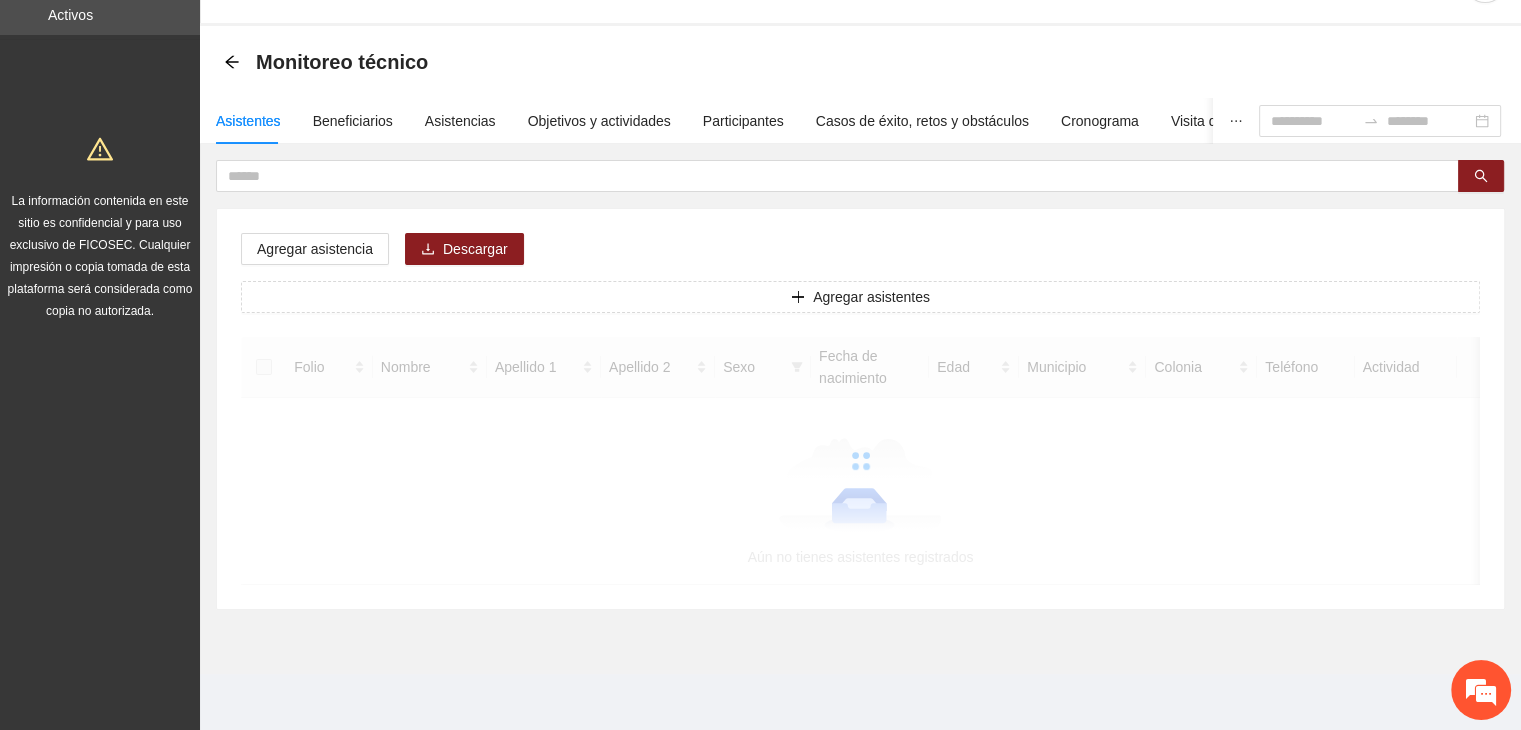 scroll, scrollTop: 0, scrollLeft: 0, axis: both 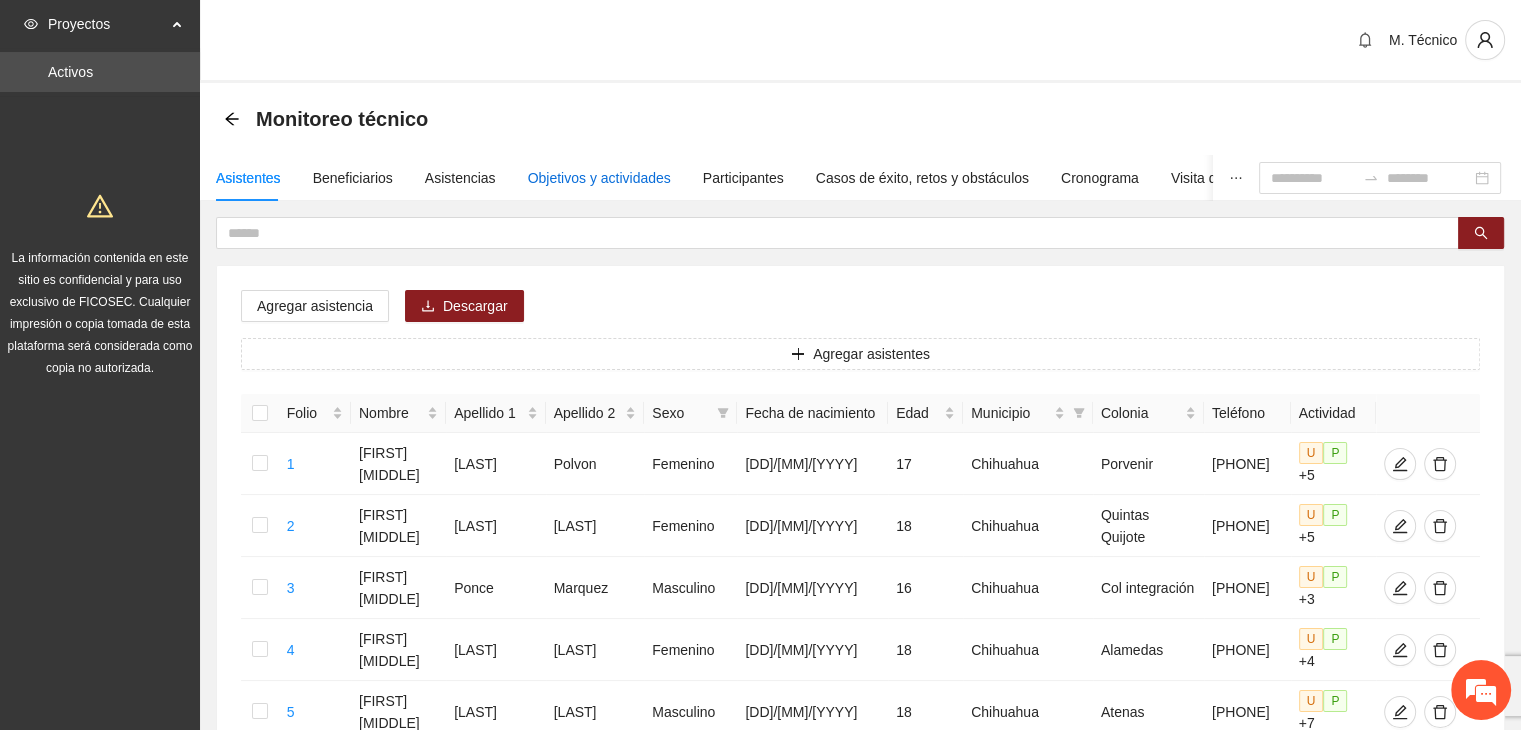 click on "Objetivos y actividades" at bounding box center [599, 178] 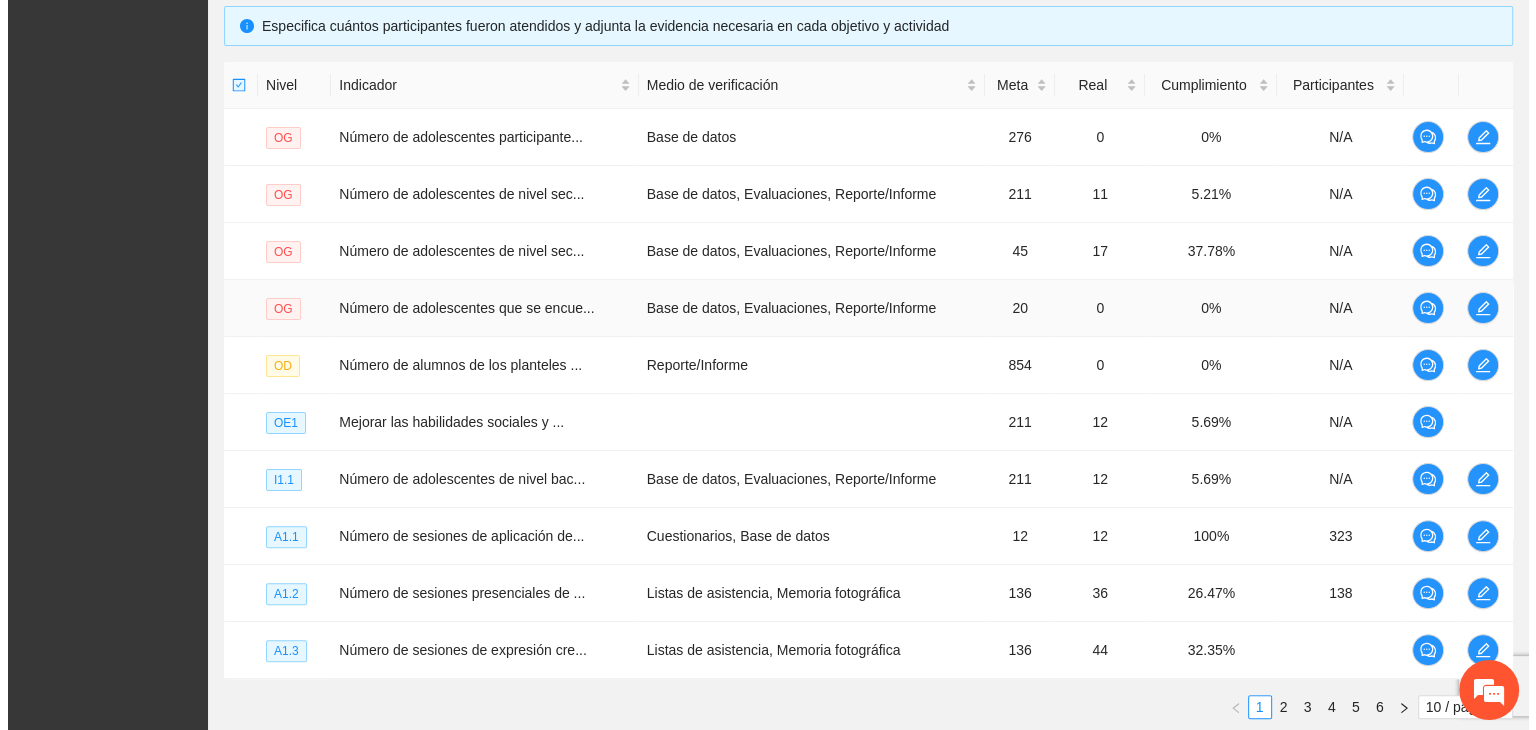 scroll, scrollTop: 500, scrollLeft: 0, axis: vertical 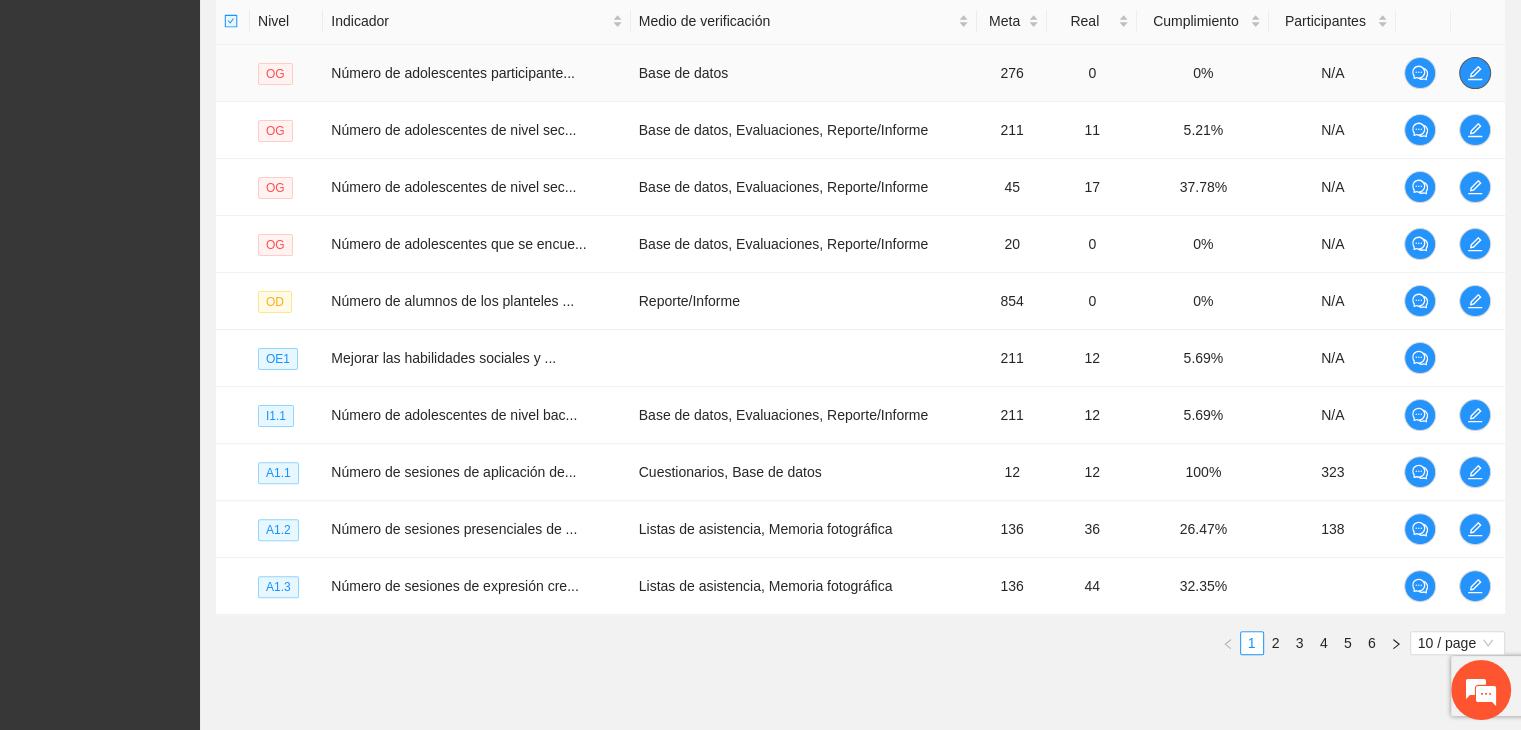 click at bounding box center [1478, 73] 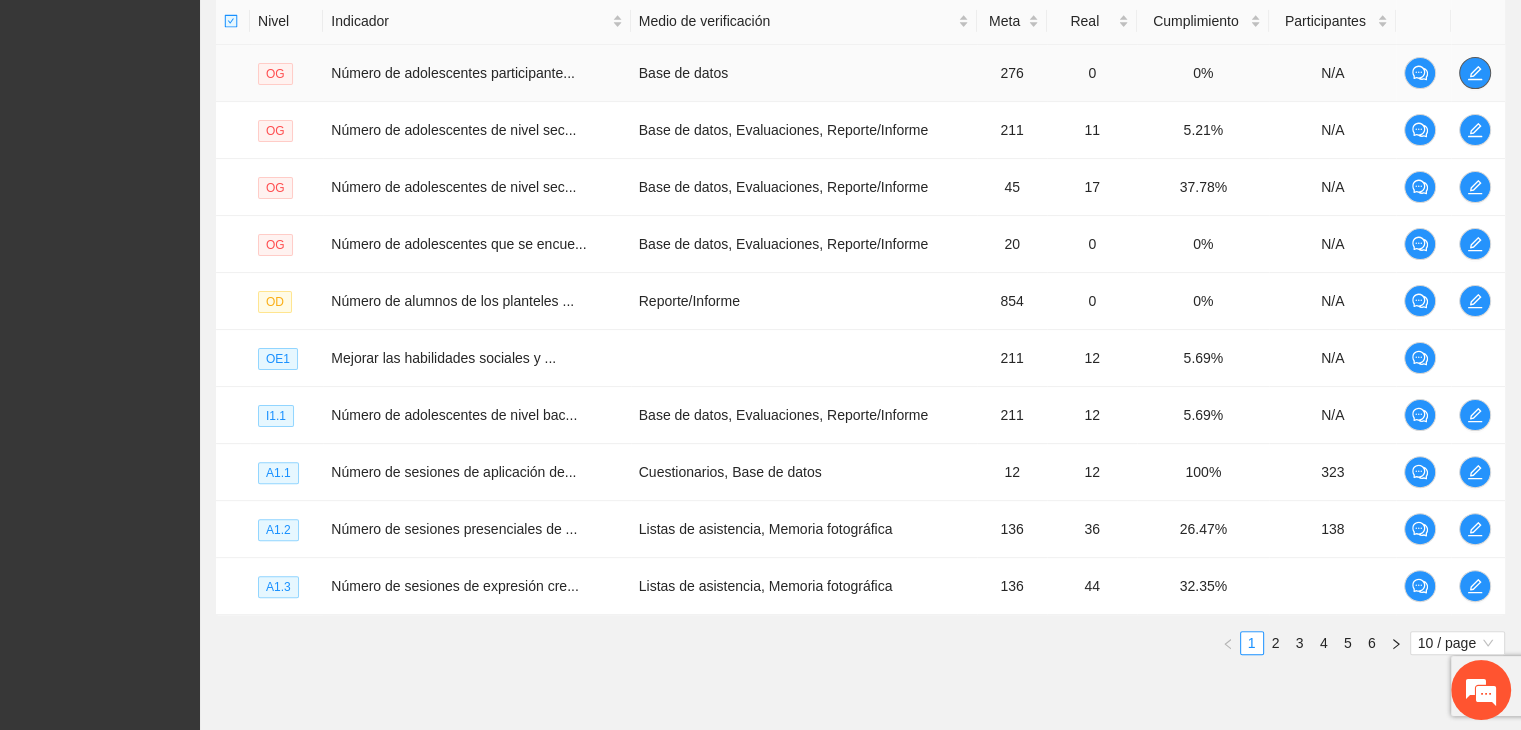 click 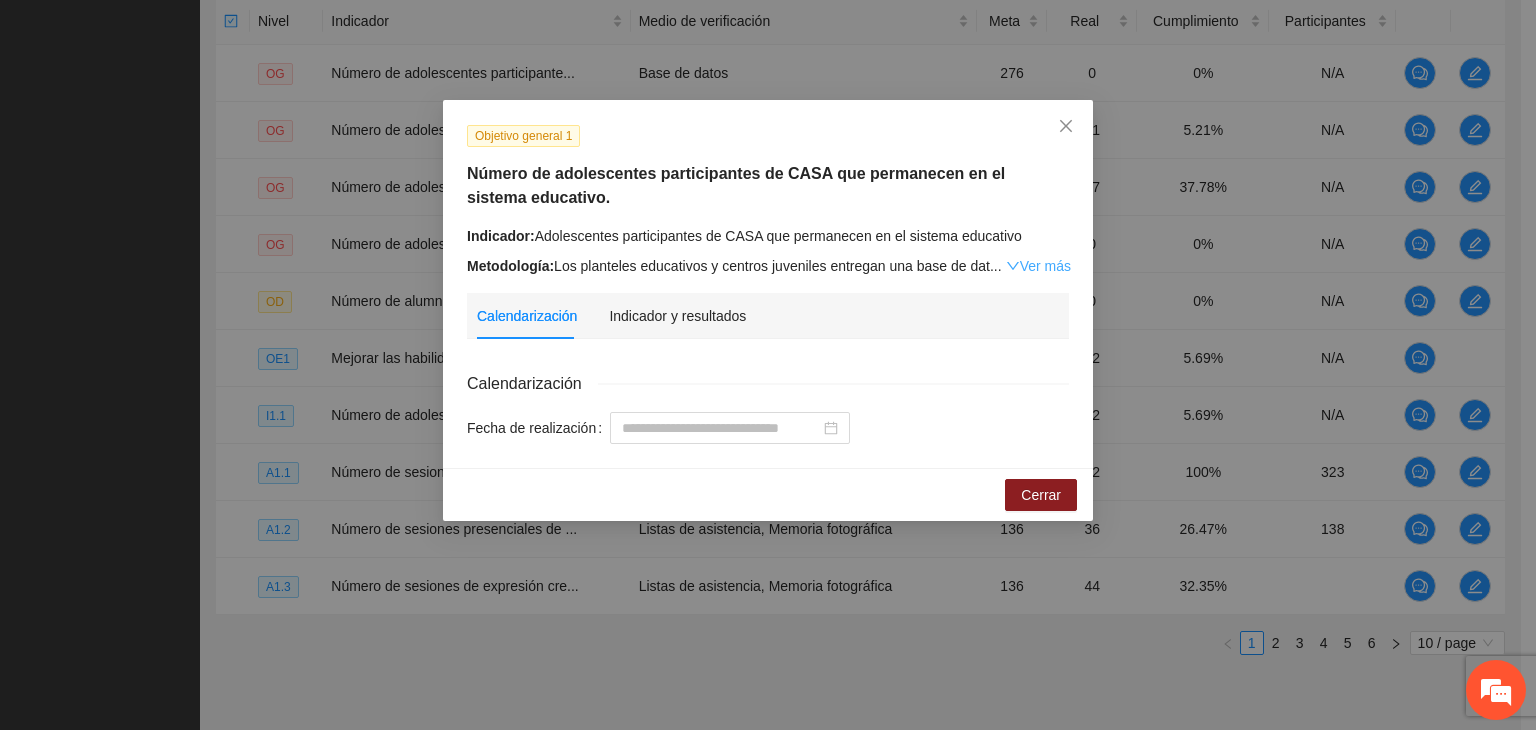 click on "Ver más" at bounding box center [1038, 266] 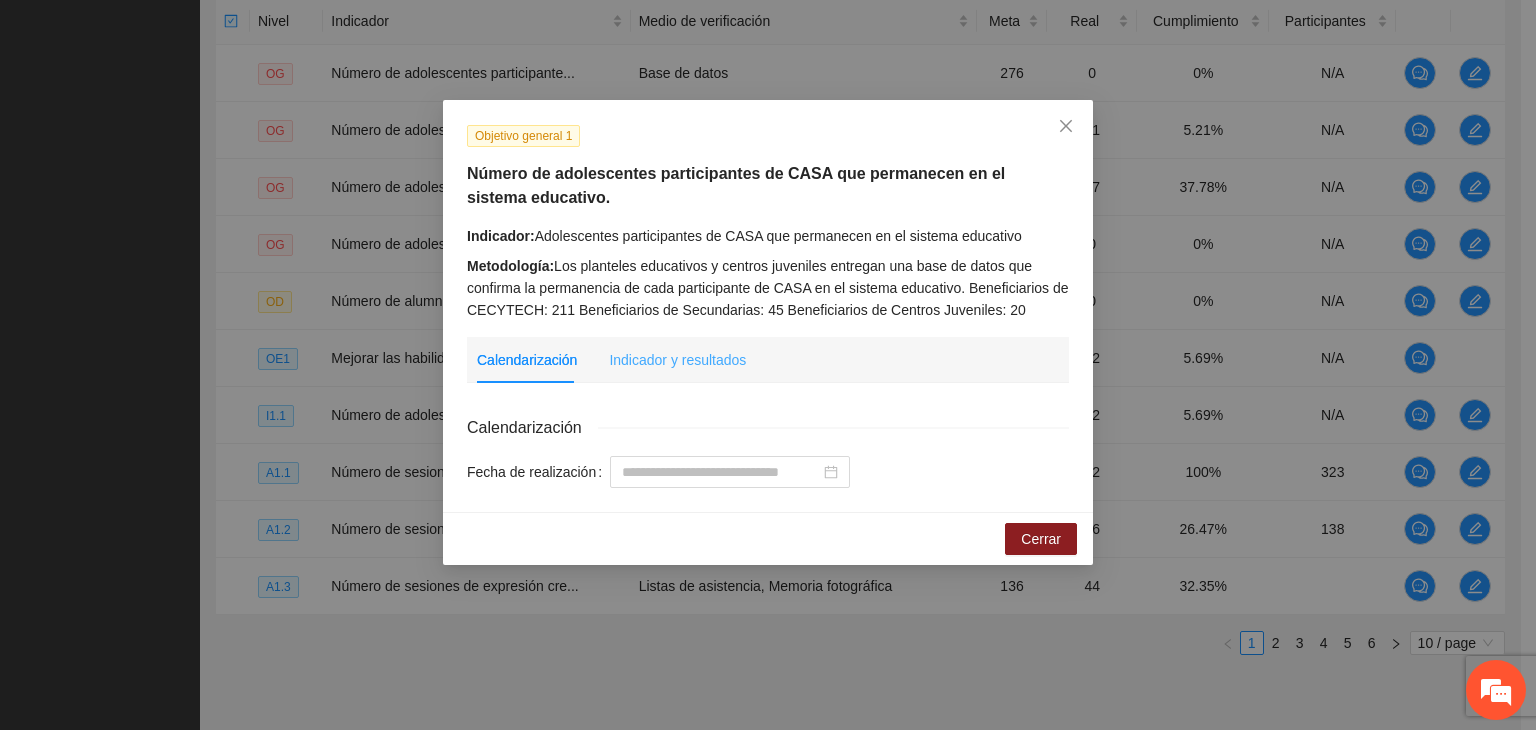 click on "Indicador y resultados" at bounding box center [677, 360] 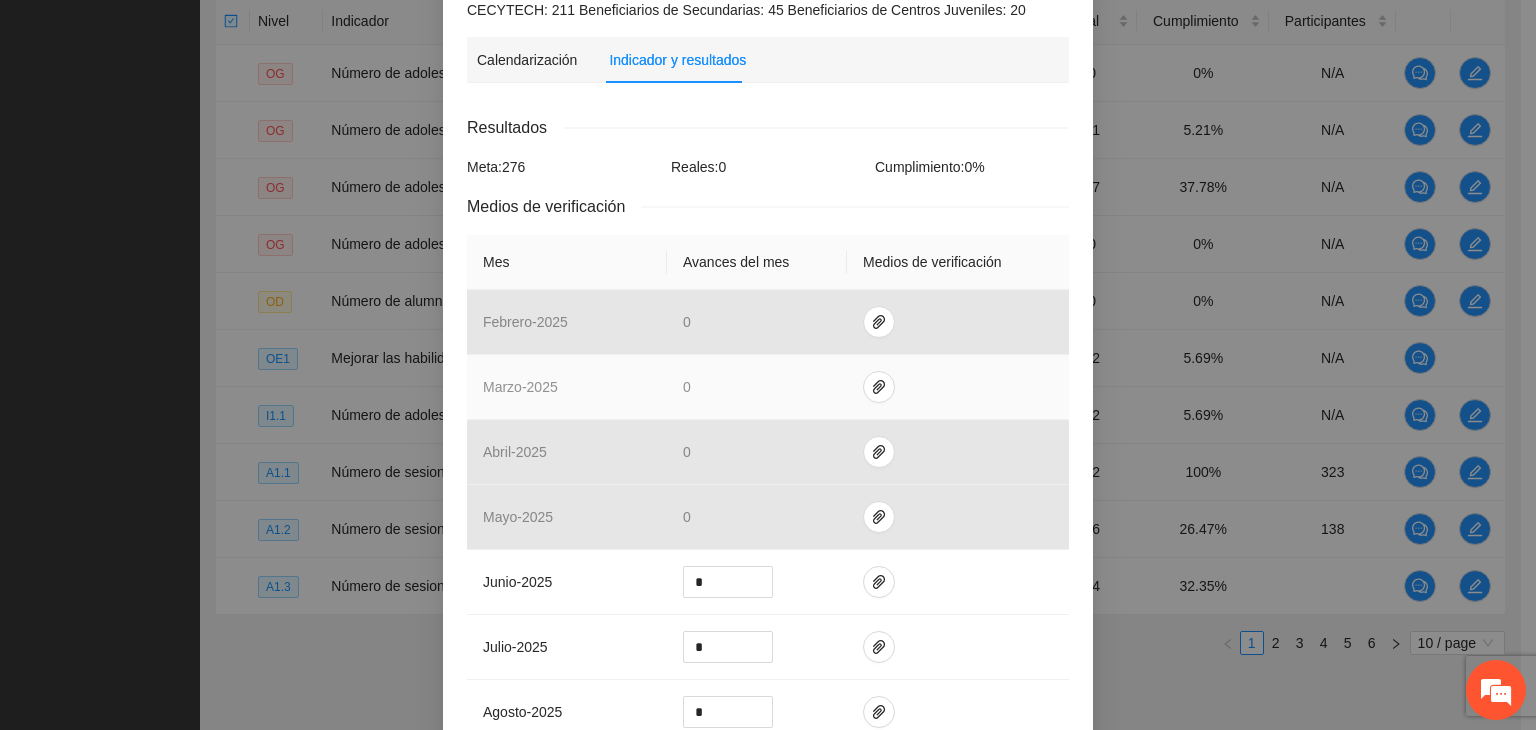 scroll, scrollTop: 400, scrollLeft: 0, axis: vertical 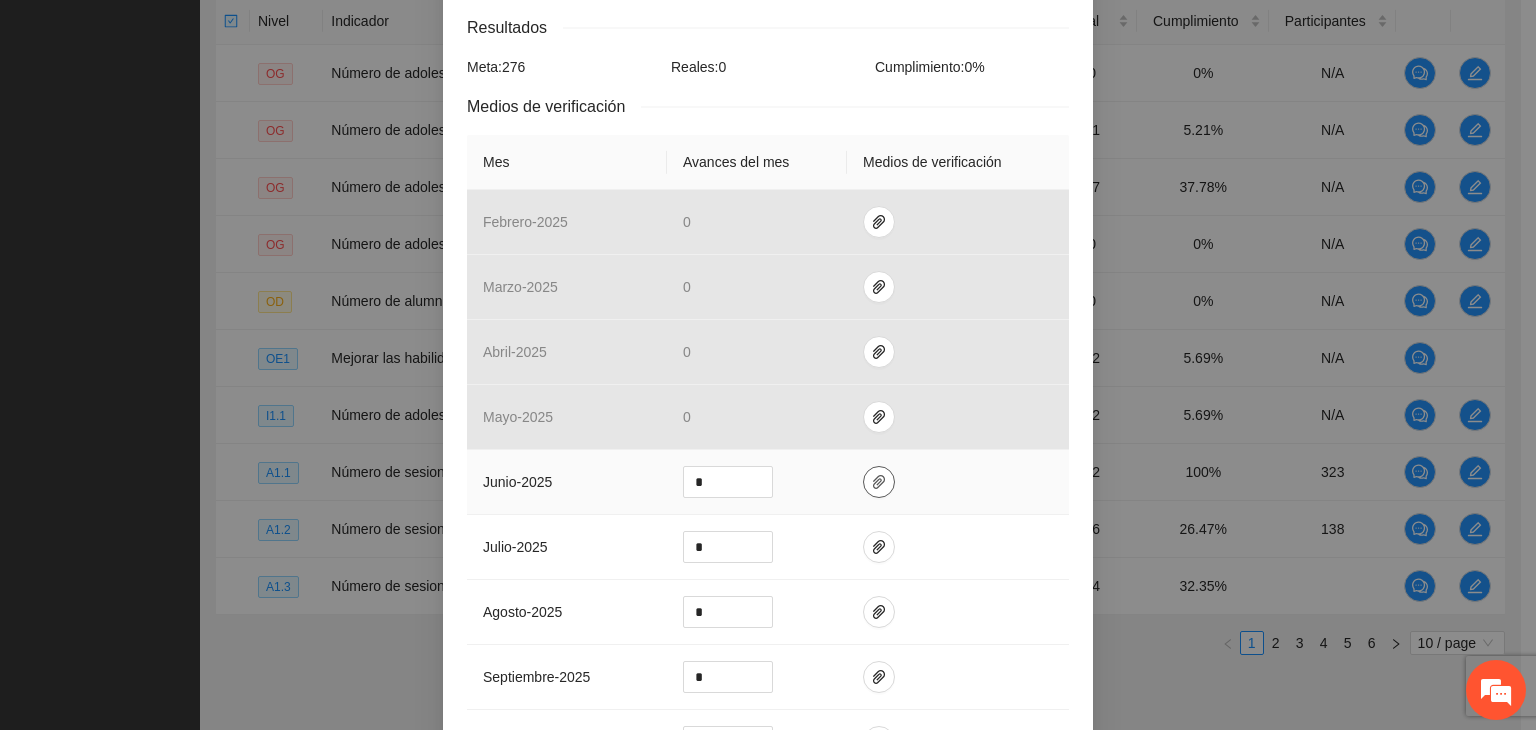 click at bounding box center (879, 482) 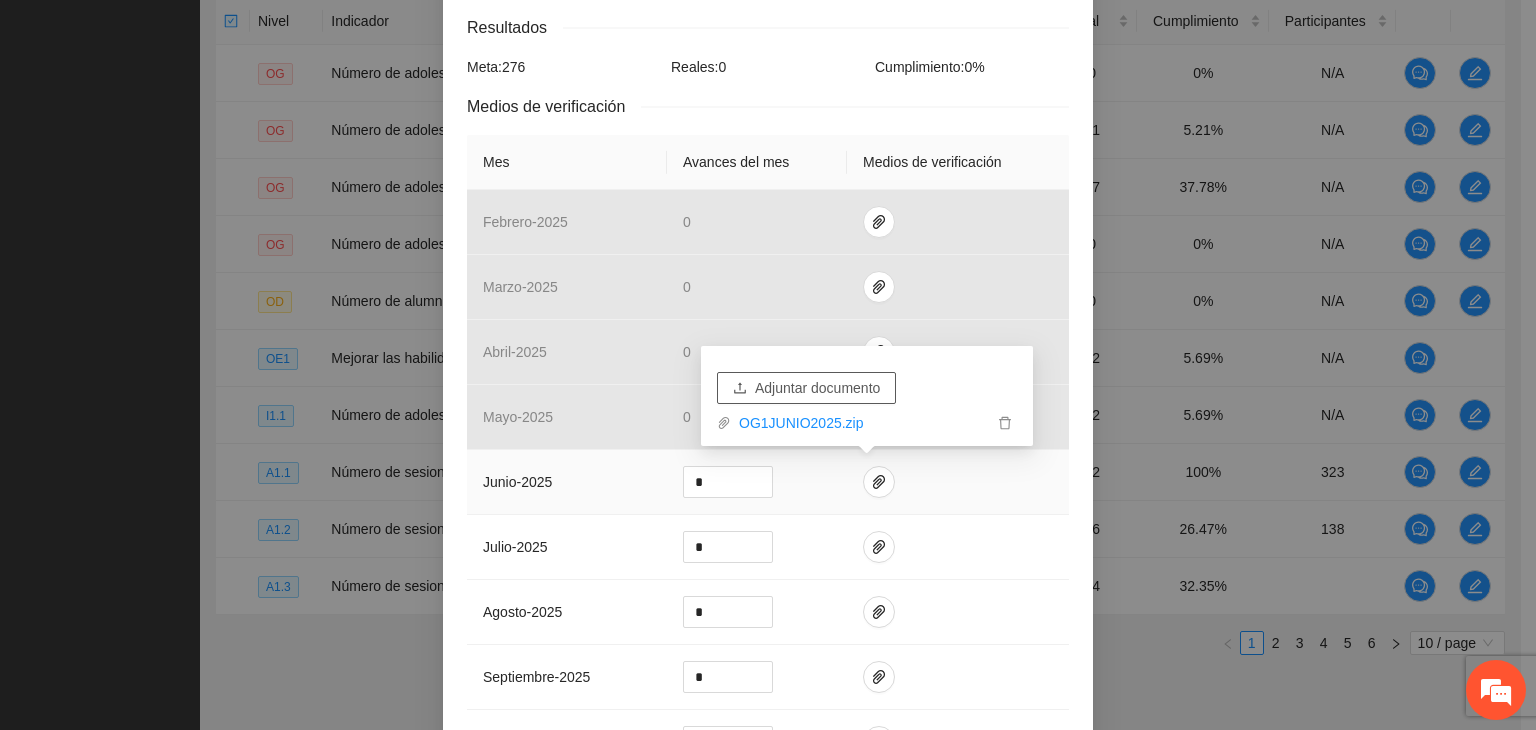 click on "Adjuntar documento" at bounding box center [817, 388] 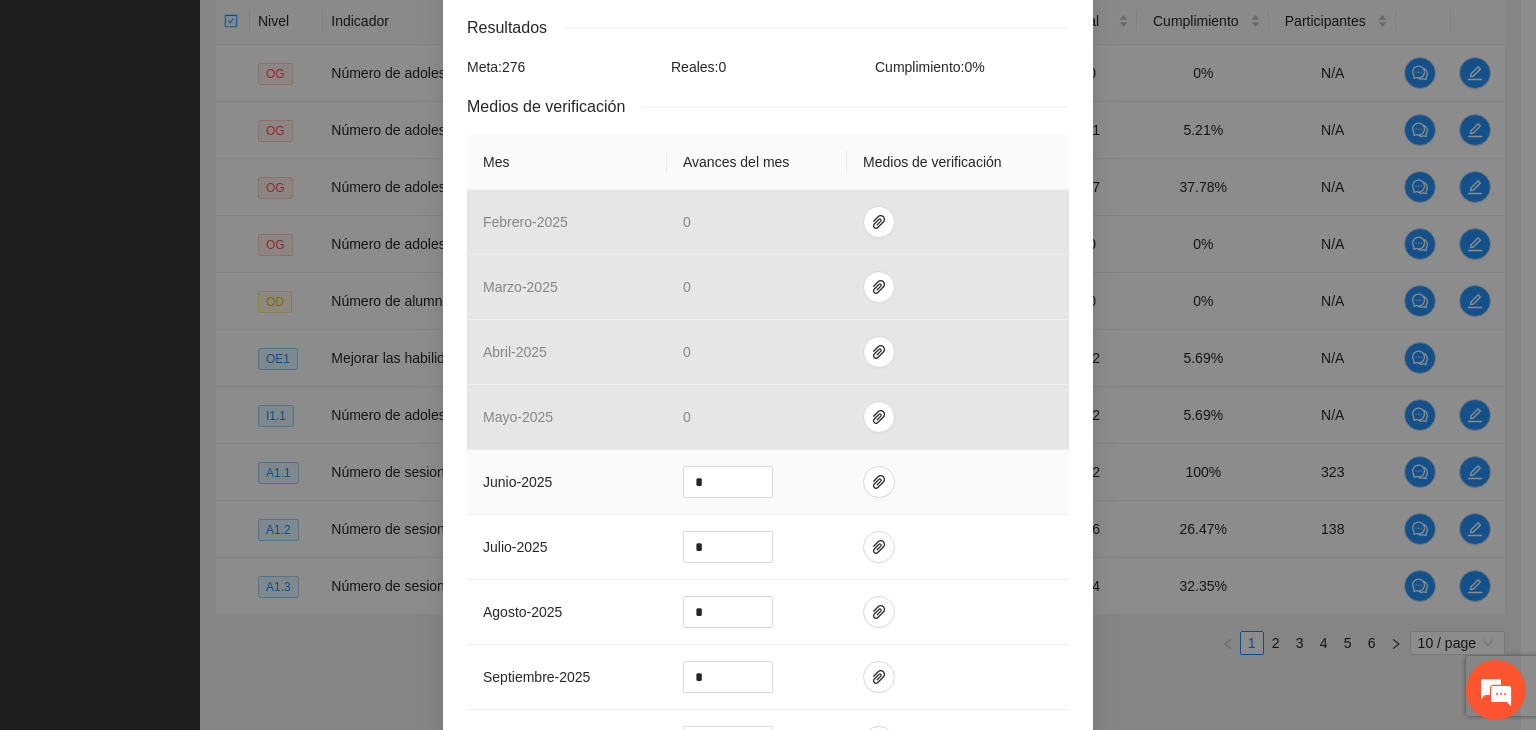 click on "junio  -  2025" at bounding box center [567, 482] 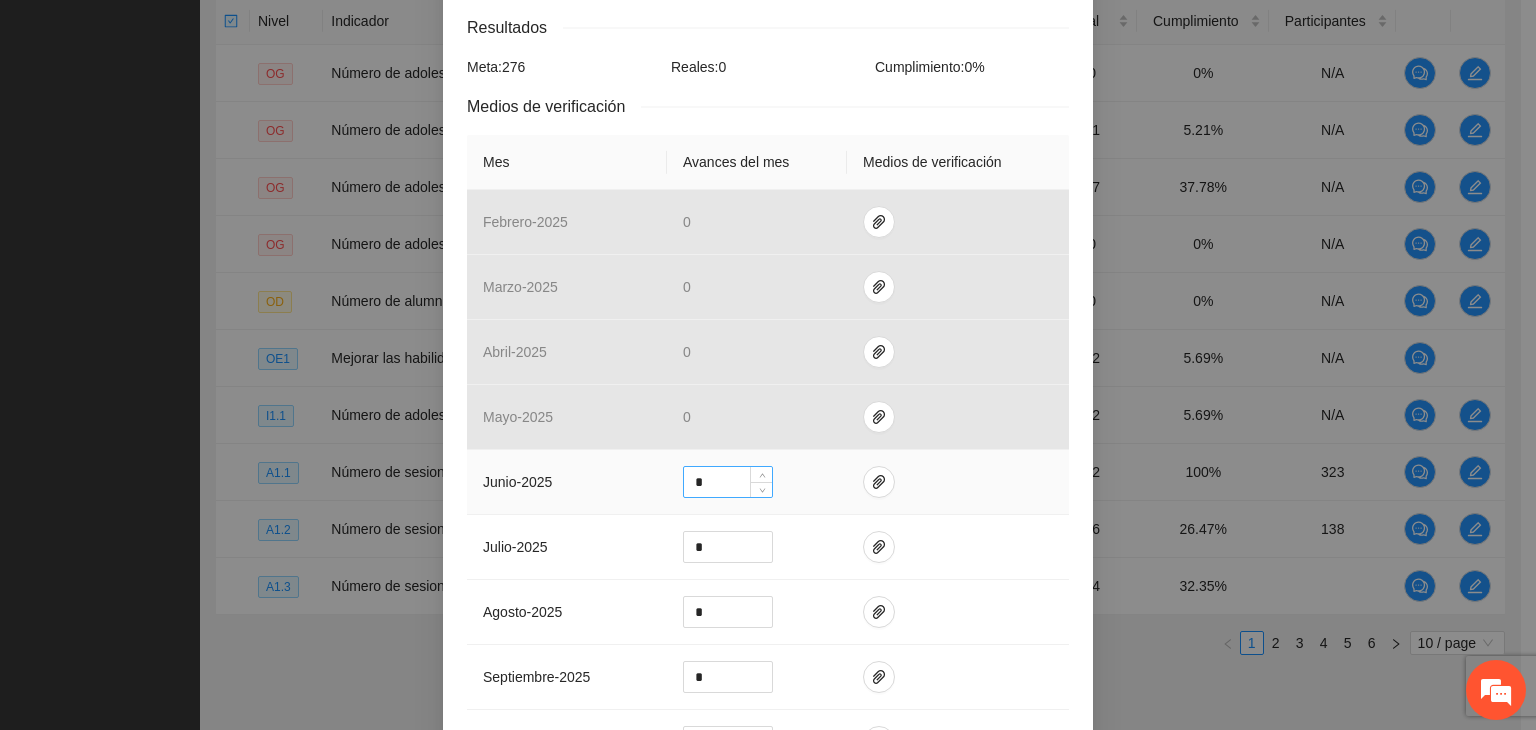 click on "*" at bounding box center [728, 482] 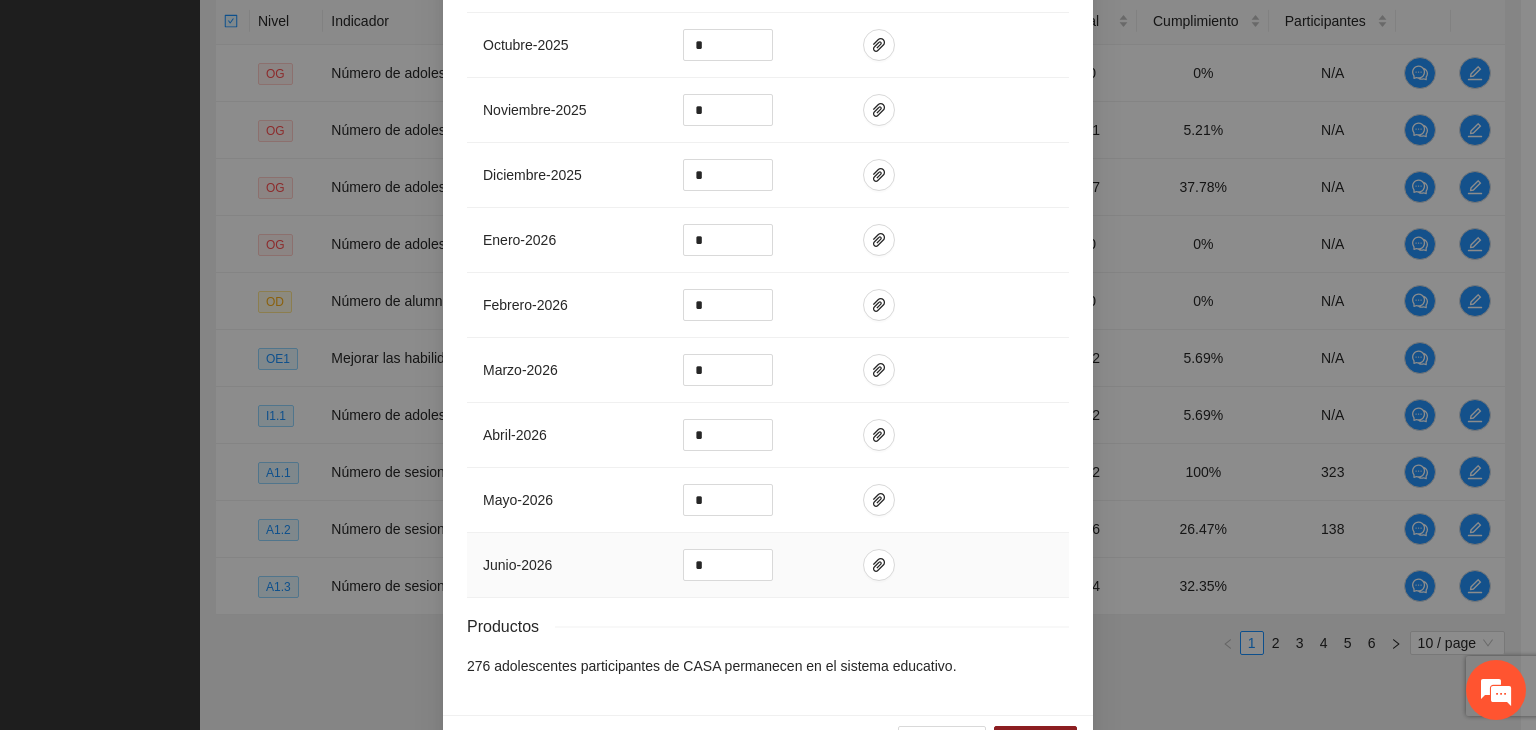 scroll, scrollTop: 1156, scrollLeft: 0, axis: vertical 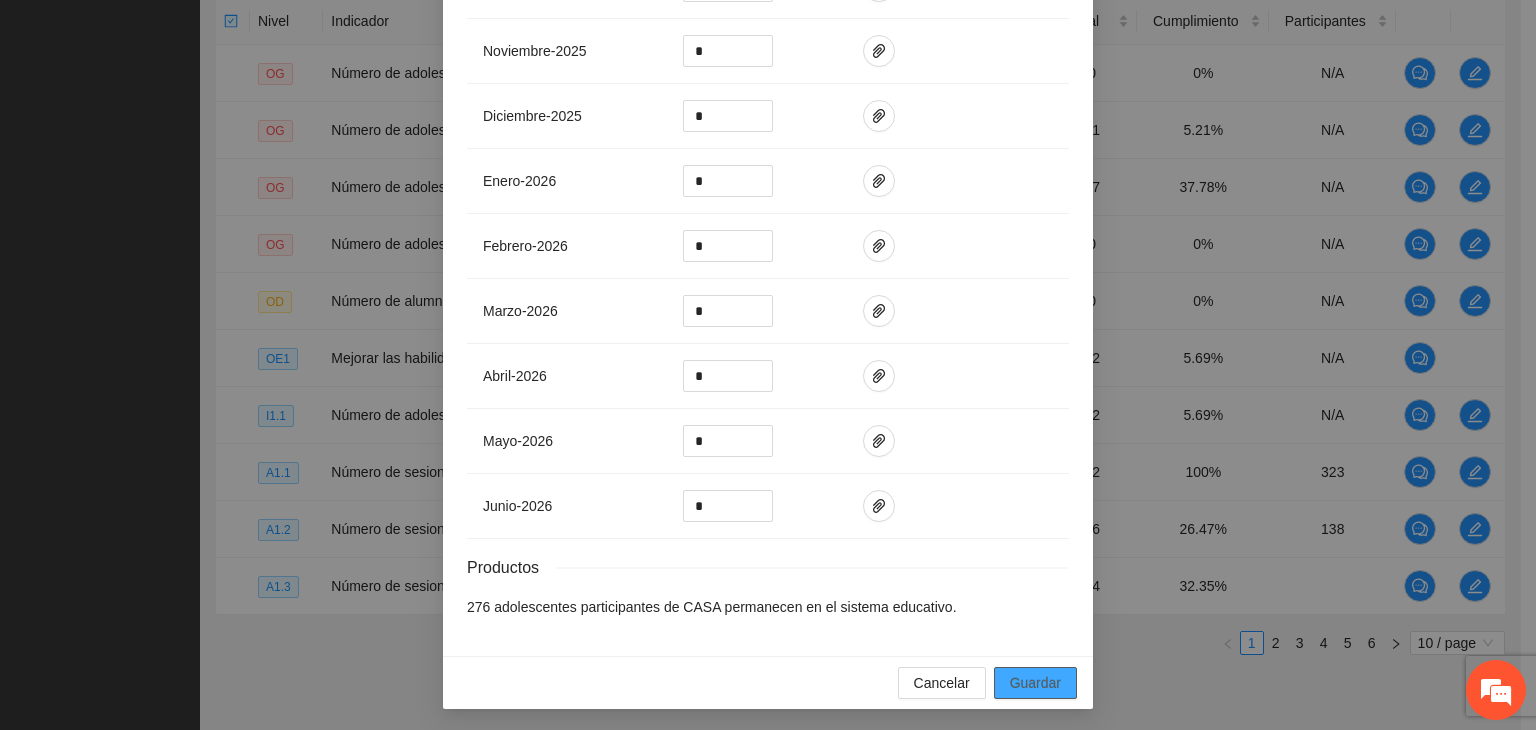 type on "***" 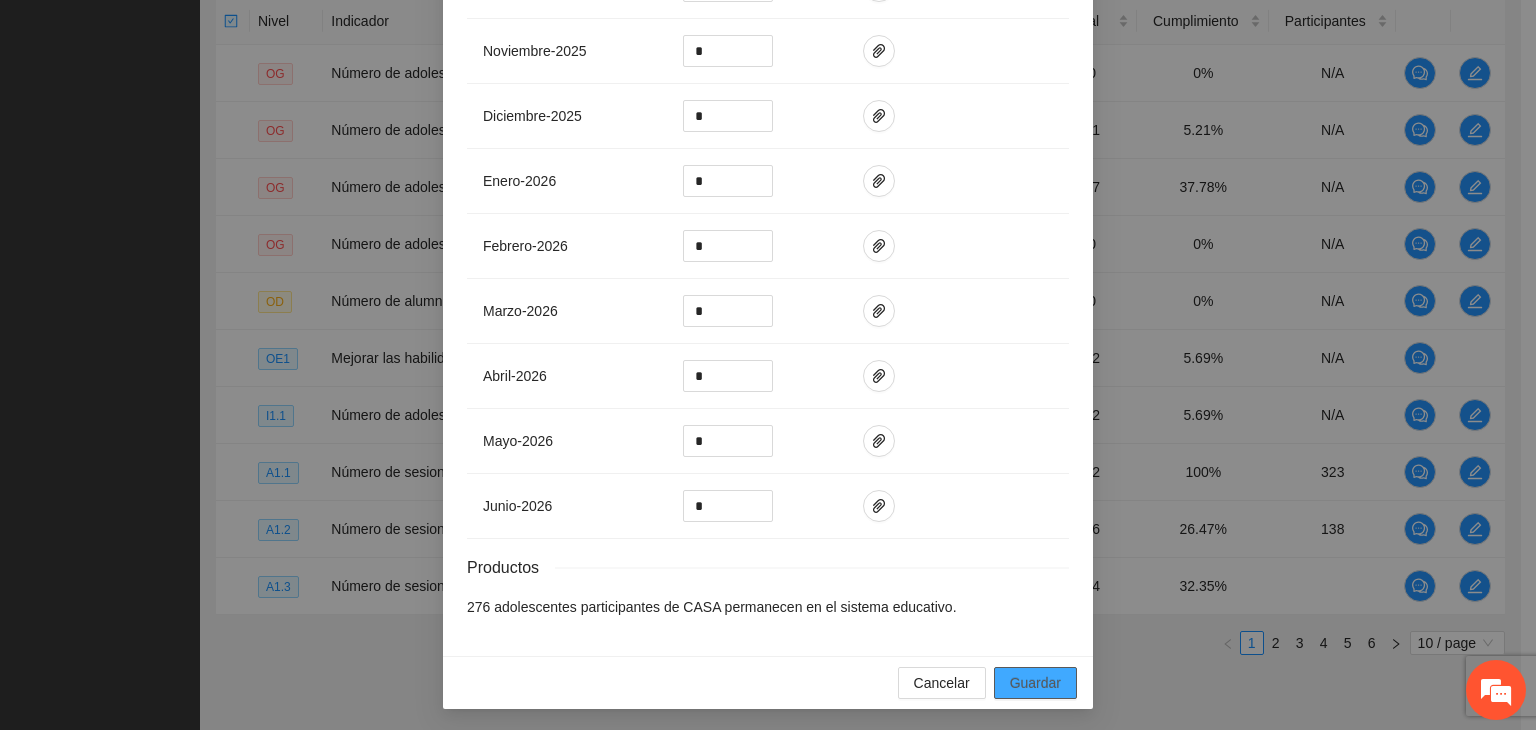 click on "Guardar" at bounding box center [1035, 683] 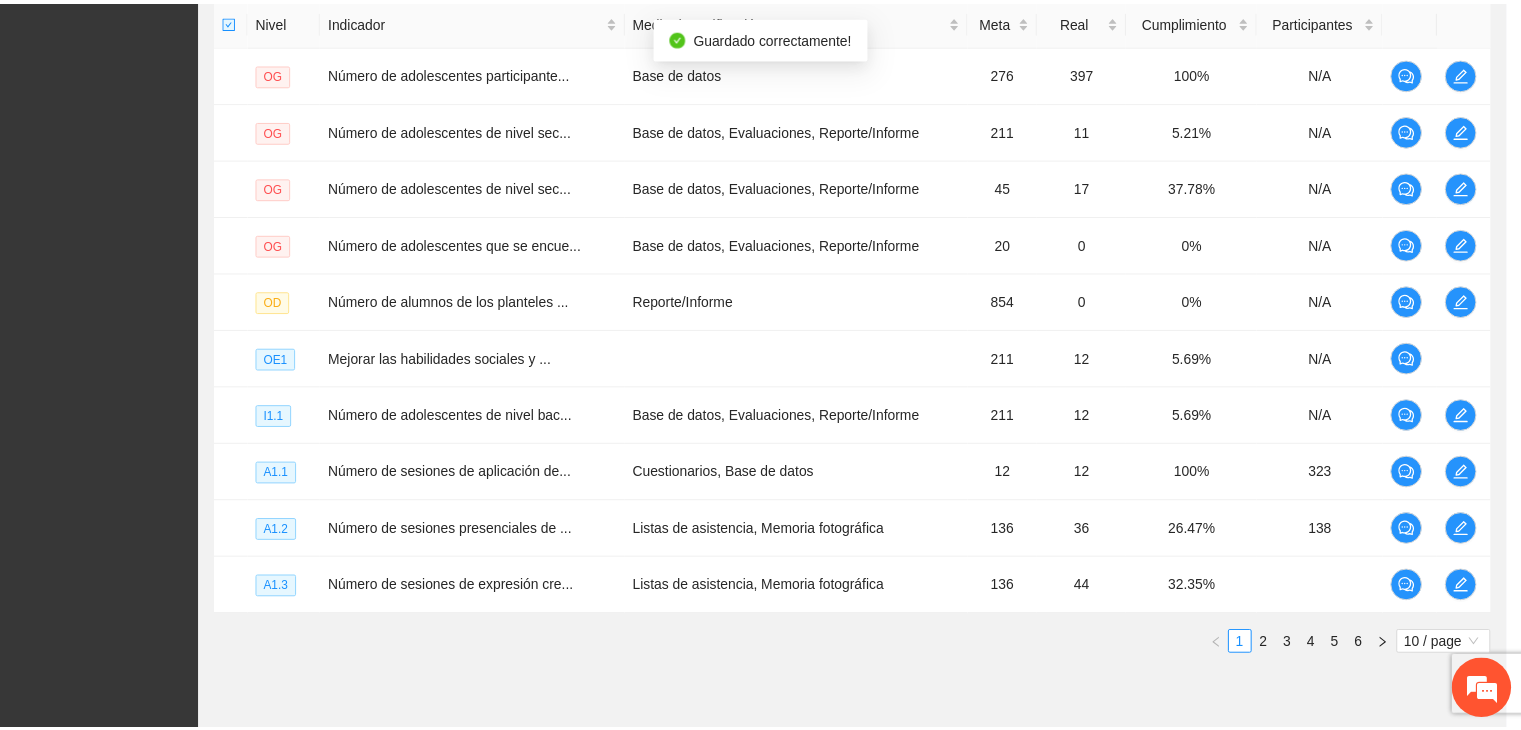 scroll, scrollTop: 1056, scrollLeft: 0, axis: vertical 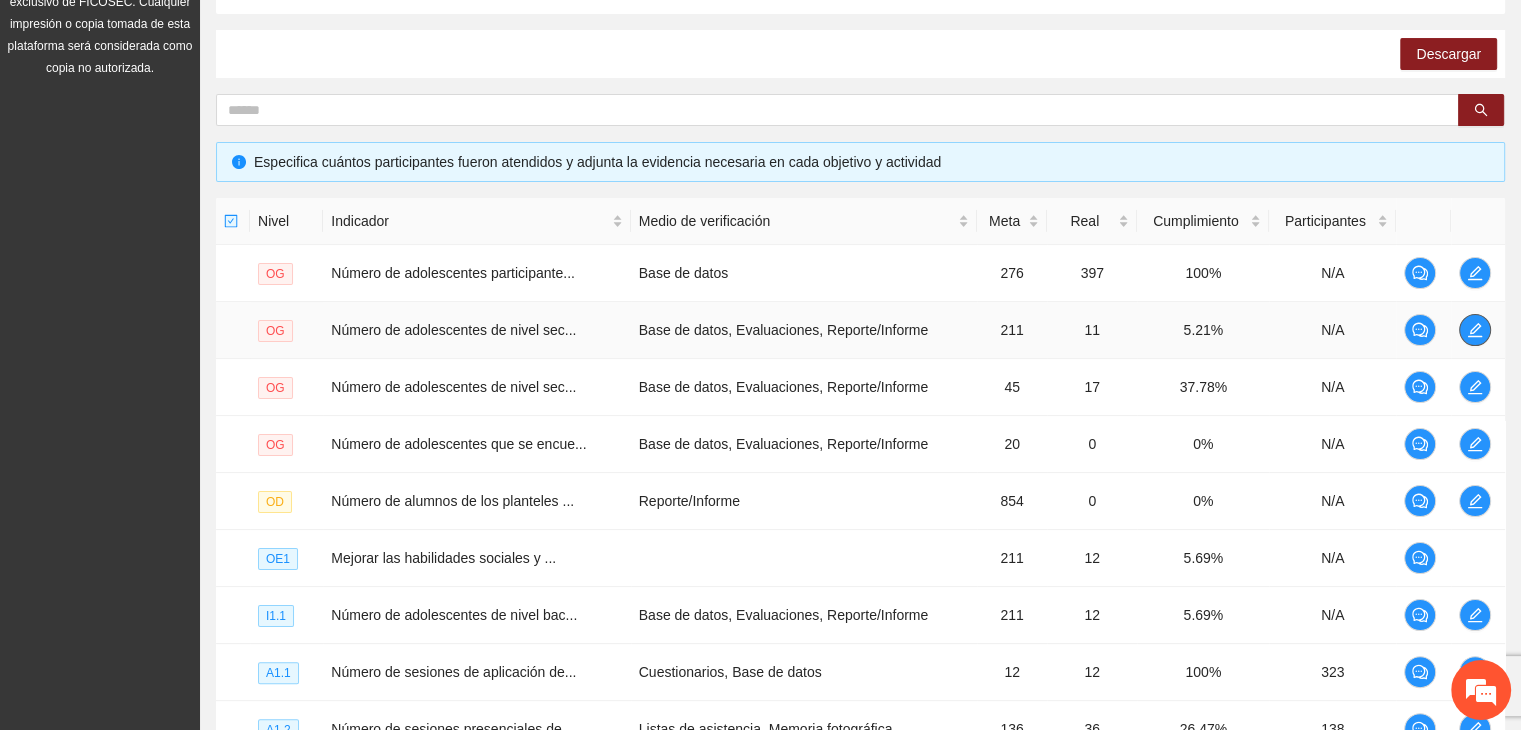 click 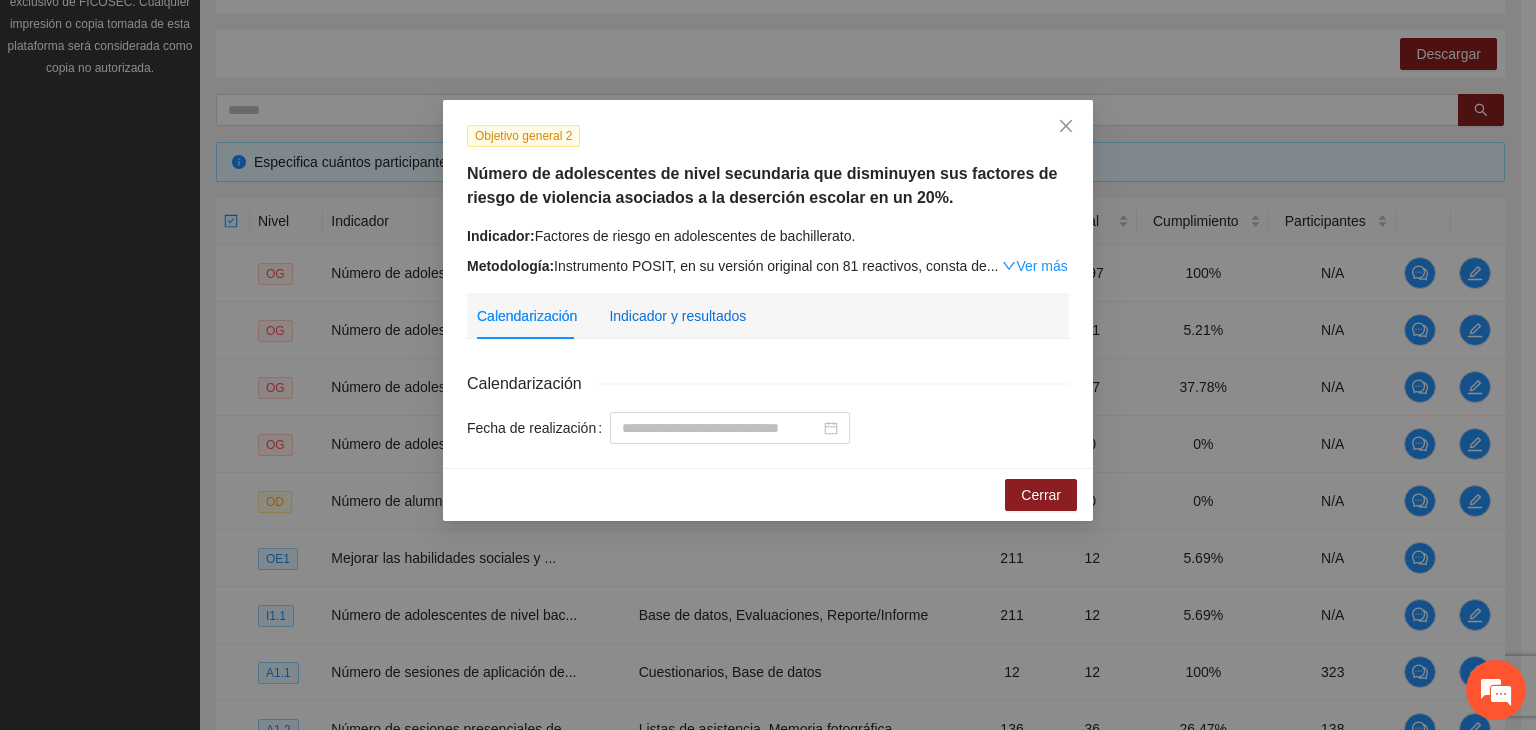 click on "Indicador y resultados" at bounding box center [677, 316] 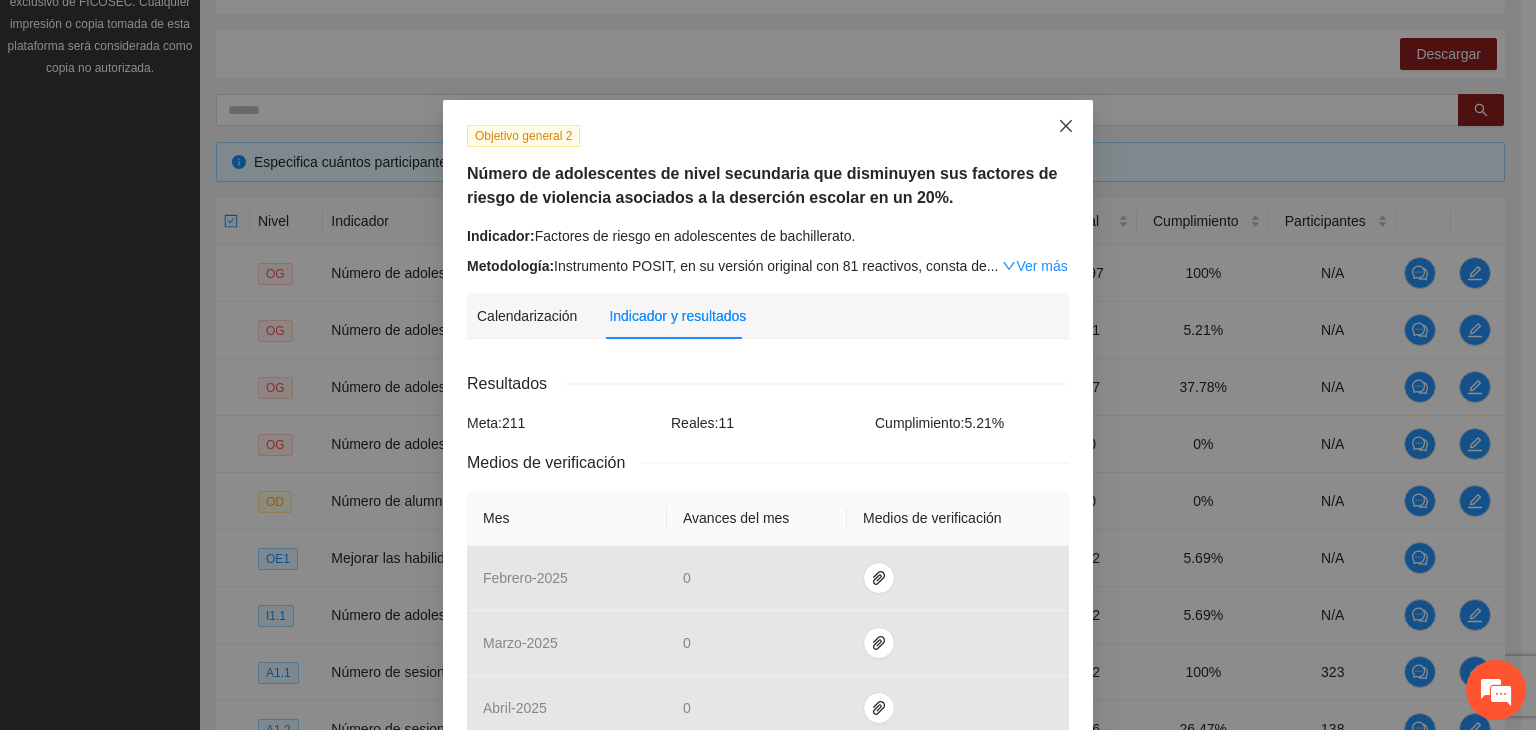 click 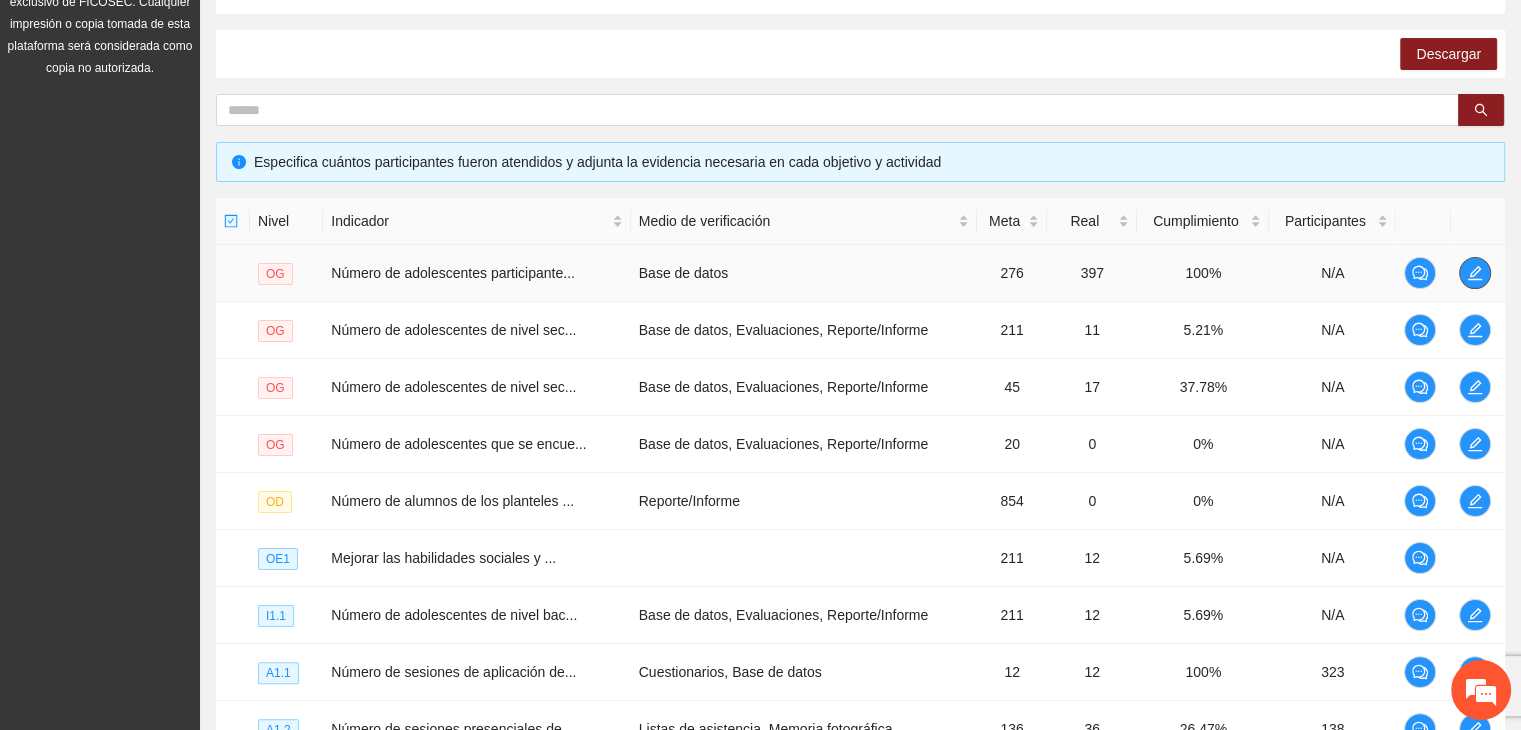 click 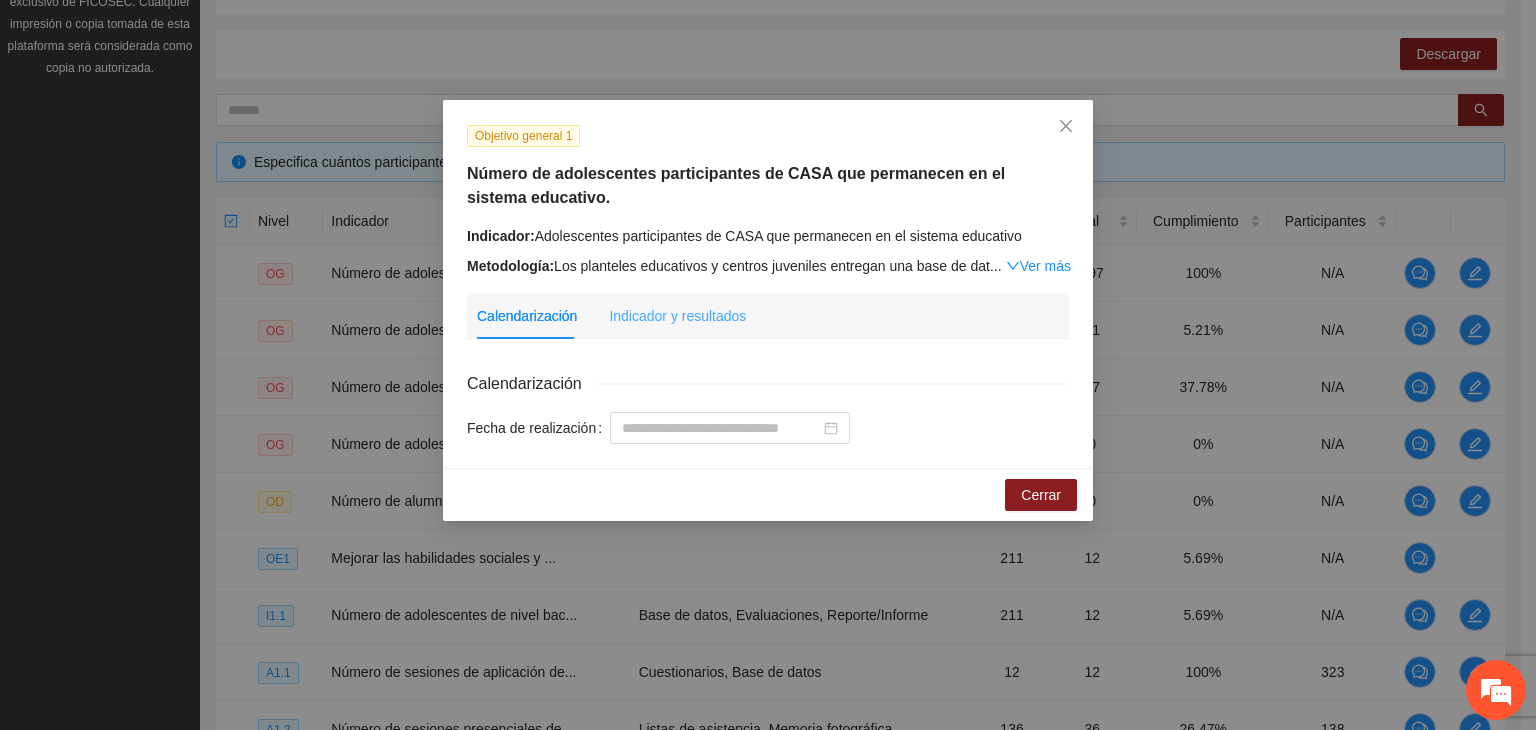 click on "Indicador y resultados" at bounding box center [677, 316] 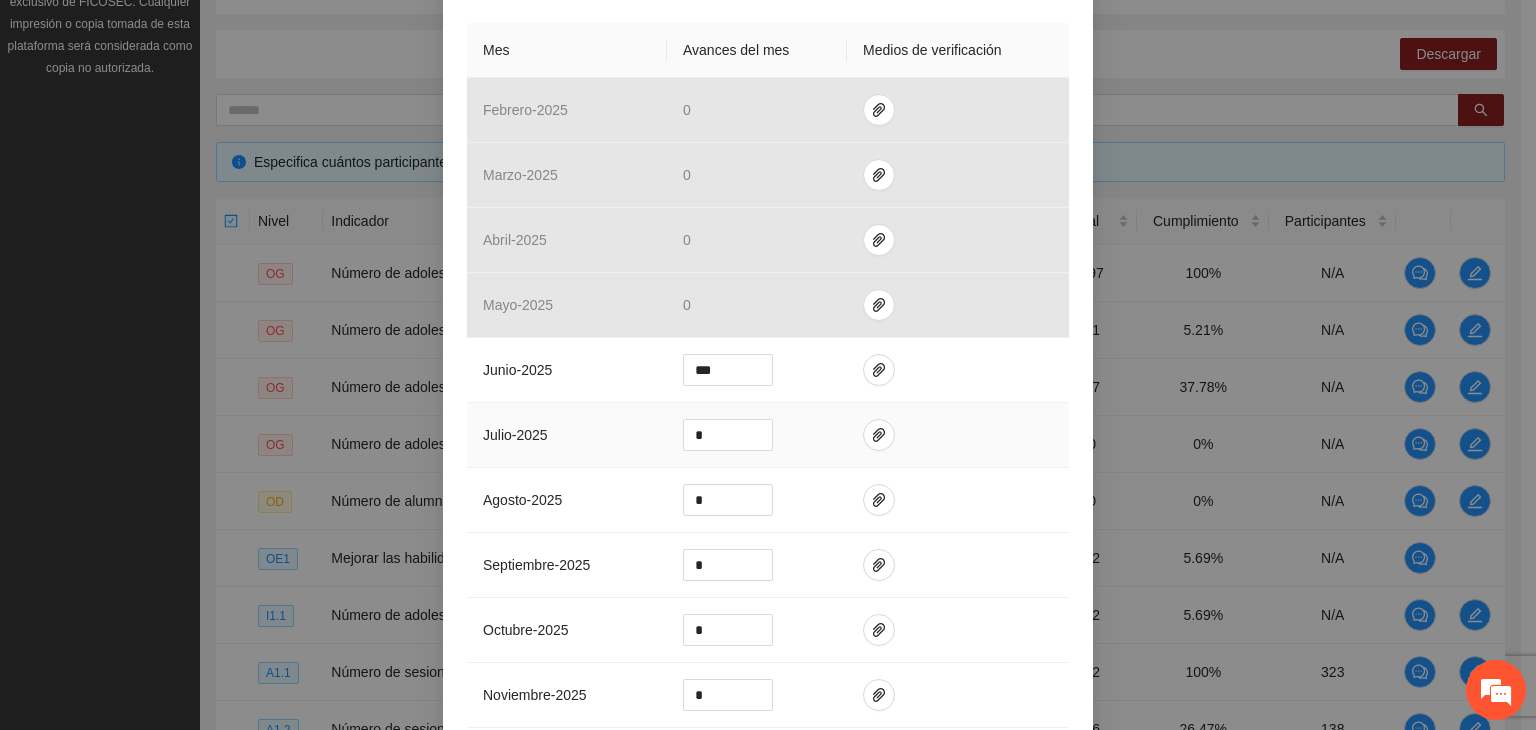 scroll, scrollTop: 500, scrollLeft: 0, axis: vertical 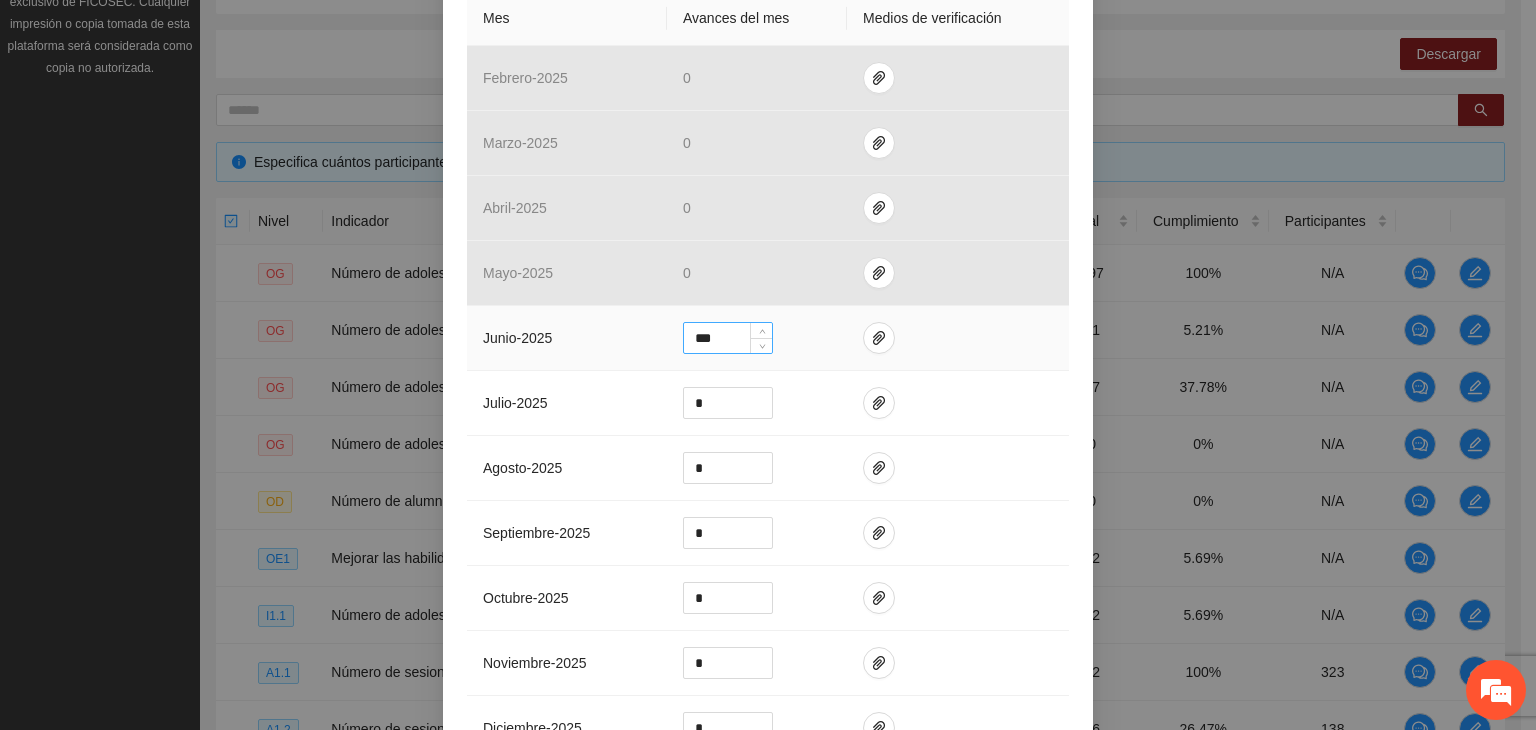 click on "***" at bounding box center [728, 338] 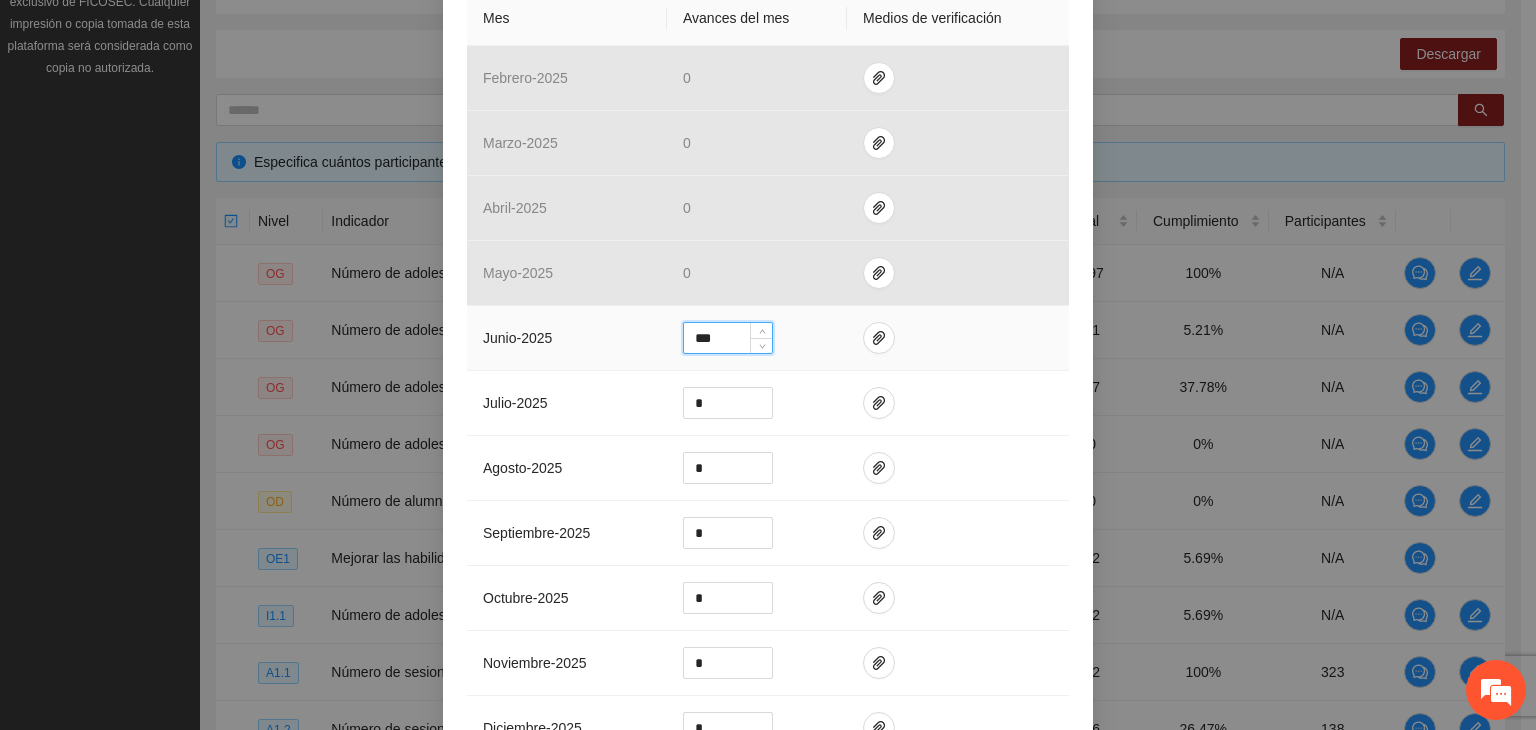 click on "***" at bounding box center [728, 338] 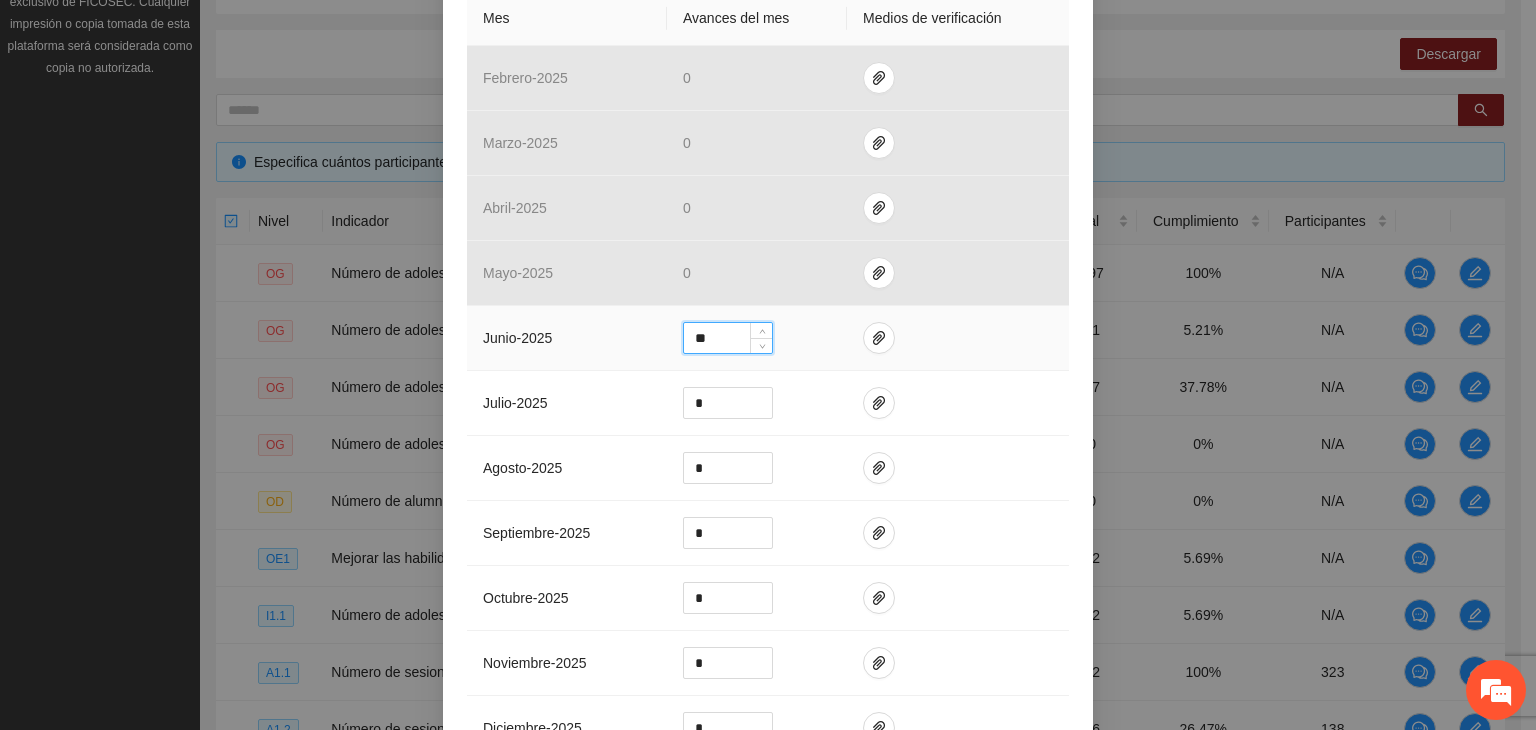 type on "*" 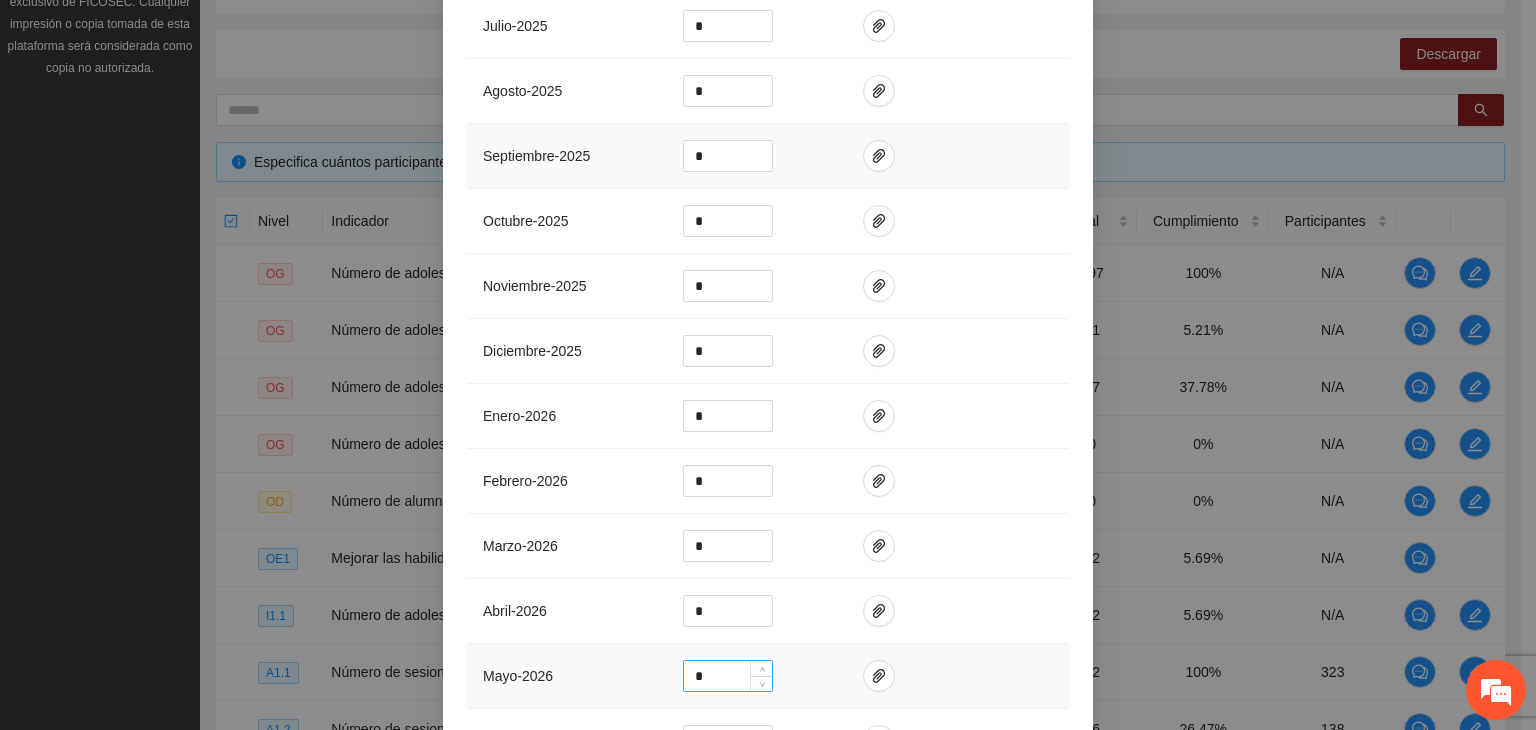 scroll, scrollTop: 1100, scrollLeft: 0, axis: vertical 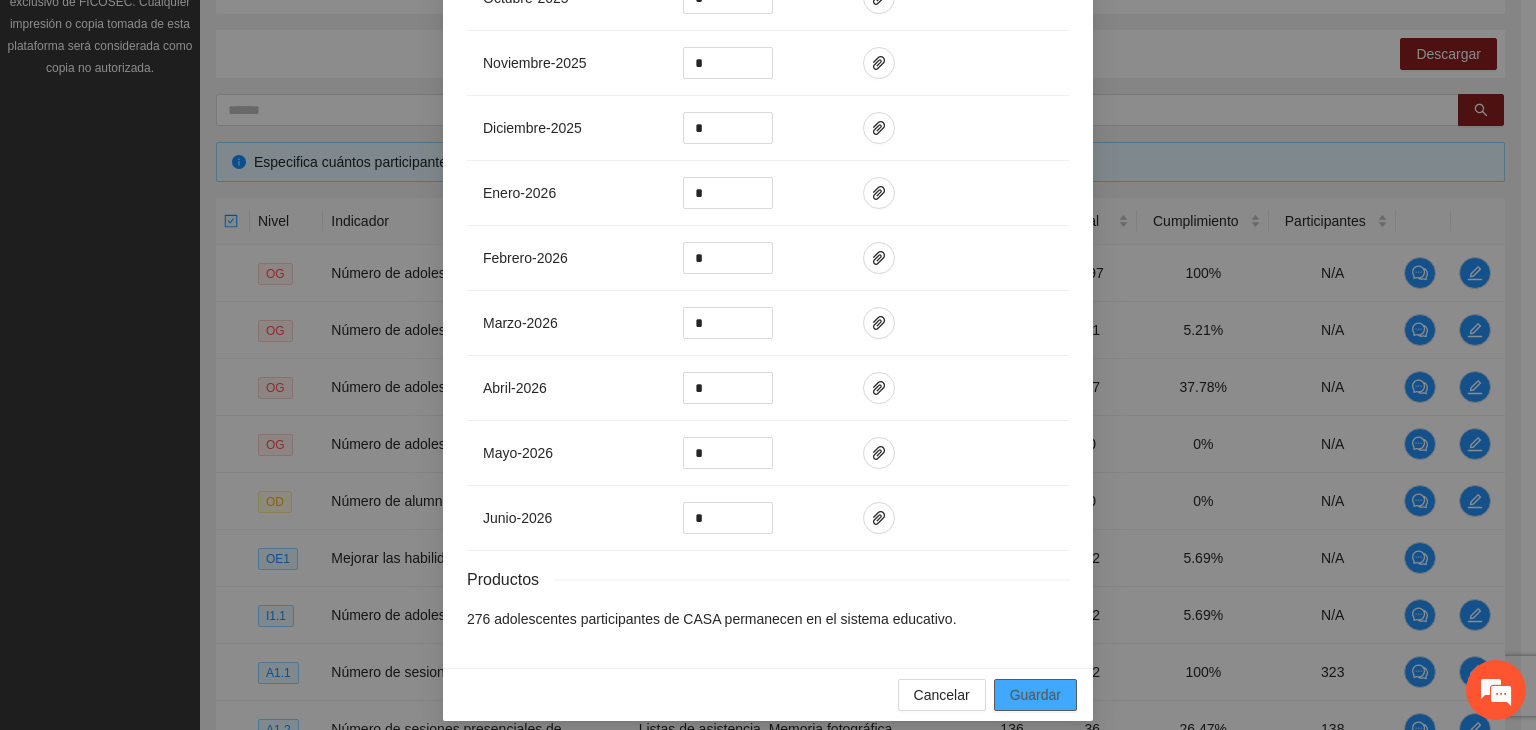 type on "*" 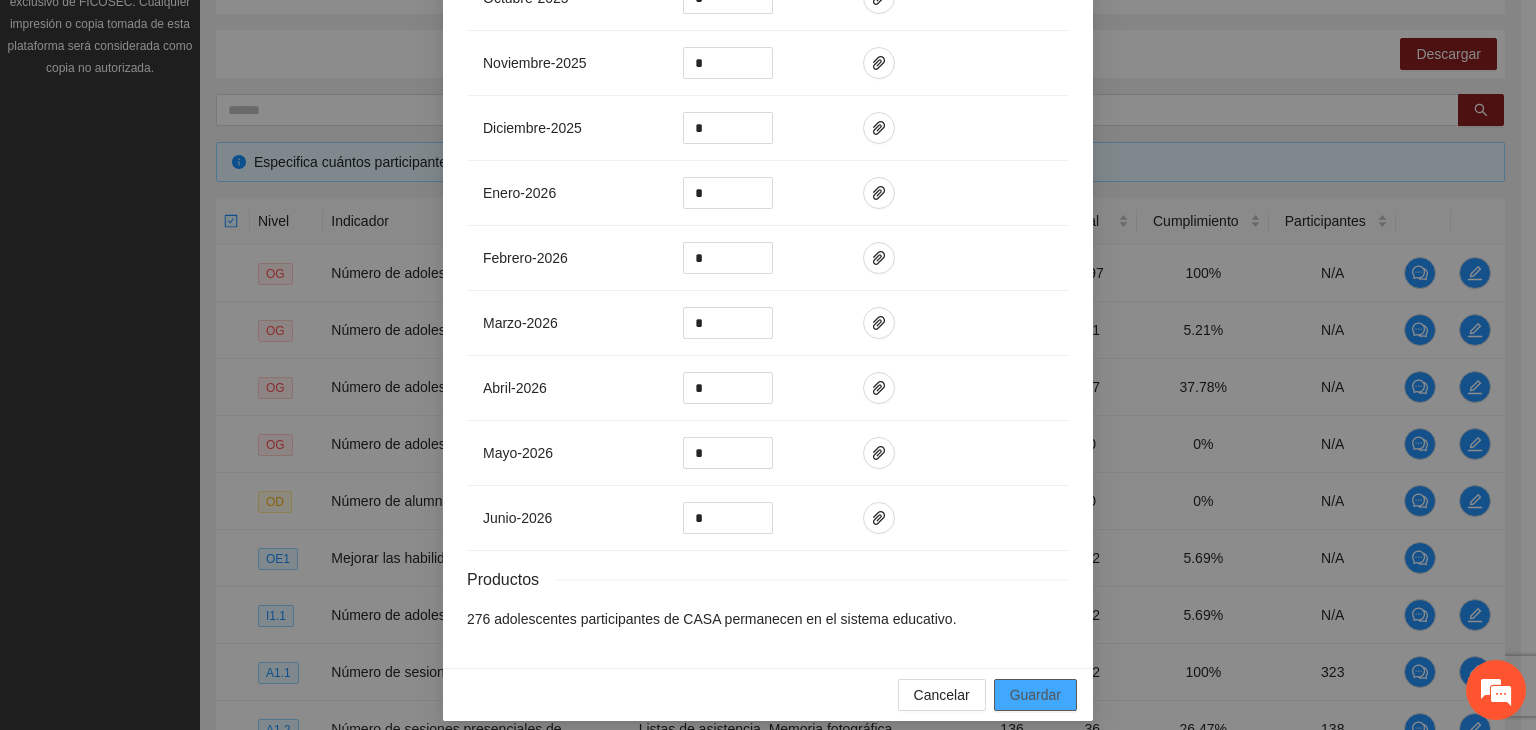 click on "Guardar" at bounding box center (1035, 695) 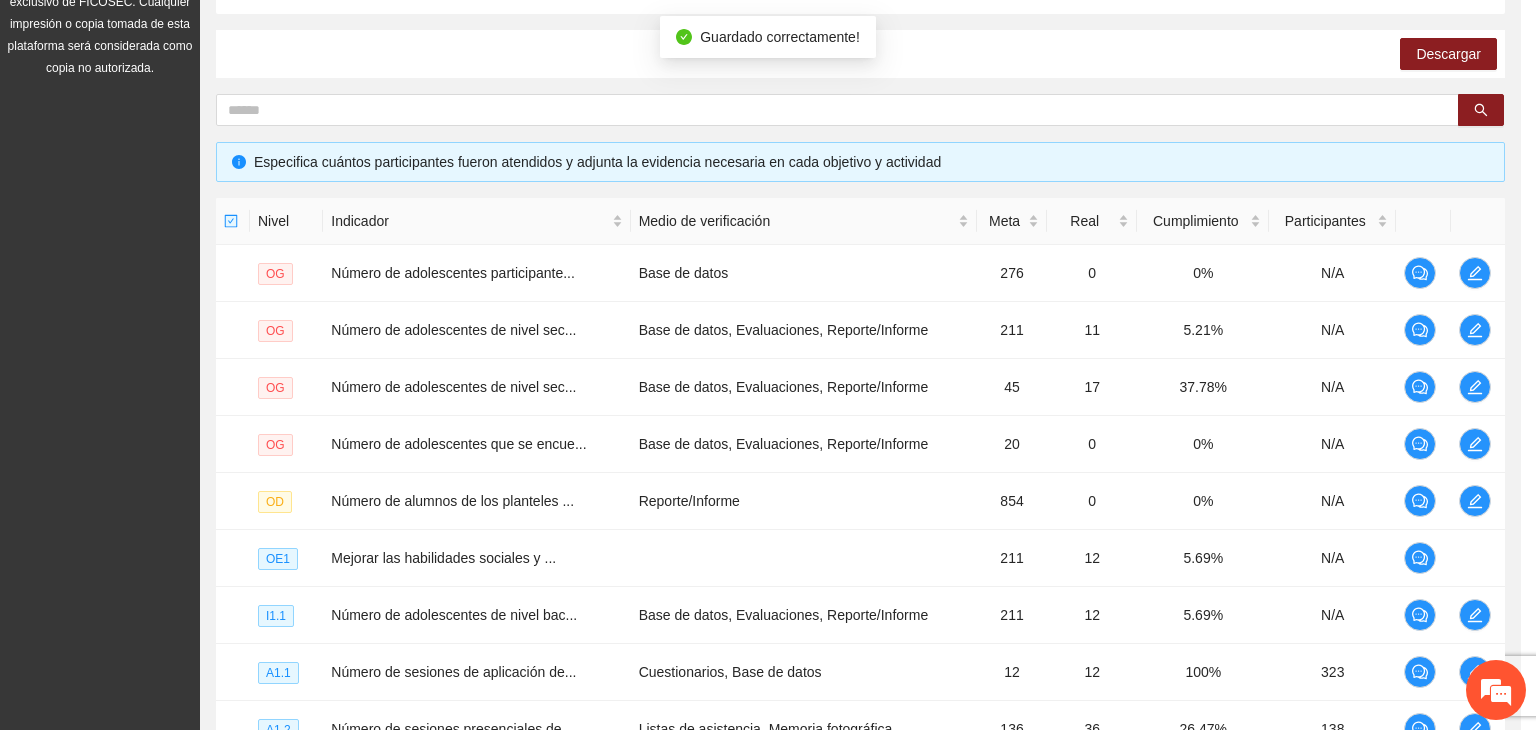 scroll, scrollTop: 1012, scrollLeft: 0, axis: vertical 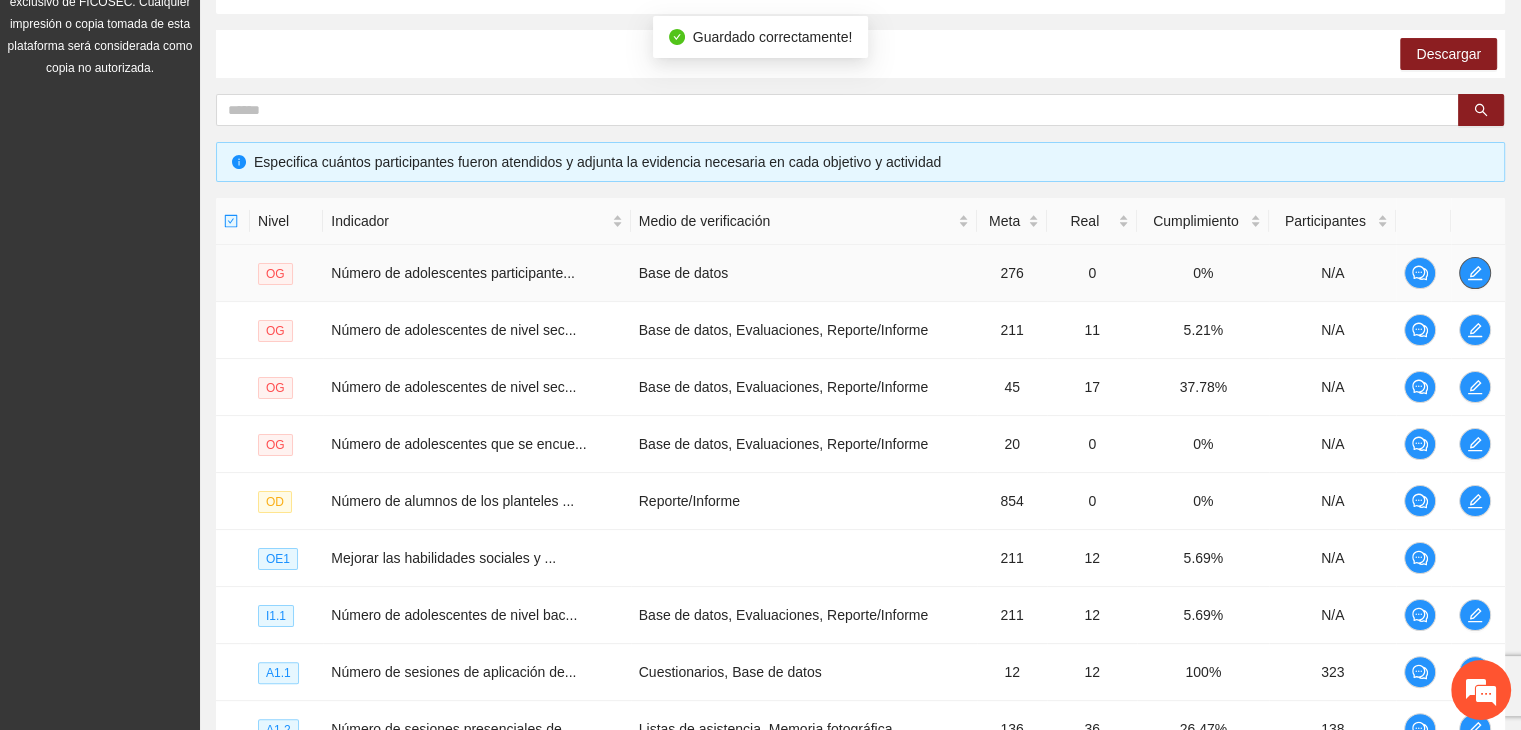 click 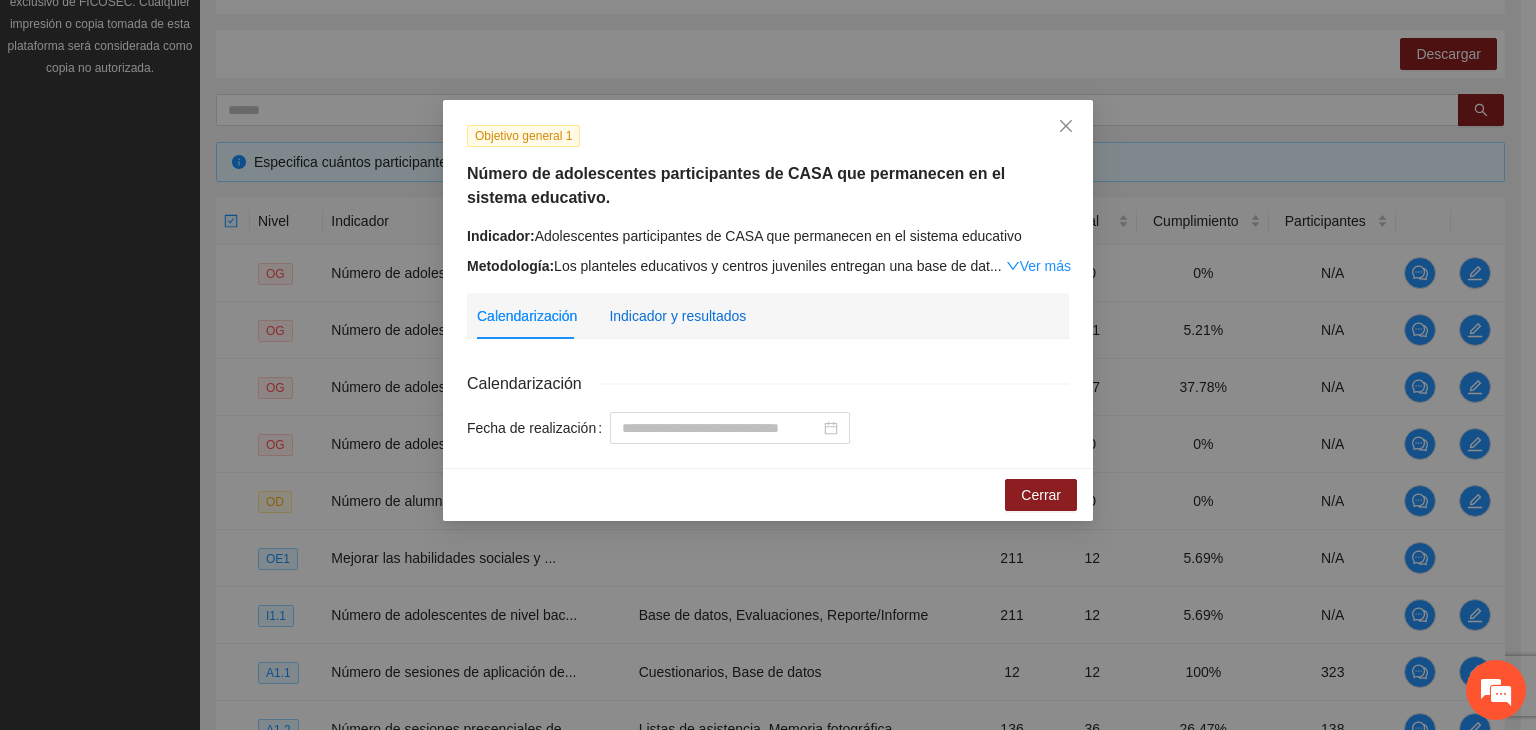 click on "Indicador y resultados" at bounding box center [677, 316] 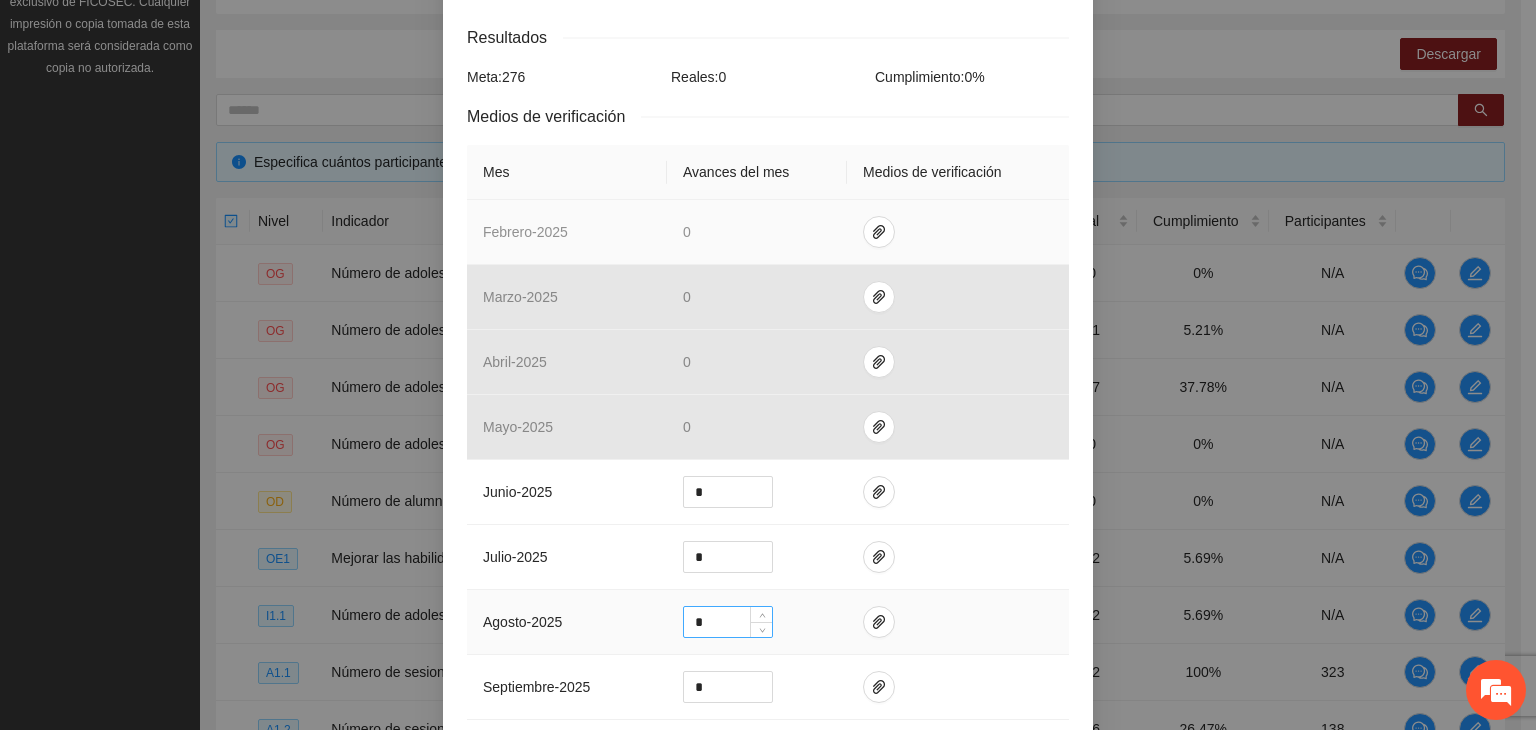 scroll, scrollTop: 600, scrollLeft: 0, axis: vertical 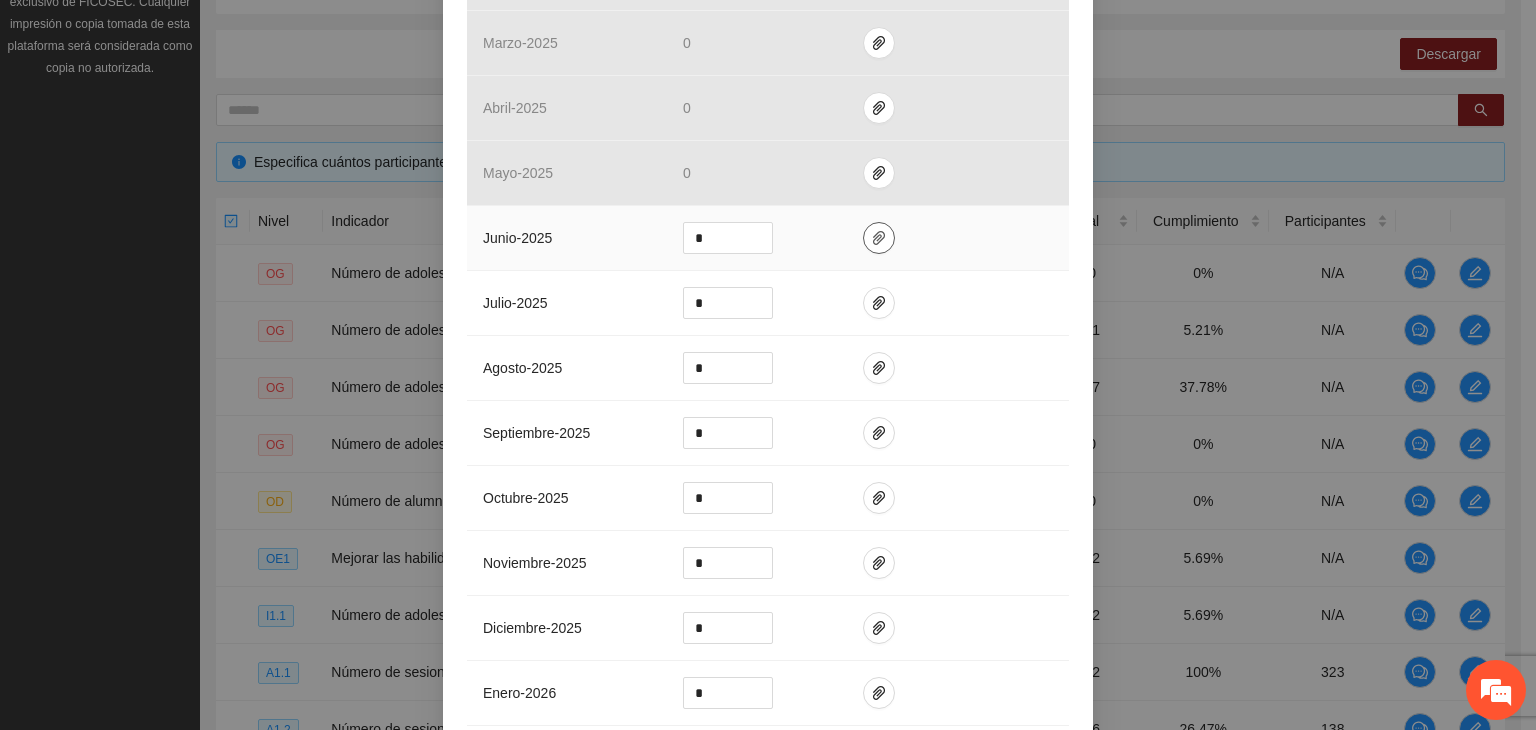 click 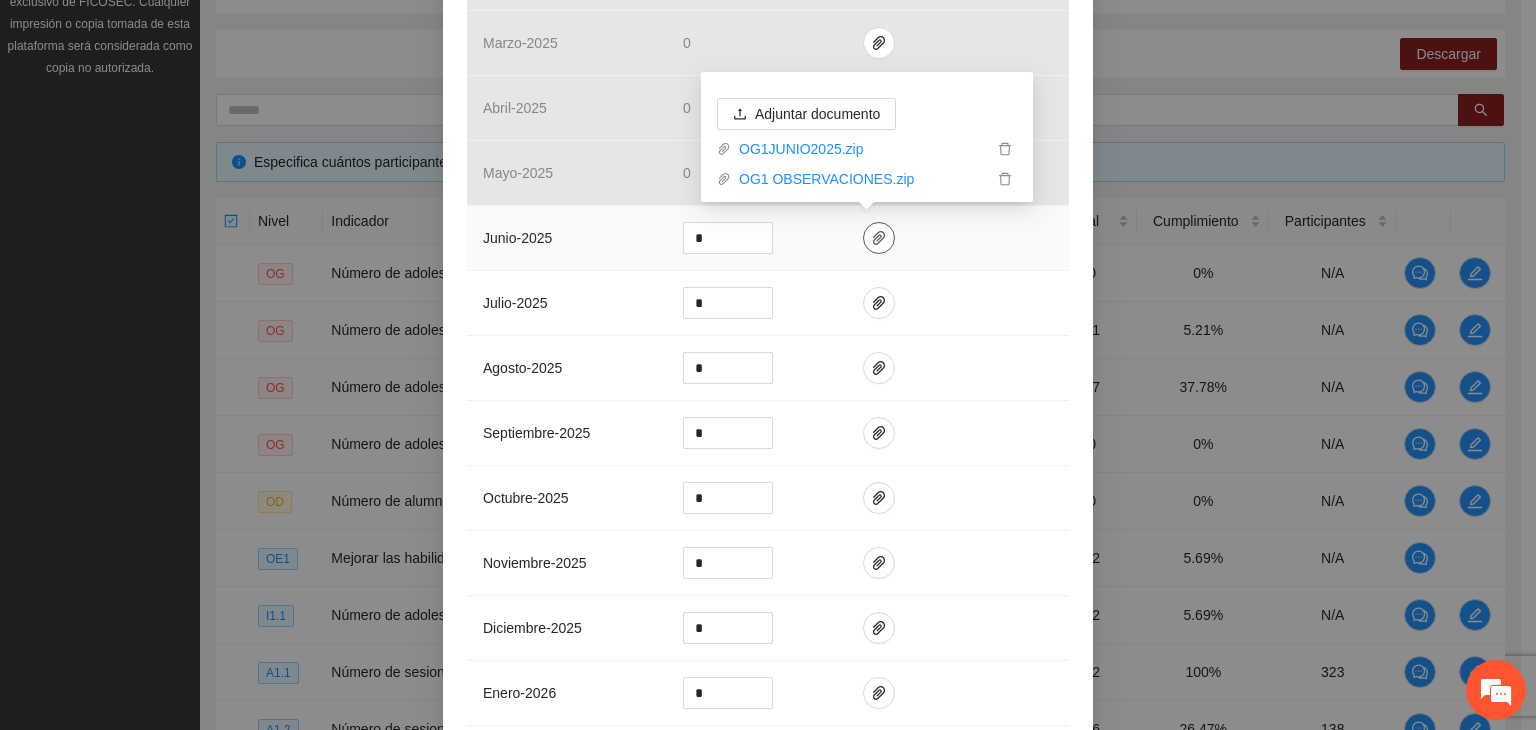 click 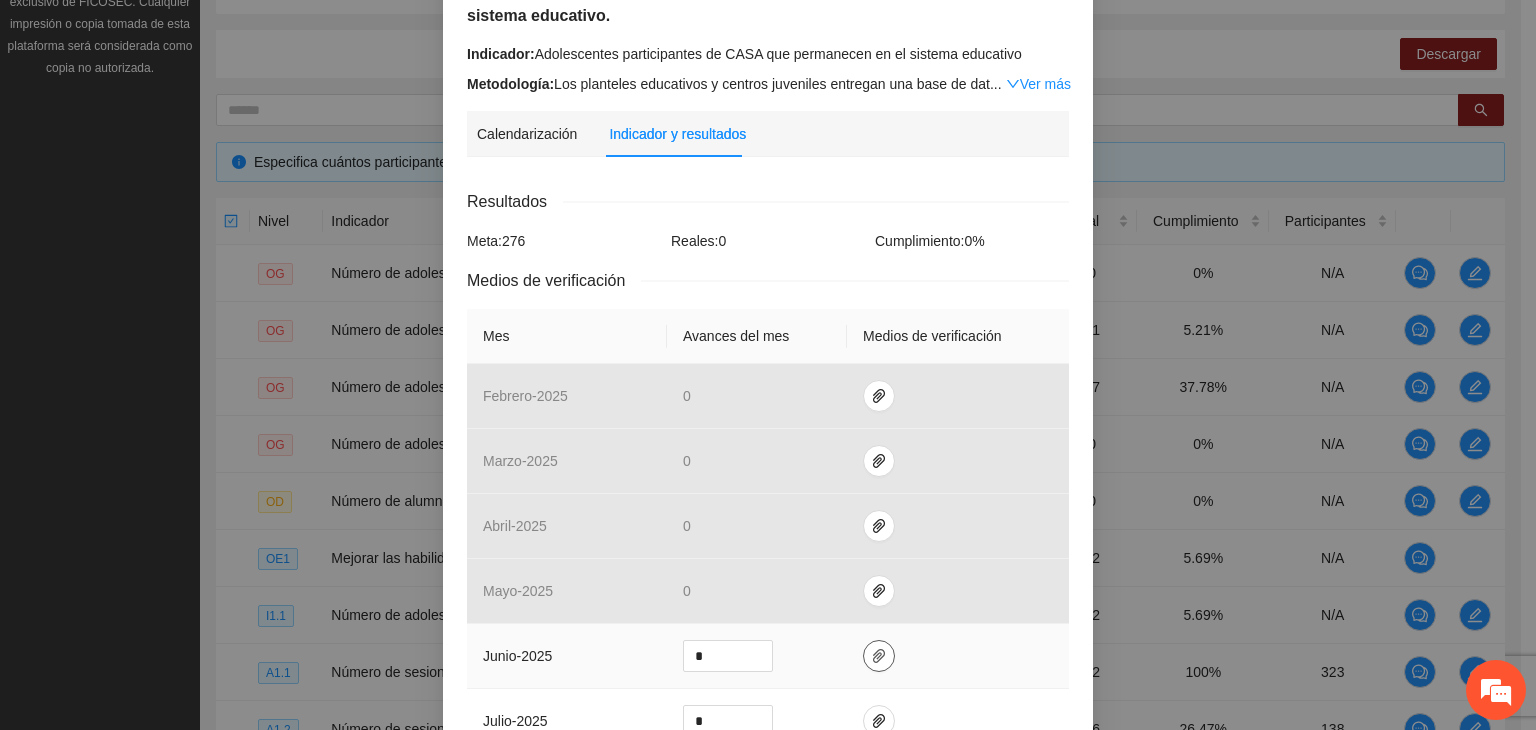 scroll, scrollTop: 0, scrollLeft: 0, axis: both 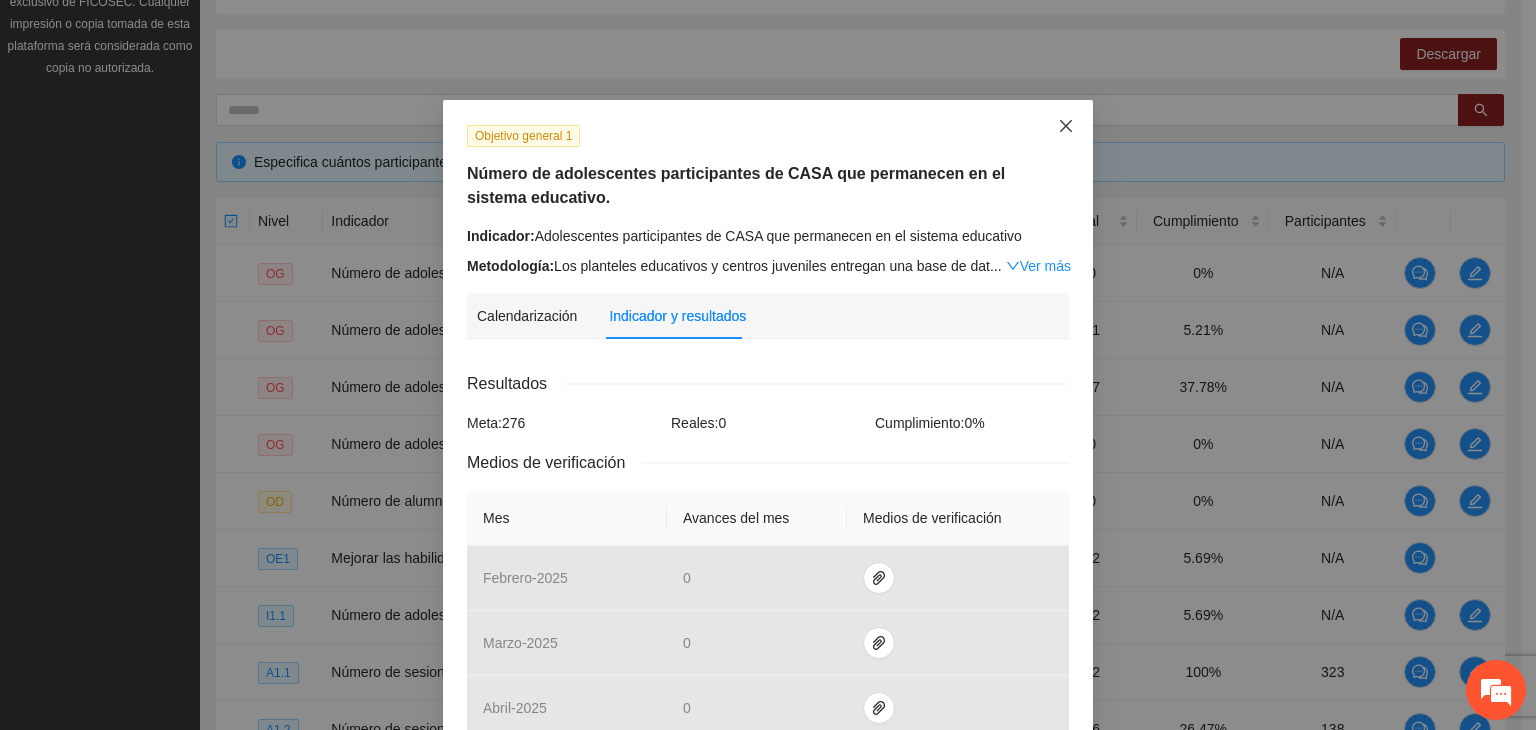 click 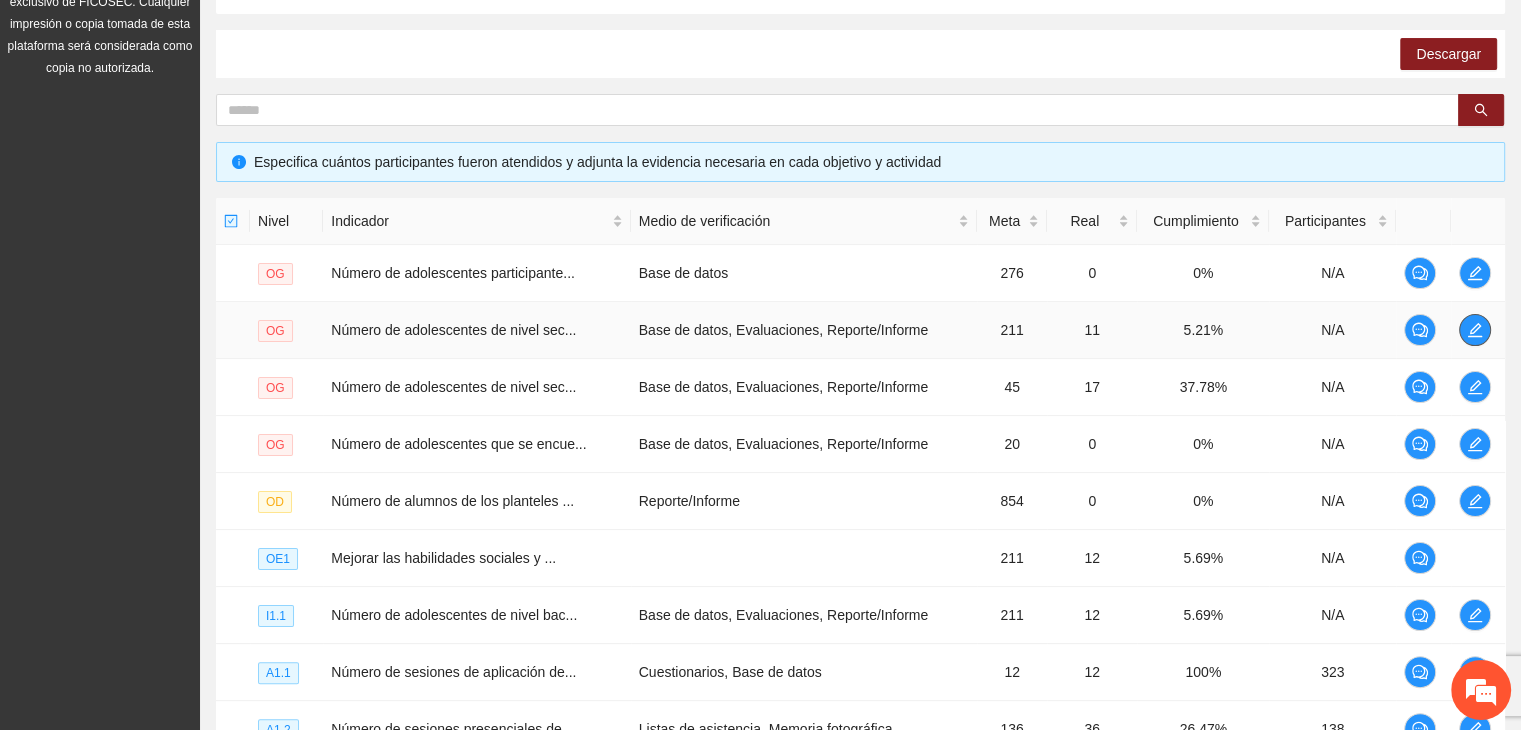 click 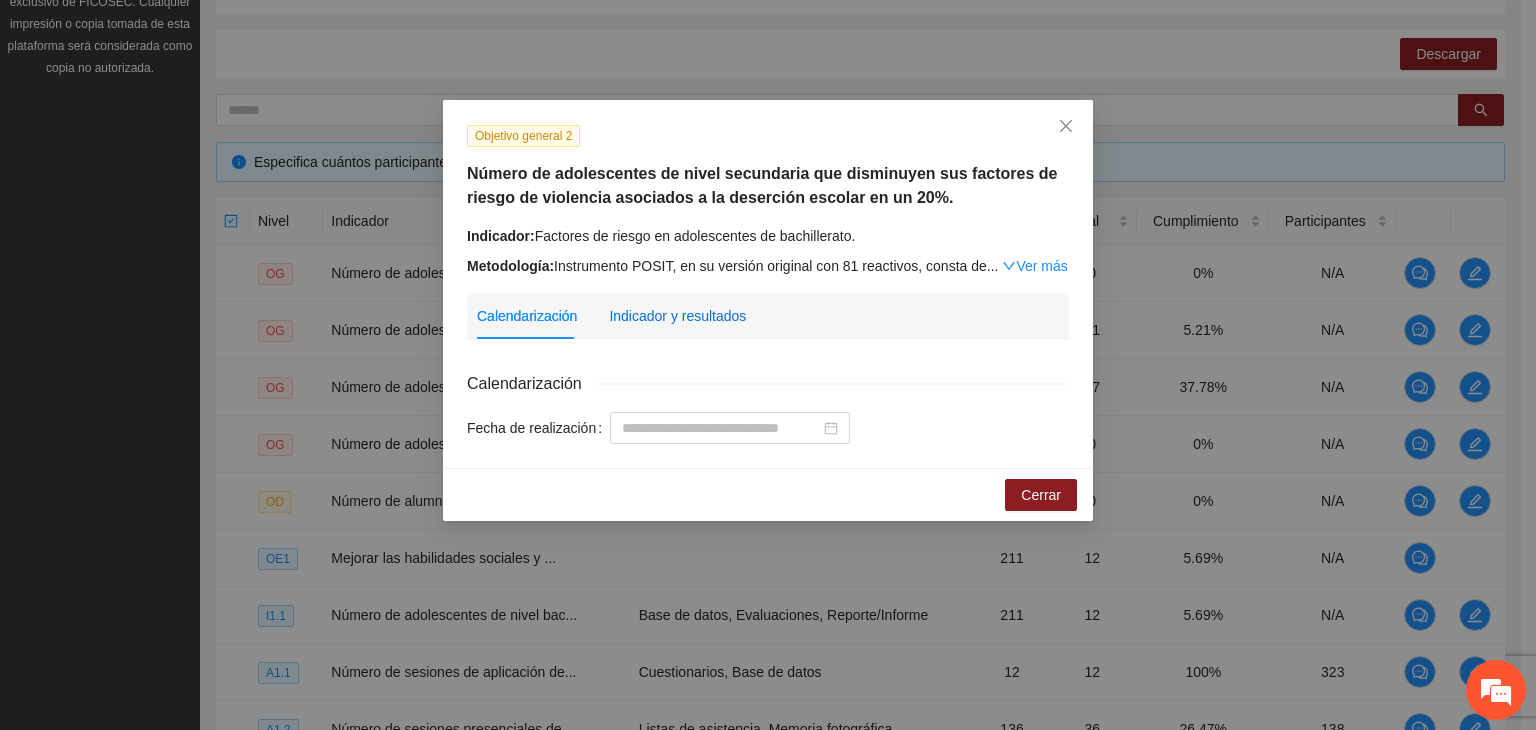 click on "Indicador y resultados" at bounding box center [677, 316] 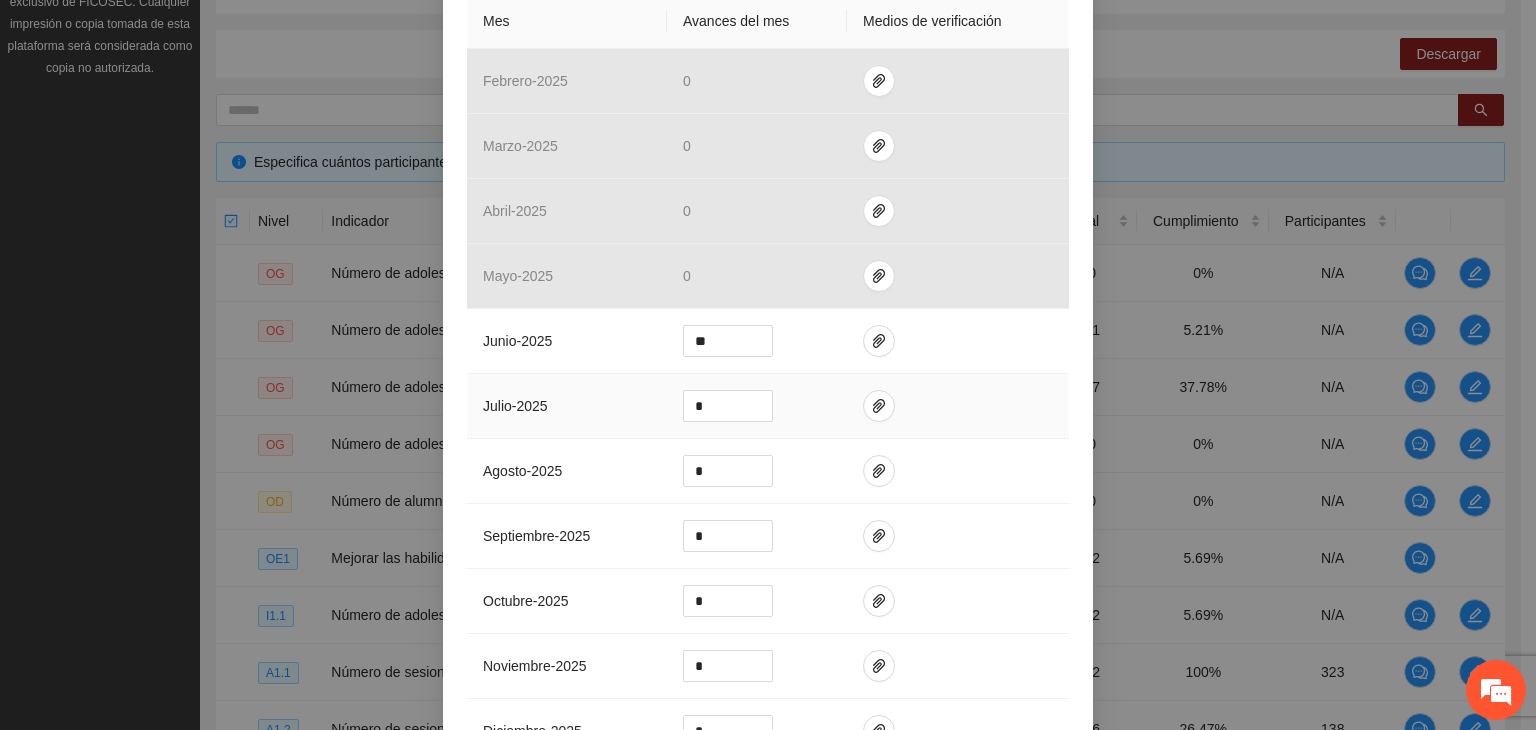 scroll, scrollTop: 500, scrollLeft: 0, axis: vertical 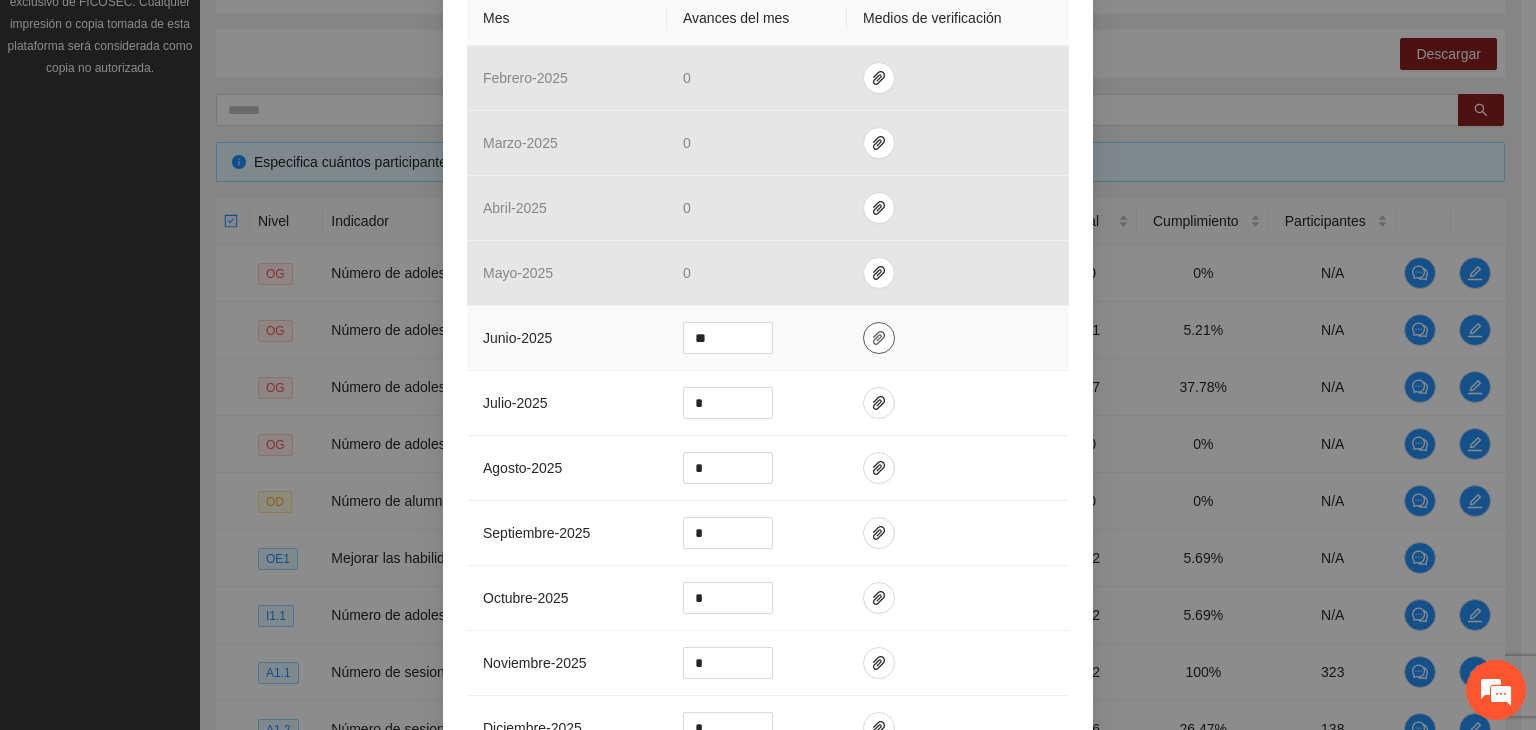 click 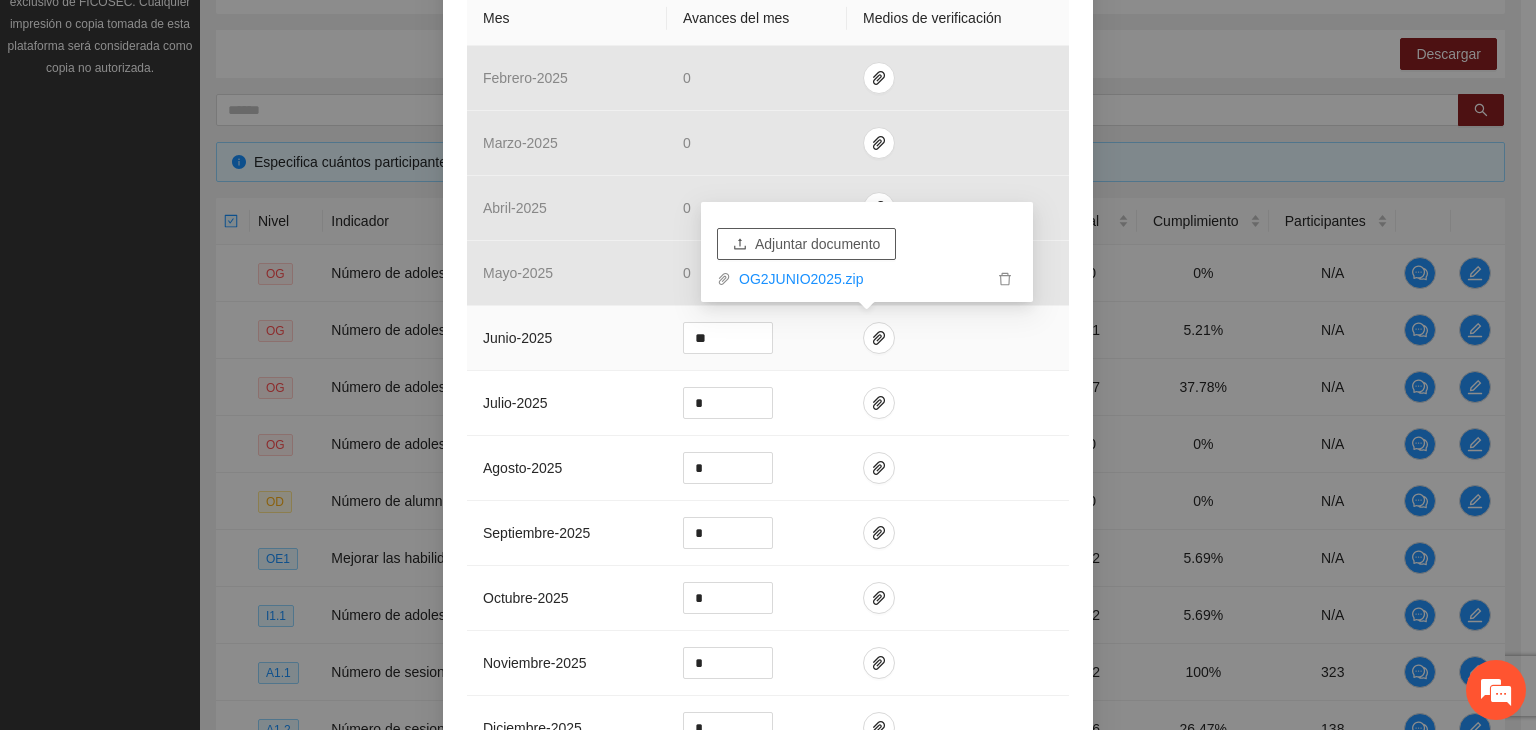 click on "Adjuntar documento" at bounding box center (817, 244) 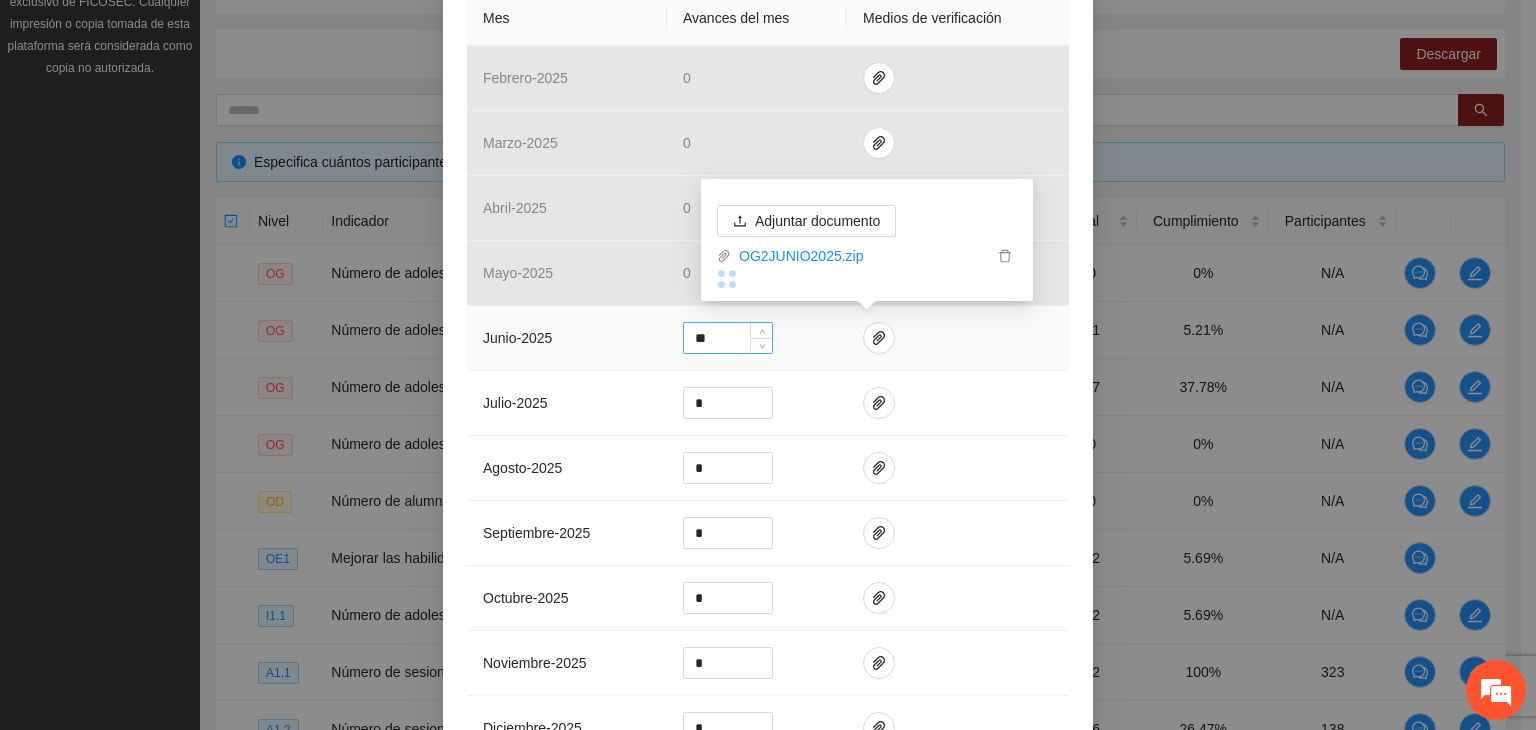 click on "**" at bounding box center (728, 338) 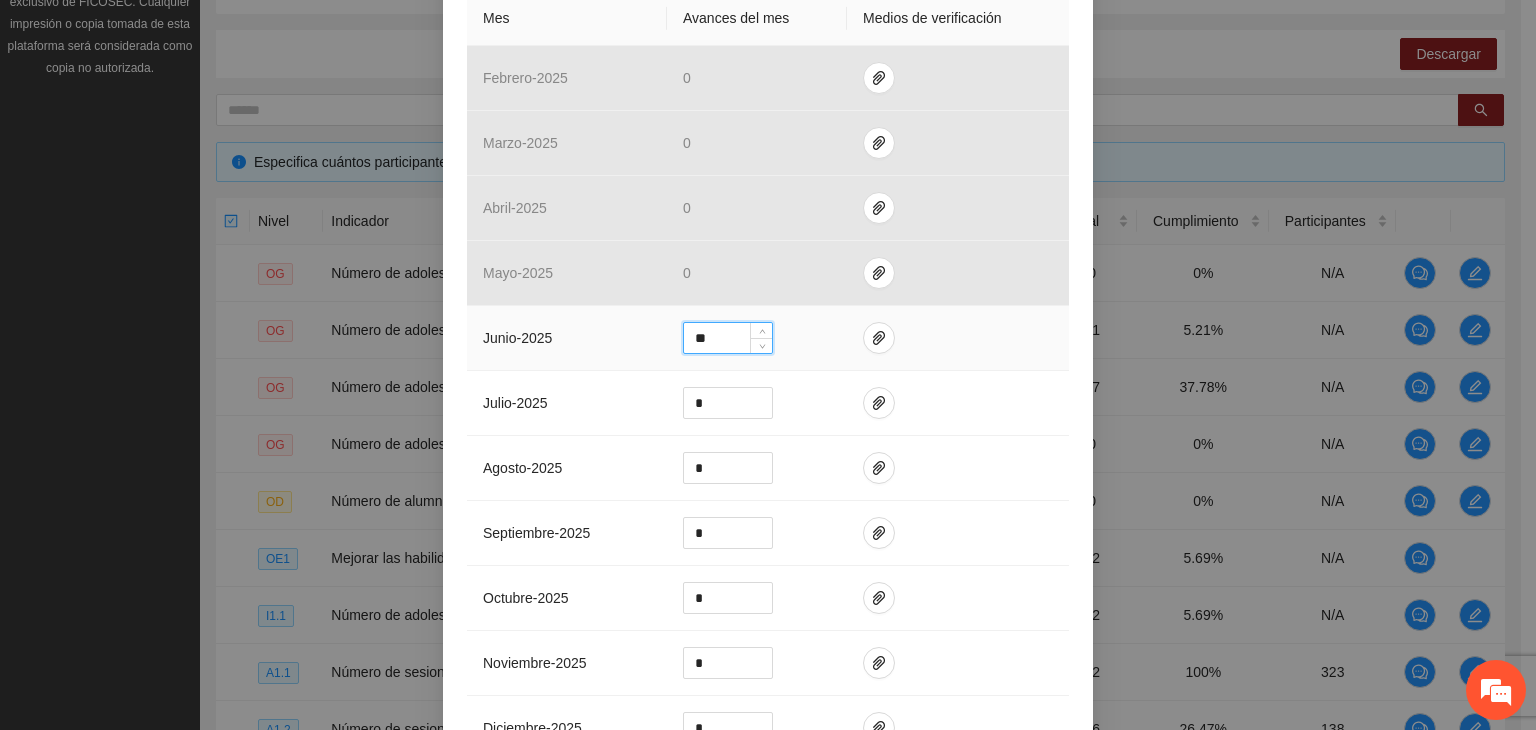 type on "*" 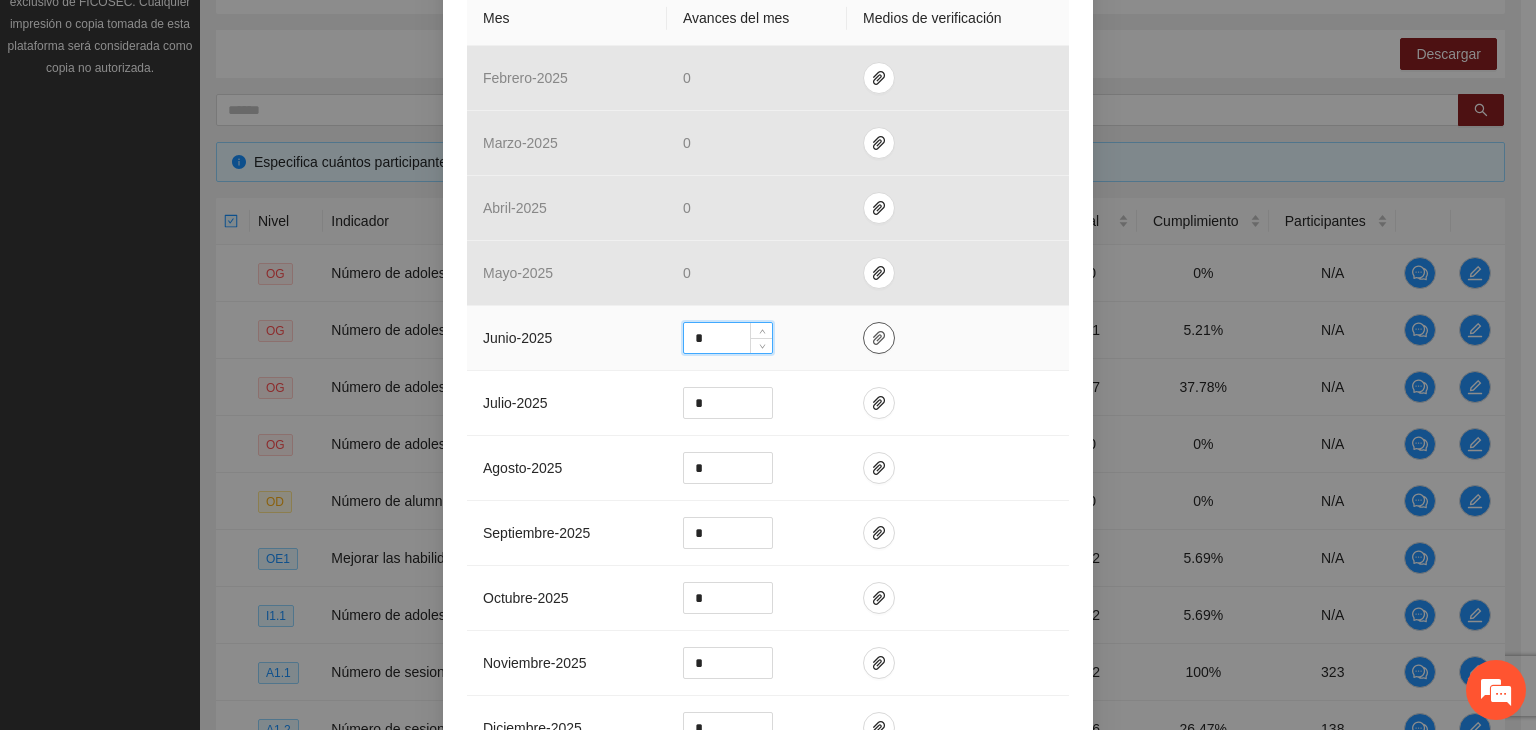 type on "*" 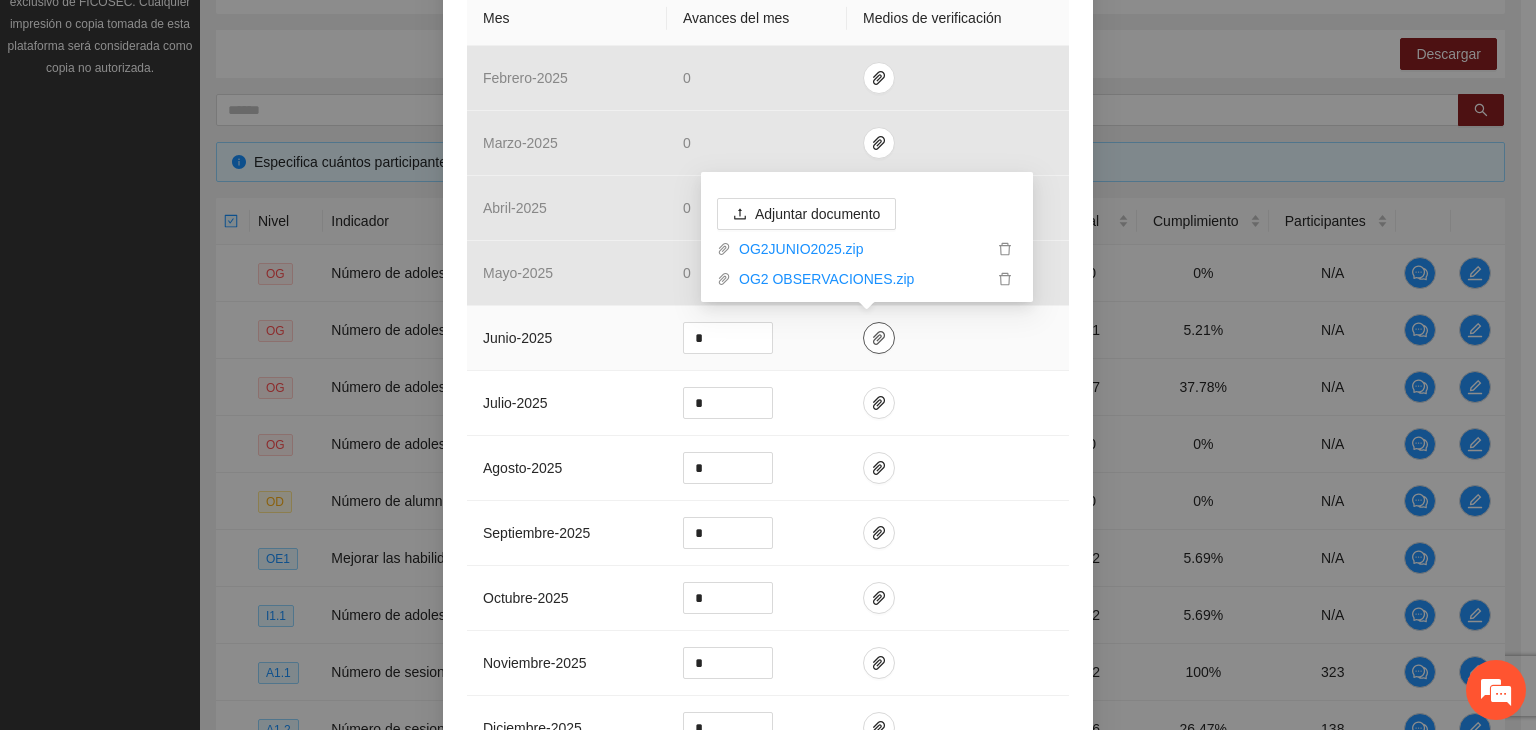click at bounding box center [879, 338] 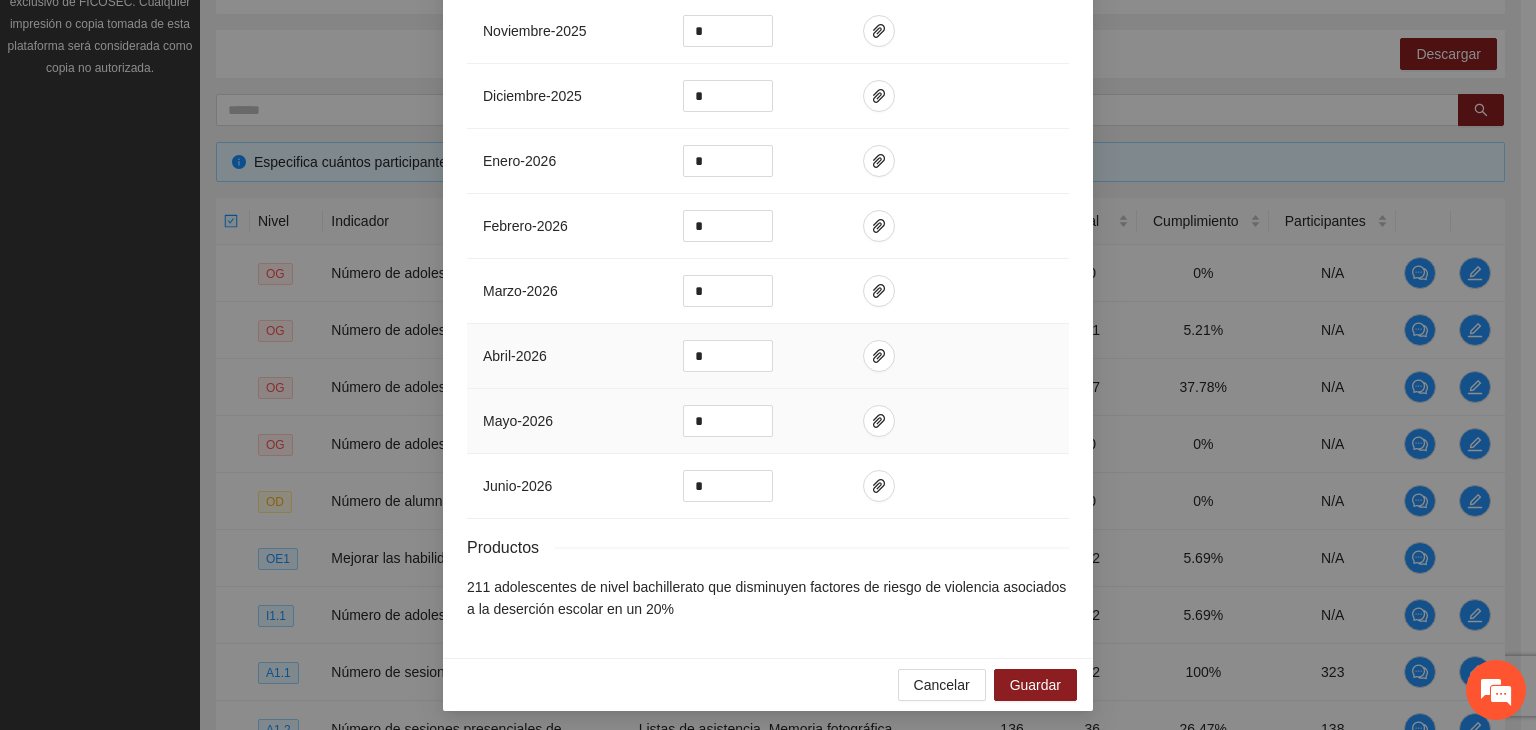 scroll, scrollTop: 1134, scrollLeft: 0, axis: vertical 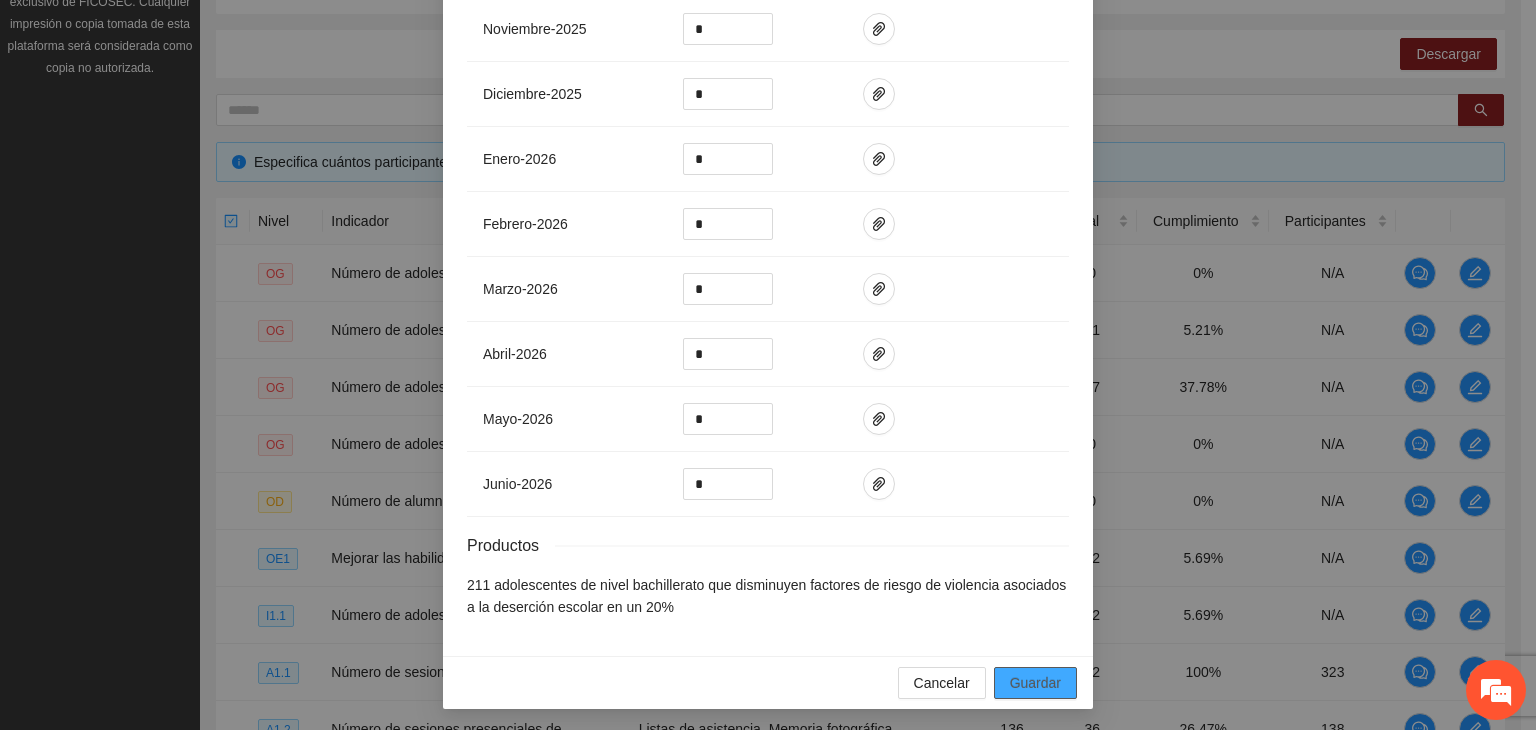click on "Guardar" at bounding box center (1035, 683) 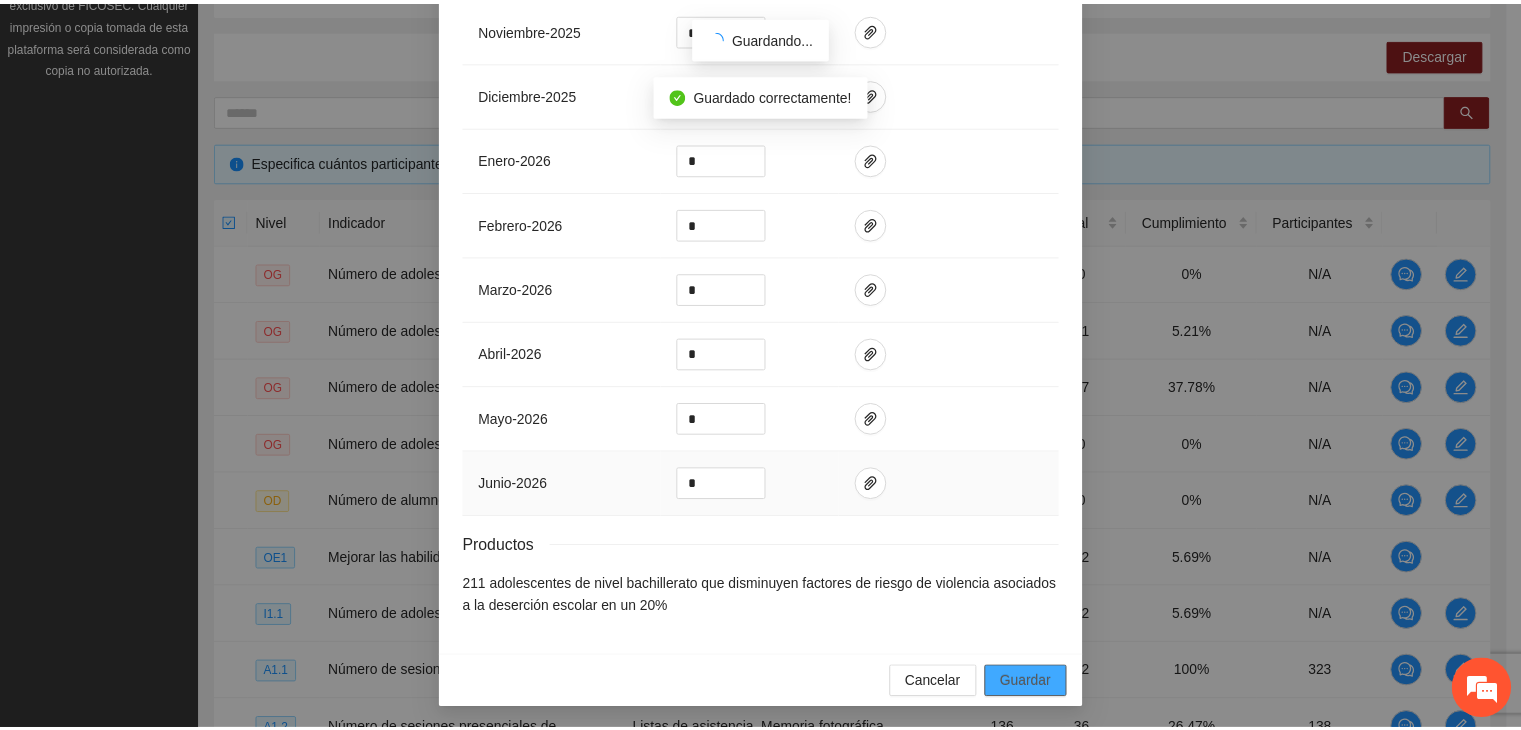scroll, scrollTop: 1034, scrollLeft: 0, axis: vertical 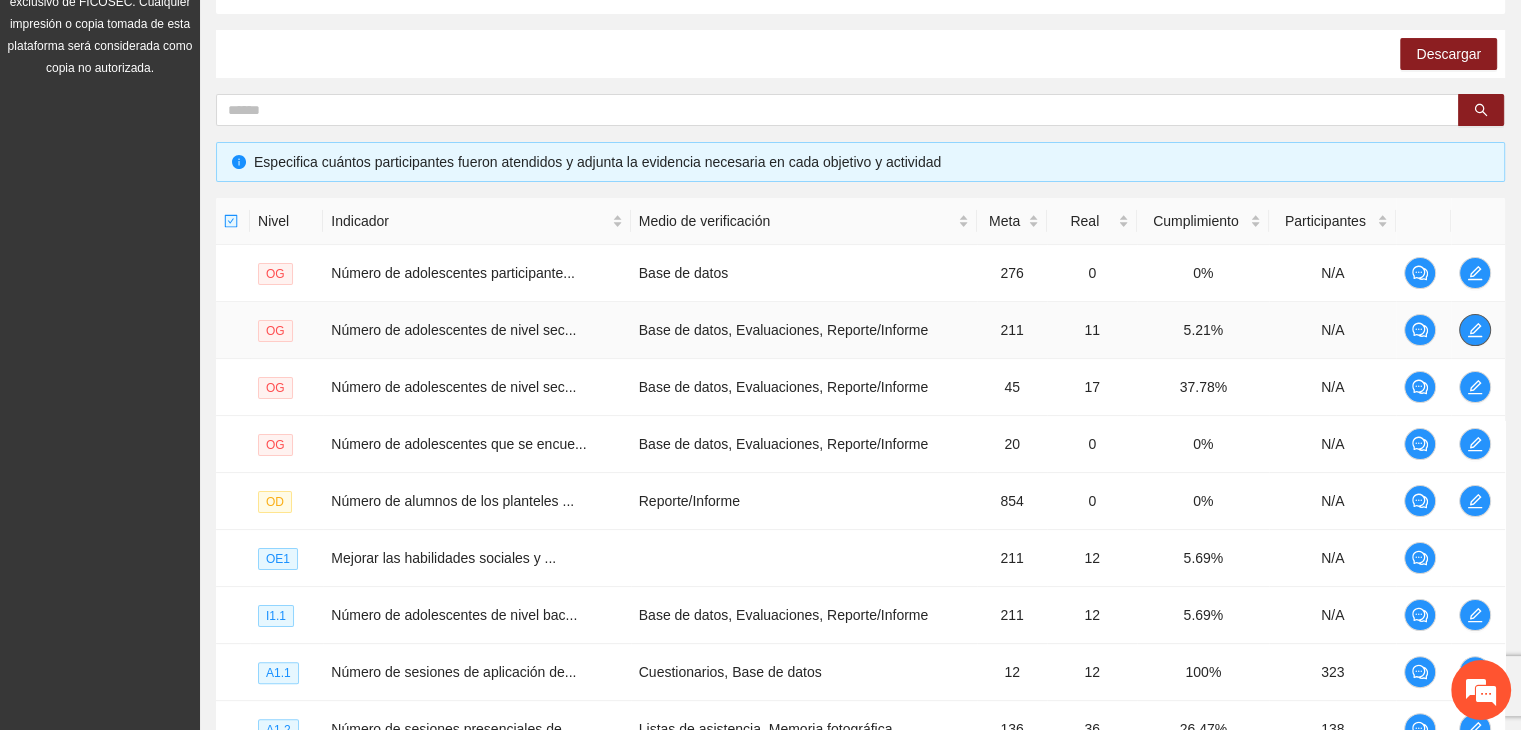 click 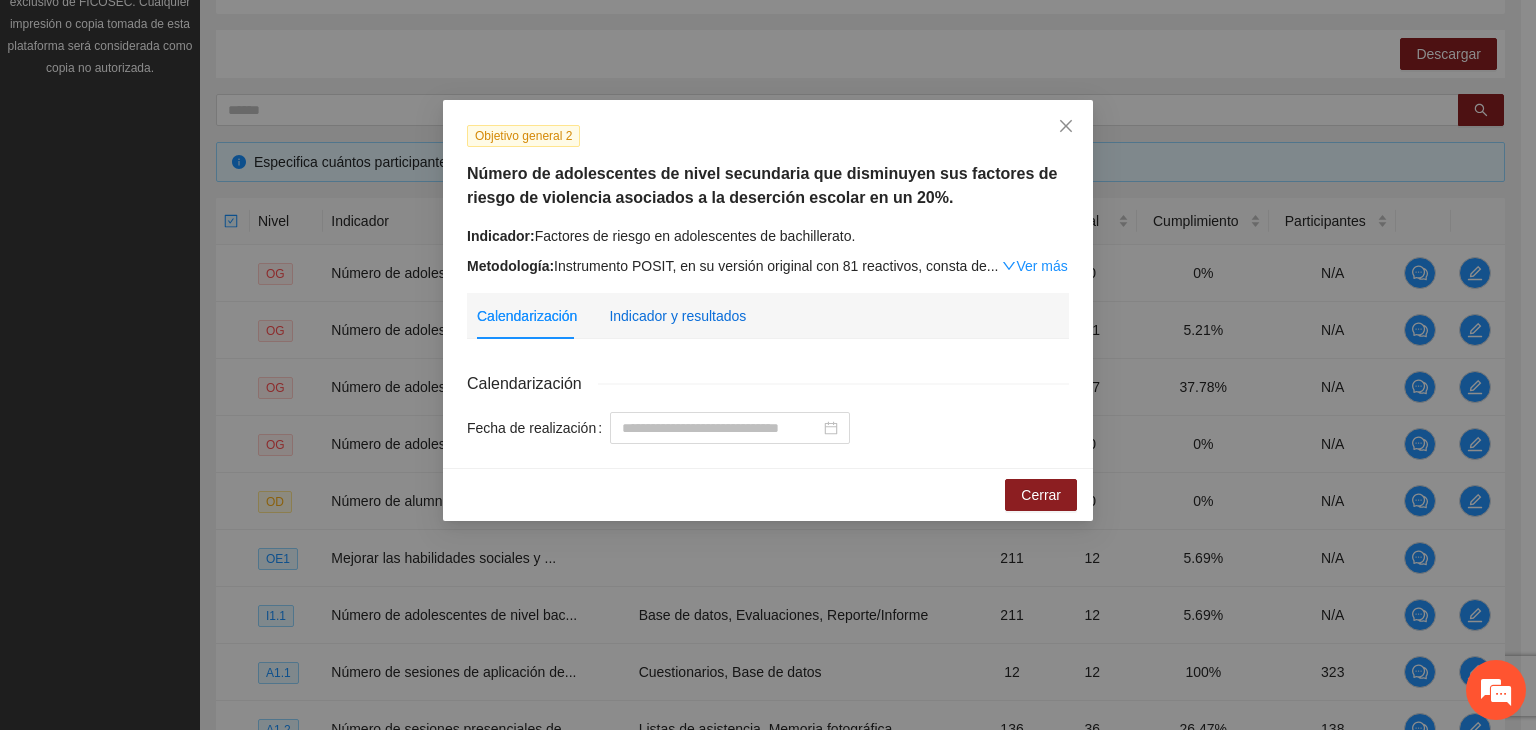 click on "Indicador y resultados" at bounding box center (677, 316) 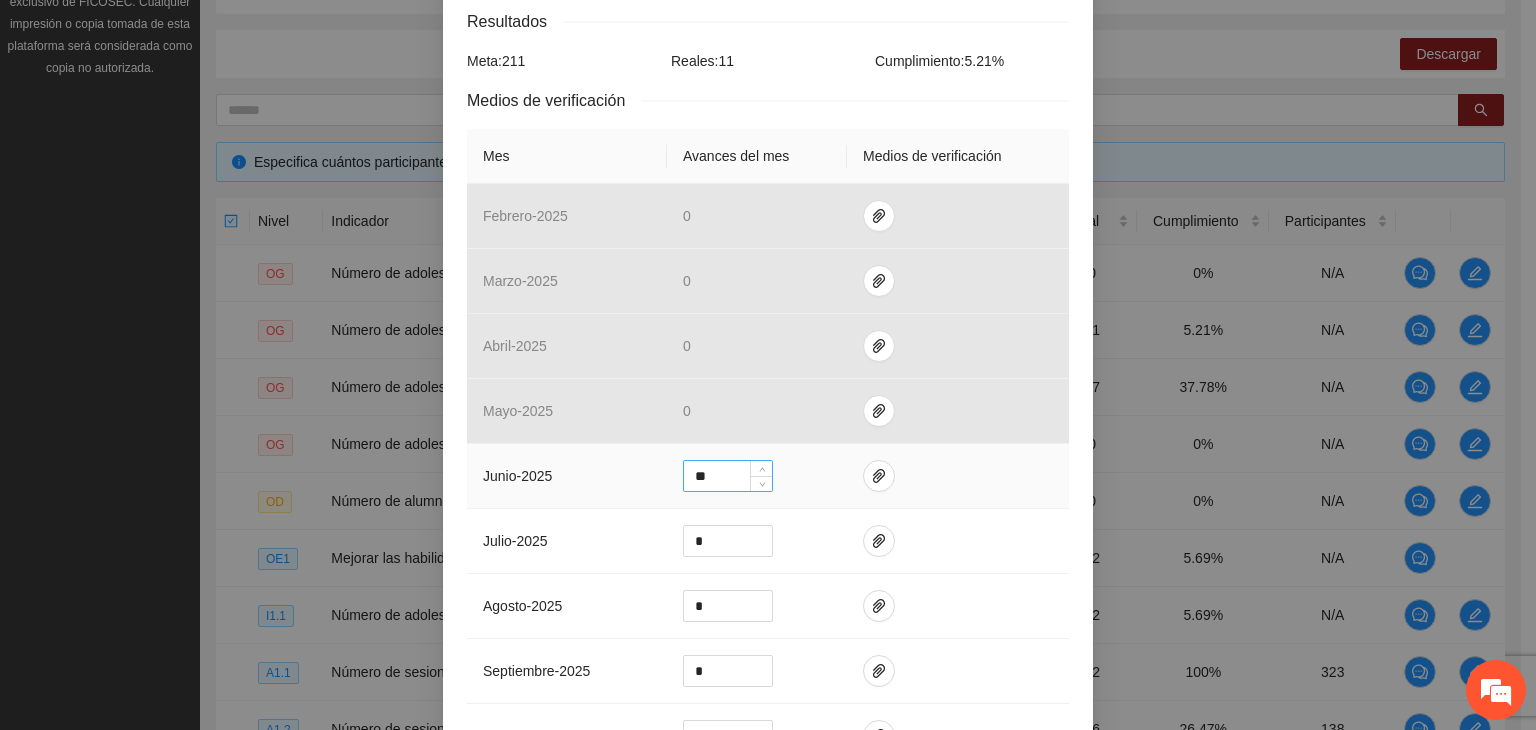 scroll, scrollTop: 400, scrollLeft: 0, axis: vertical 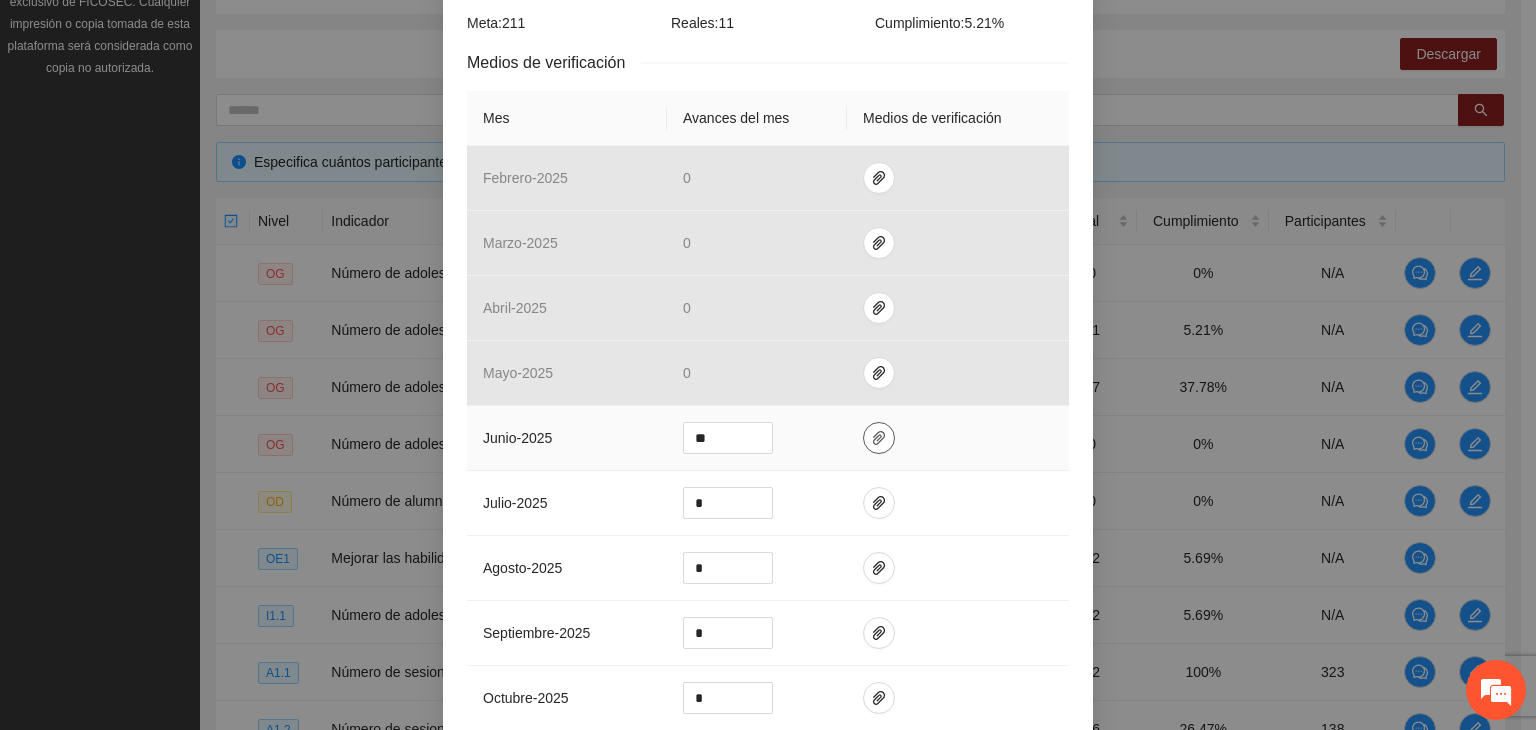 click 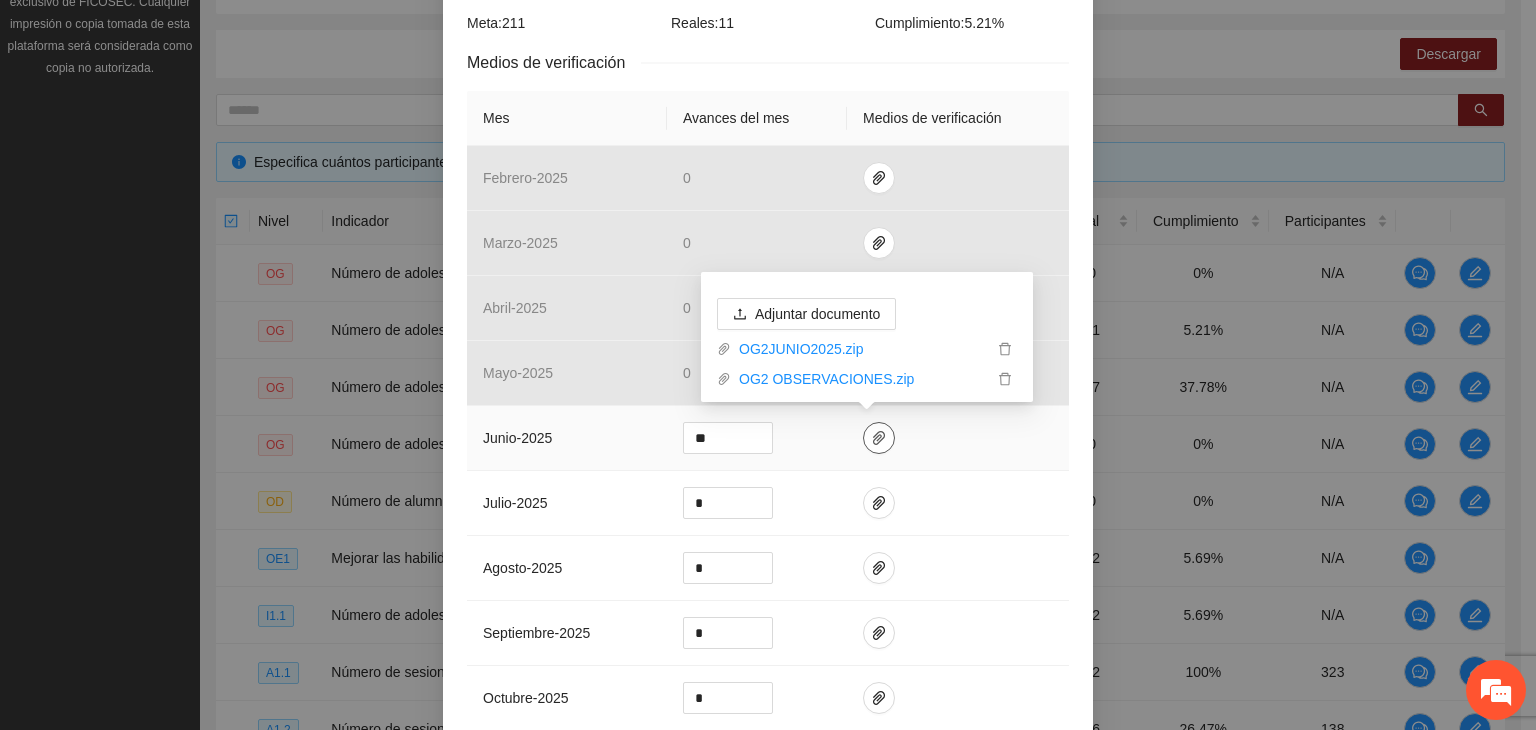 click 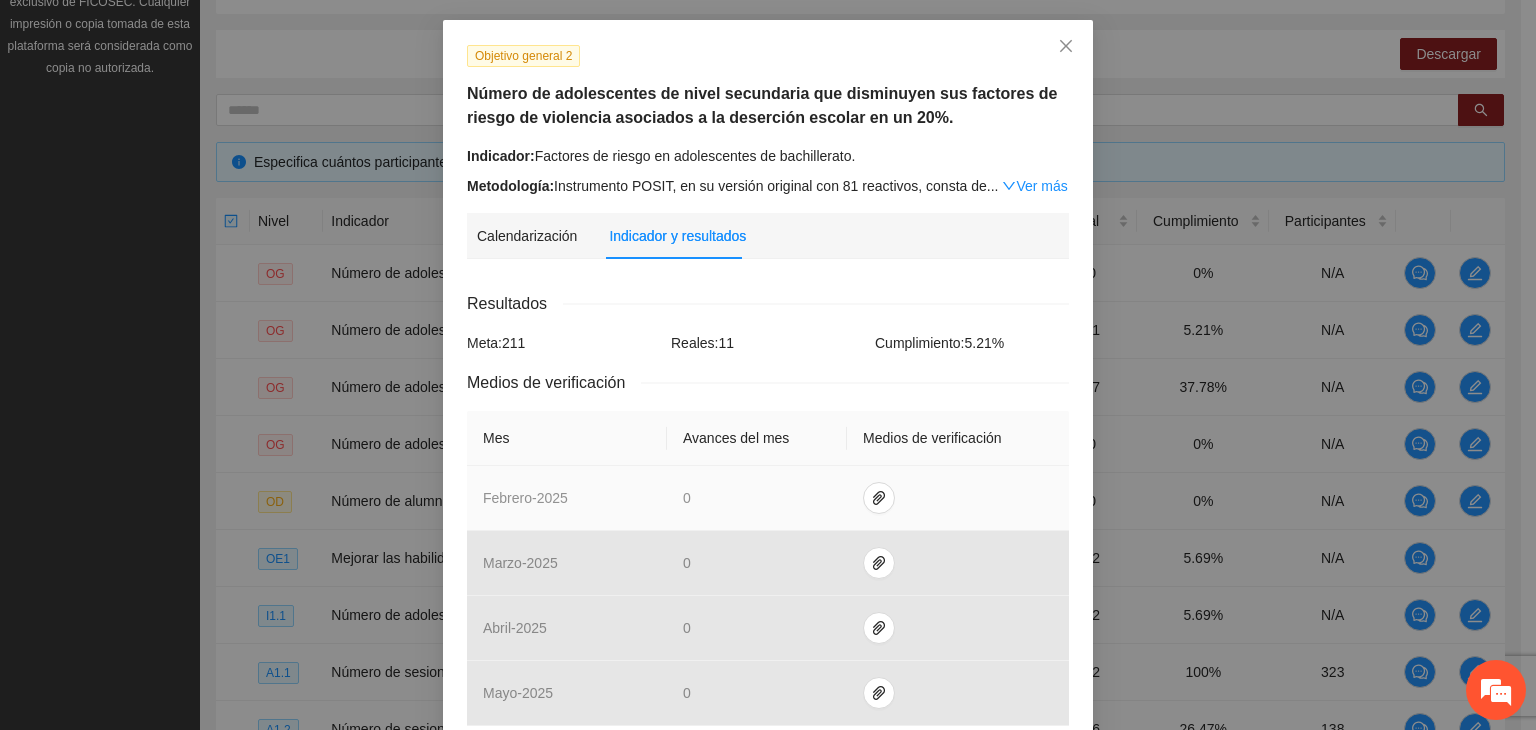 scroll, scrollTop: 300, scrollLeft: 0, axis: vertical 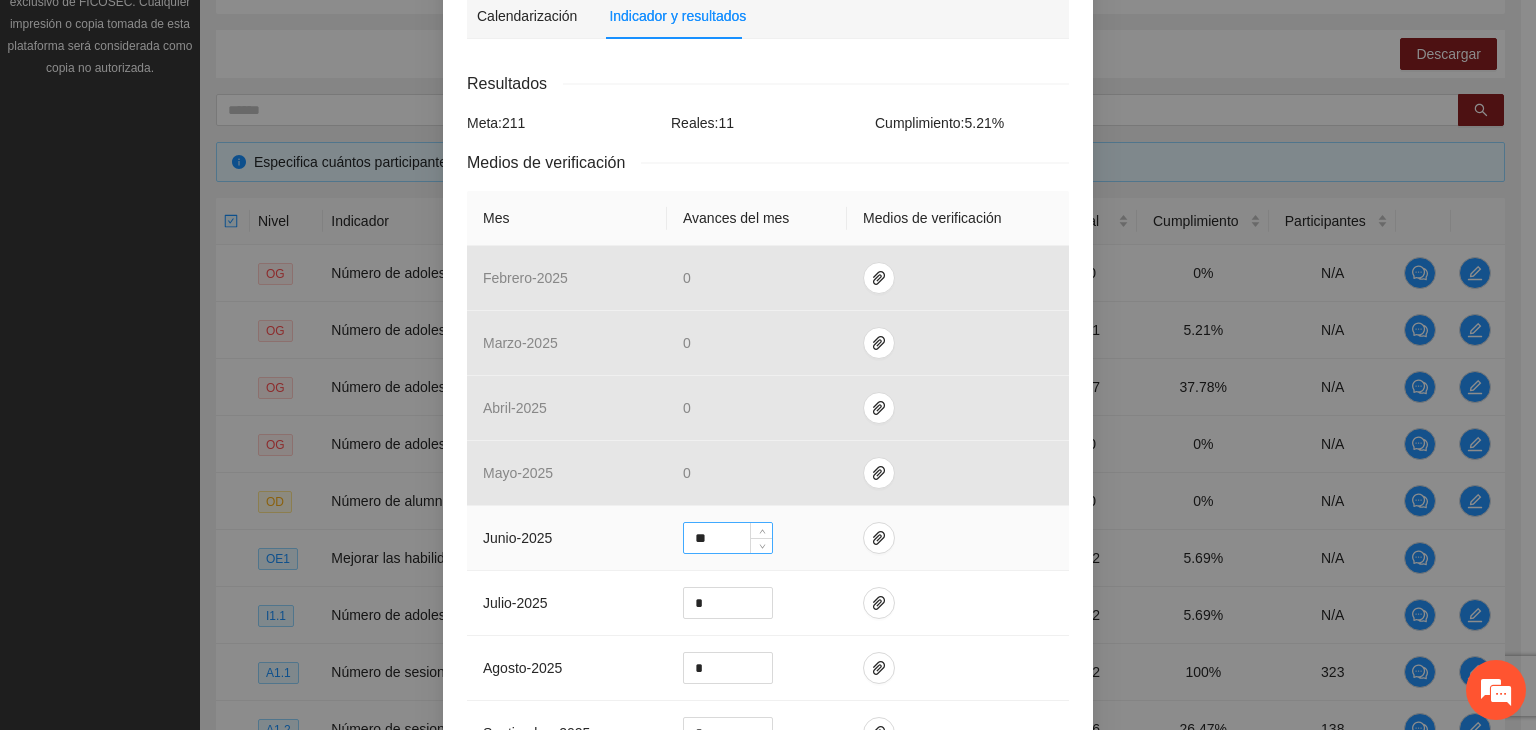 click on "**" at bounding box center [728, 538] 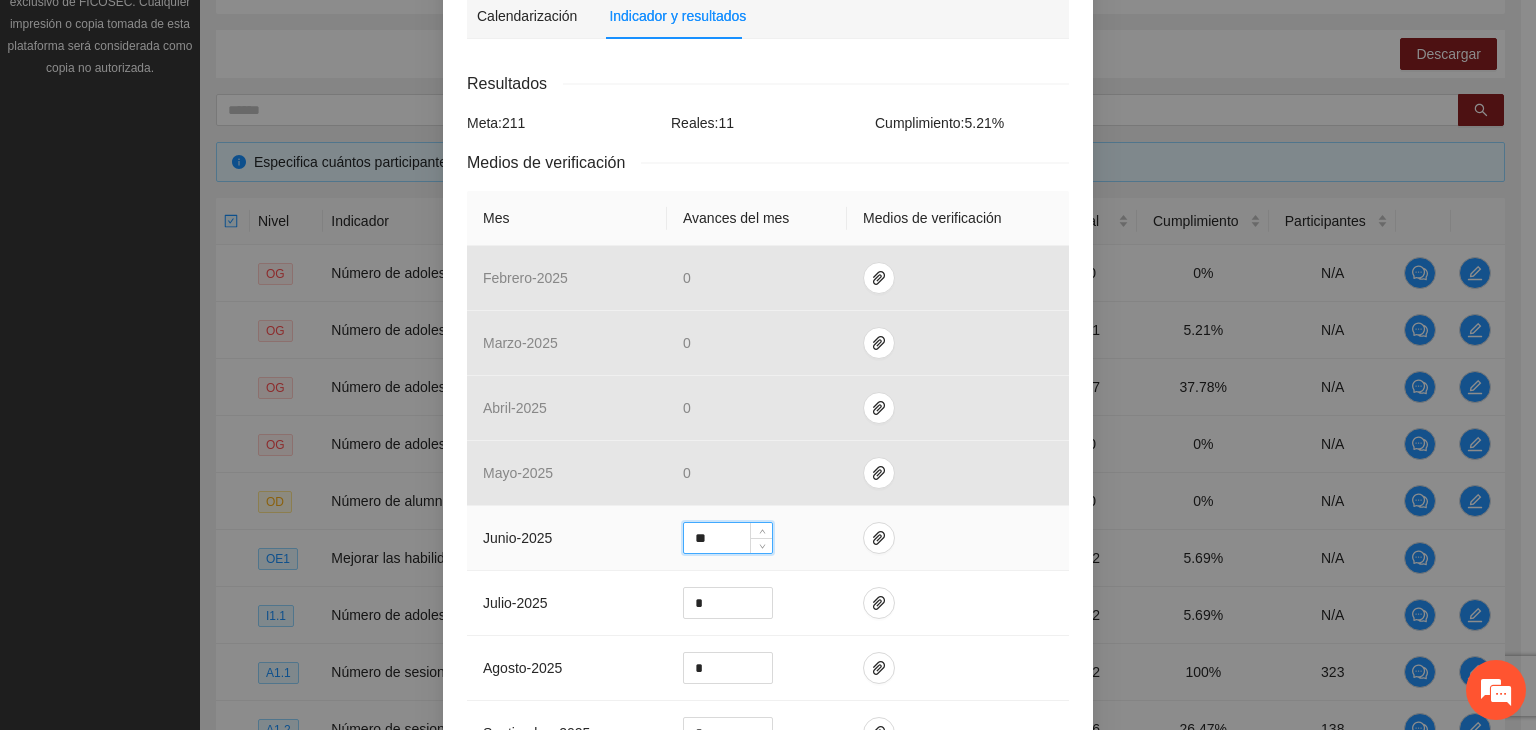 type on "*" 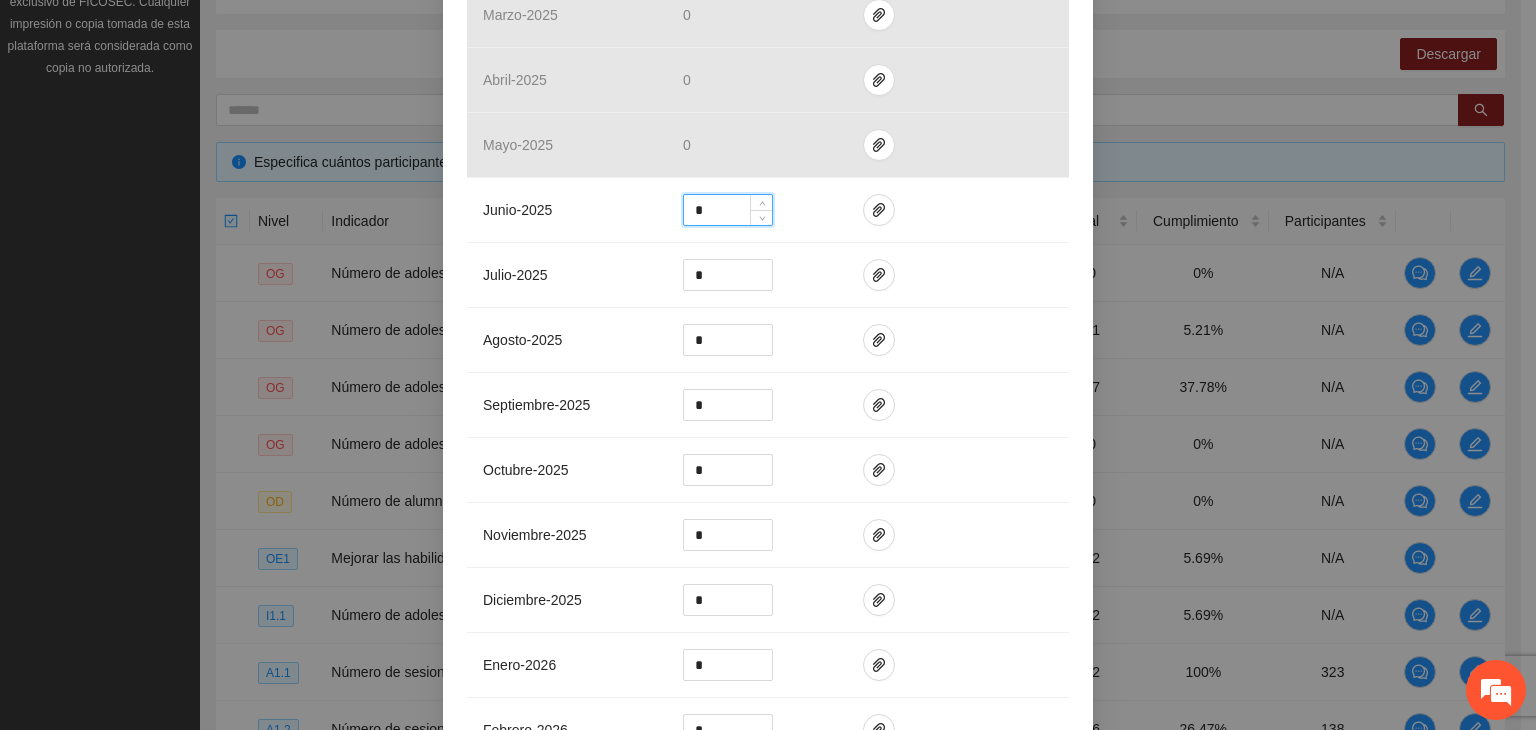 scroll, scrollTop: 1134, scrollLeft: 0, axis: vertical 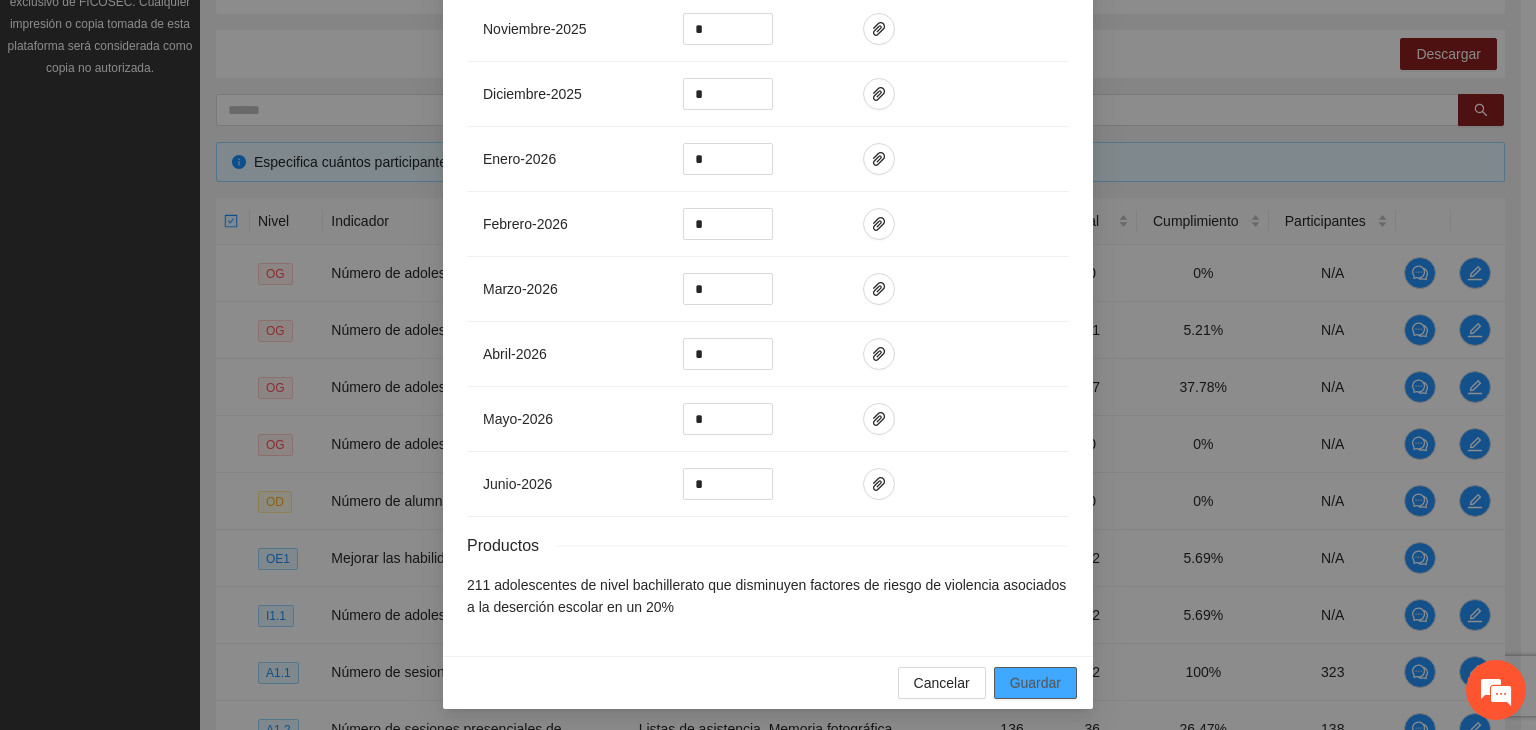type on "*" 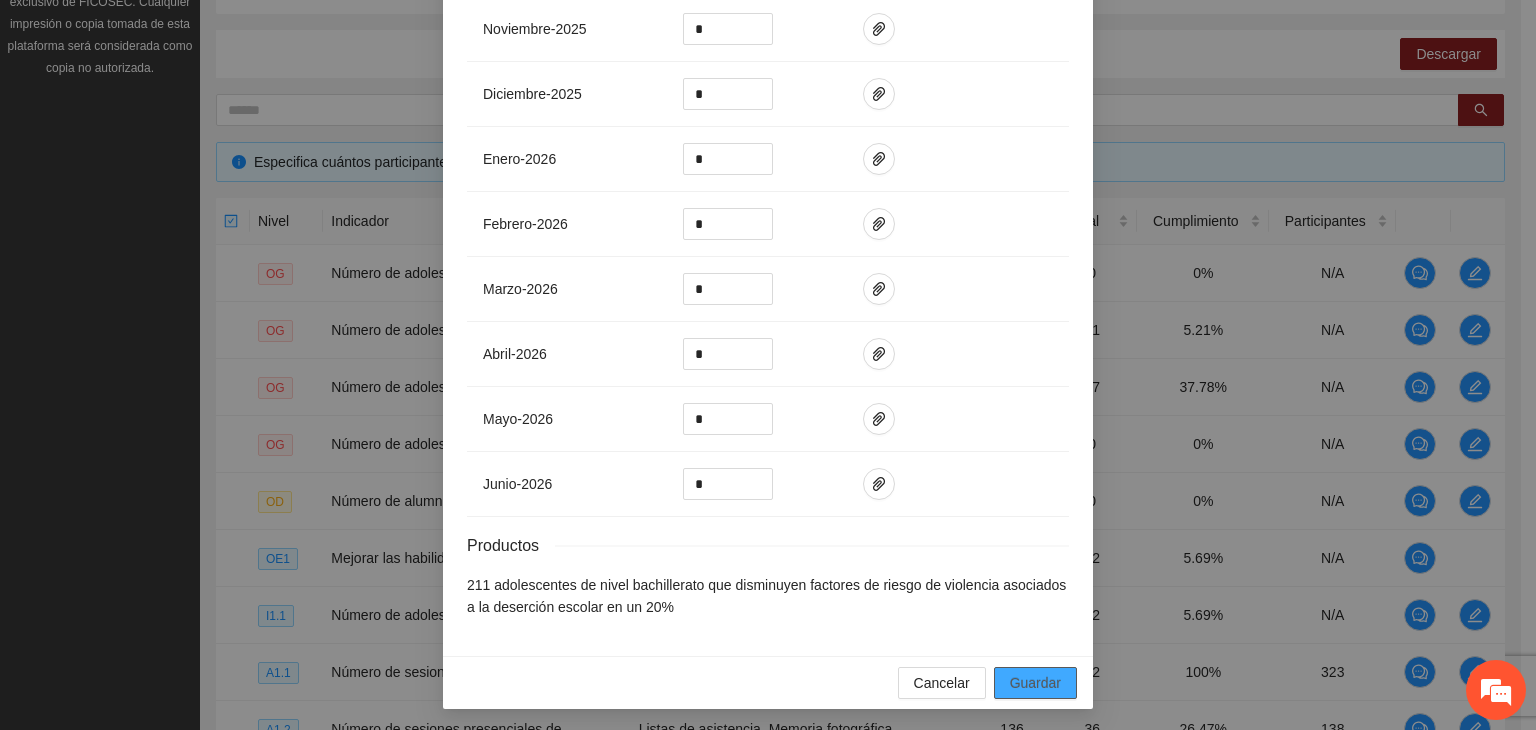 click on "Guardar" at bounding box center (1035, 683) 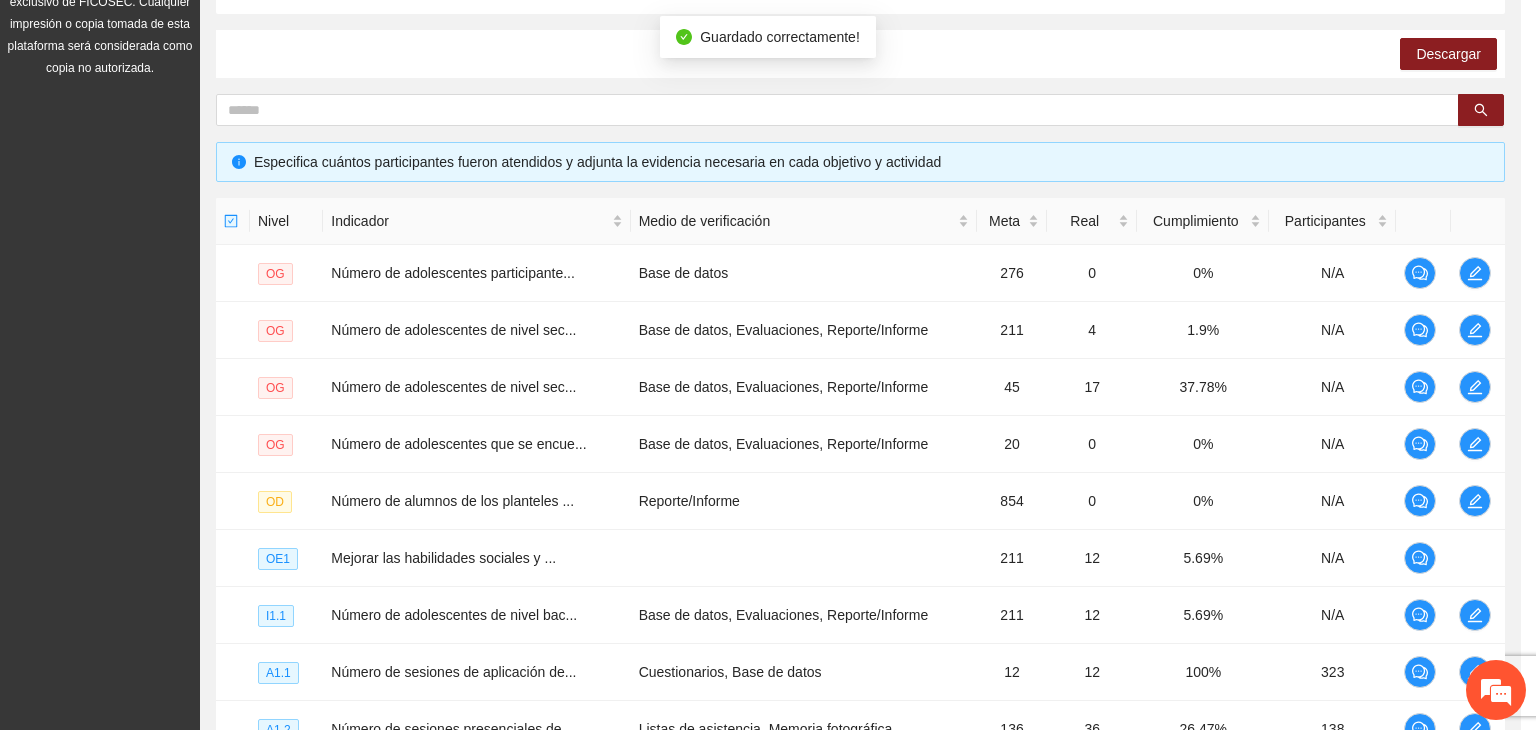scroll, scrollTop: 1034, scrollLeft: 0, axis: vertical 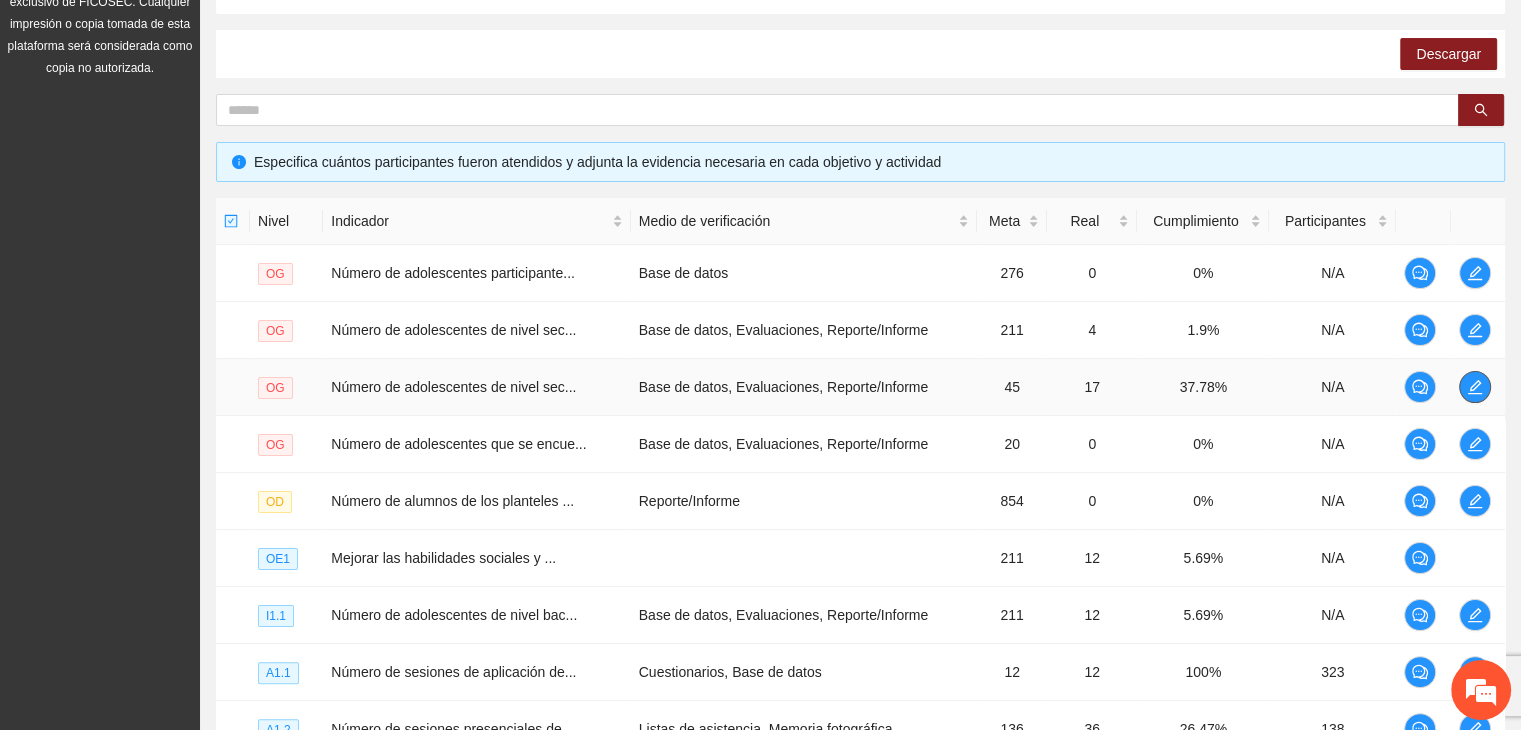 click 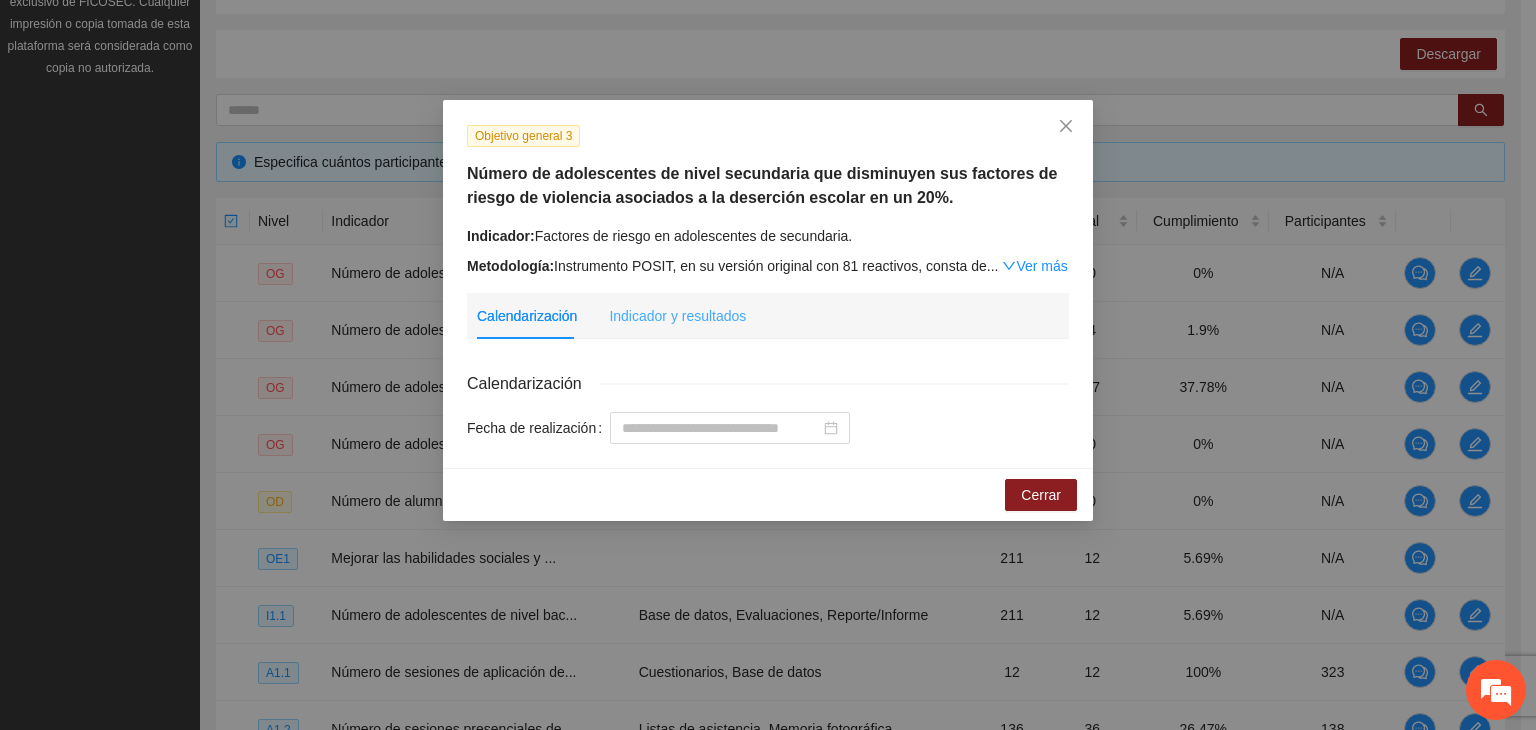 click on "Indicador y resultados" at bounding box center (677, 316) 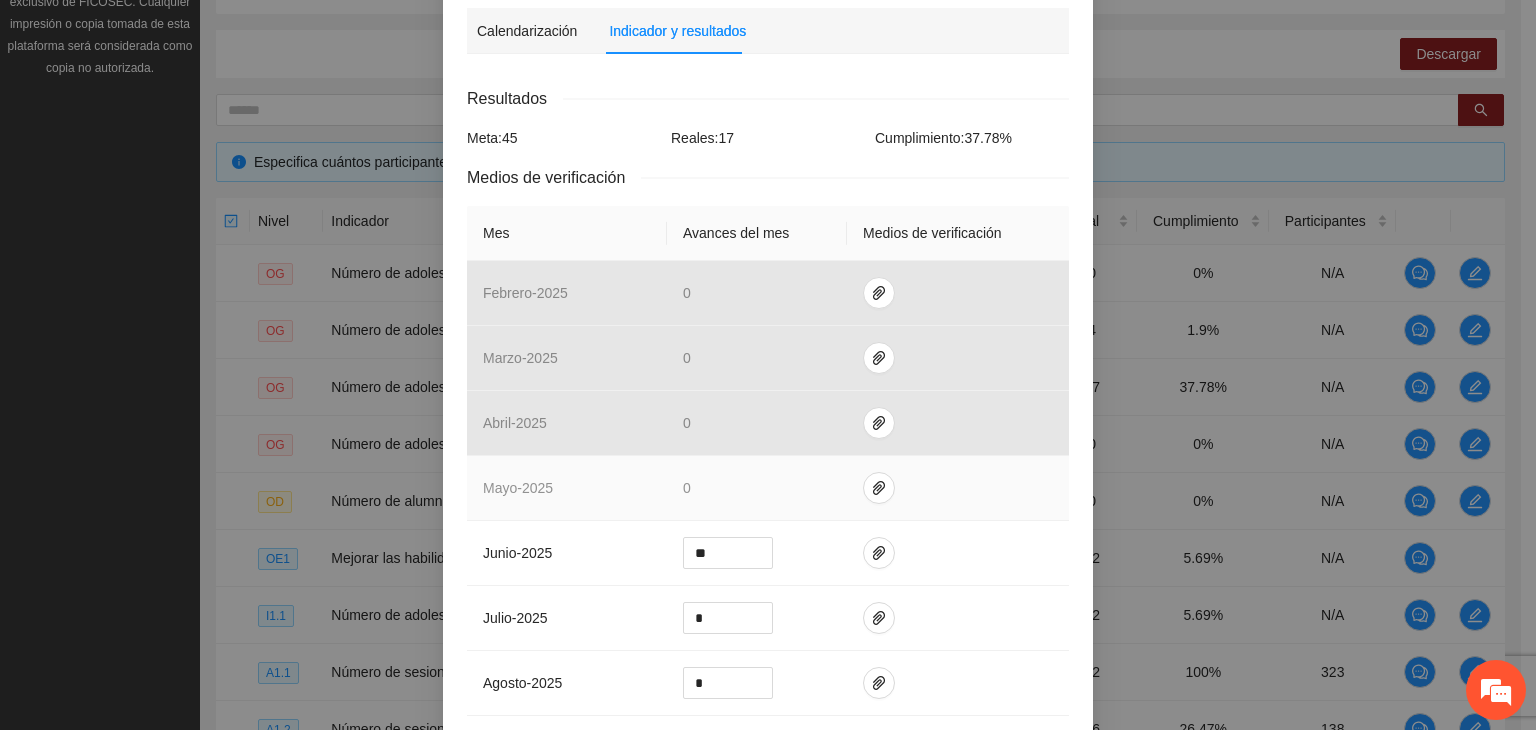 scroll, scrollTop: 400, scrollLeft: 0, axis: vertical 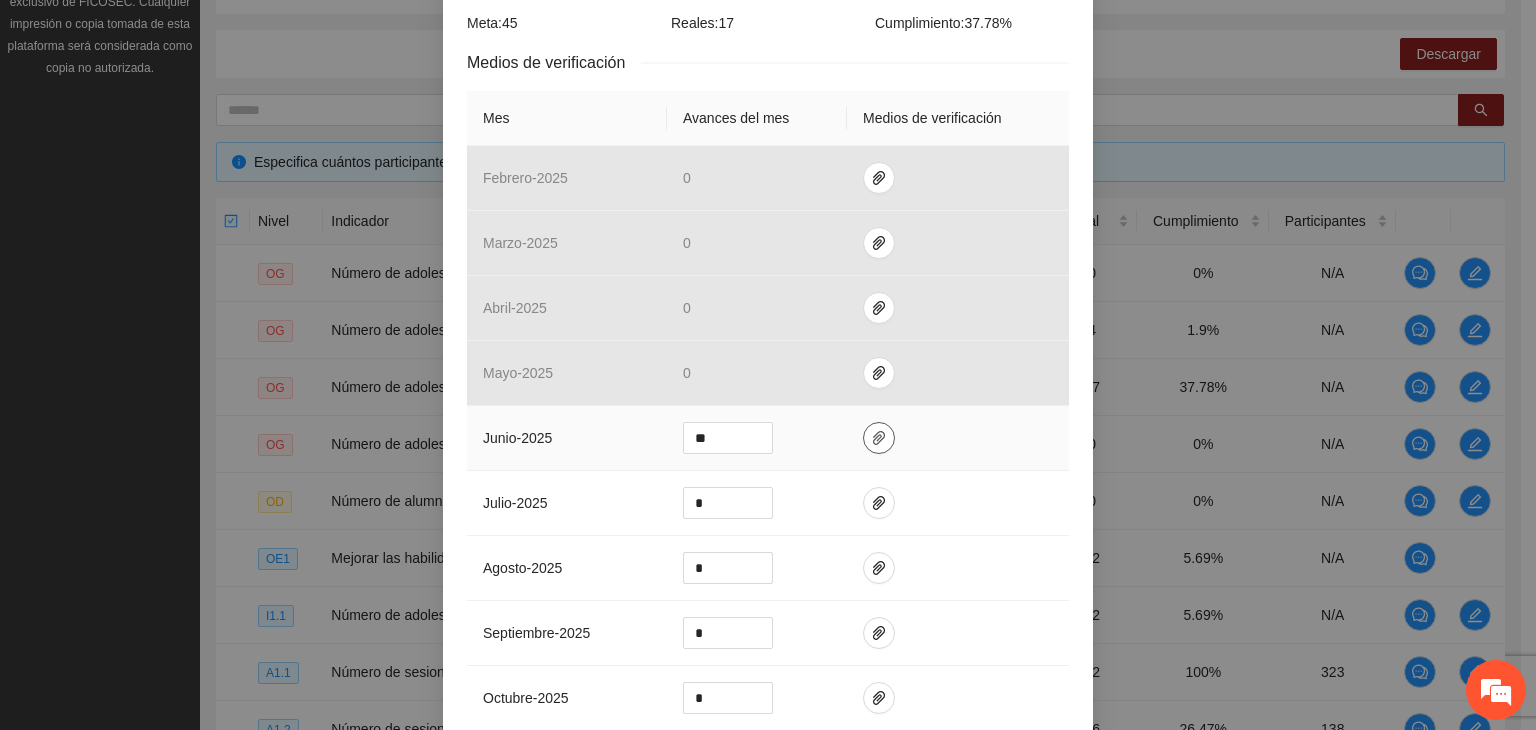 click 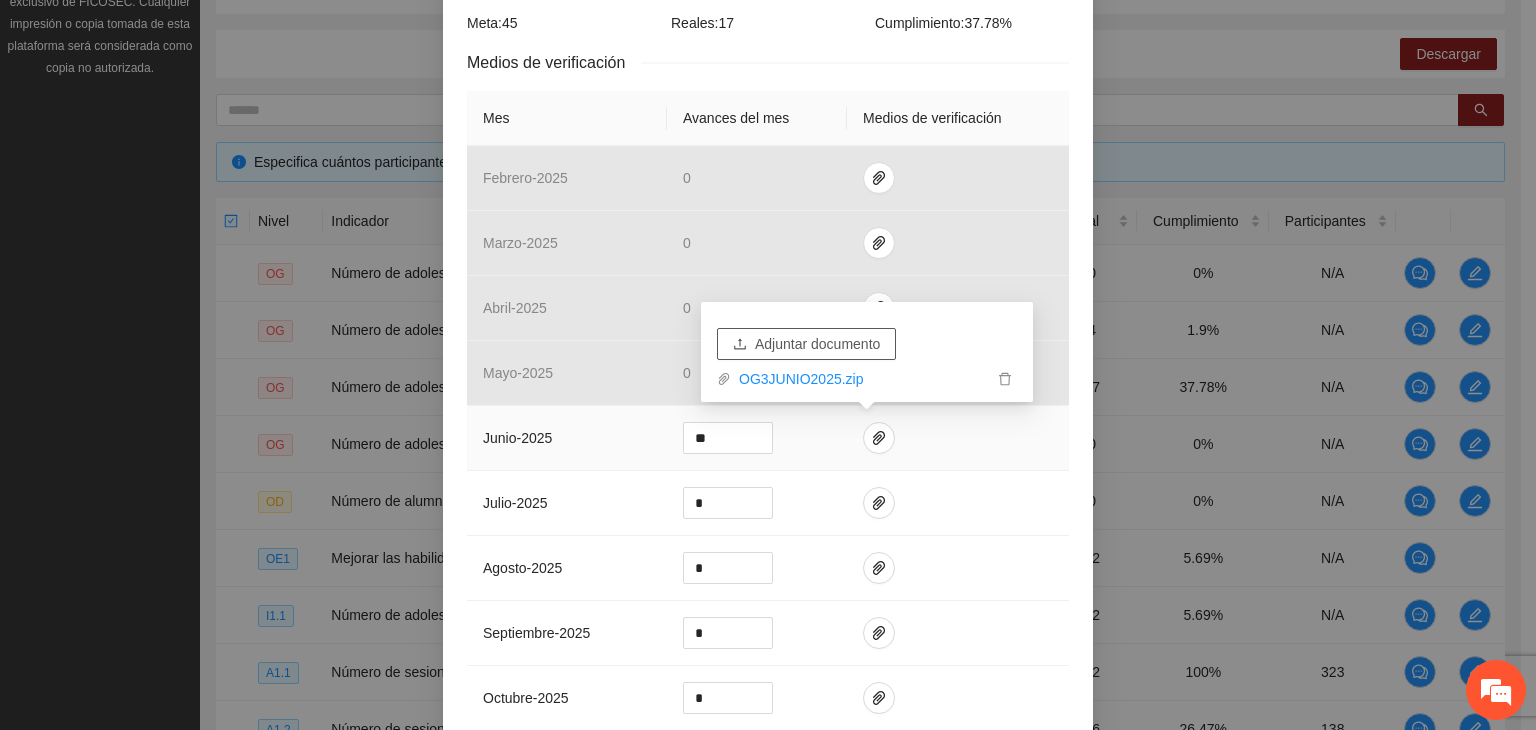 click on "Adjuntar documento" at bounding box center (817, 344) 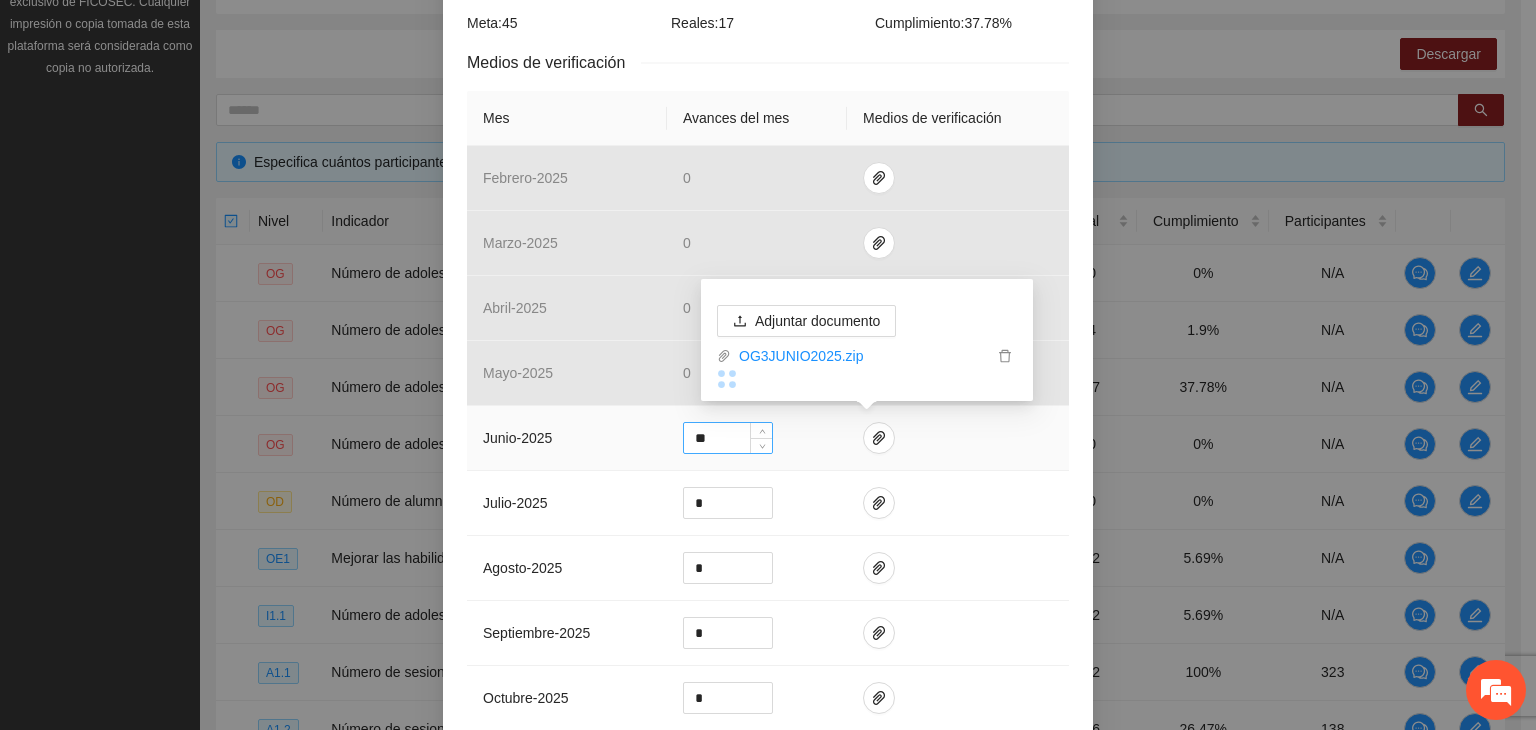 click on "**" at bounding box center (728, 438) 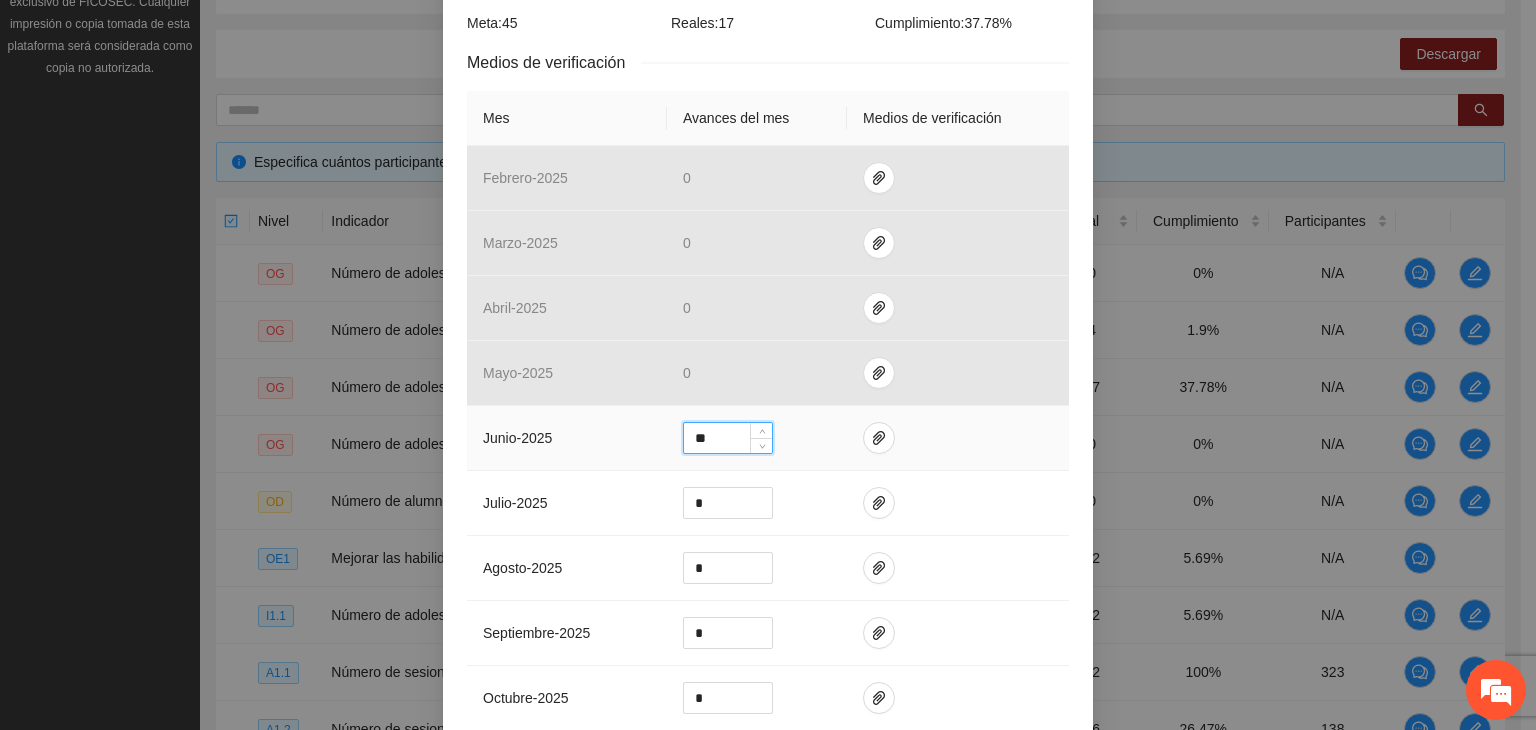 type on "*" 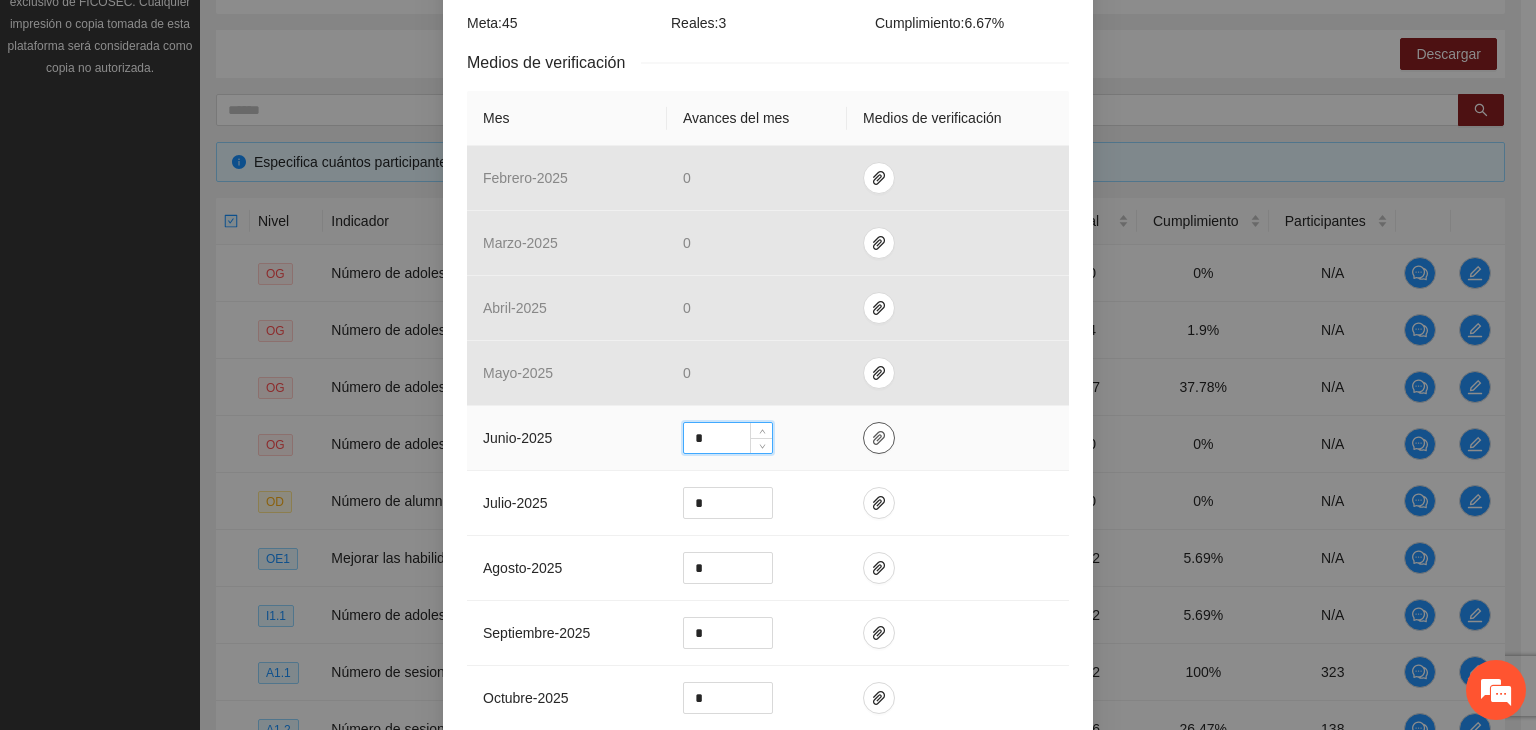 type on "*" 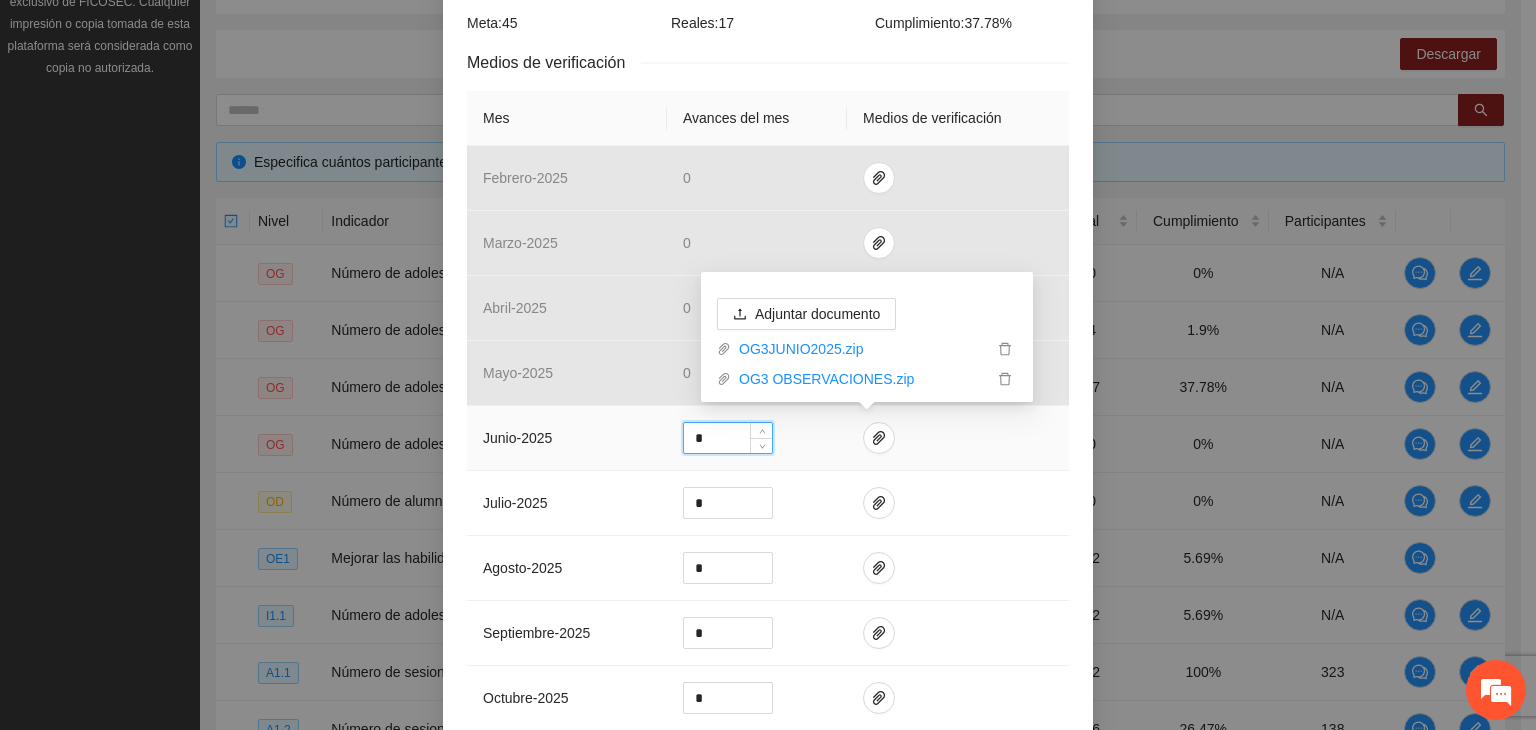 click on "*" at bounding box center (728, 438) 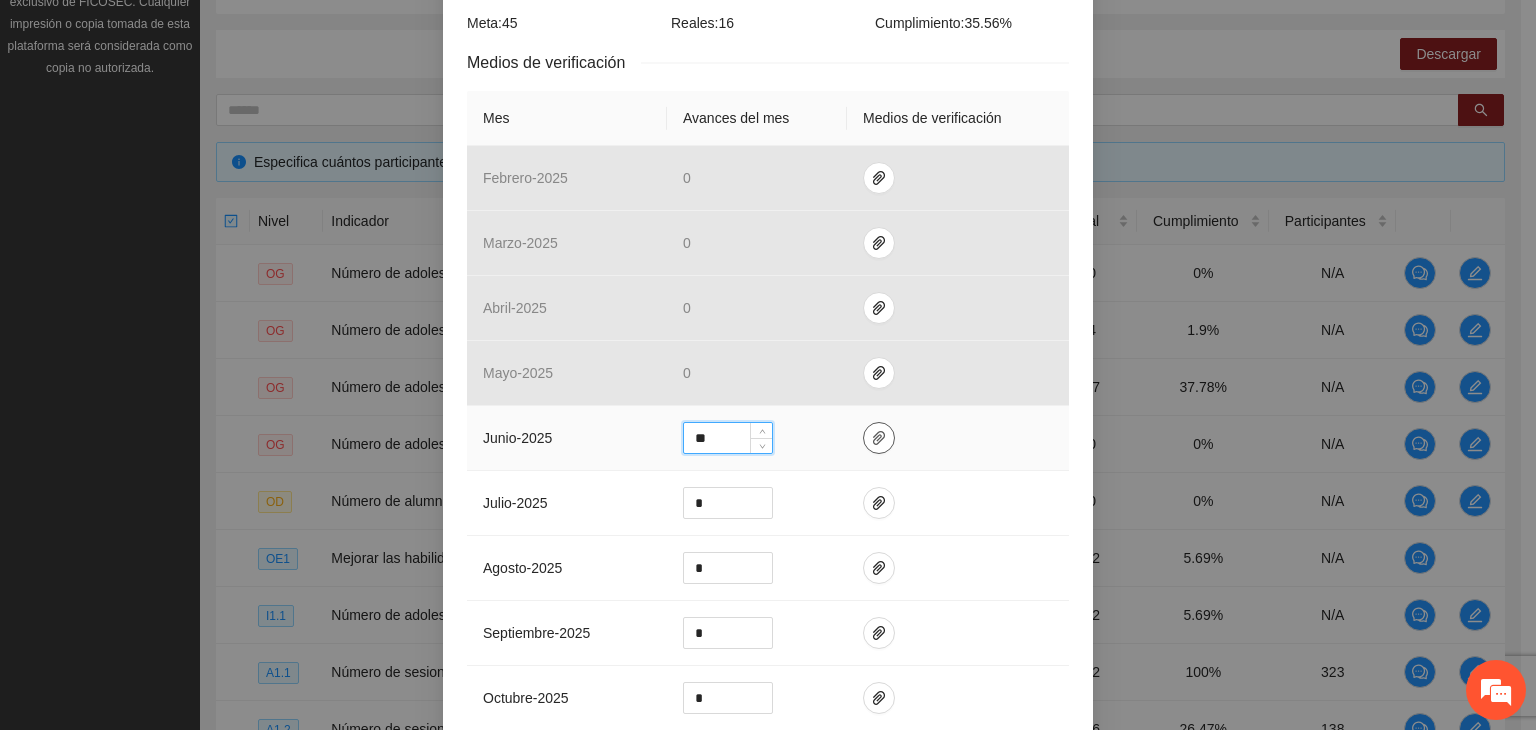 type on "**" 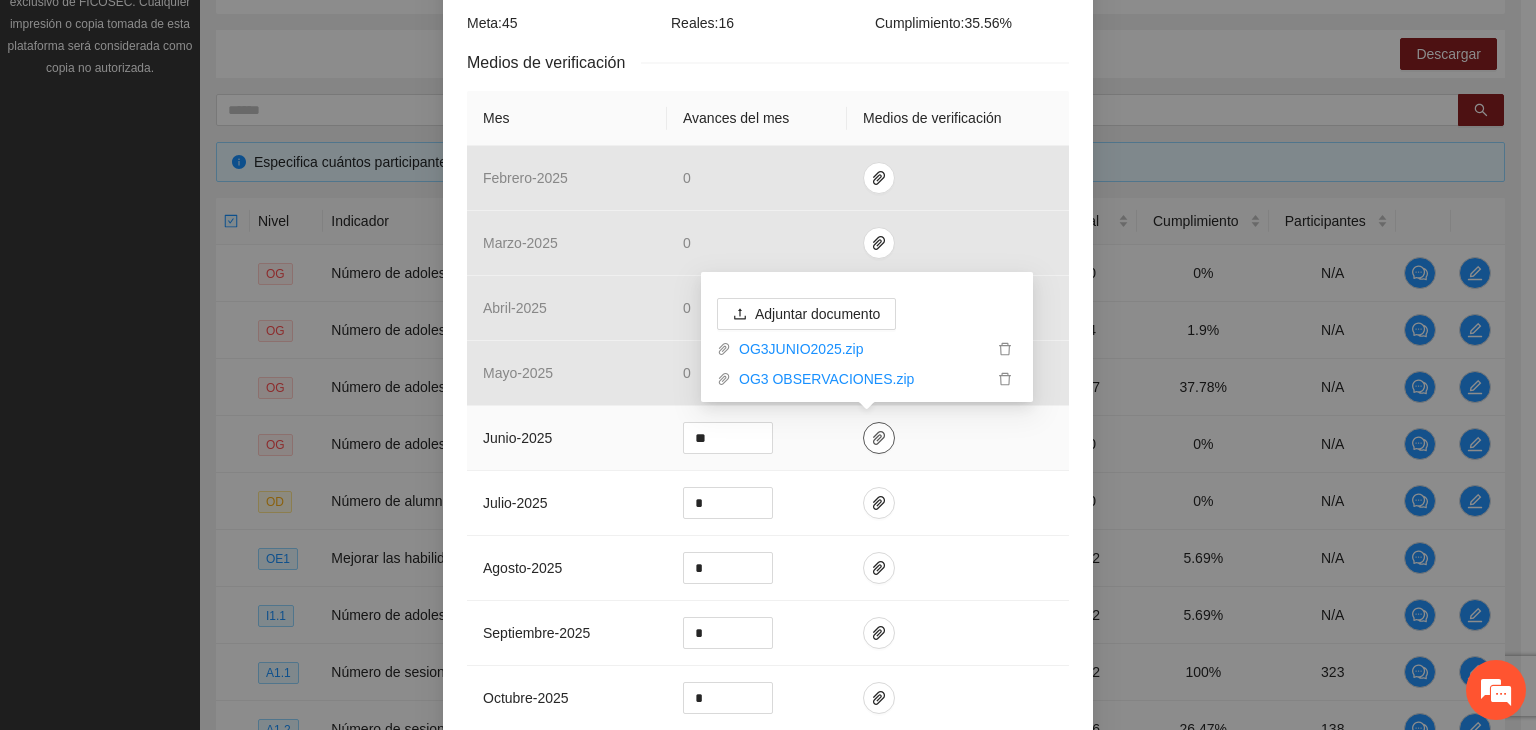 click 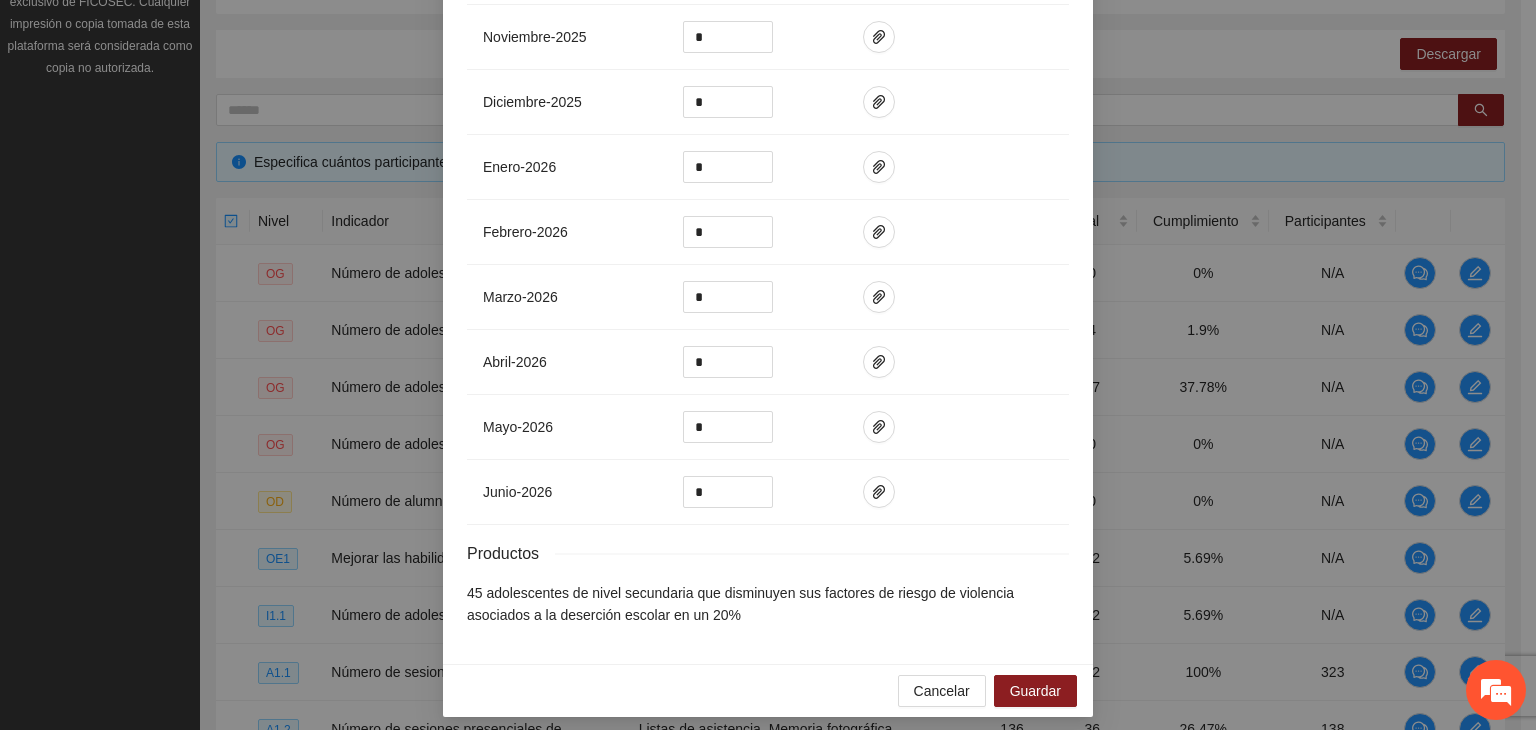 scroll, scrollTop: 1134, scrollLeft: 0, axis: vertical 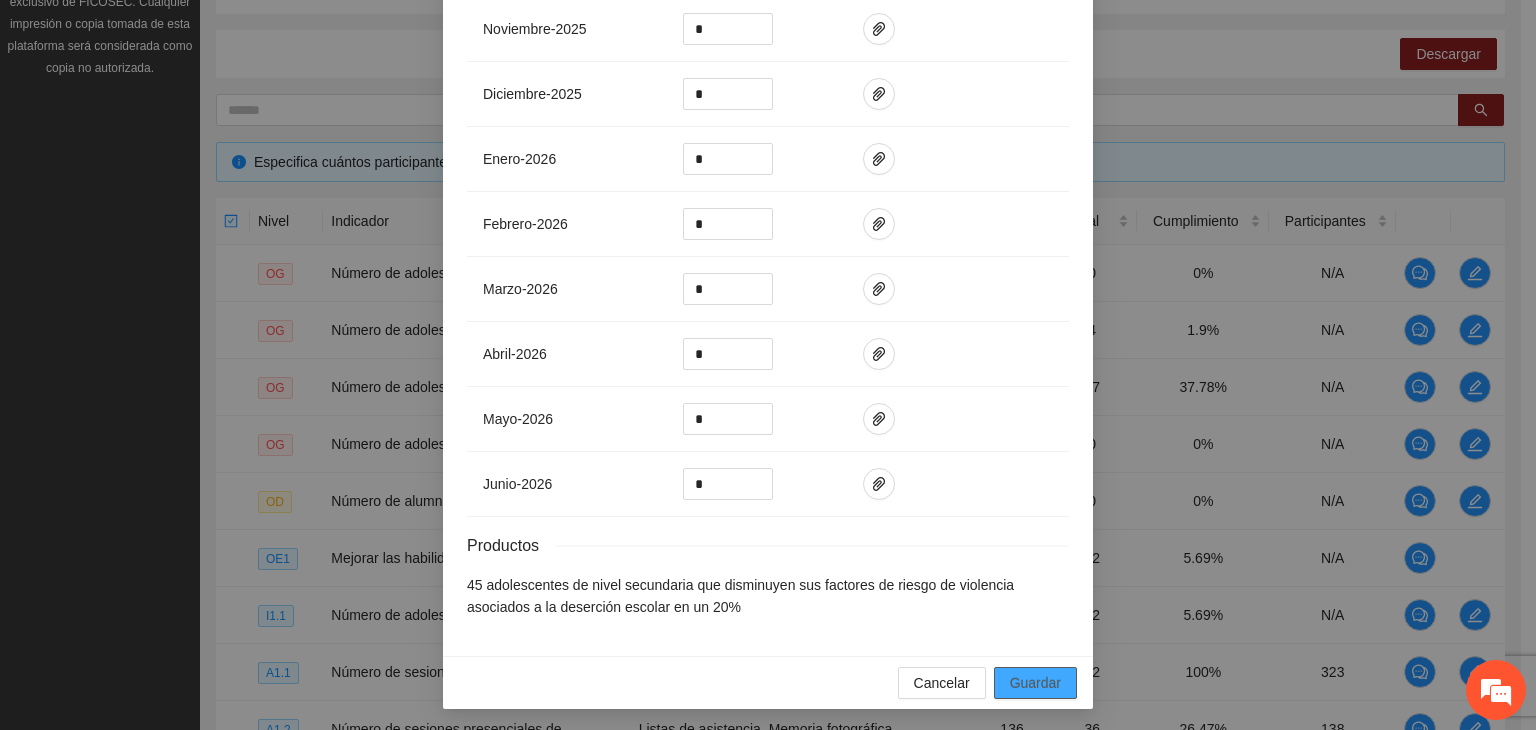 click on "Guardar" at bounding box center (1035, 683) 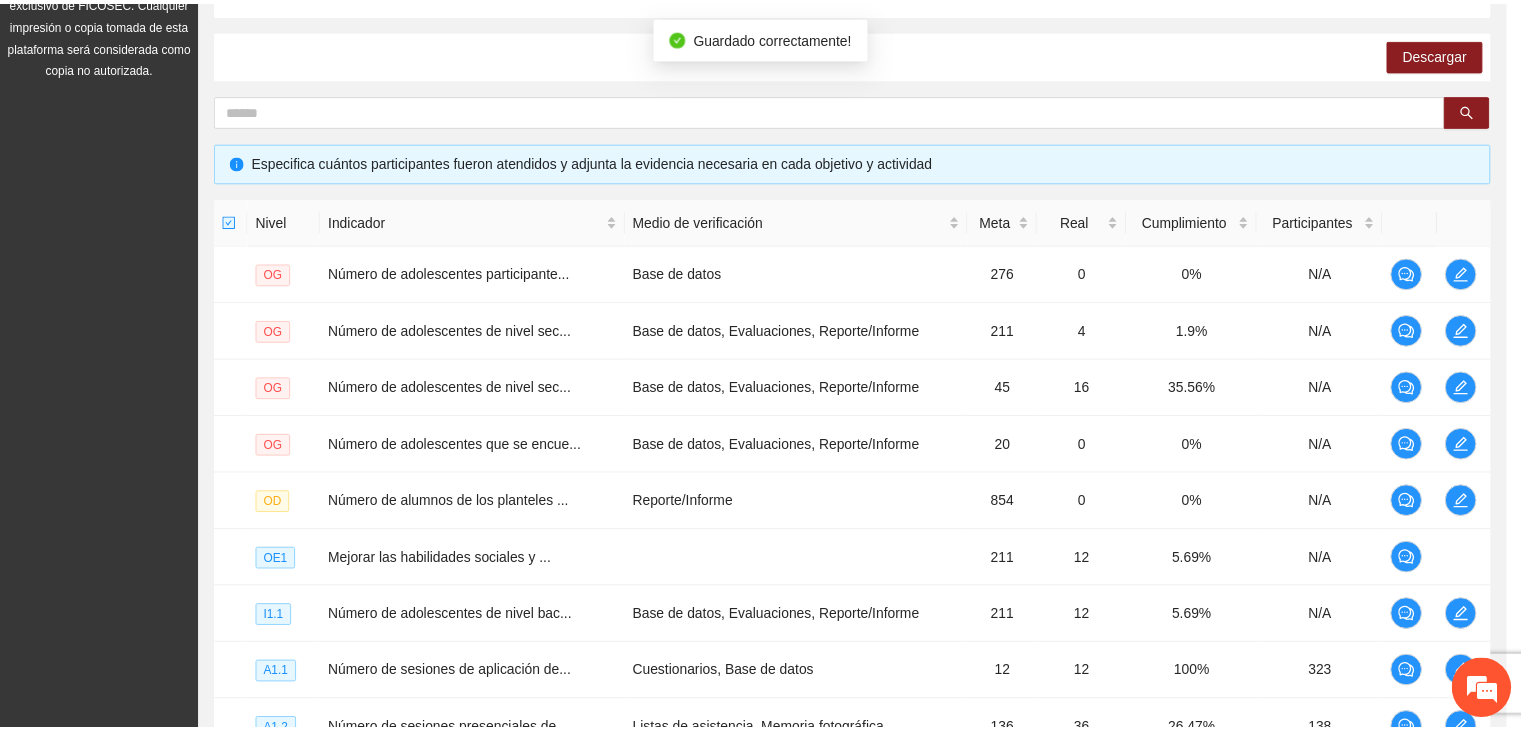 scroll, scrollTop: 1034, scrollLeft: 0, axis: vertical 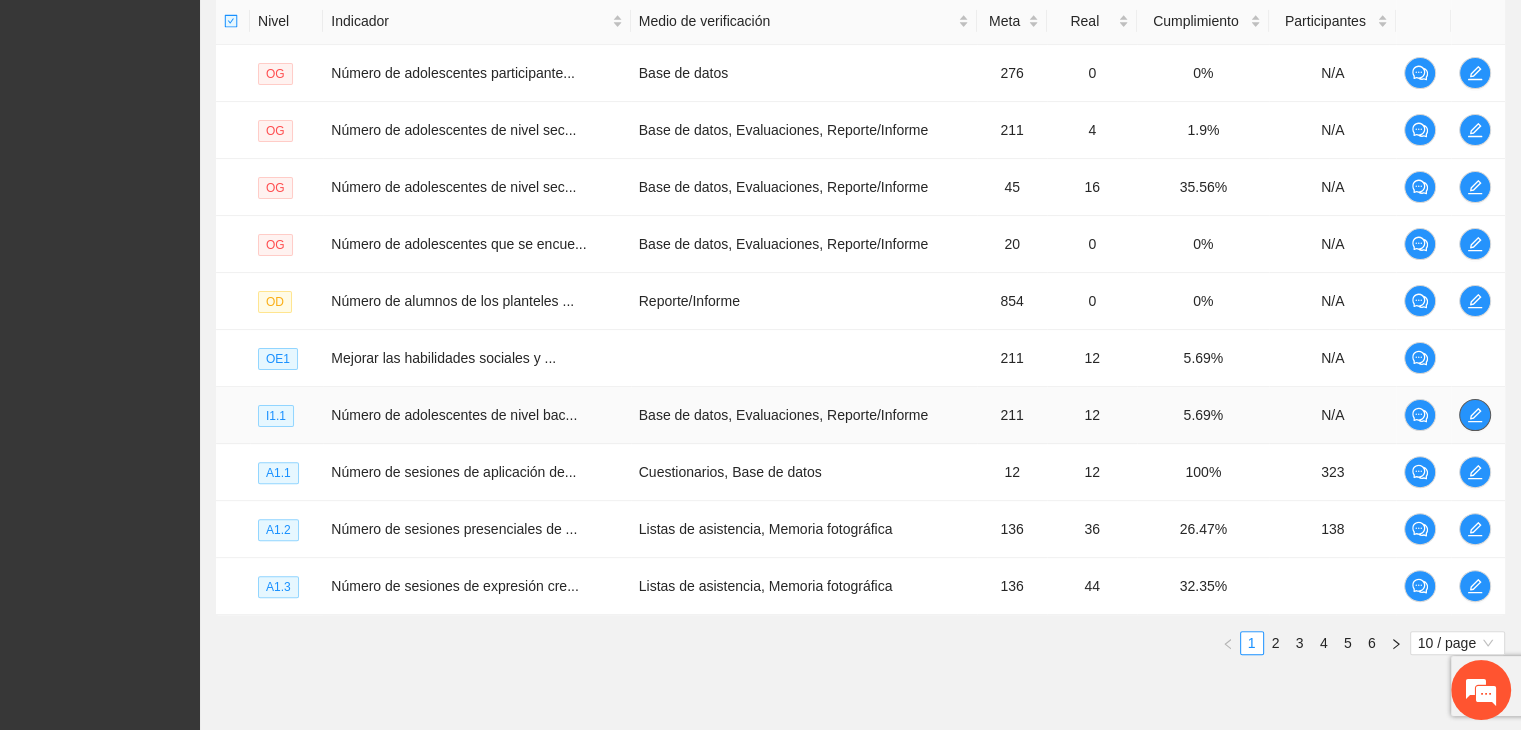 click 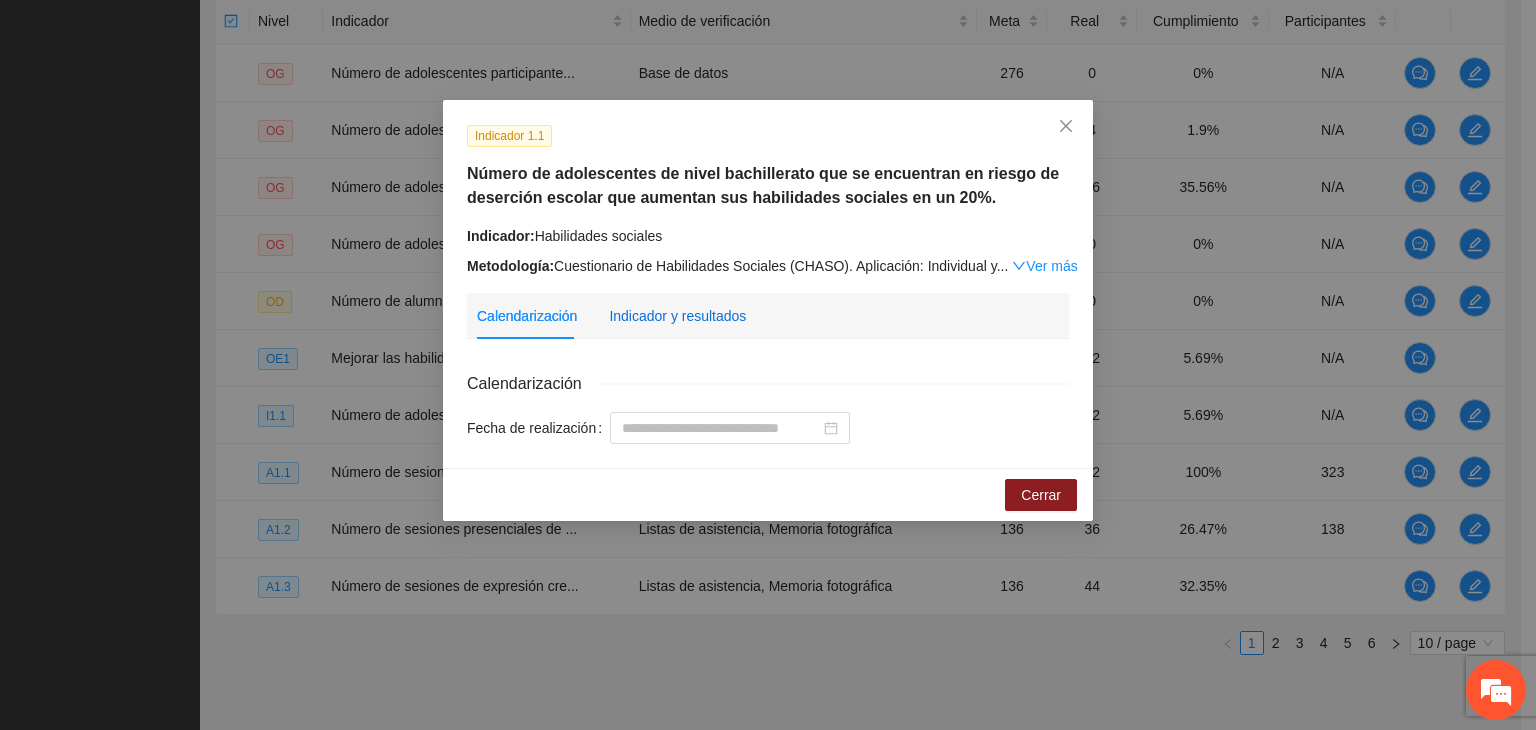 click on "Indicador y resultados" at bounding box center (677, 316) 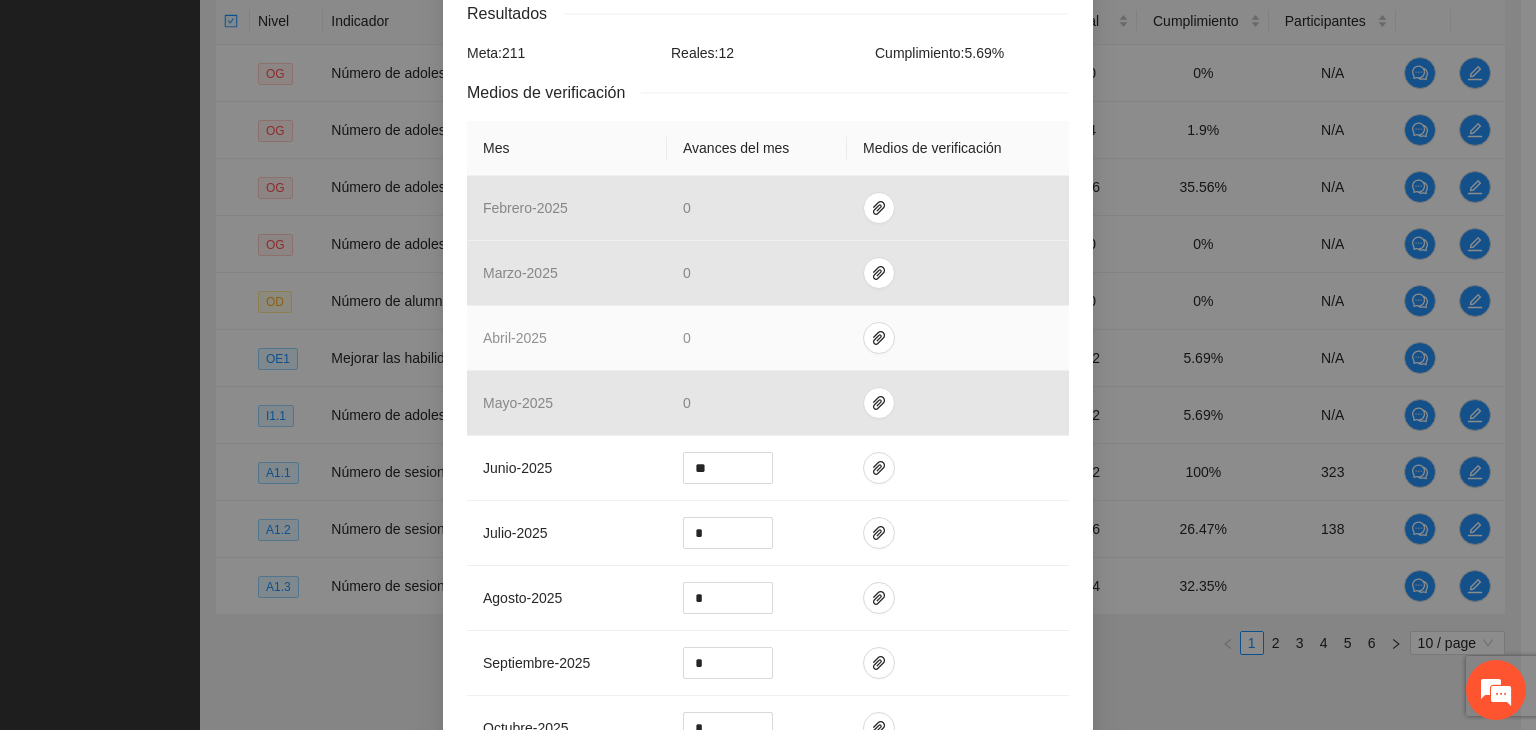 scroll, scrollTop: 400, scrollLeft: 0, axis: vertical 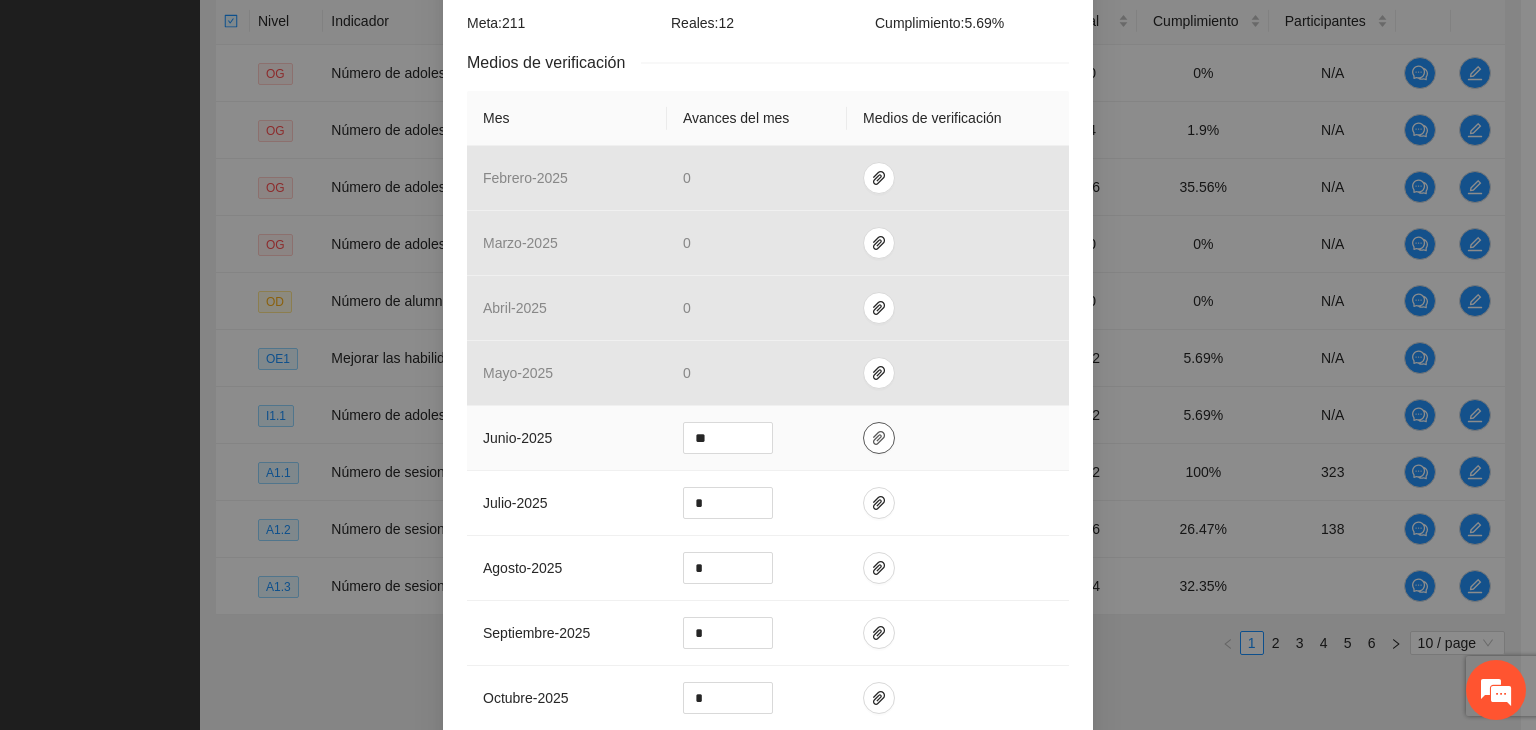 click 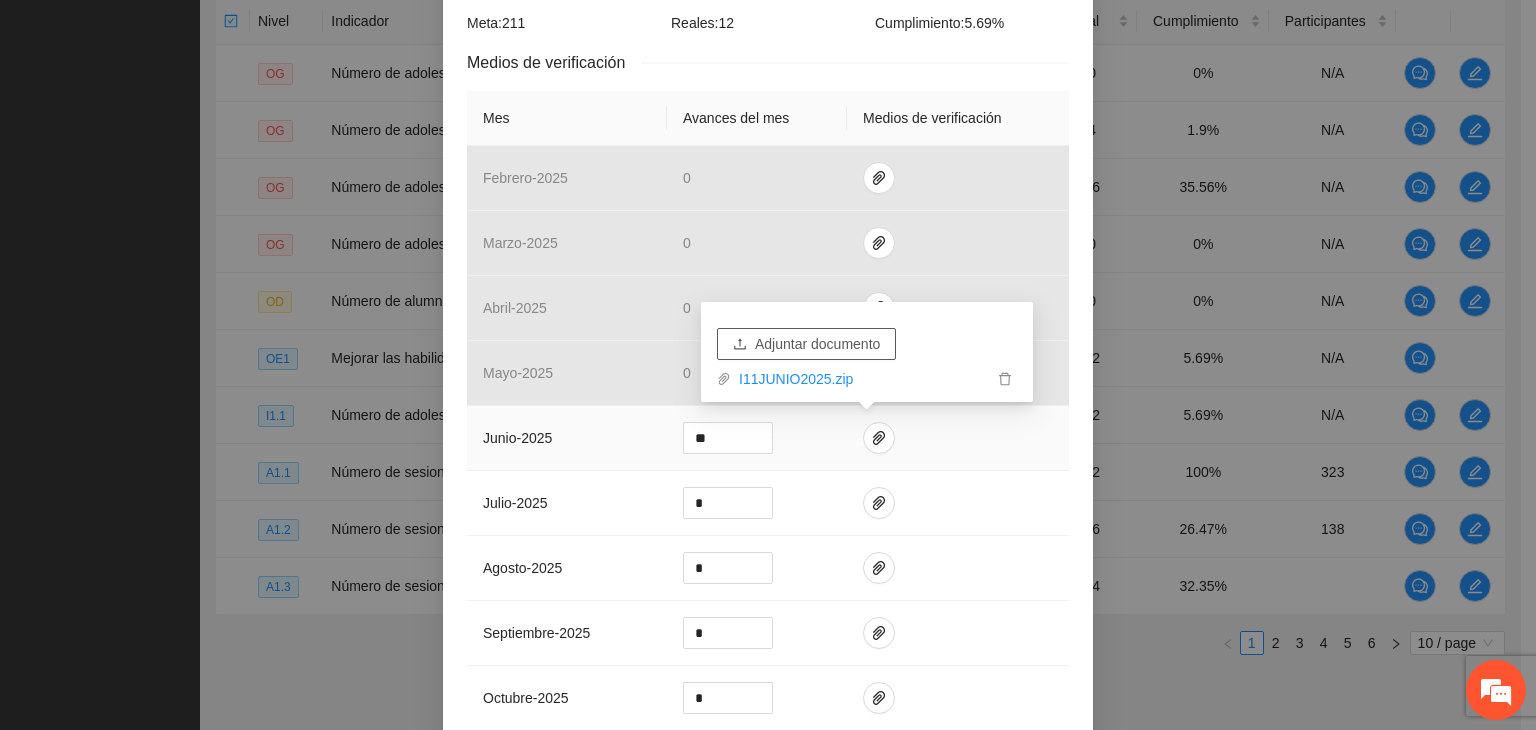 click on "Adjuntar documento" at bounding box center [817, 344] 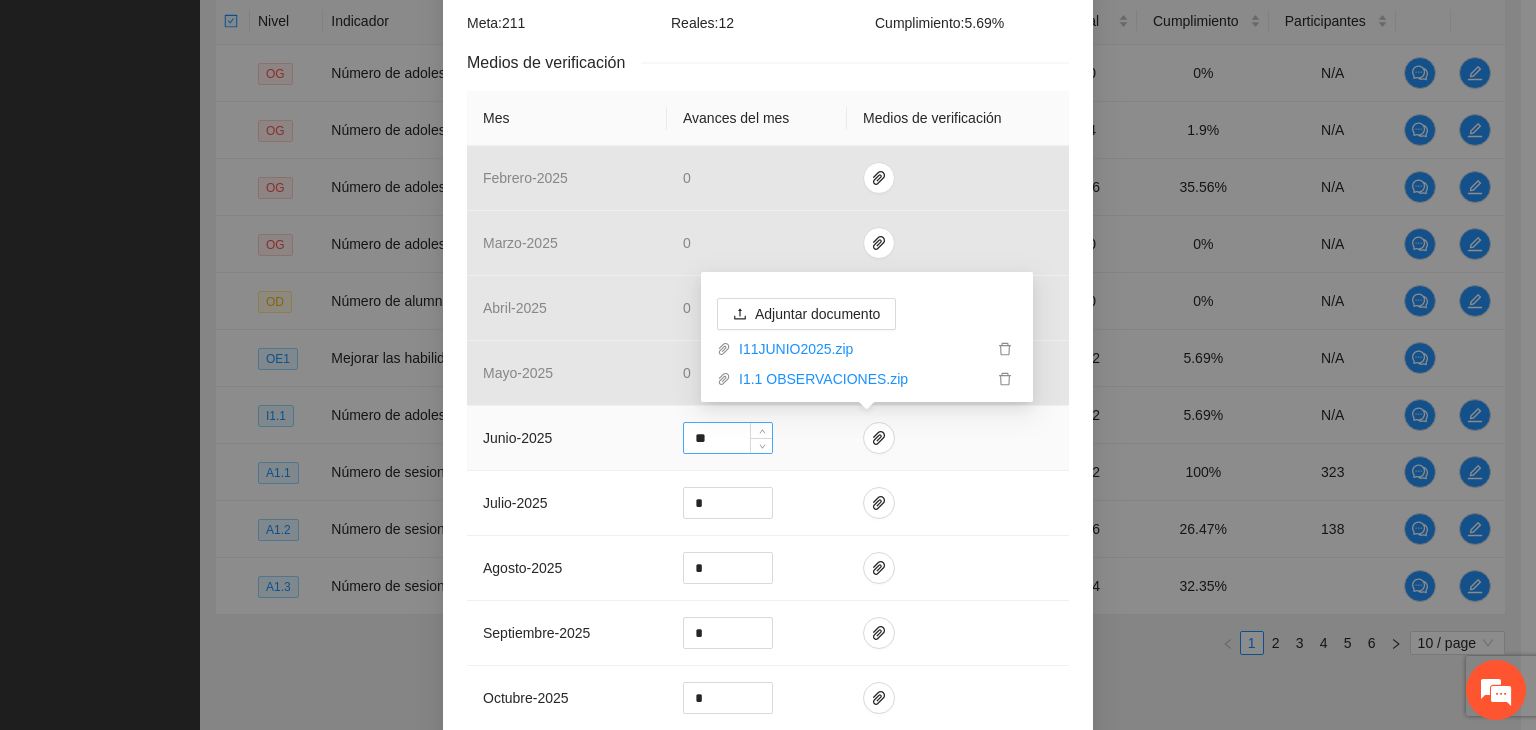 click on "**" at bounding box center [728, 438] 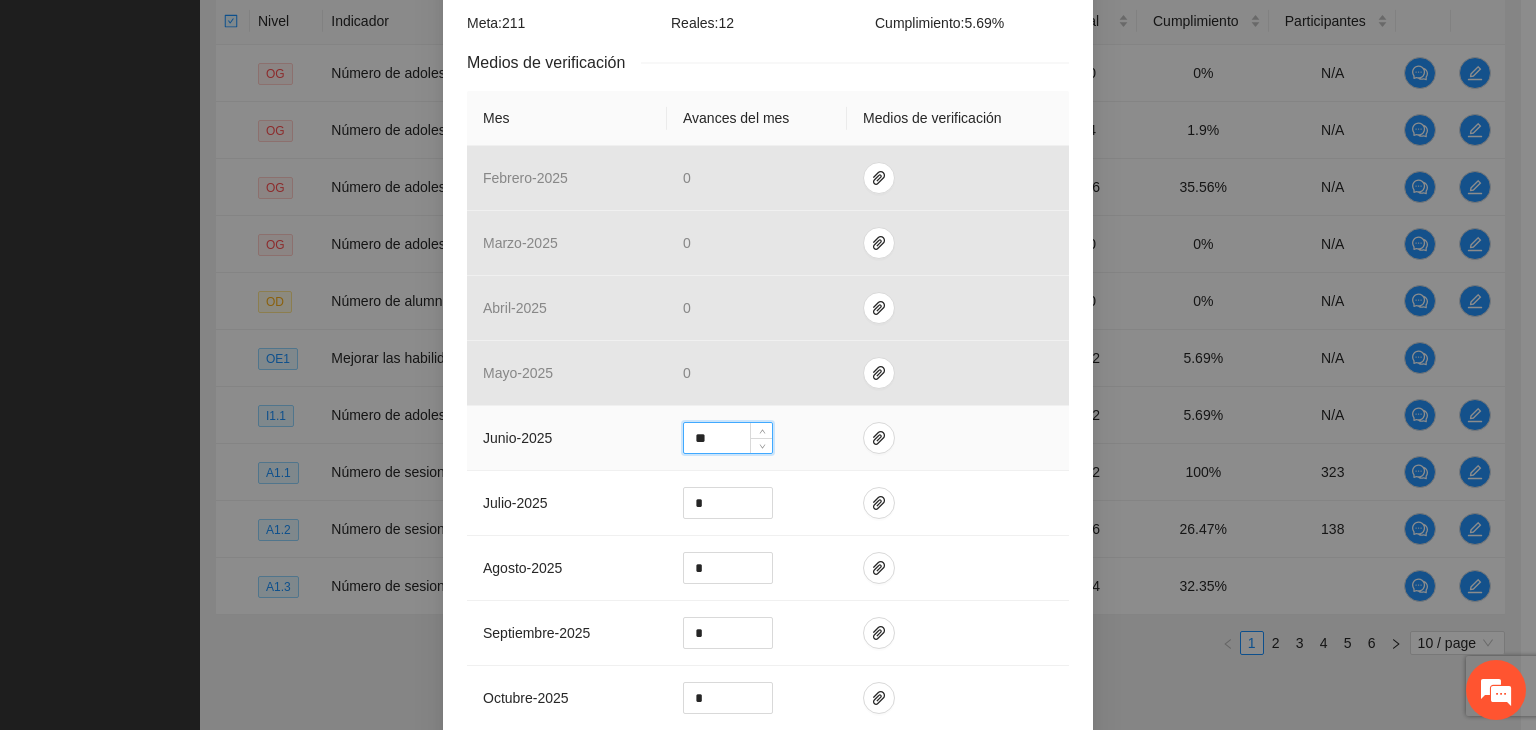 type on "*" 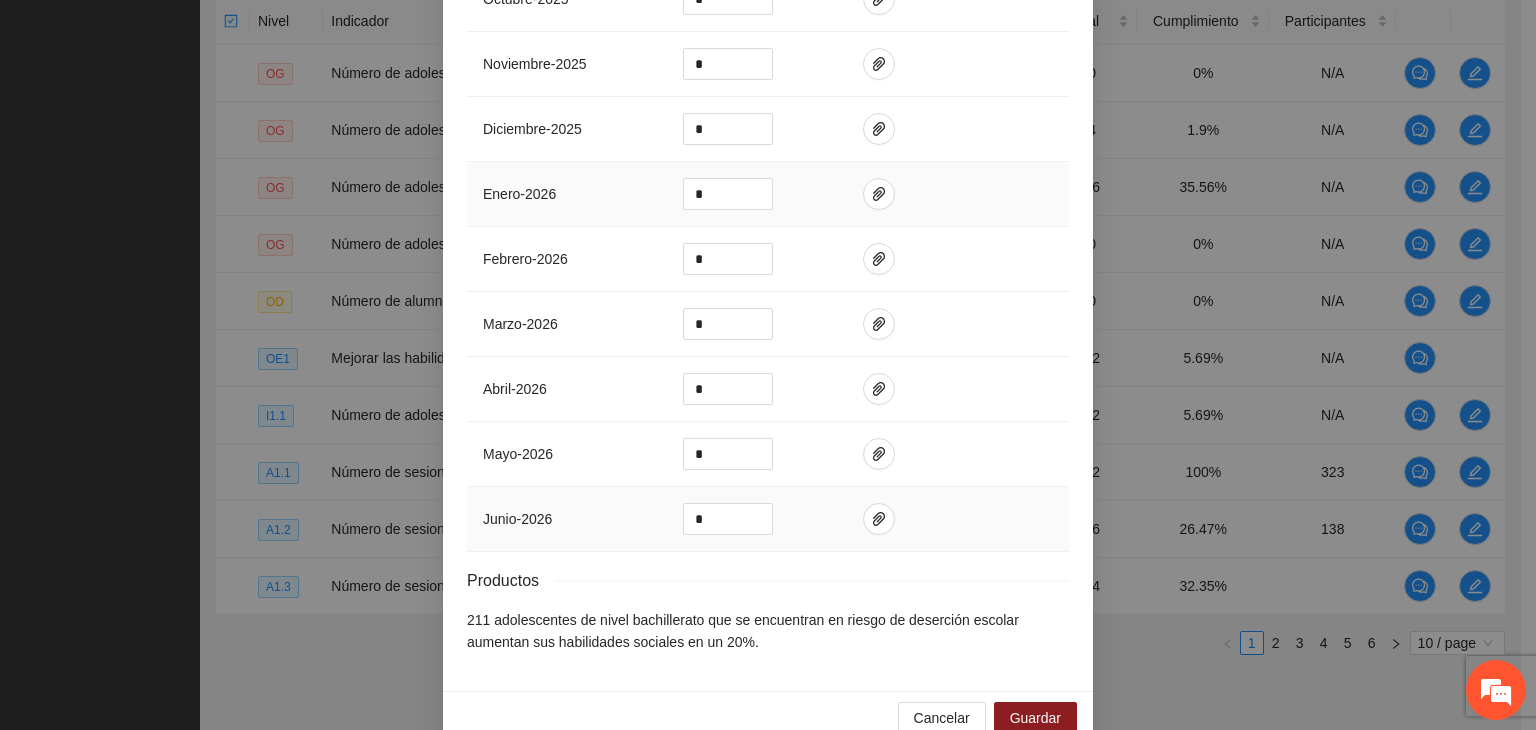 scroll, scrollTop: 1134, scrollLeft: 0, axis: vertical 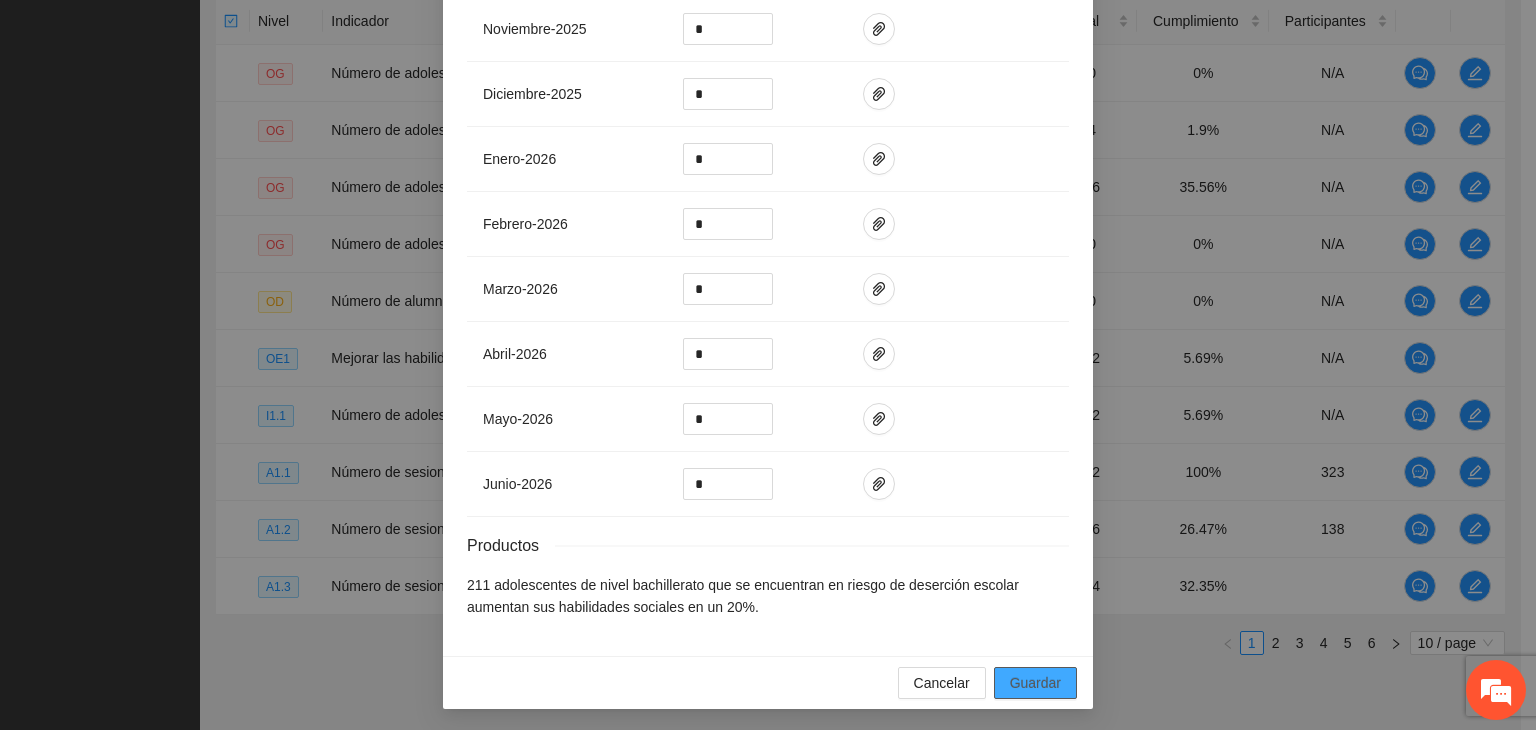type on "*" 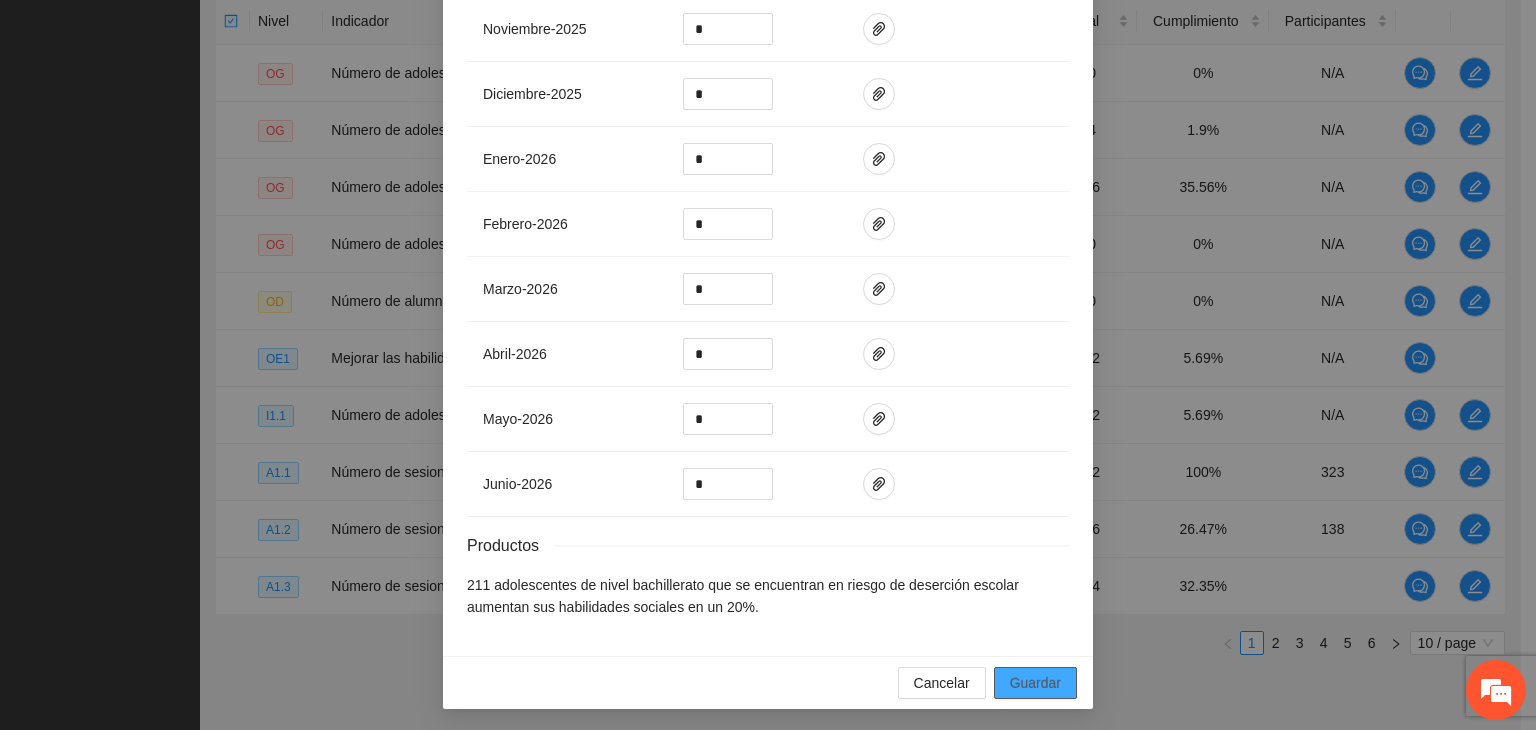 click on "Guardar" at bounding box center (1035, 683) 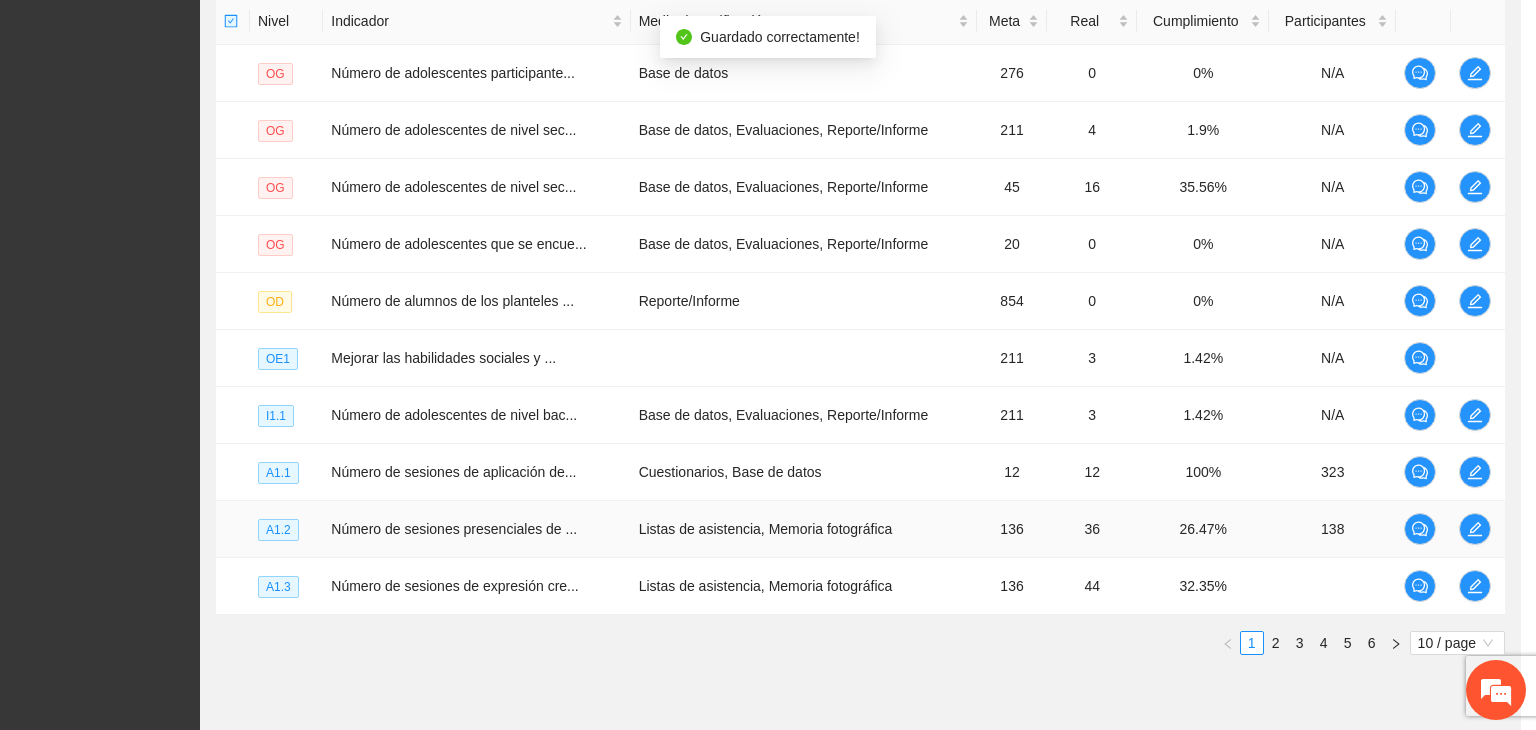 scroll, scrollTop: 1034, scrollLeft: 0, axis: vertical 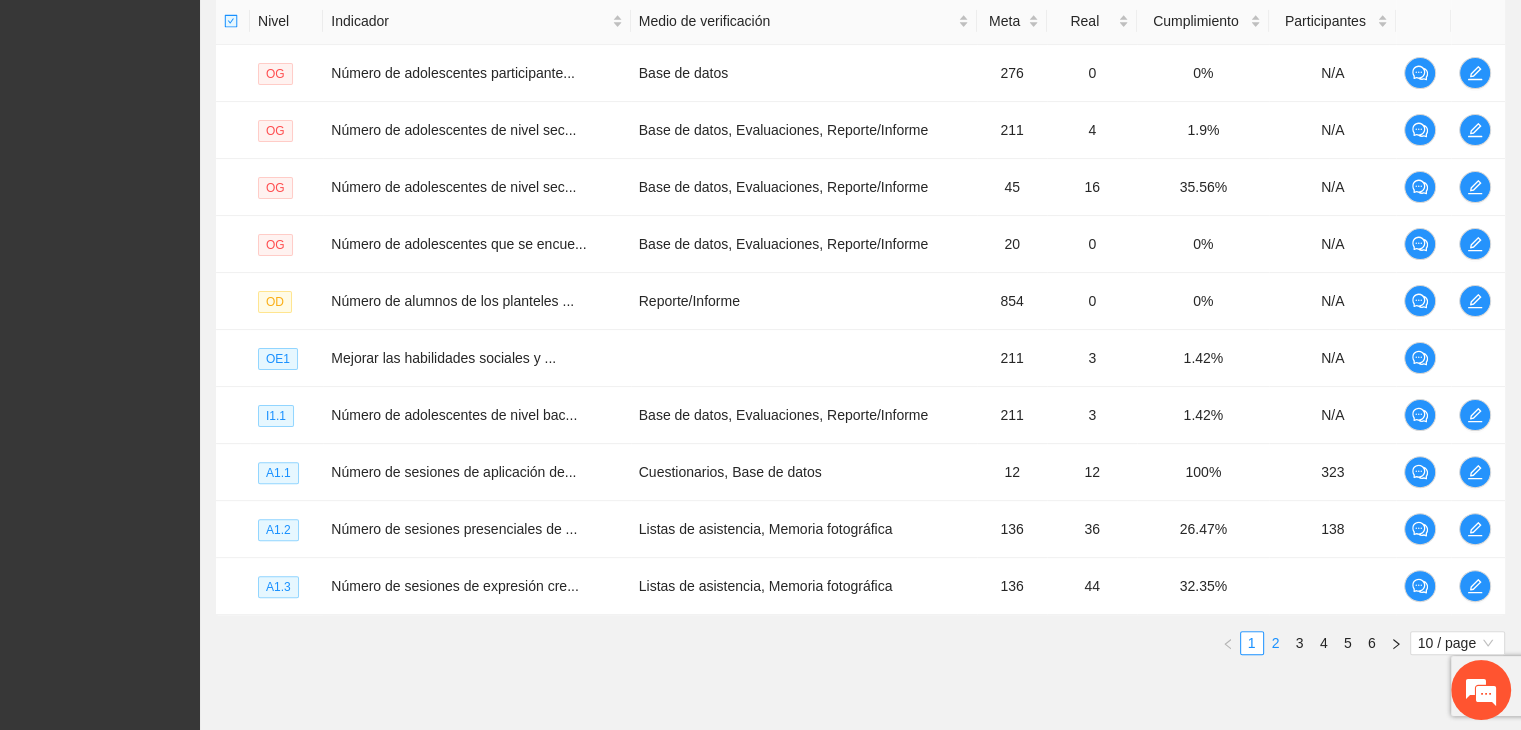 click on "2" at bounding box center [1276, 643] 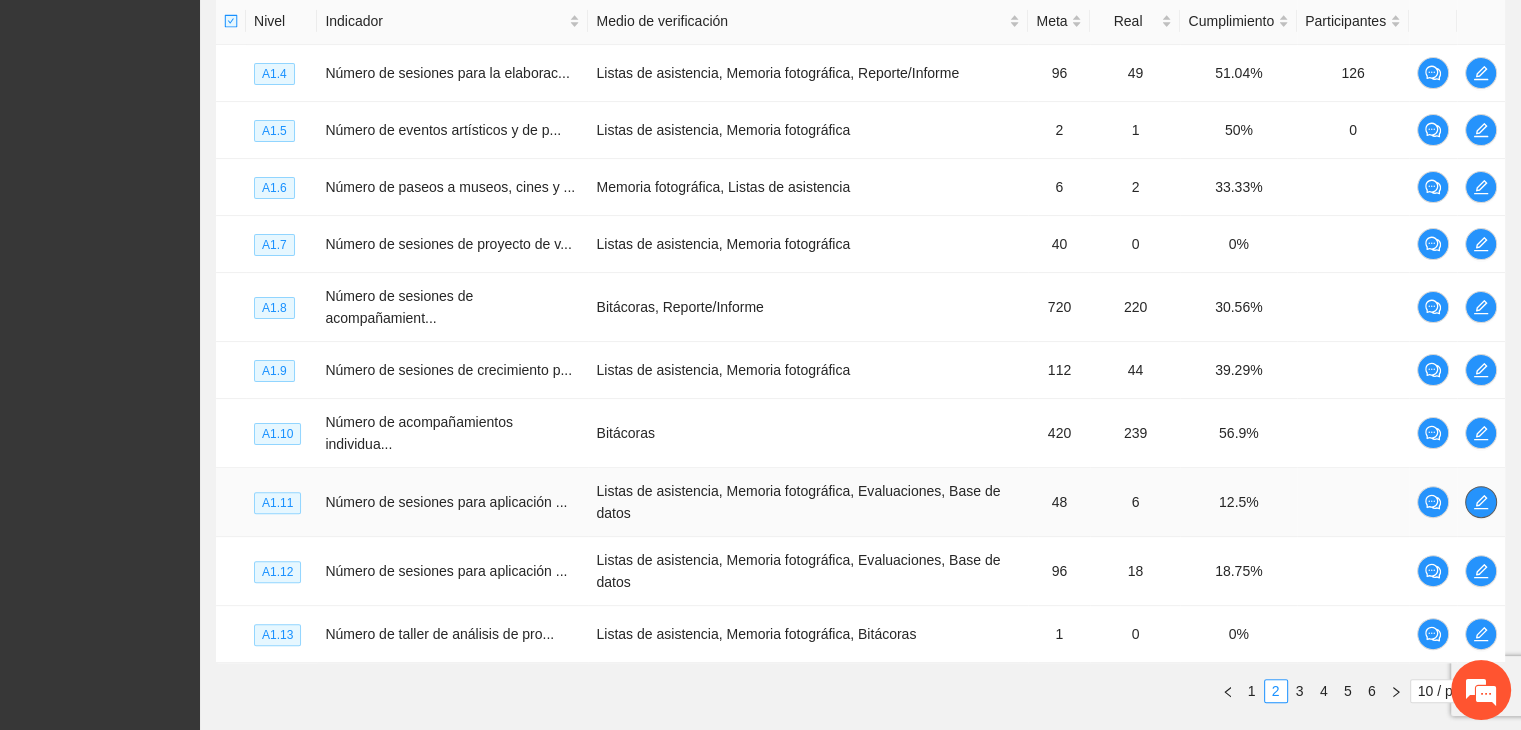 click 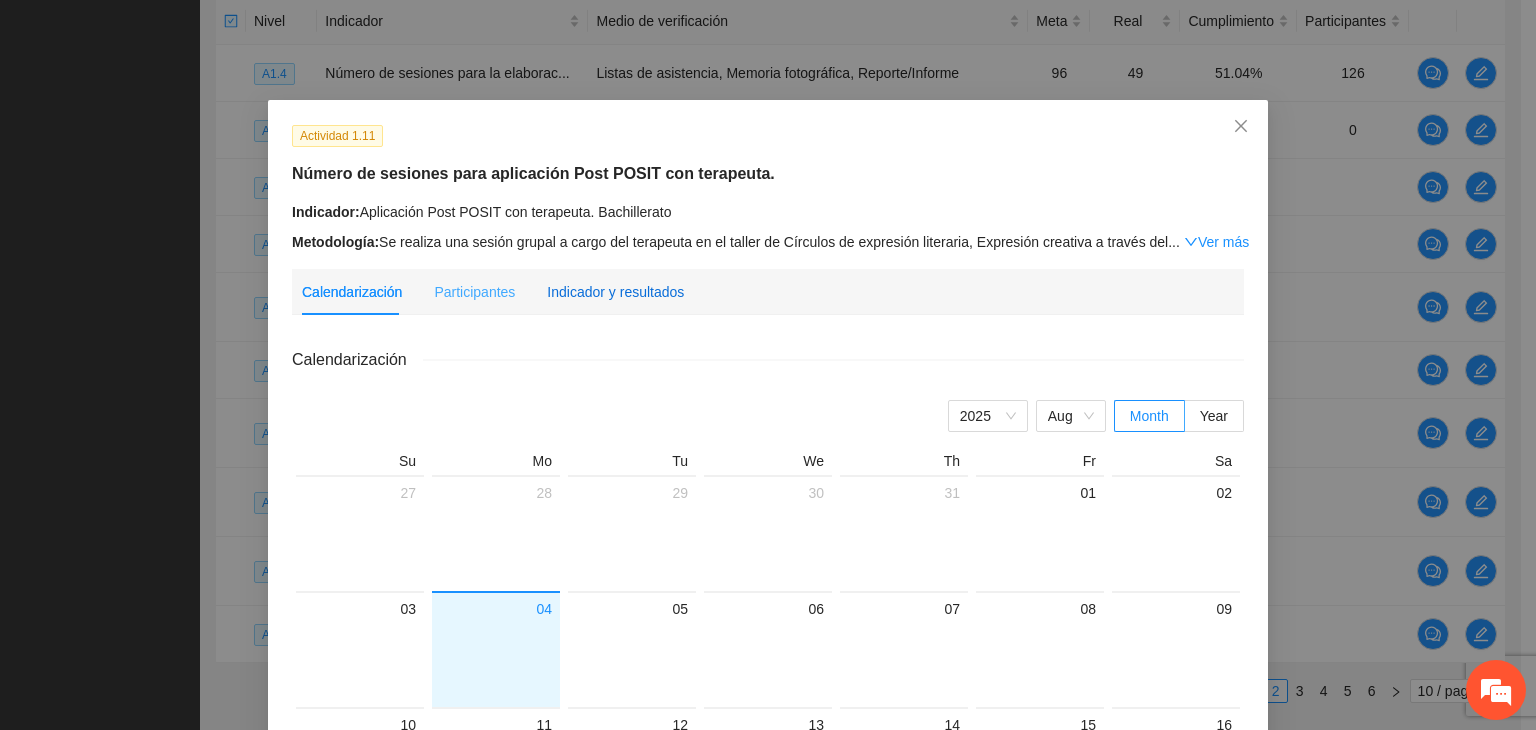 click on "Indicador y resultados" at bounding box center [615, 292] 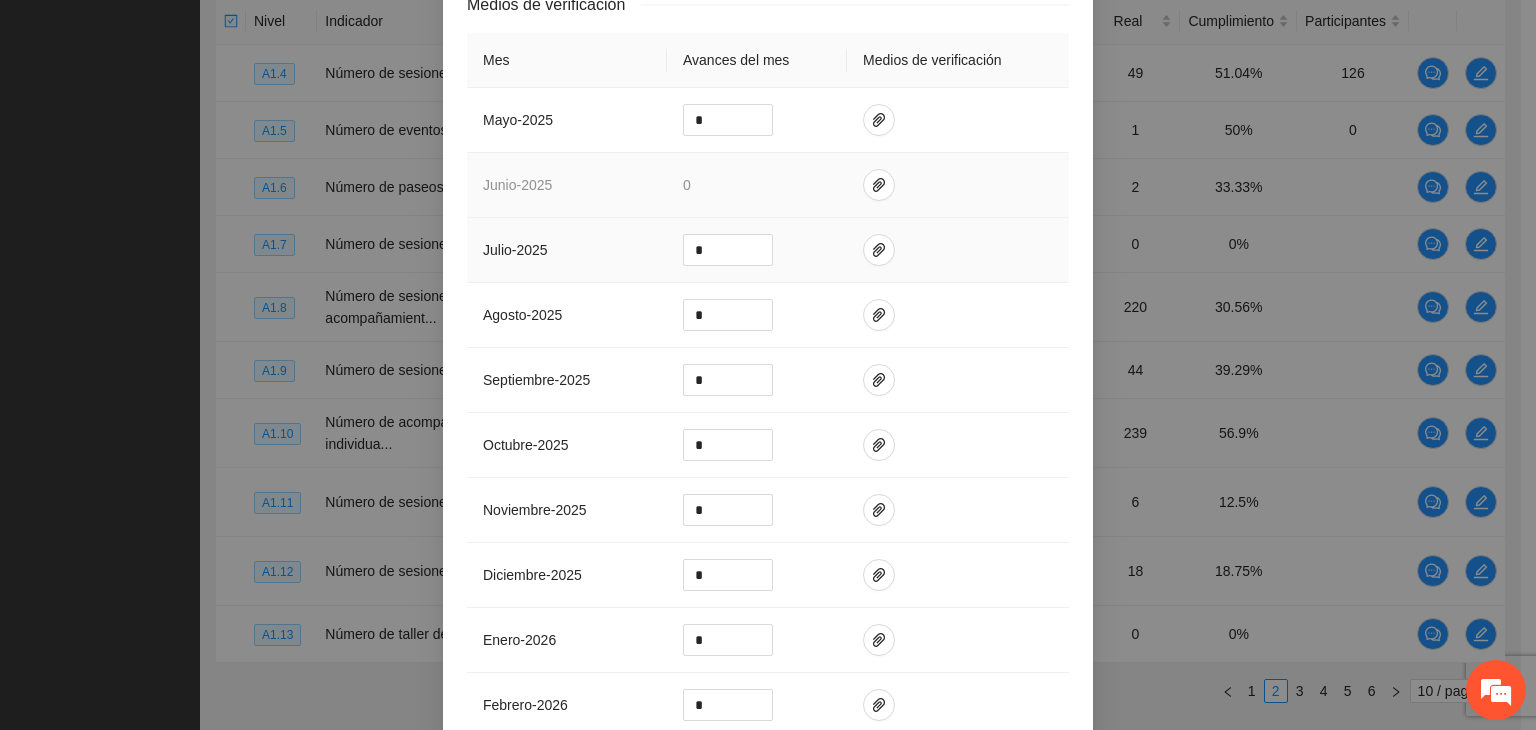 scroll, scrollTop: 400, scrollLeft: 0, axis: vertical 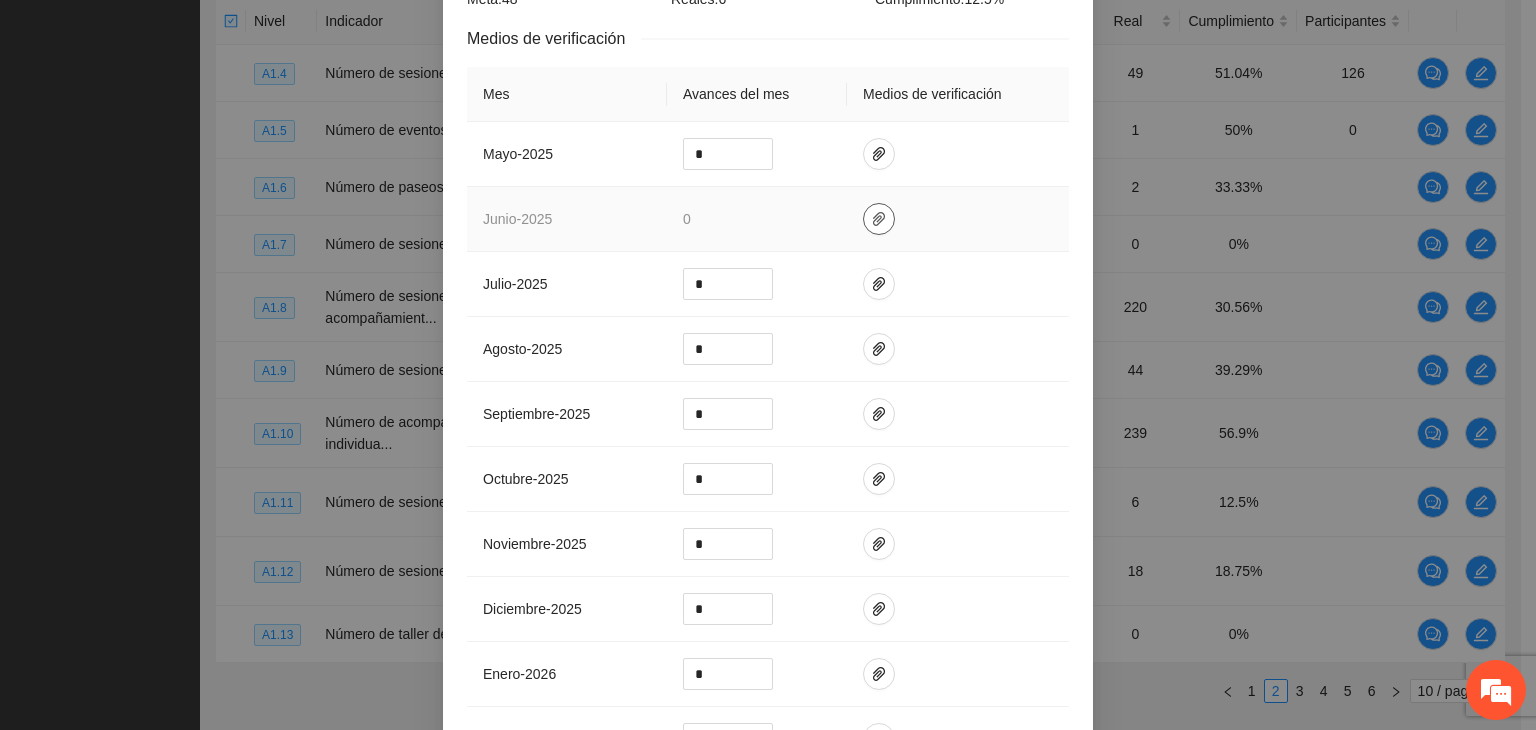 click 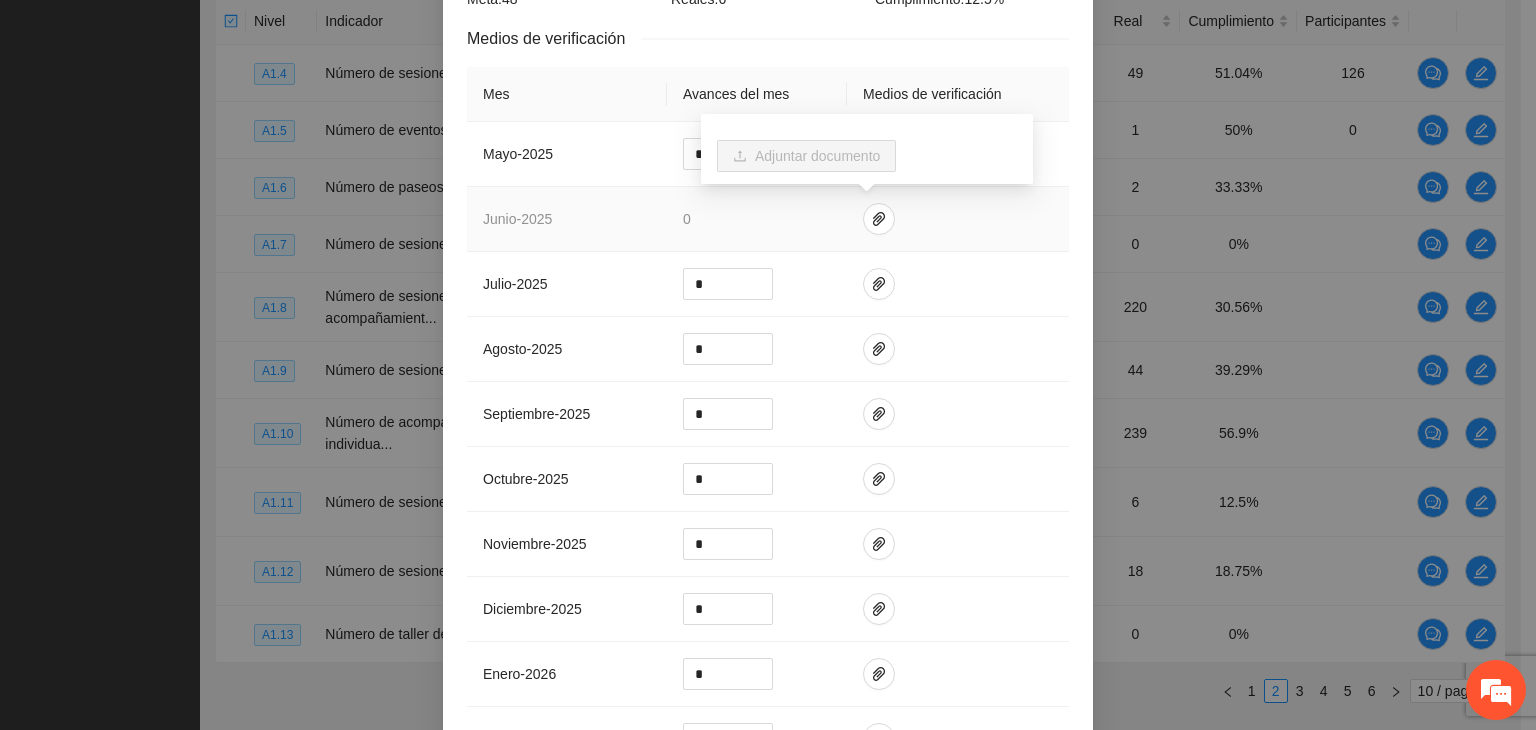 click on "0" at bounding box center [757, 219] 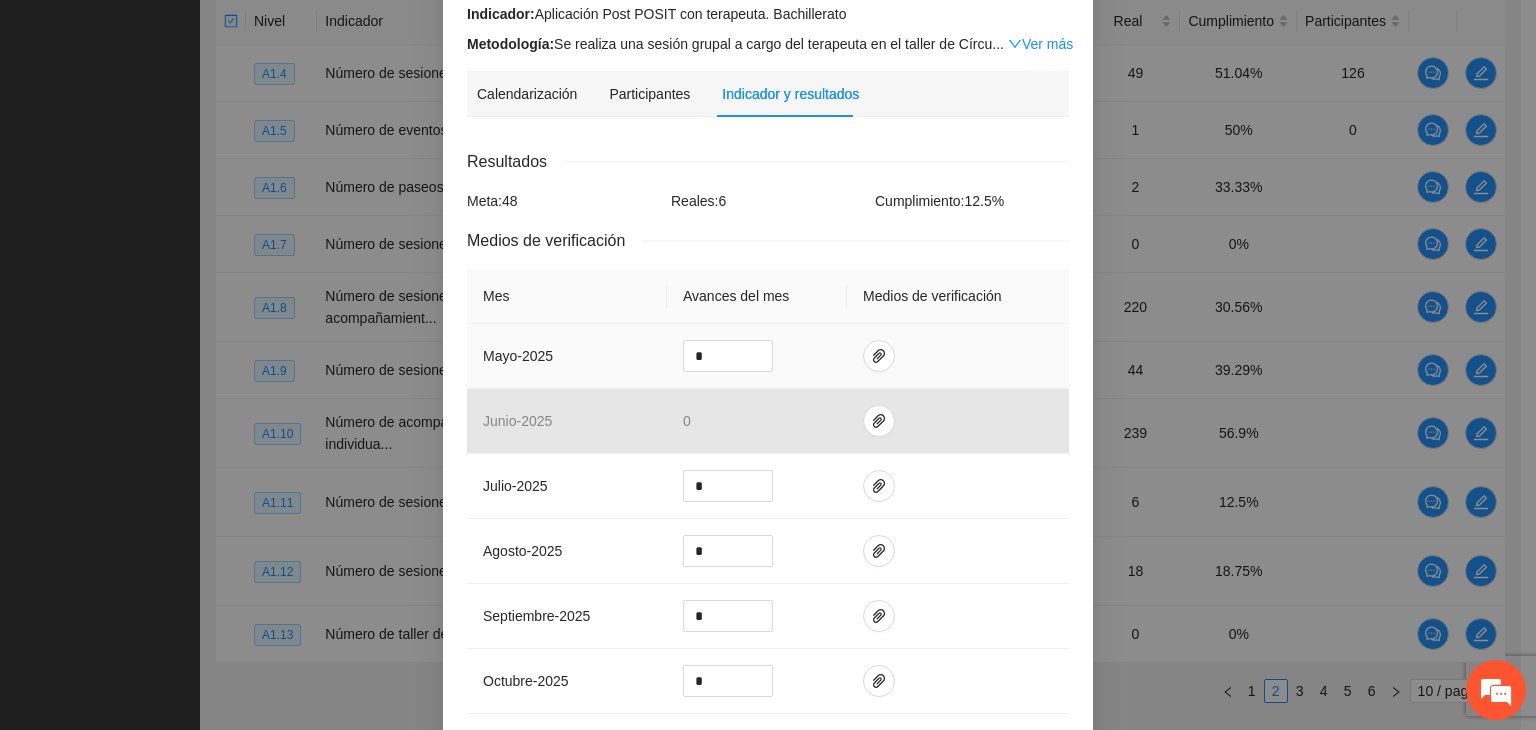 scroll, scrollTop: 200, scrollLeft: 0, axis: vertical 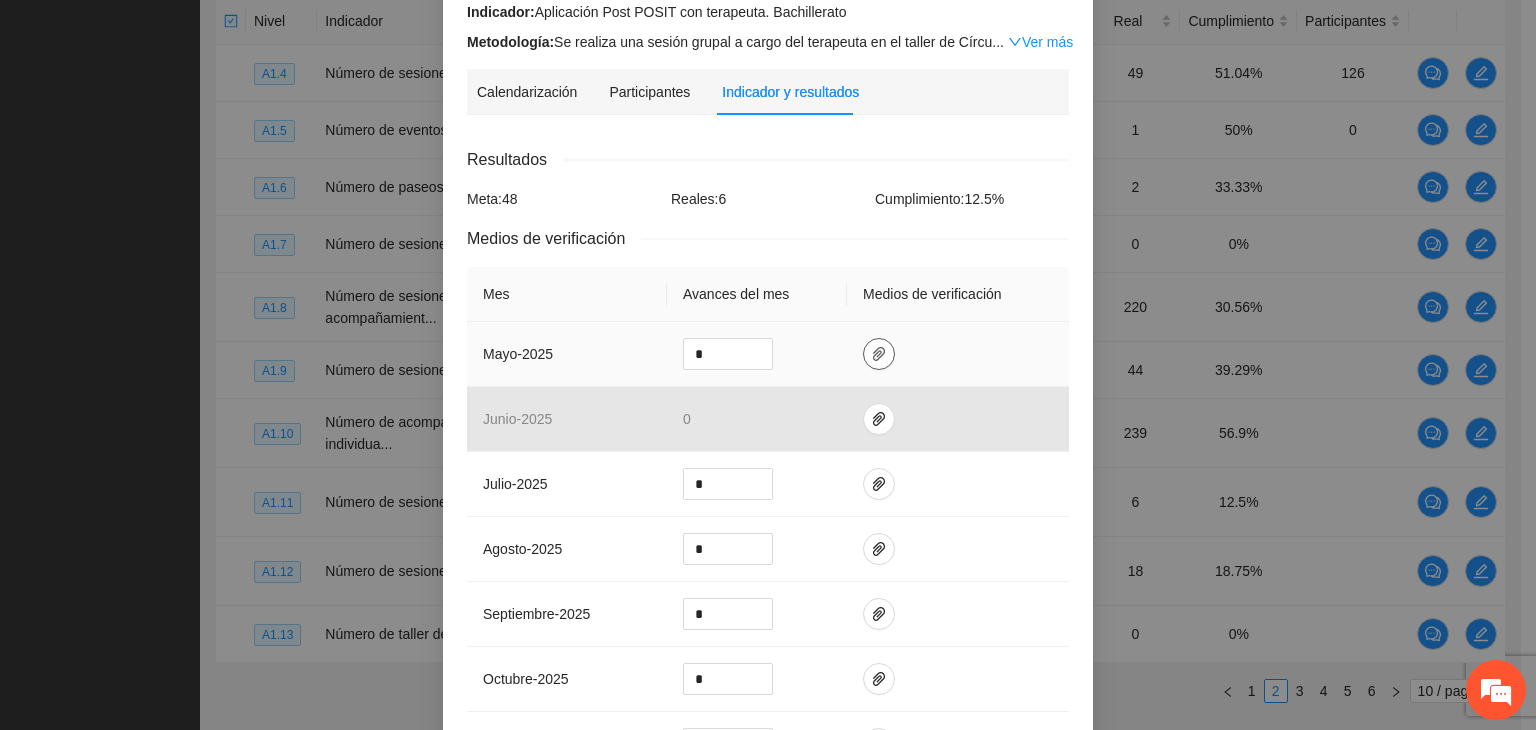 click 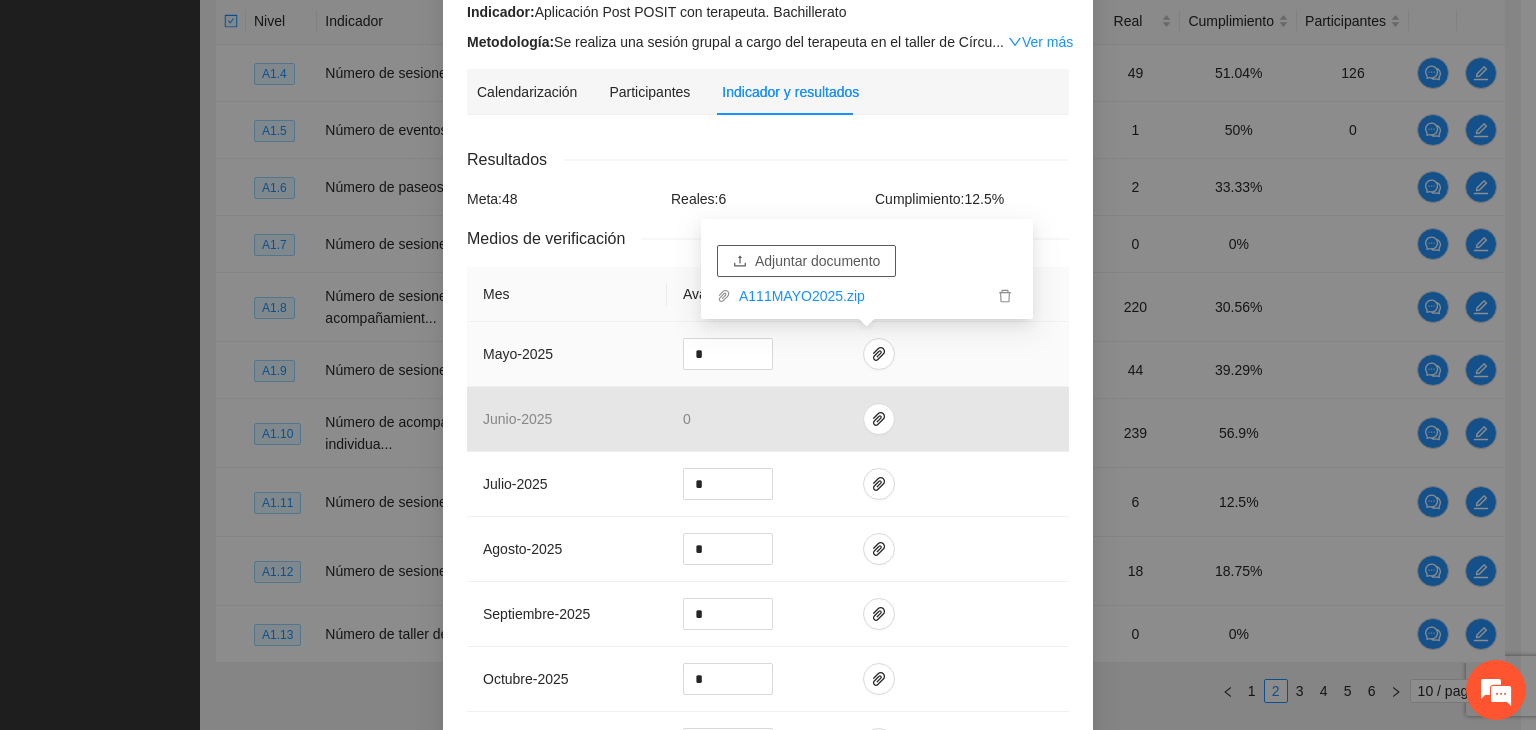 click on "Adjuntar documento" at bounding box center (817, 261) 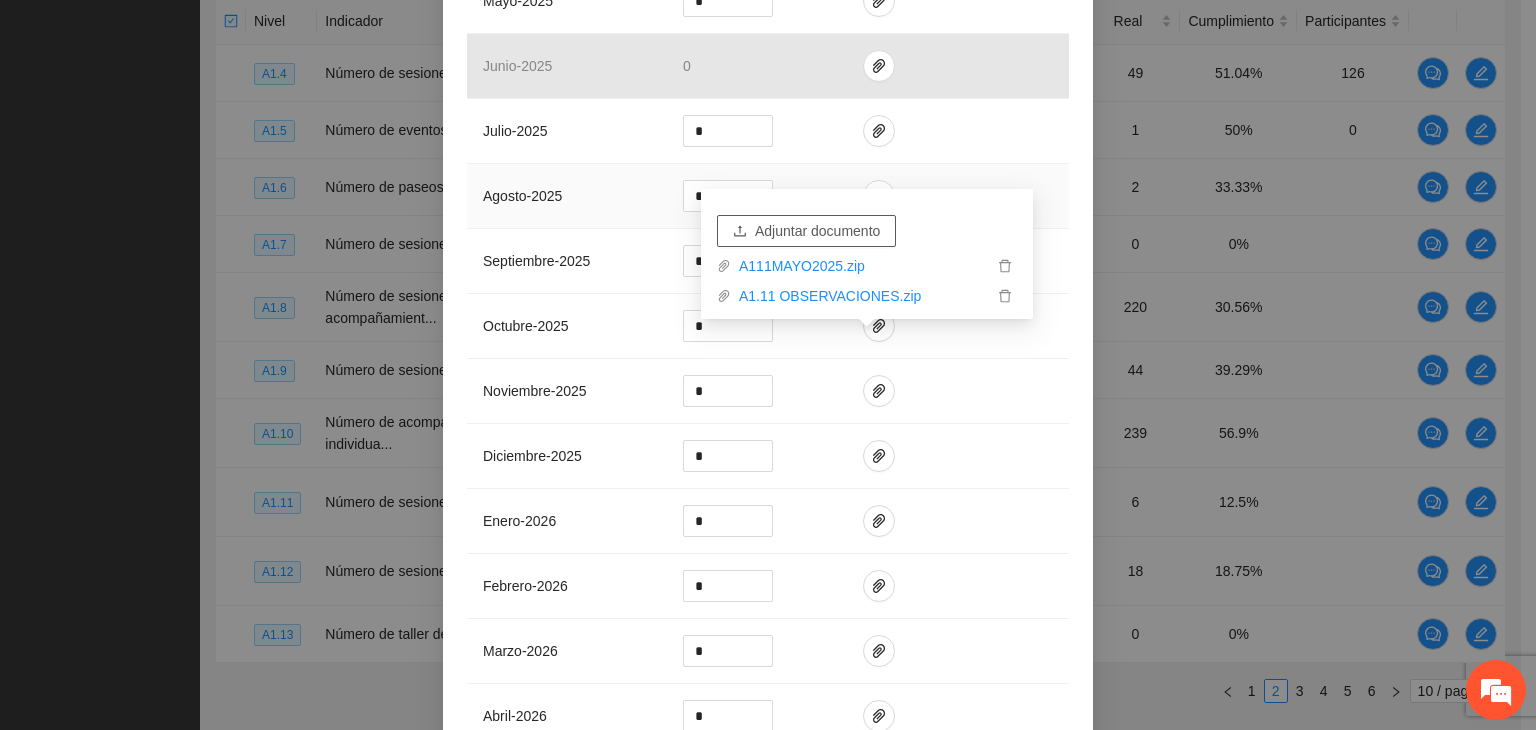 scroll, scrollTop: 828, scrollLeft: 0, axis: vertical 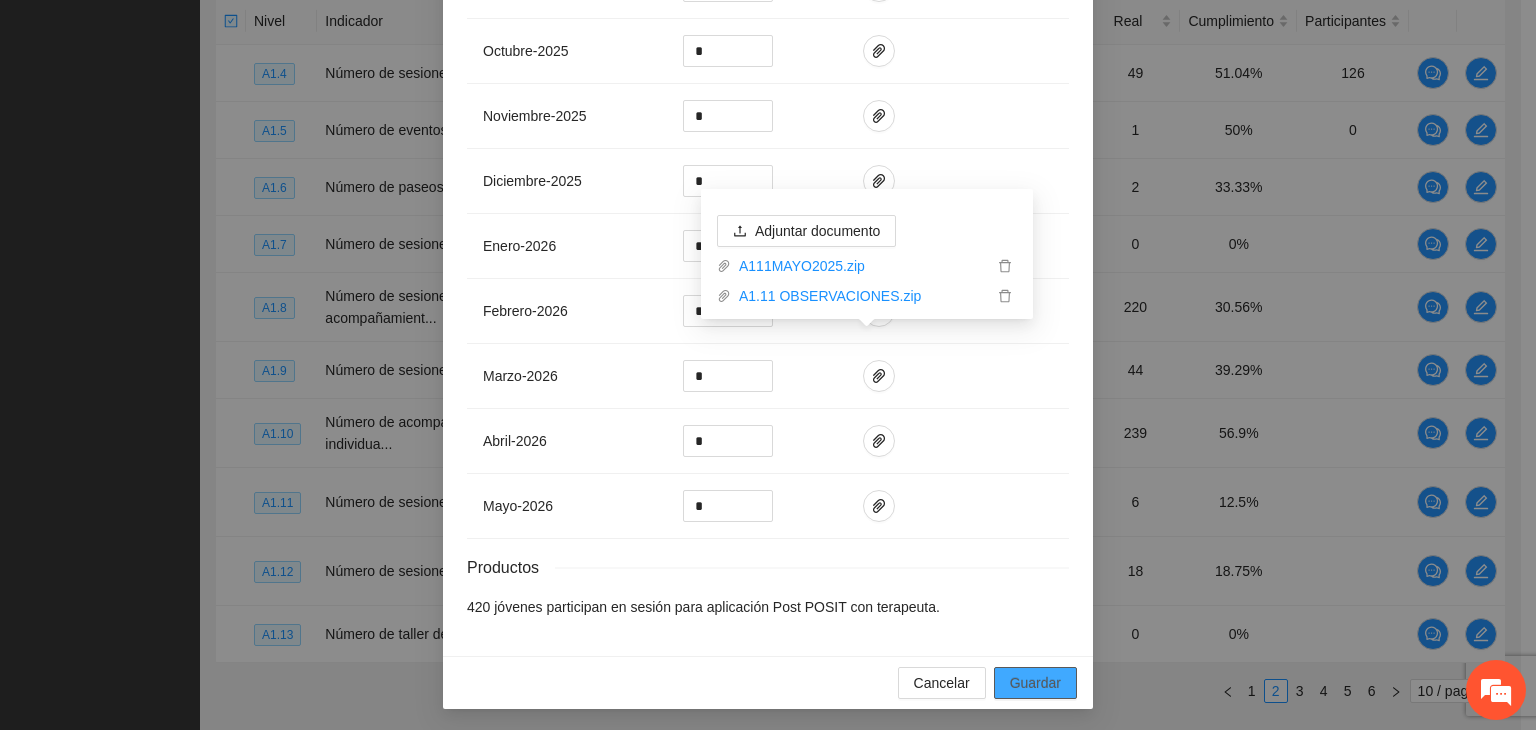 click on "Guardar" at bounding box center [1035, 683] 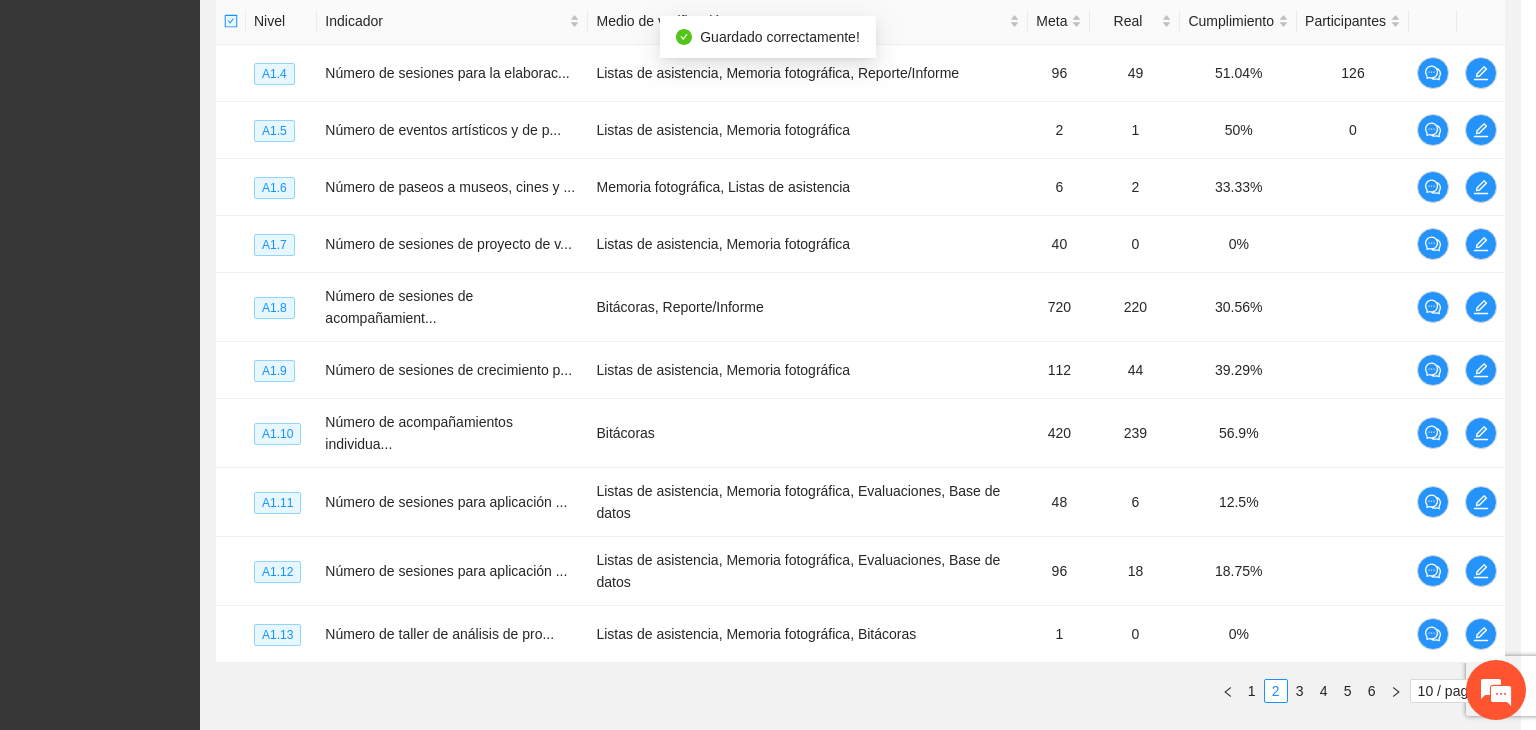 scroll, scrollTop: 728, scrollLeft: 0, axis: vertical 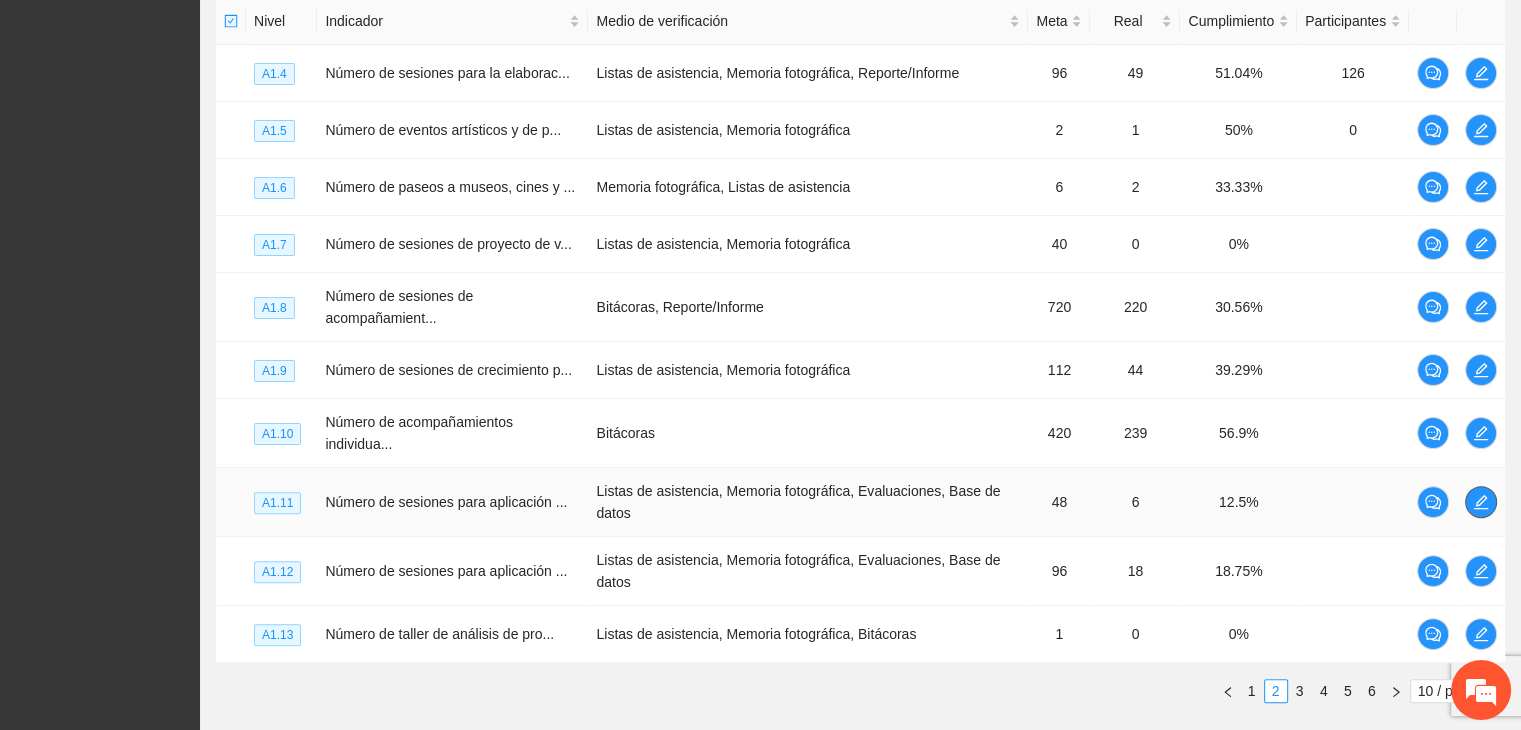 click at bounding box center [1481, 502] 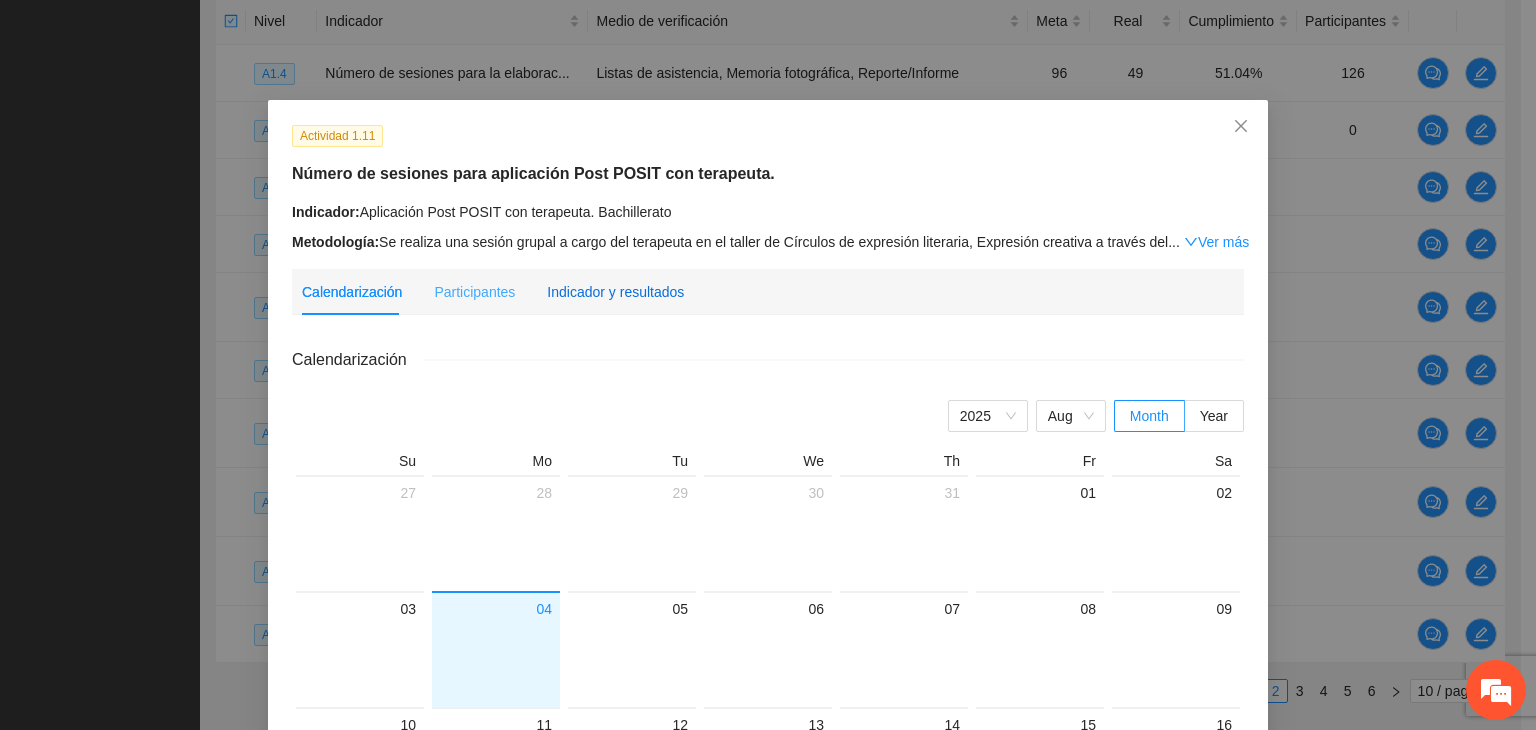 click on "Indicador y resultados" at bounding box center [615, 292] 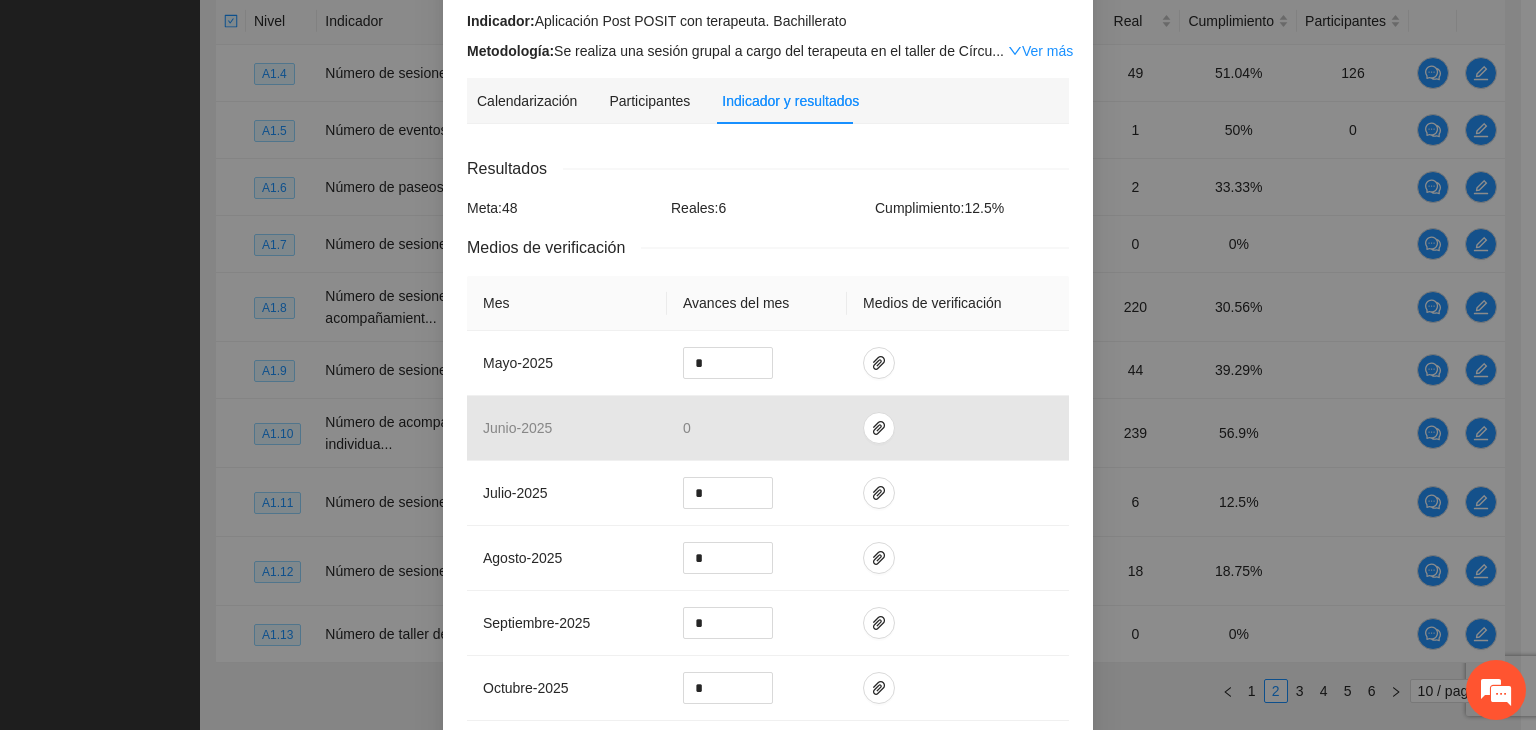 scroll, scrollTop: 0, scrollLeft: 0, axis: both 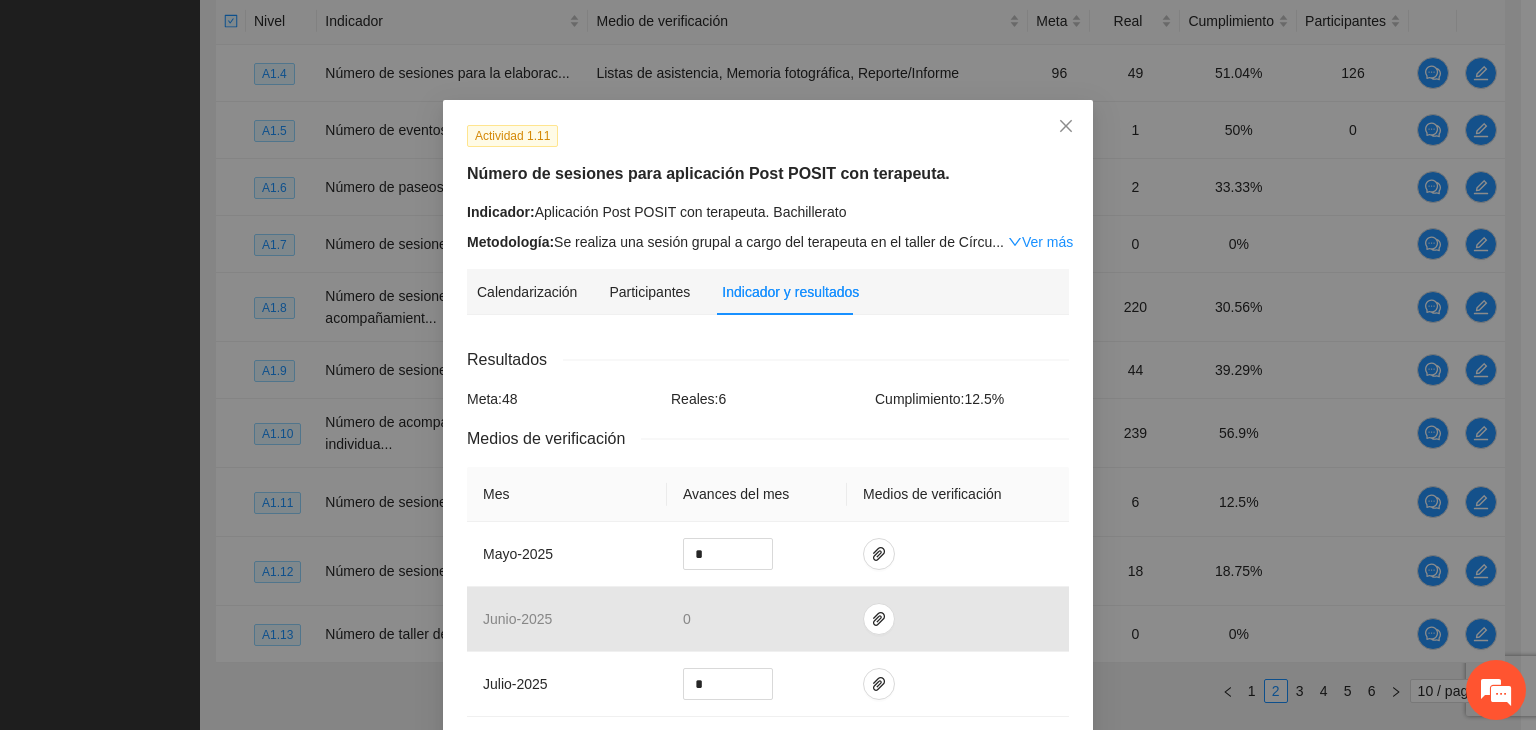 click on "Resultados" at bounding box center (768, 359) 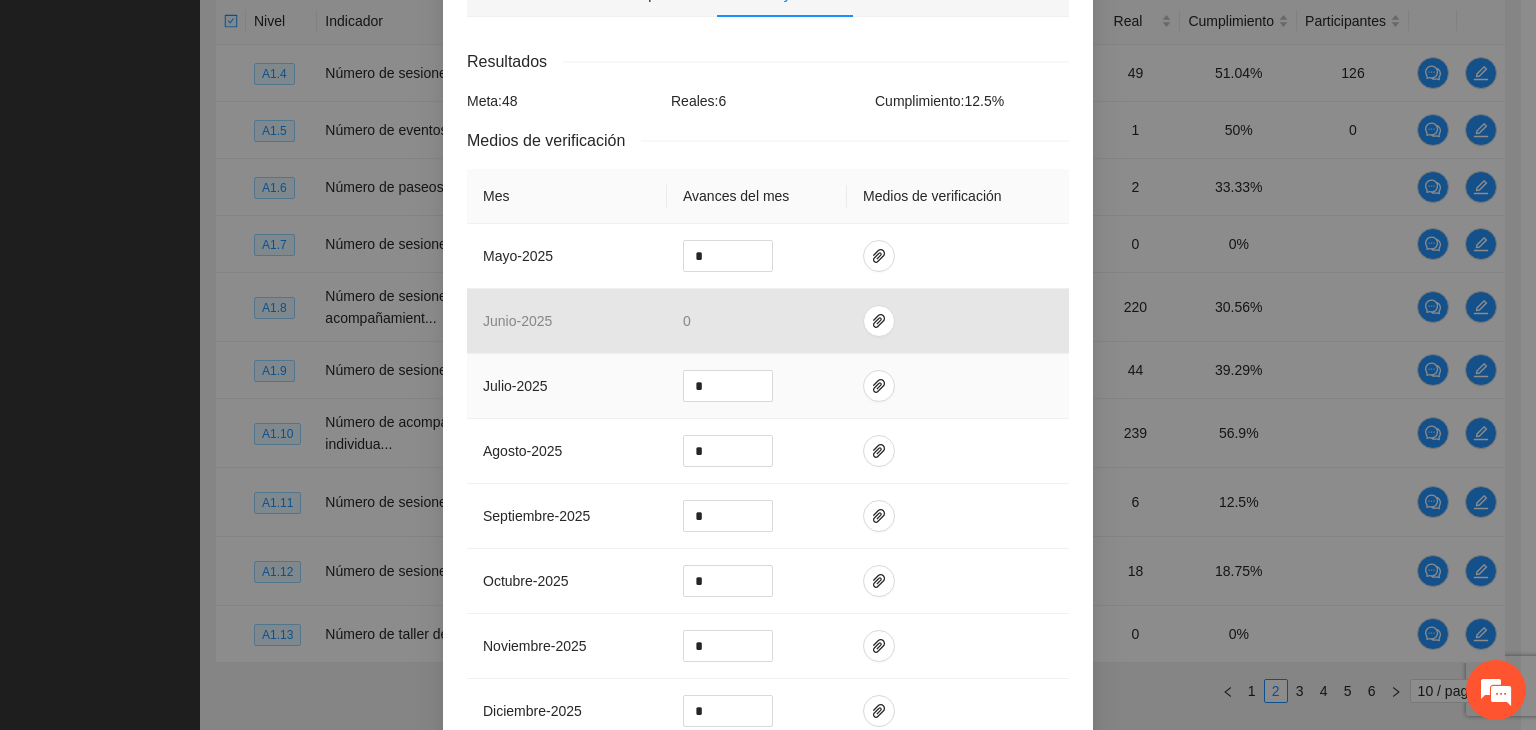 scroll, scrollTop: 300, scrollLeft: 0, axis: vertical 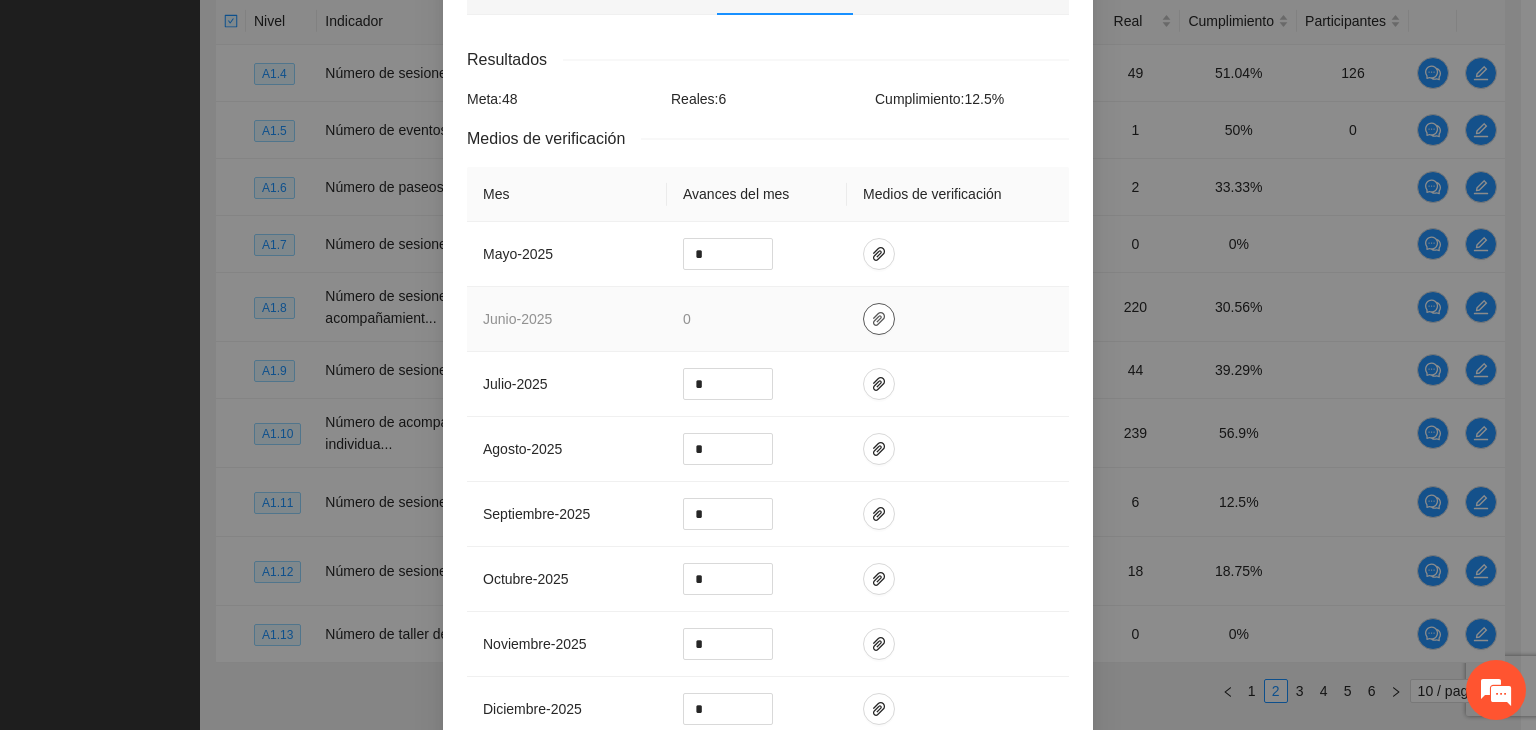 click 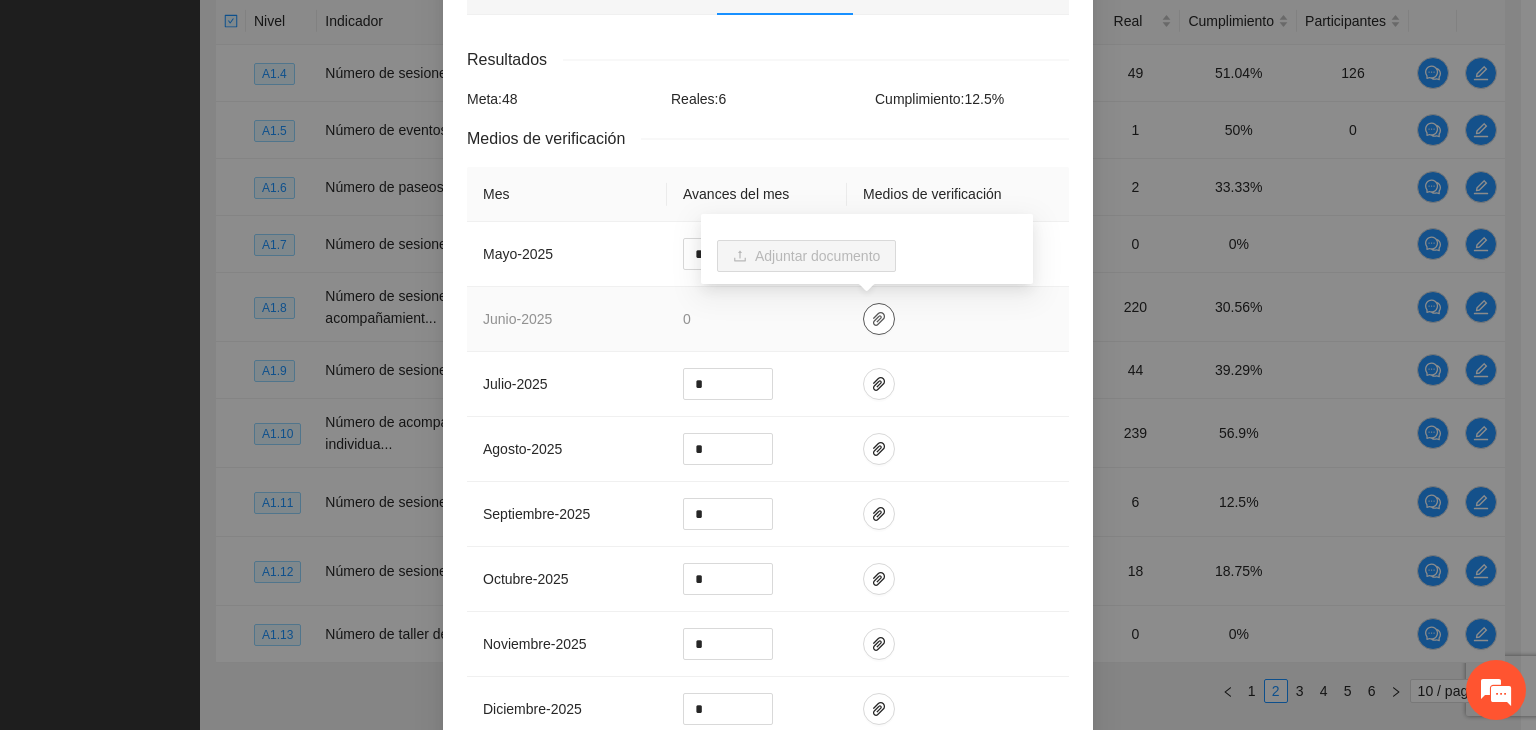 click 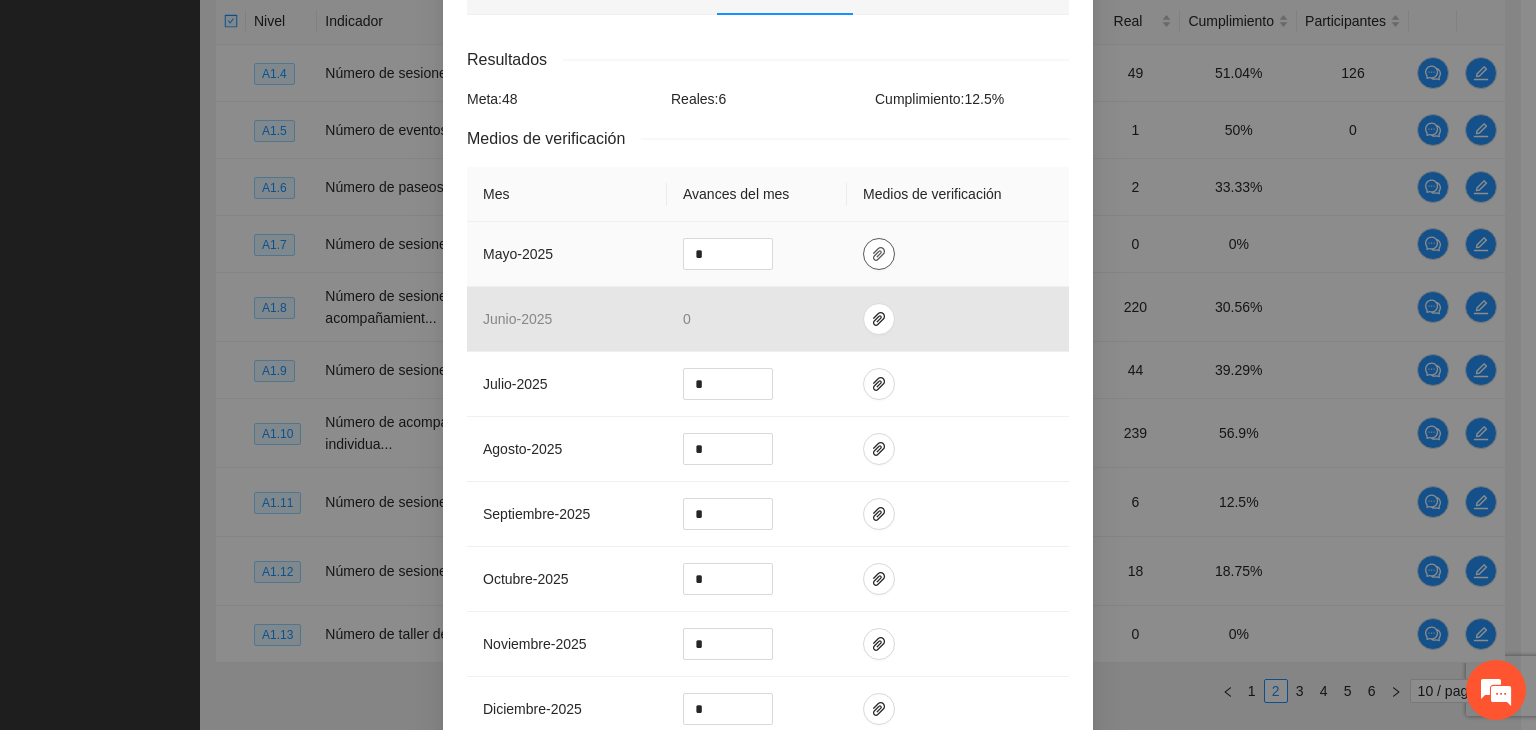 click 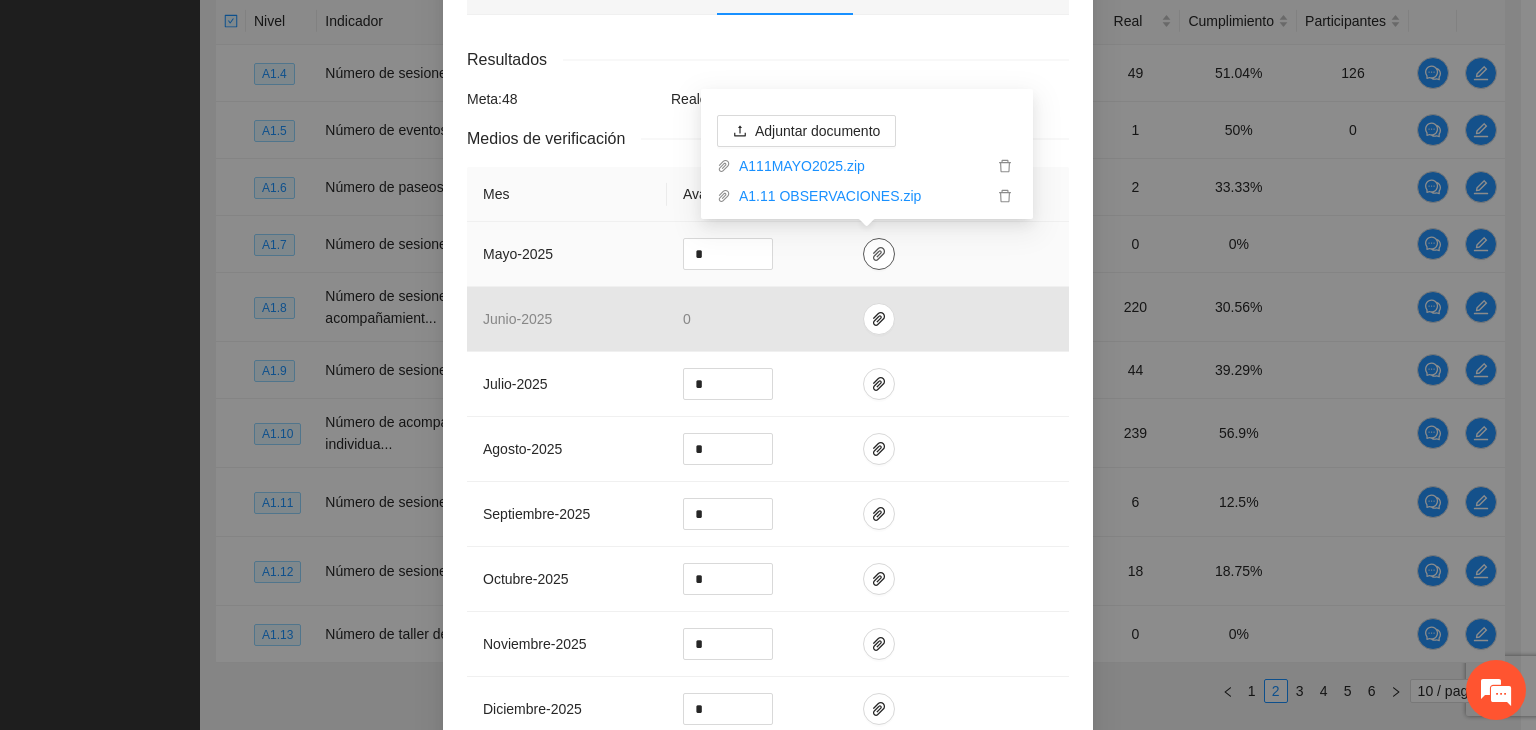 click 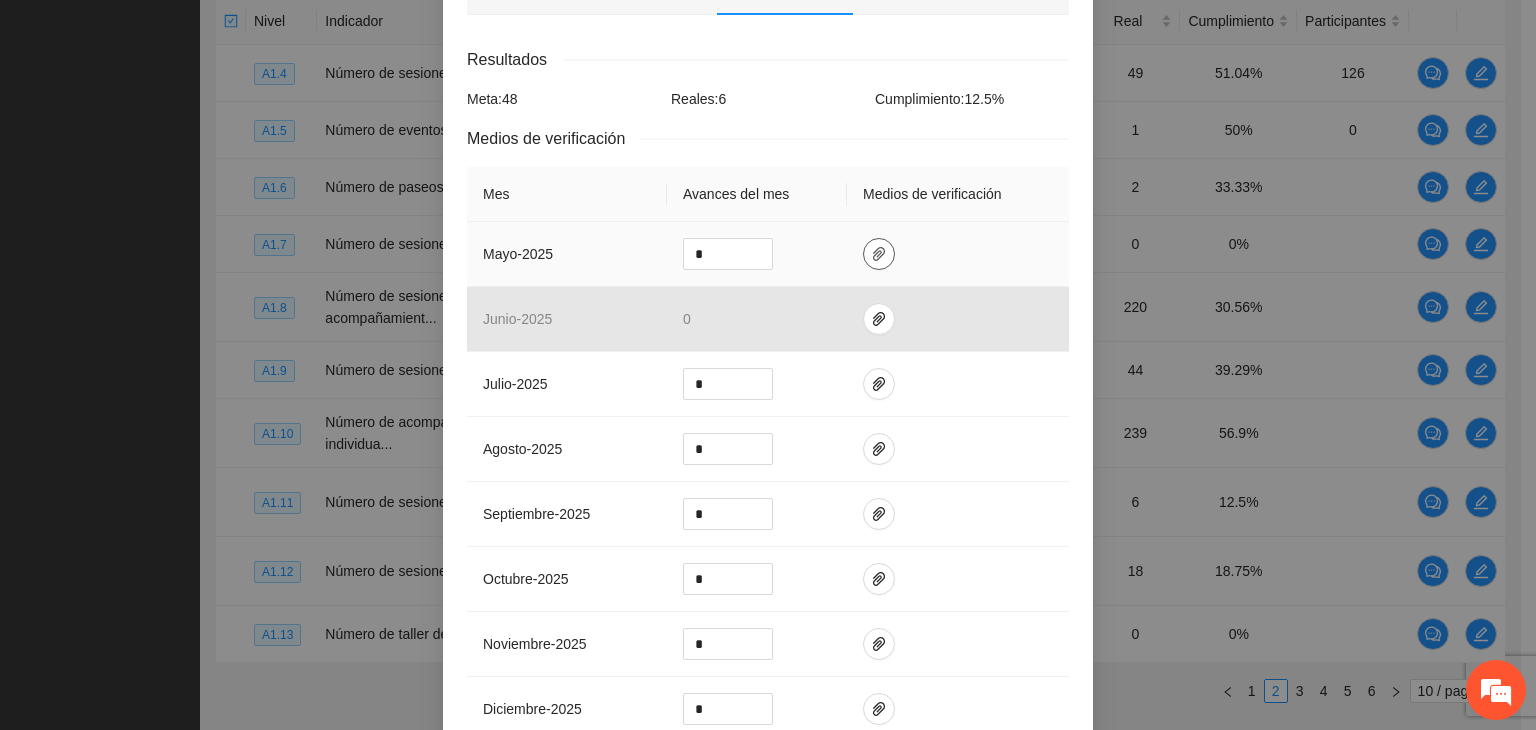 click 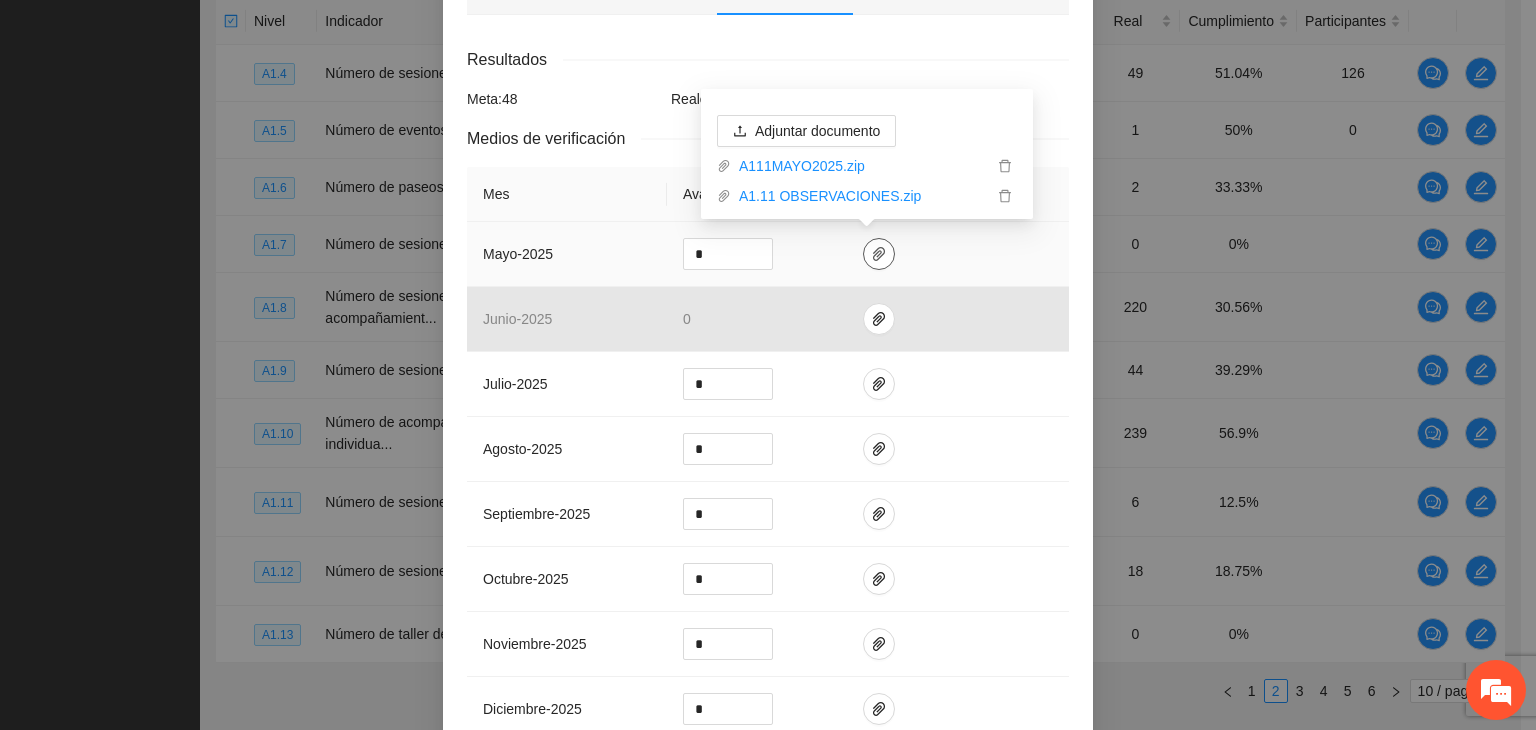 click 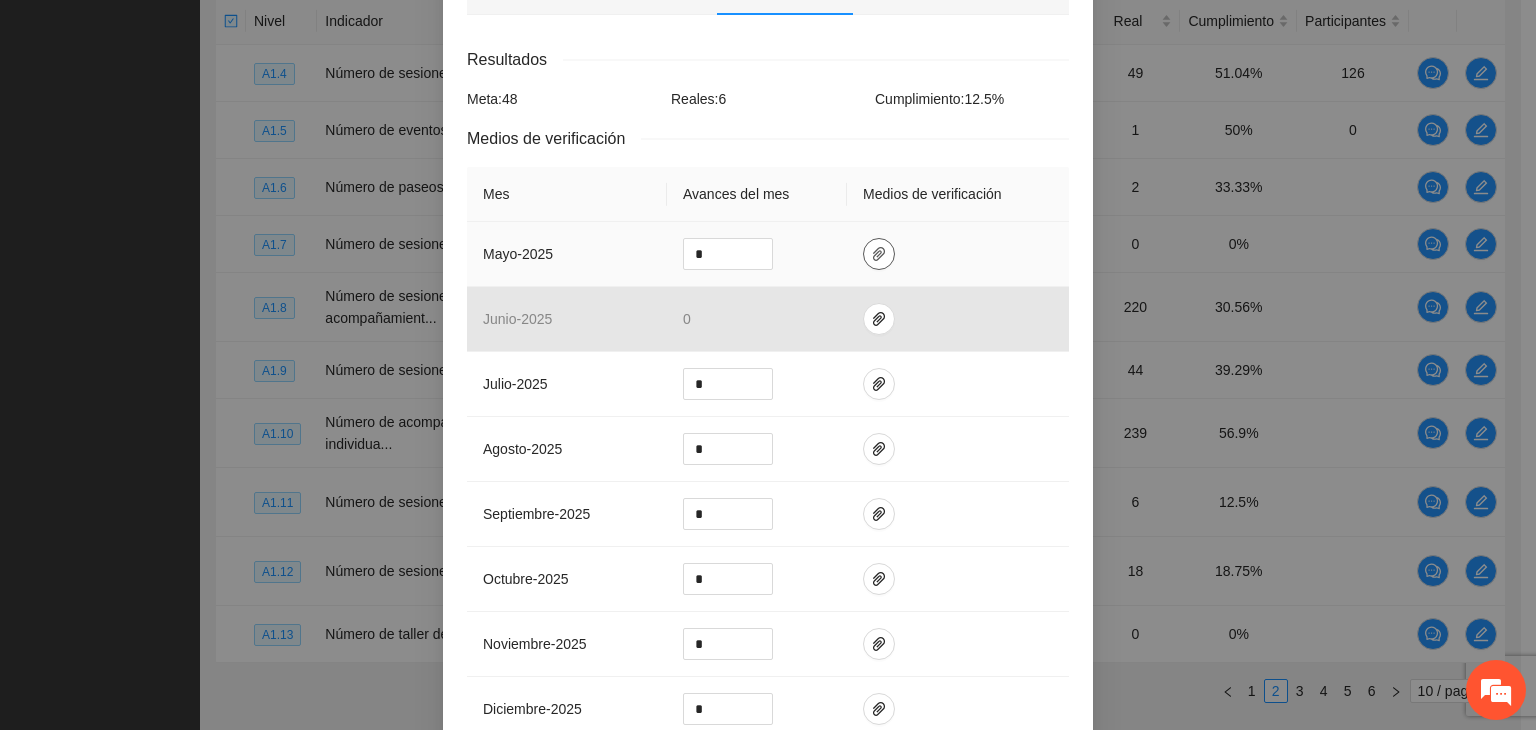 click 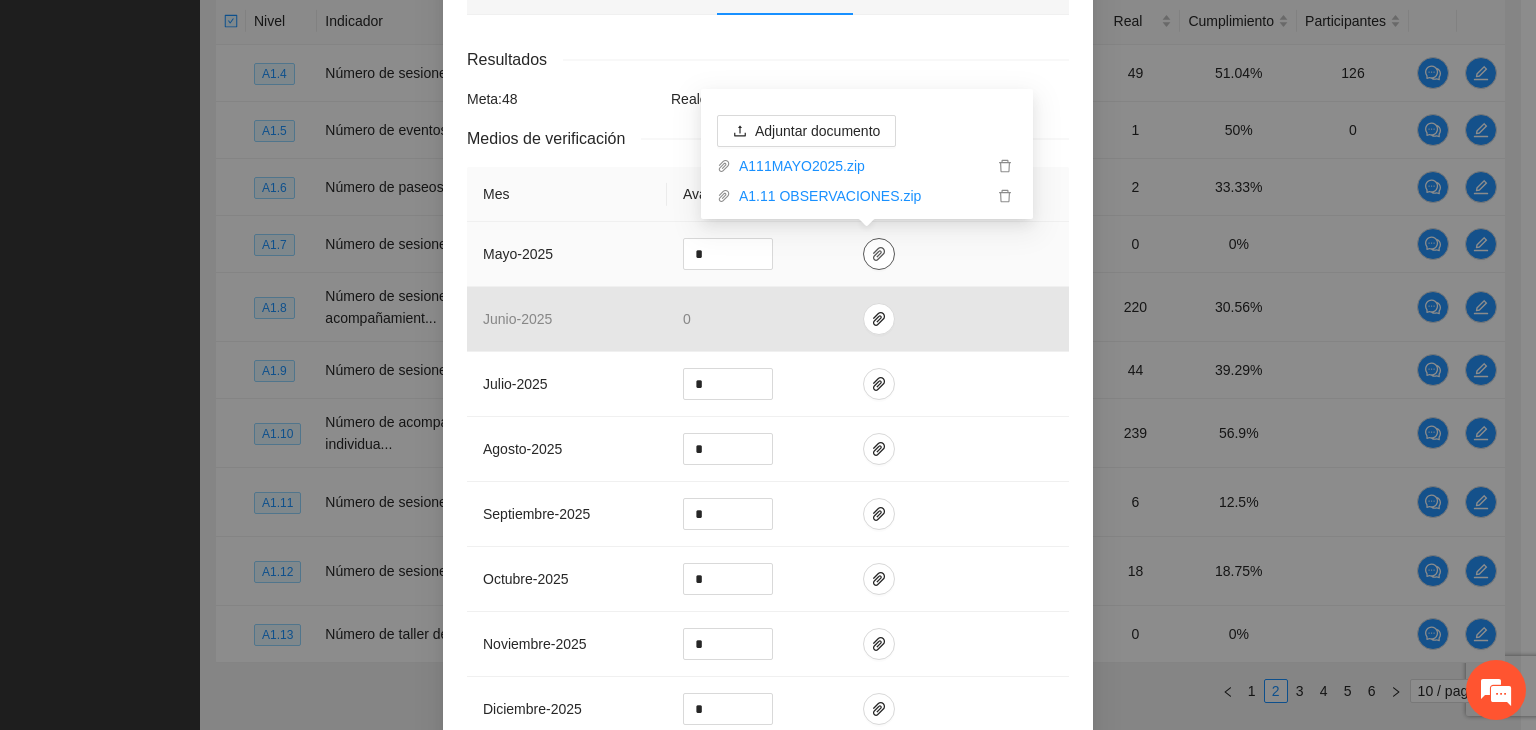 click 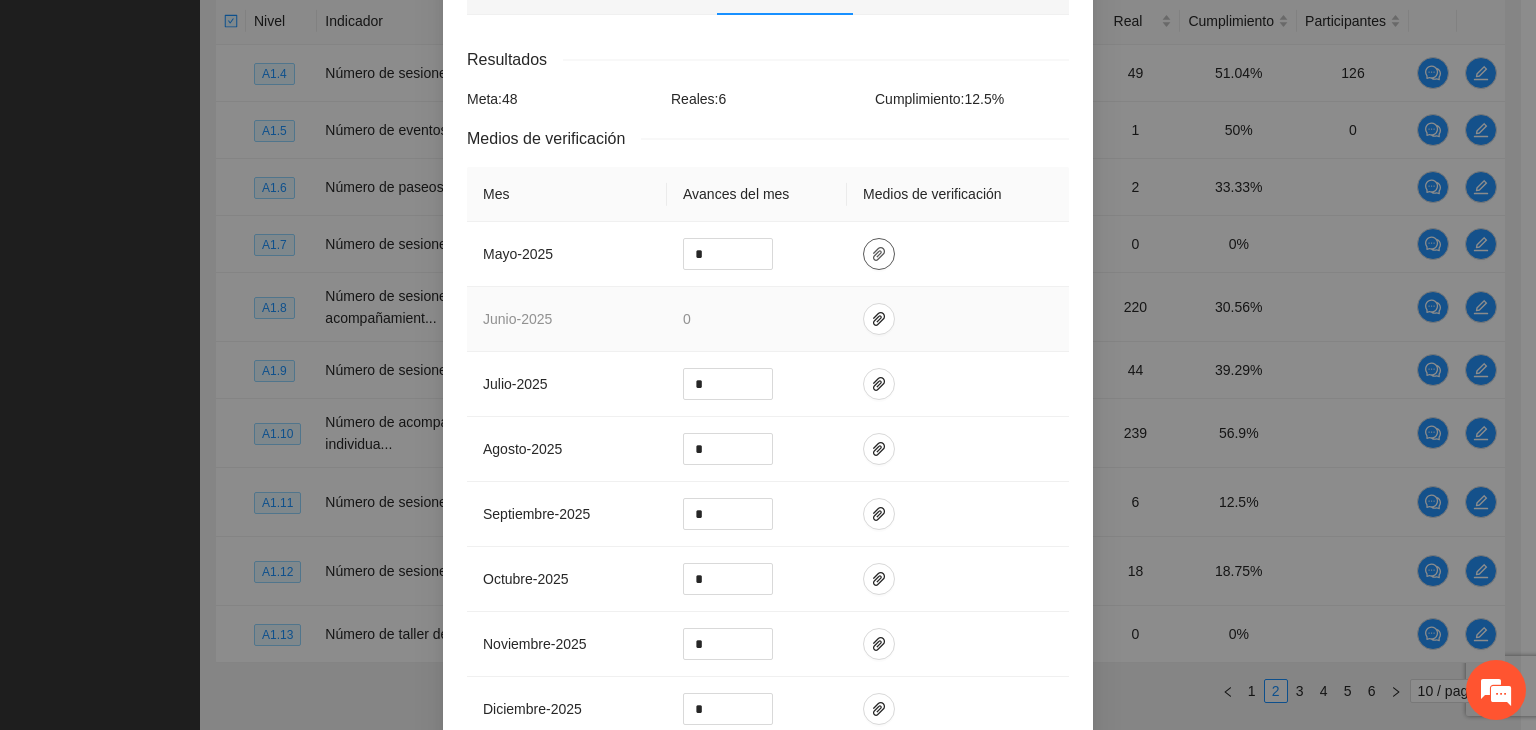 scroll, scrollTop: 828, scrollLeft: 0, axis: vertical 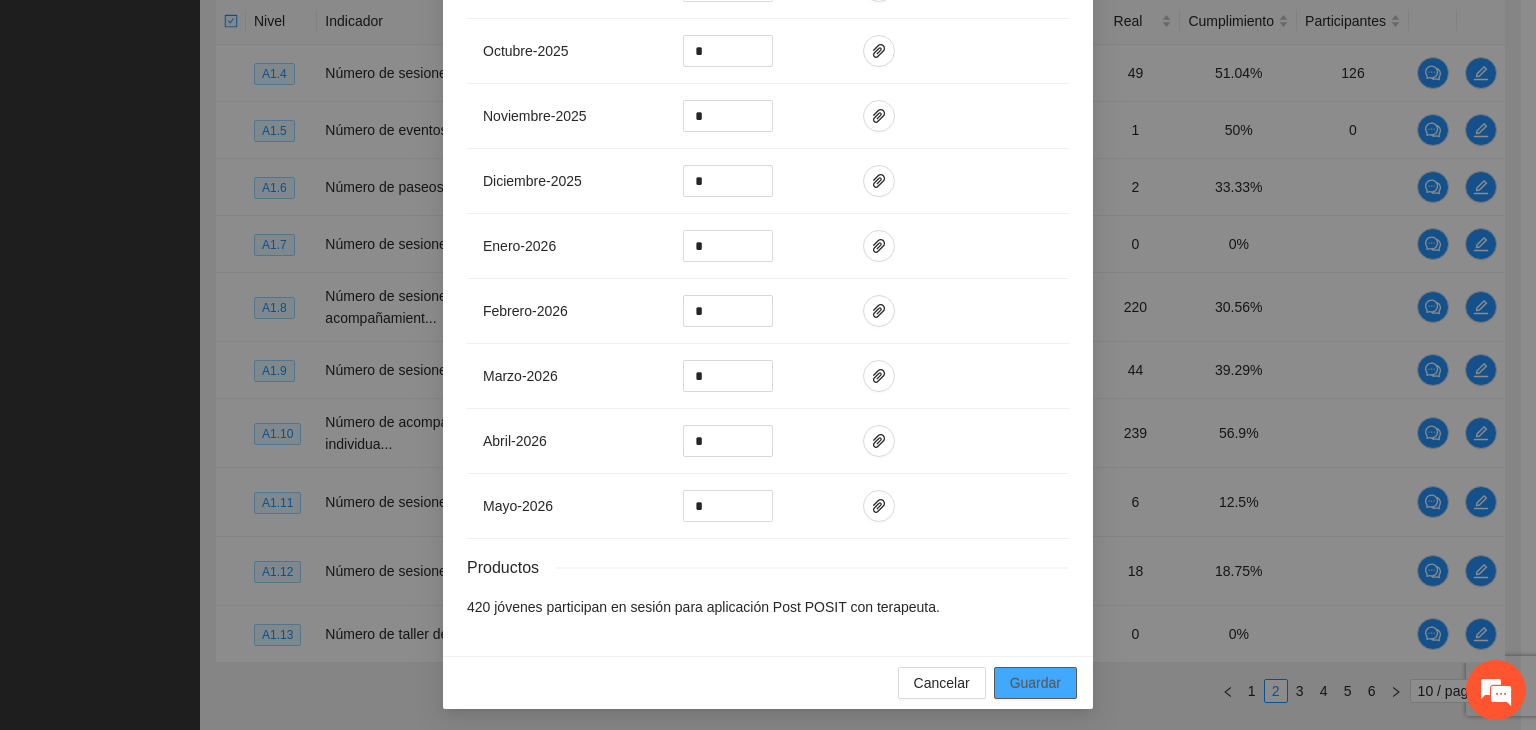 click on "Guardar" at bounding box center [1035, 683] 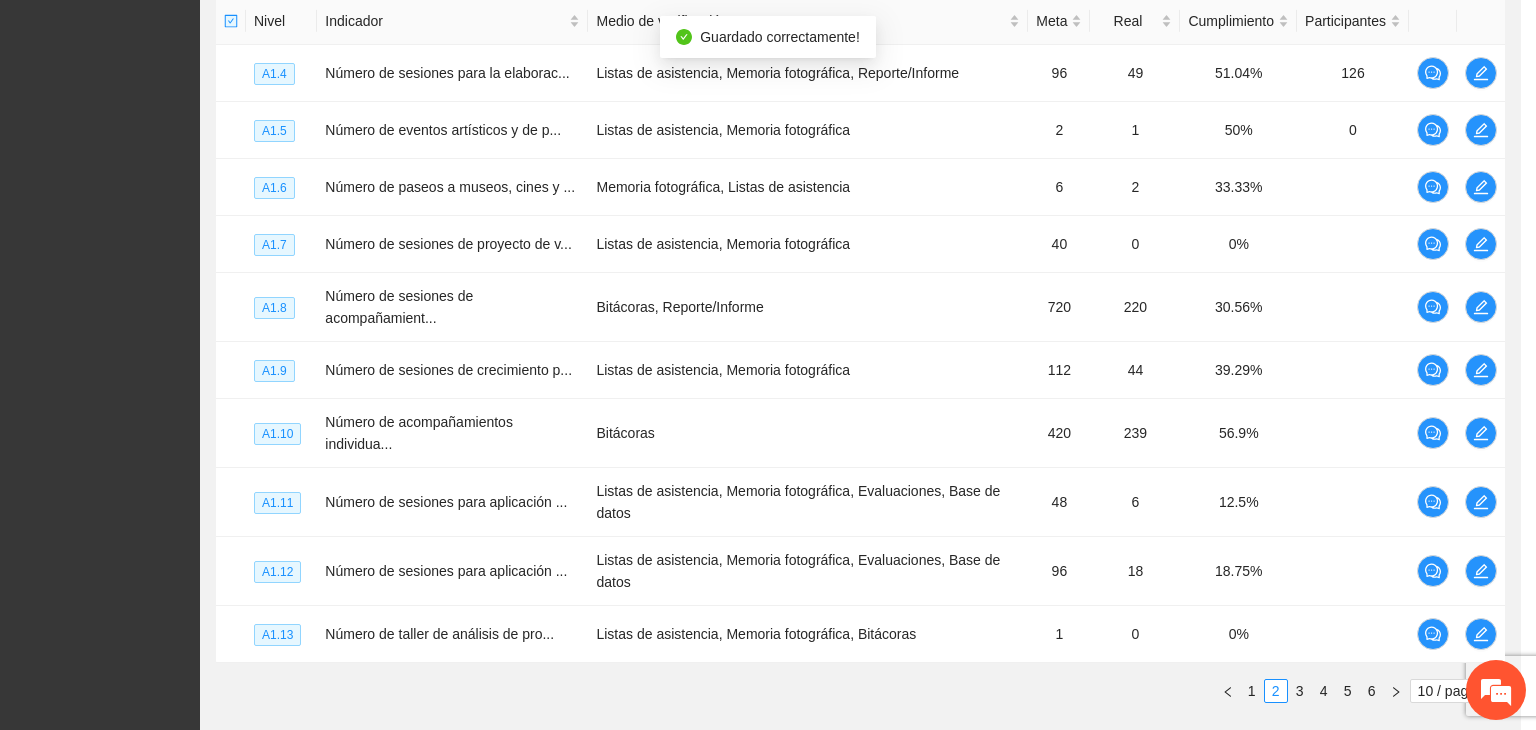 scroll, scrollTop: 728, scrollLeft: 0, axis: vertical 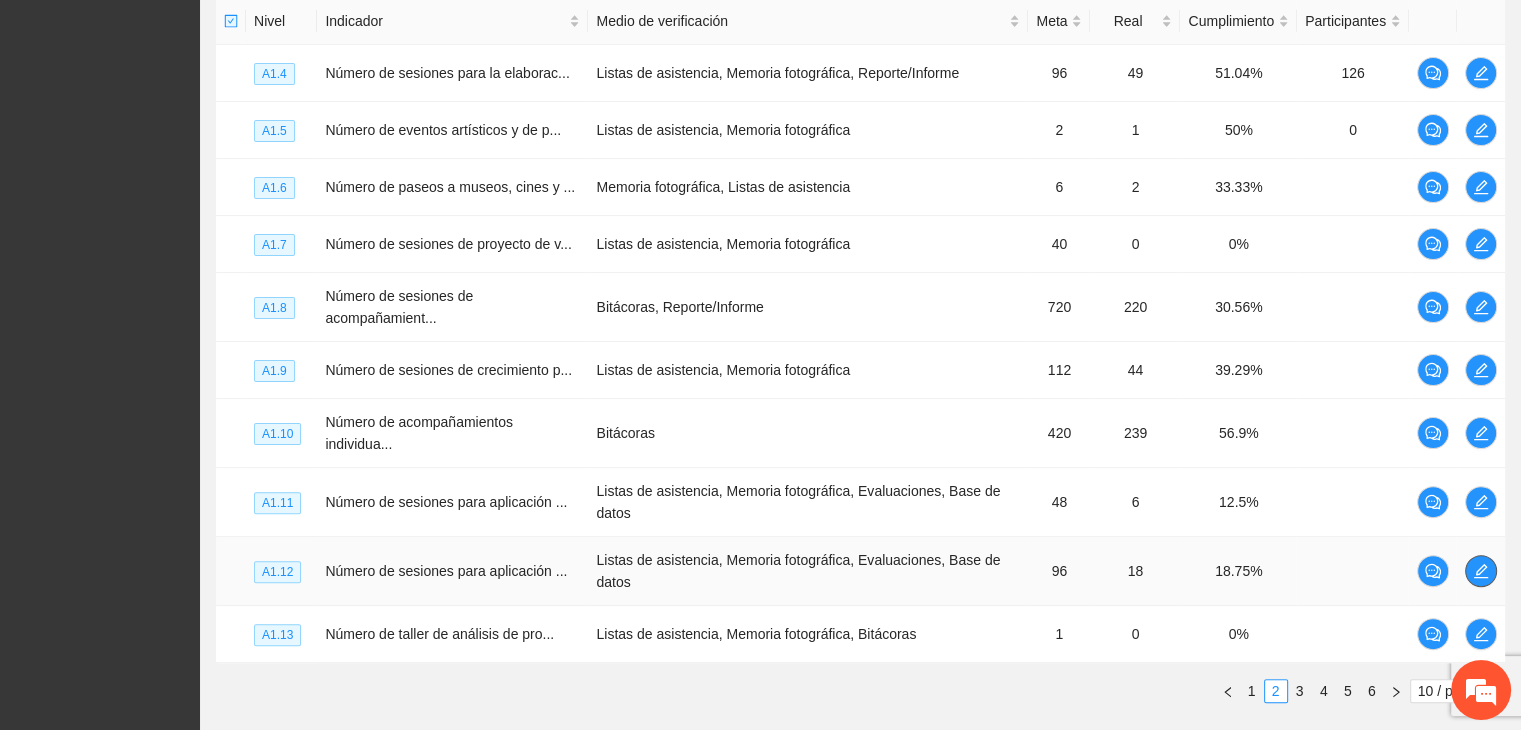 click 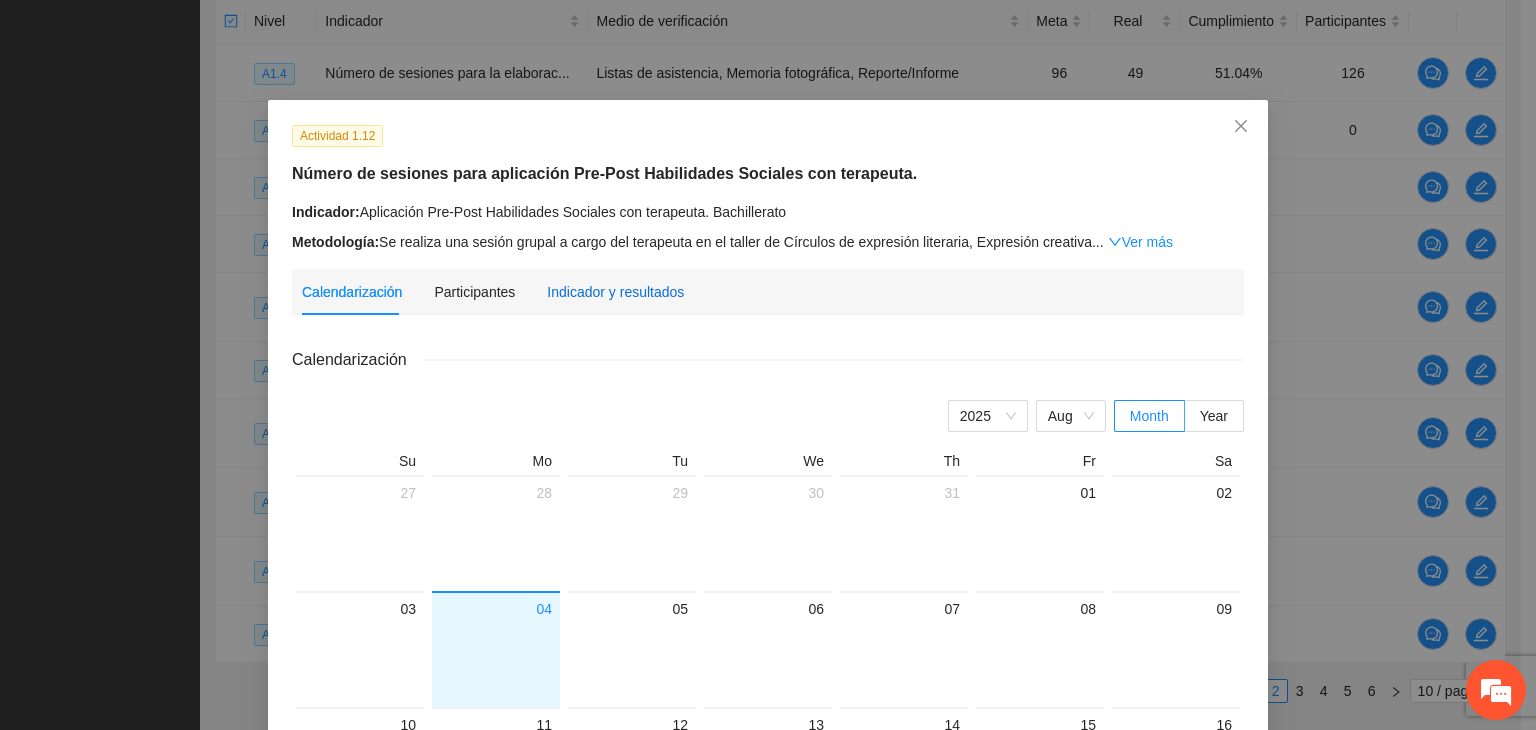 click on "Indicador y resultados" at bounding box center [615, 292] 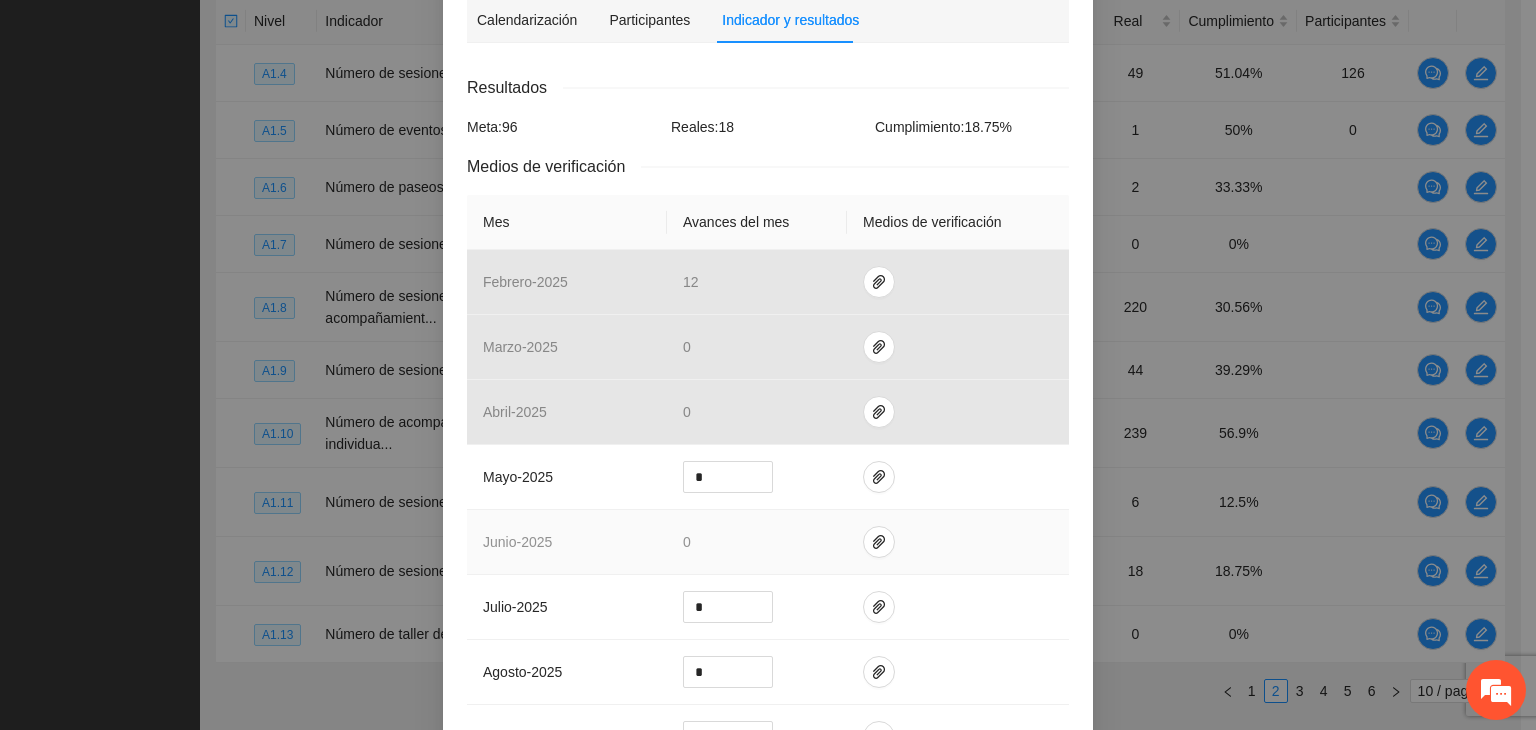 scroll, scrollTop: 300, scrollLeft: 0, axis: vertical 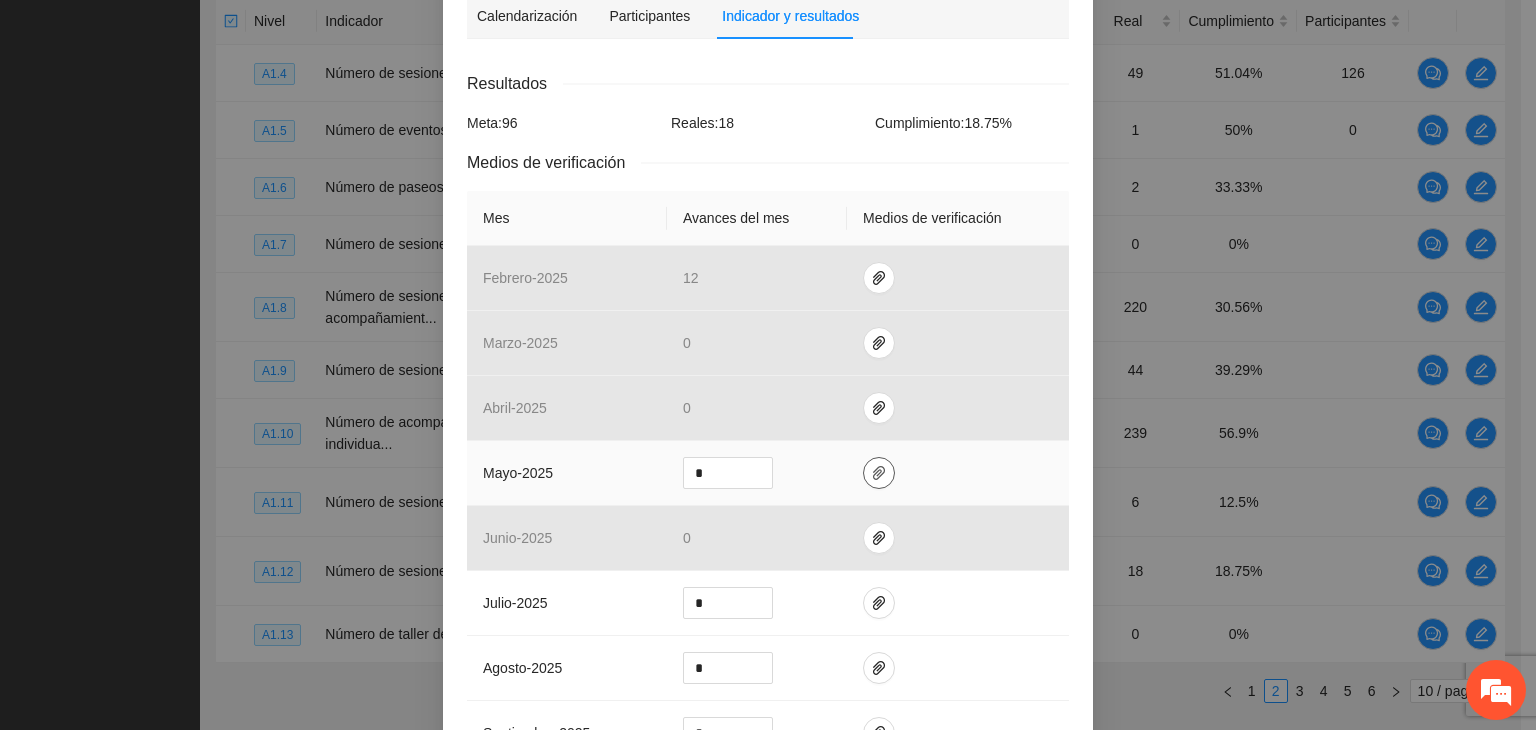 click 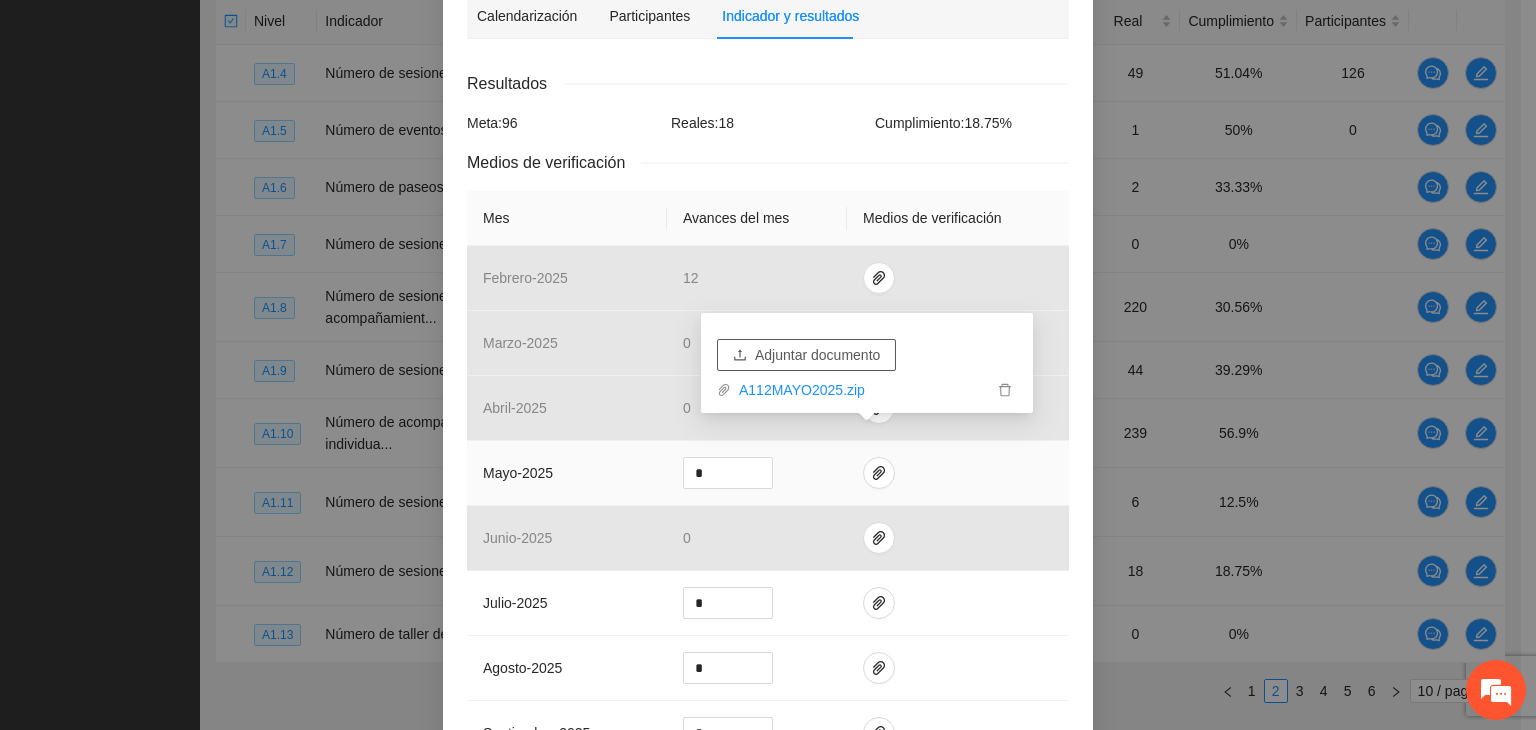 click on "Adjuntar documento" at bounding box center (817, 355) 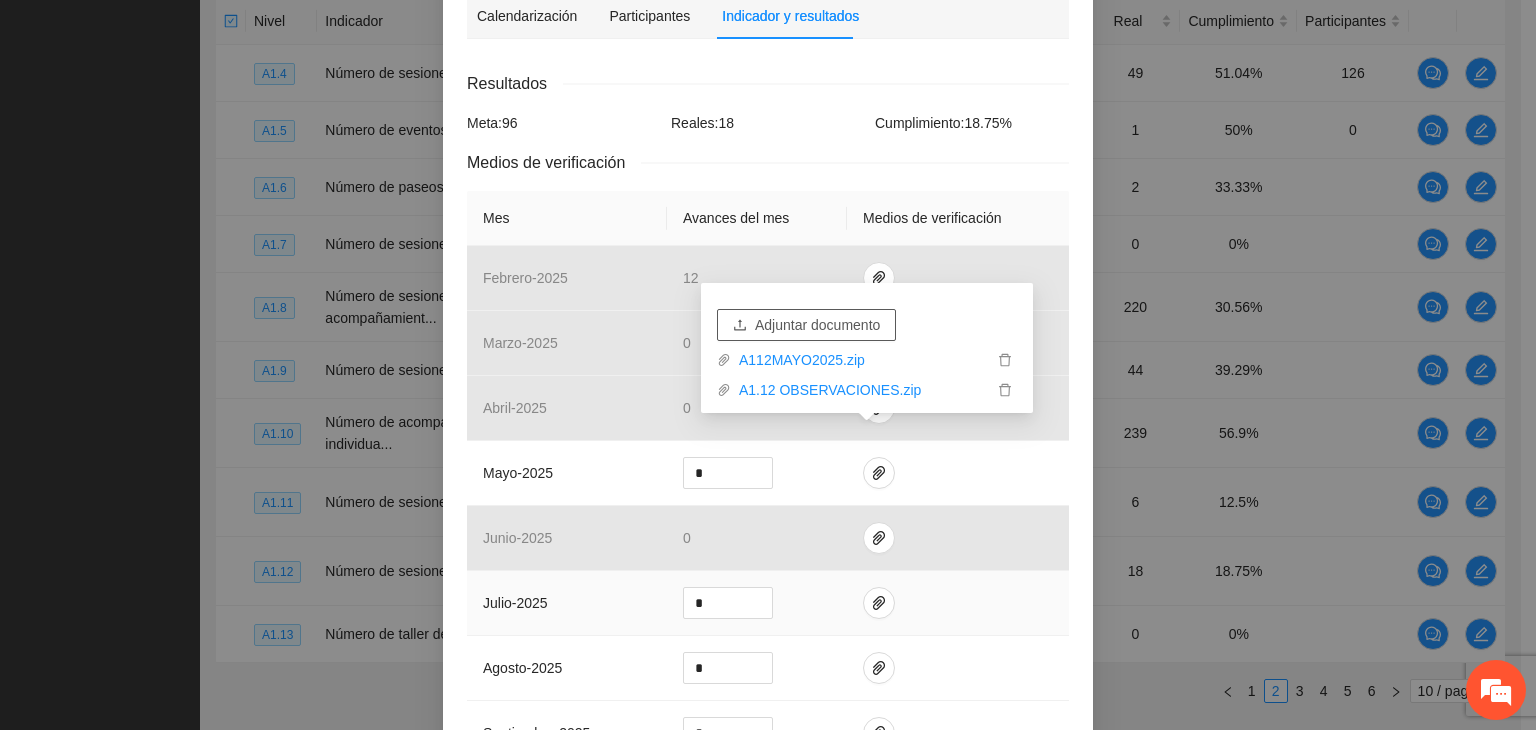 scroll, scrollTop: 1000, scrollLeft: 0, axis: vertical 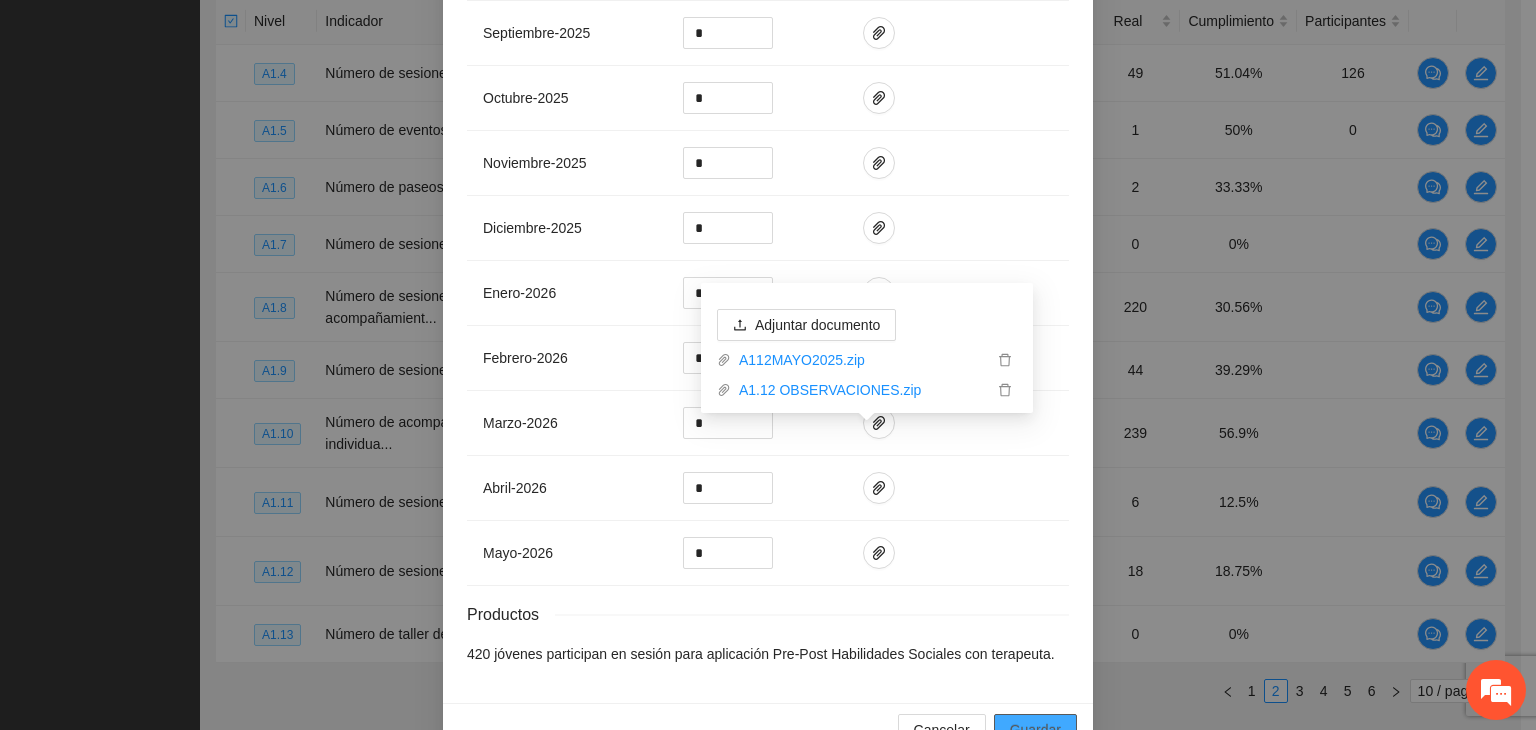click on "Guardar" at bounding box center [1035, 730] 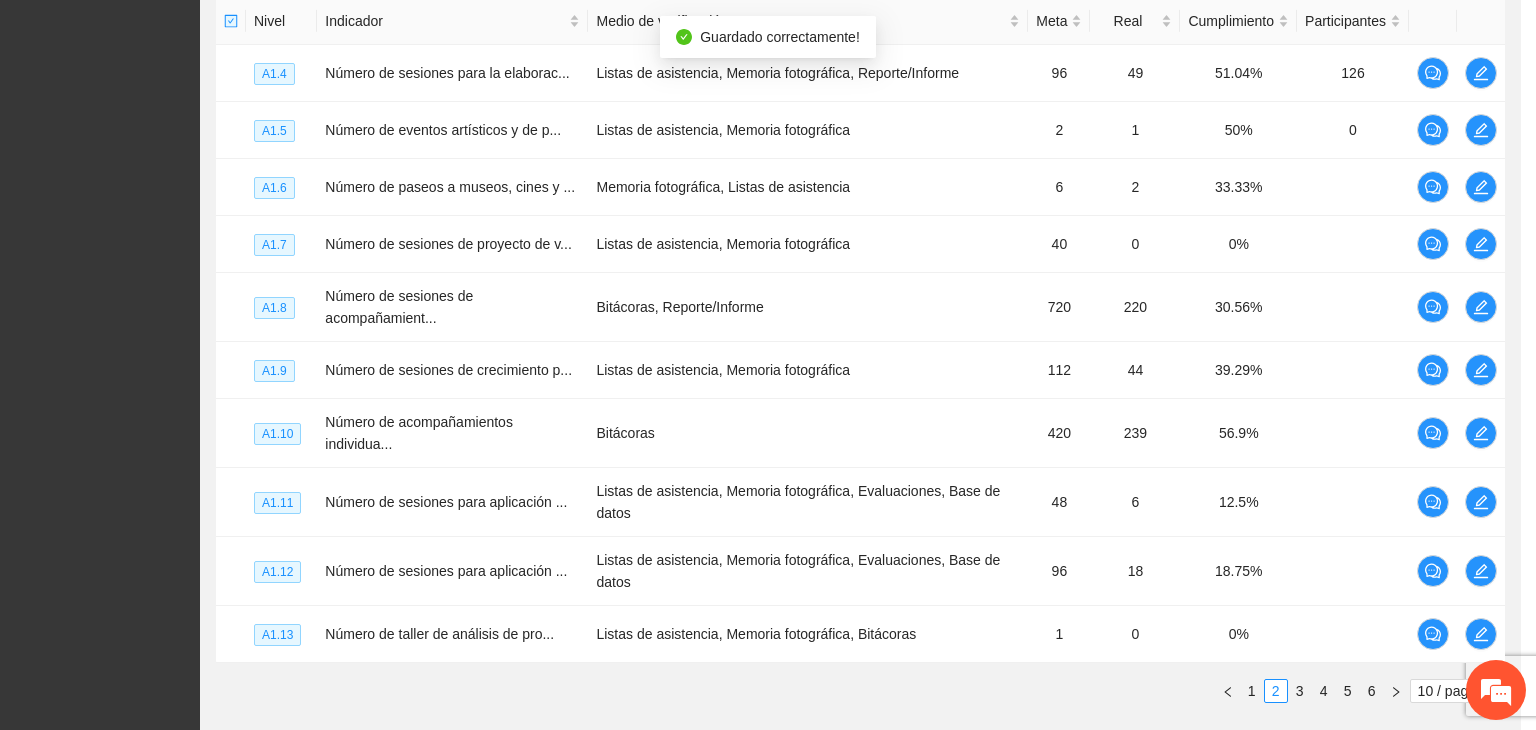 scroll, scrollTop: 923, scrollLeft: 0, axis: vertical 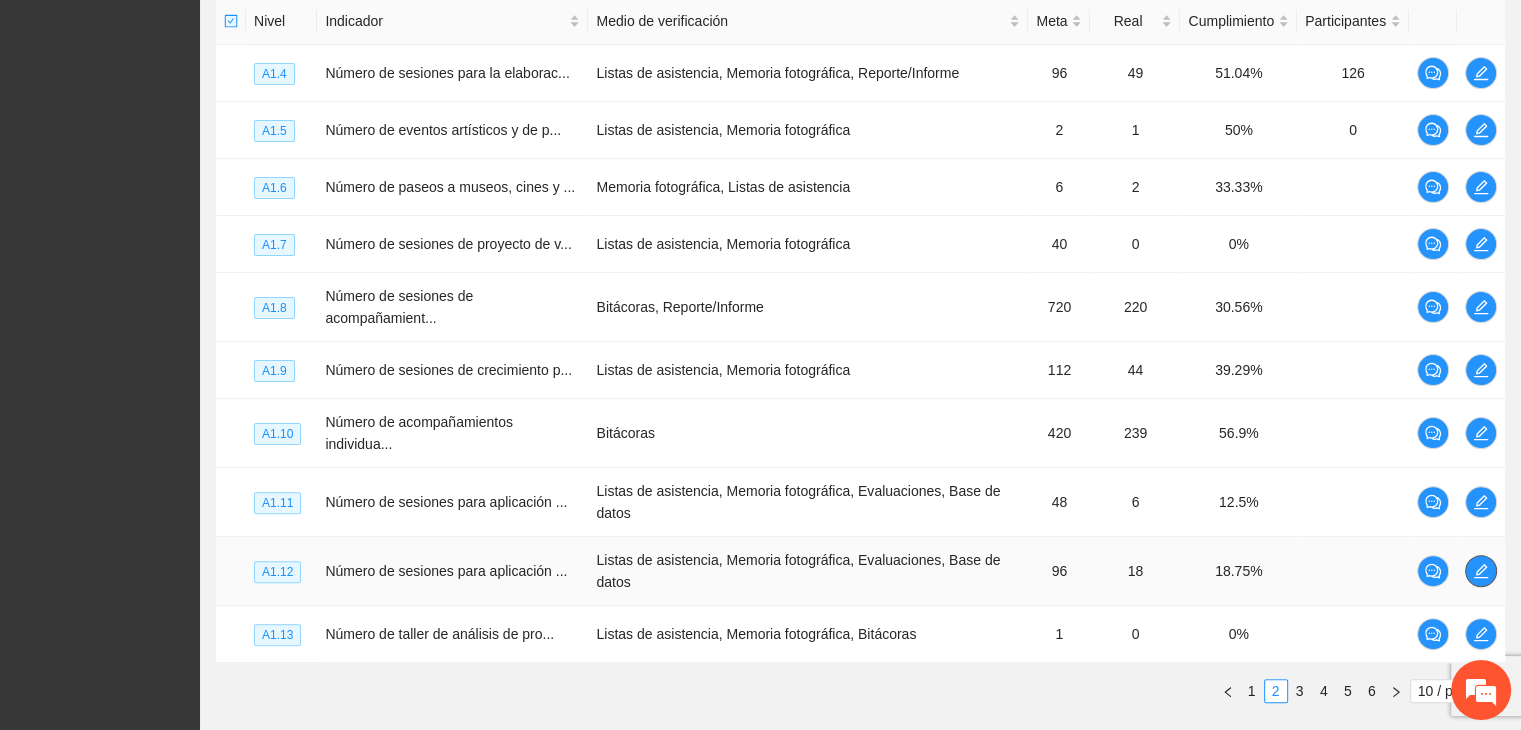 click 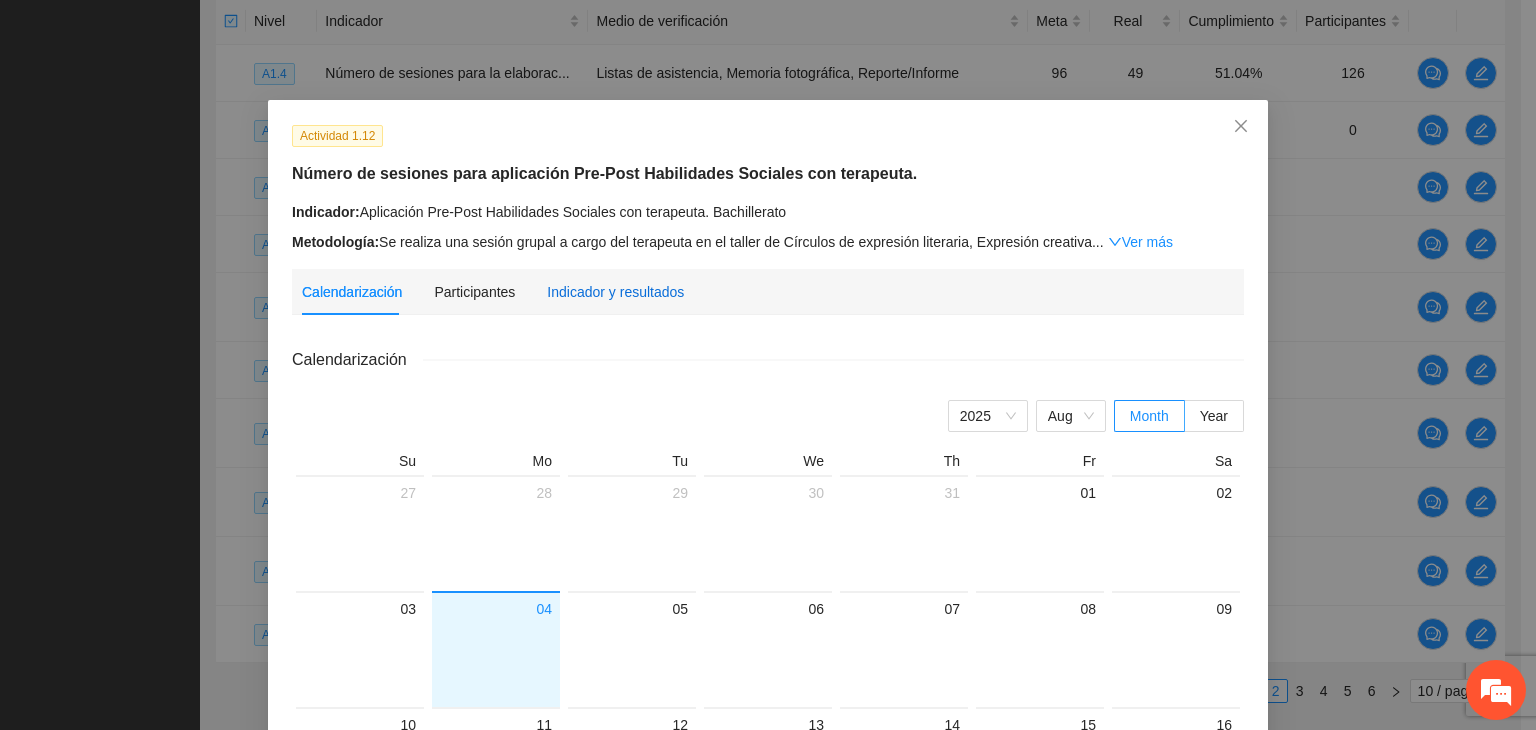 click on "Indicador y resultados" at bounding box center (615, 292) 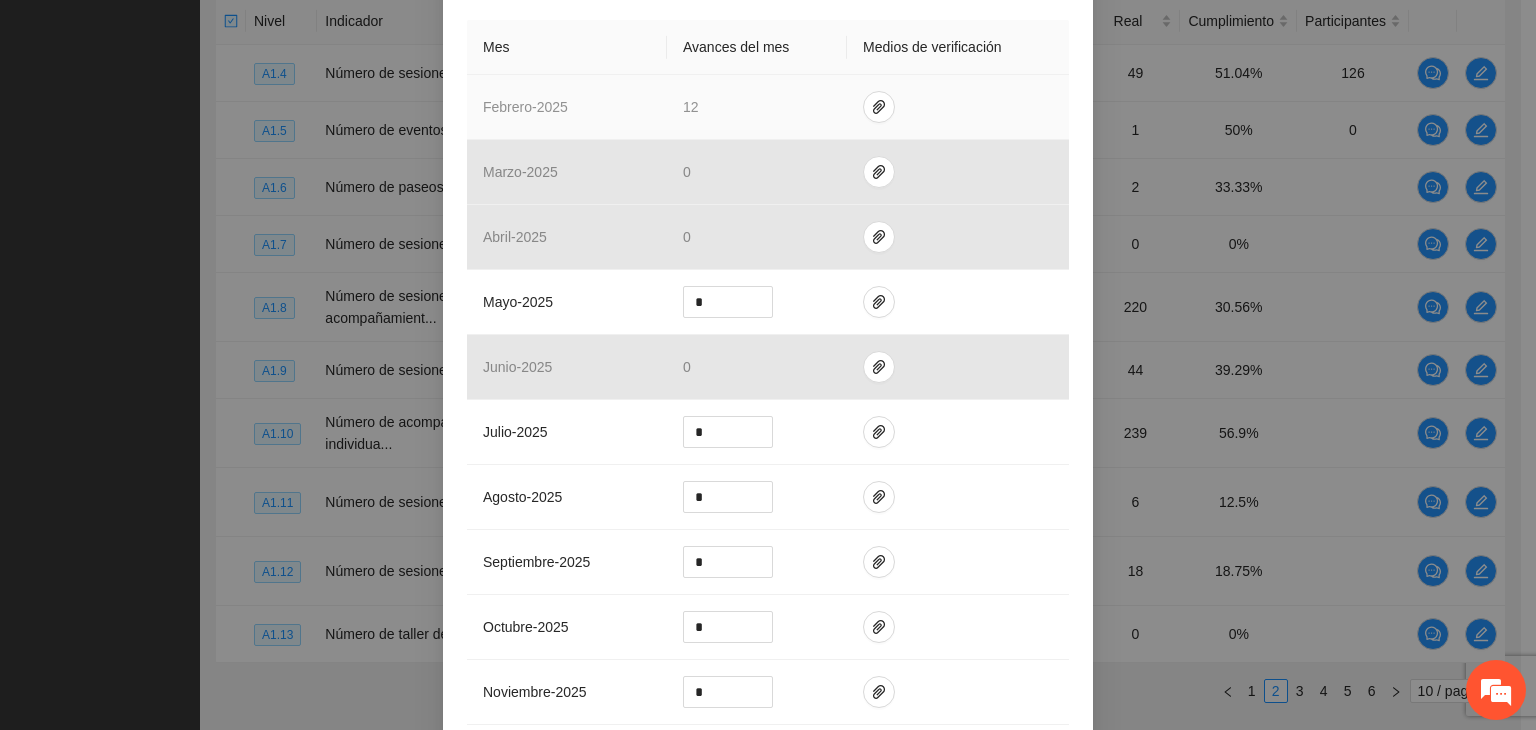 scroll, scrollTop: 500, scrollLeft: 0, axis: vertical 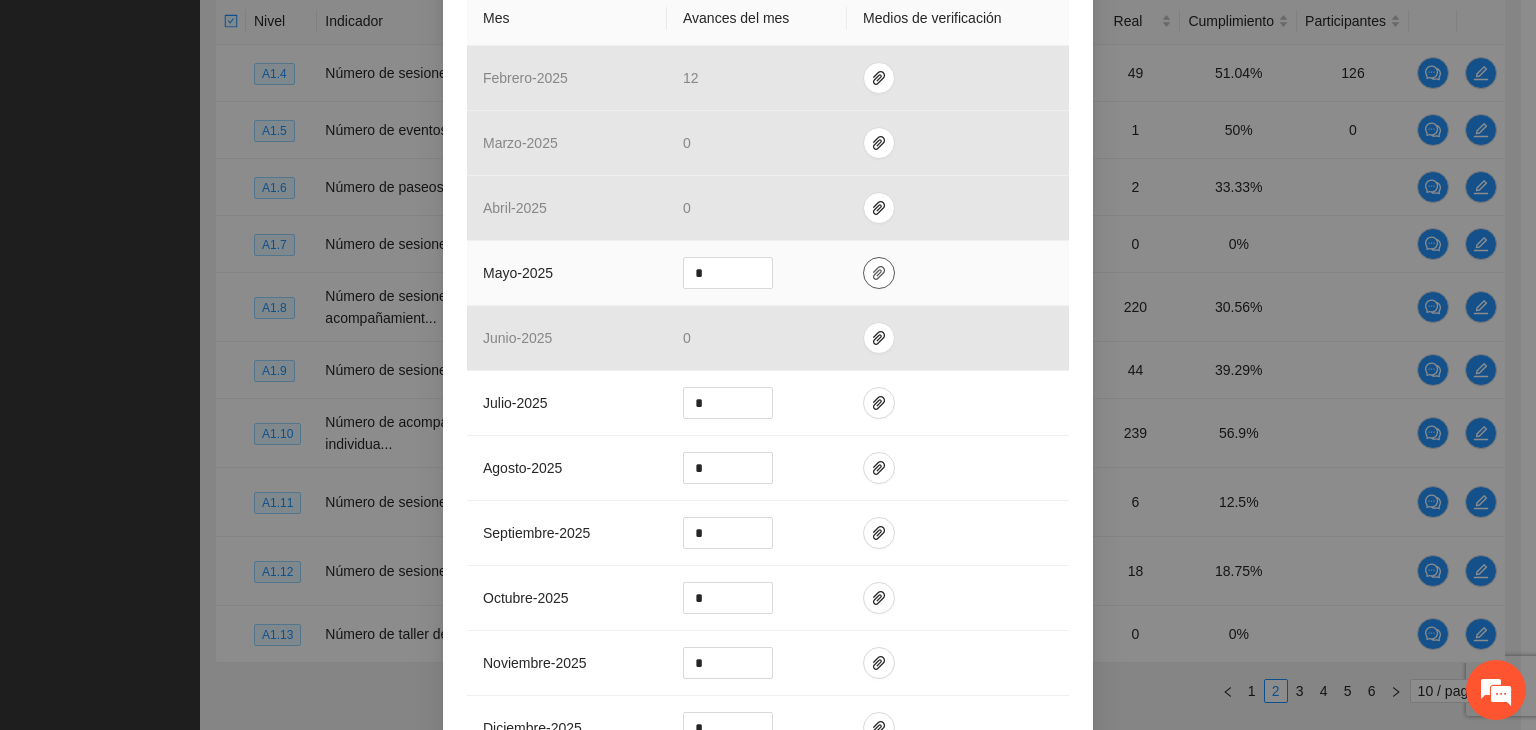 click at bounding box center (879, 273) 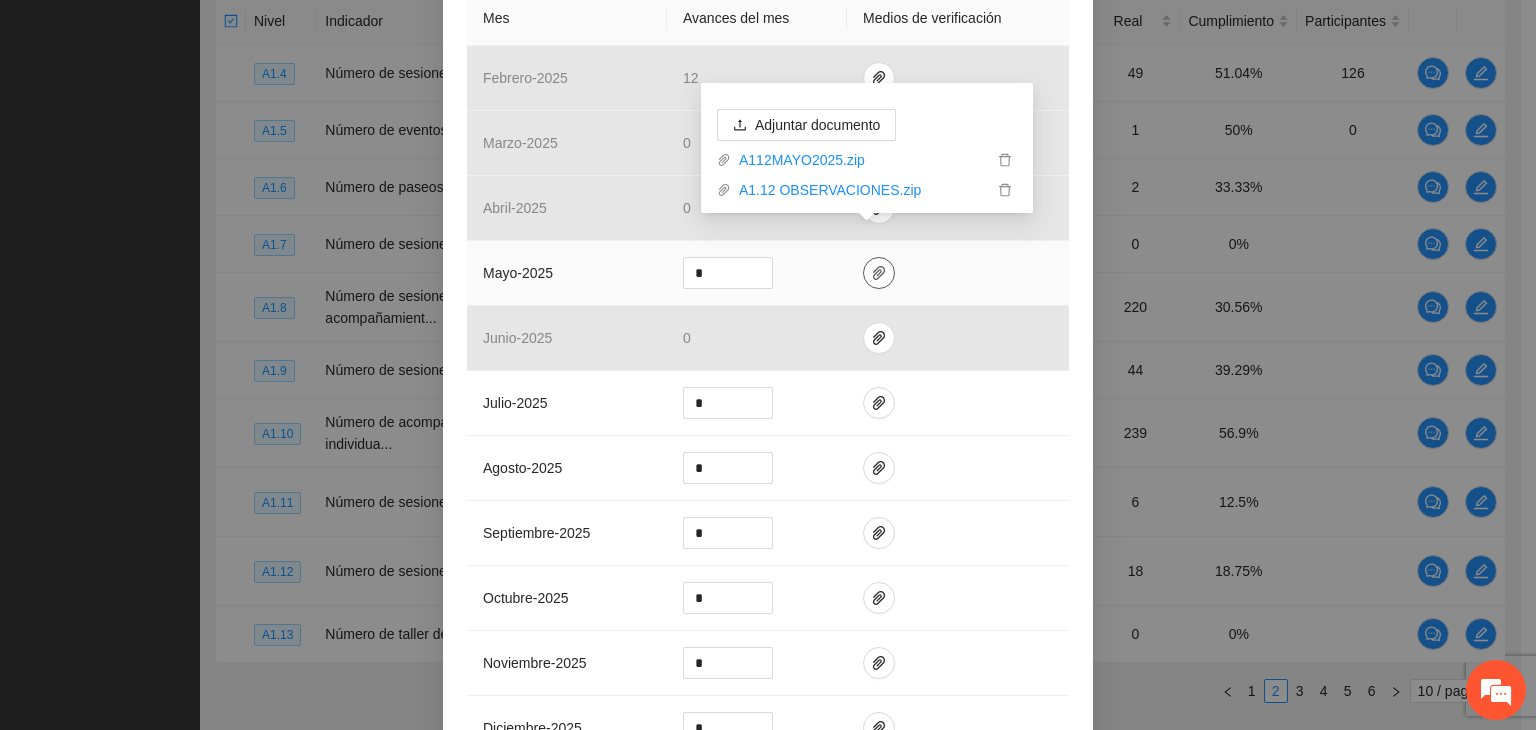 click 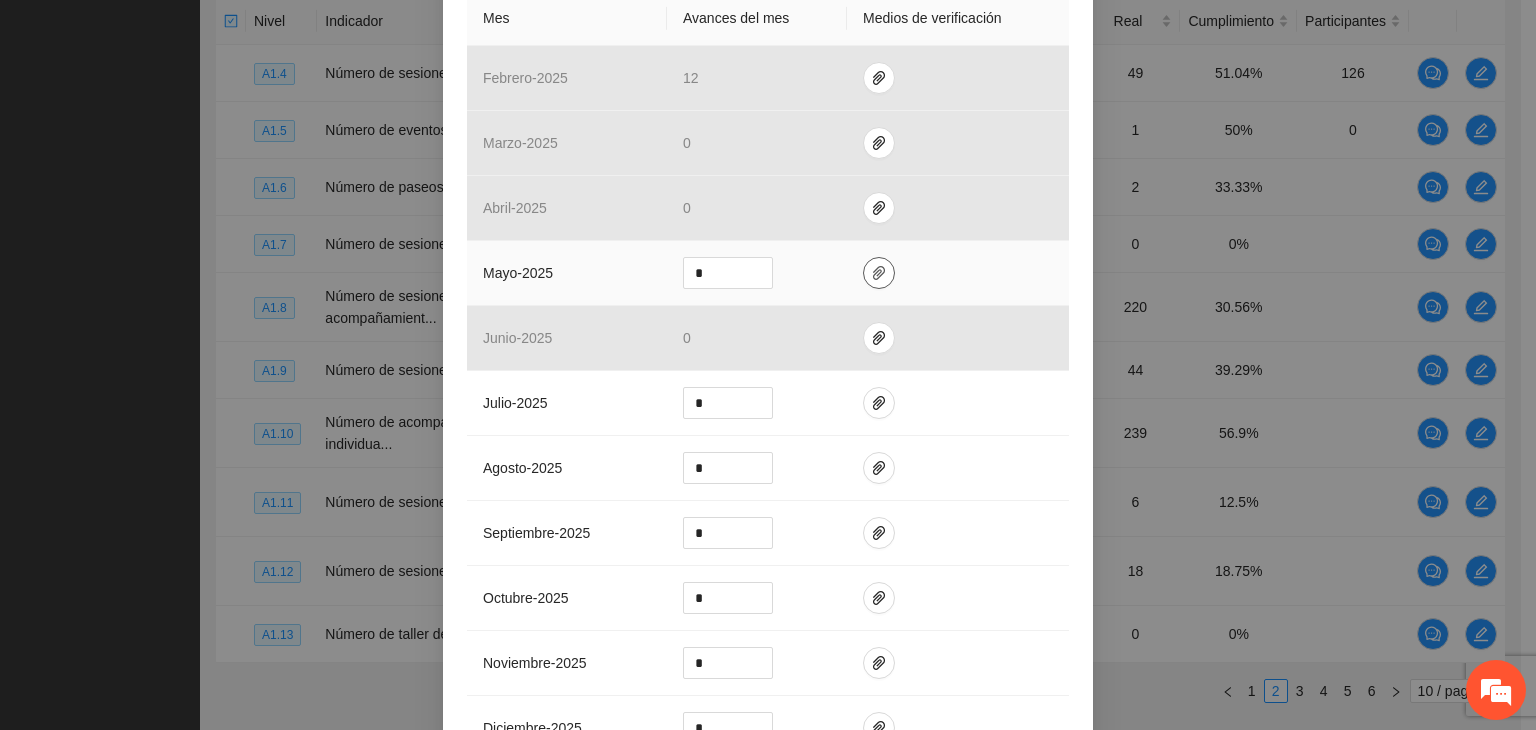 click 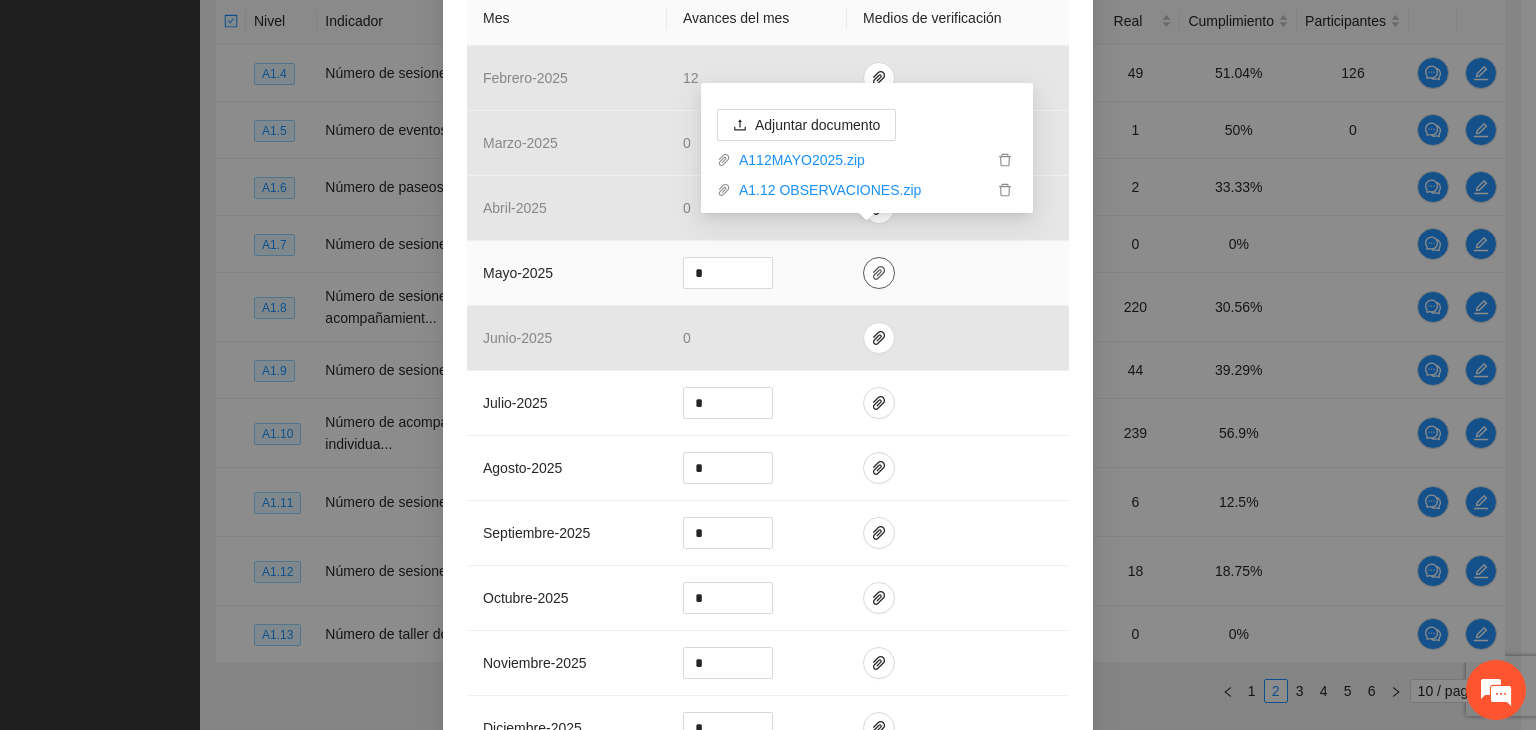 click 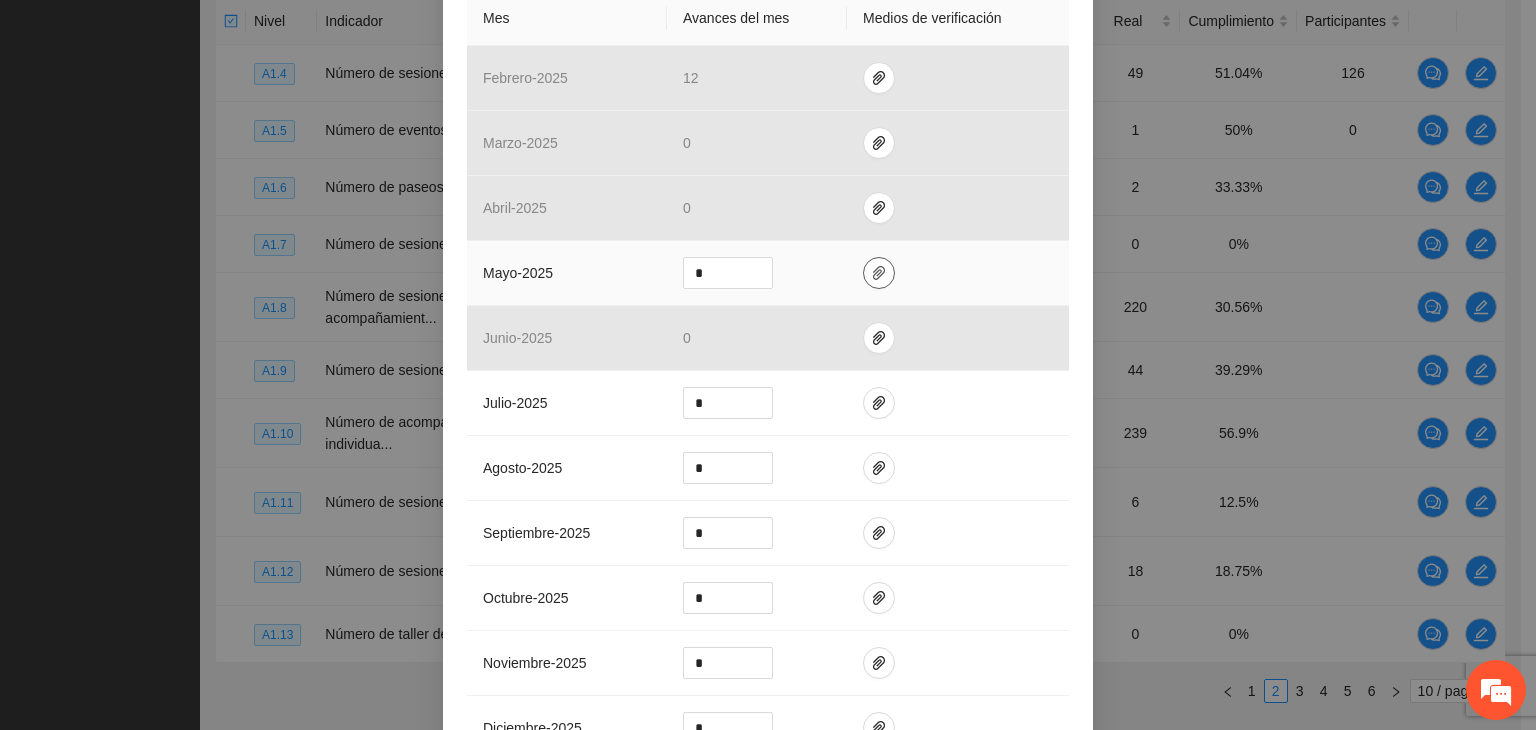 click 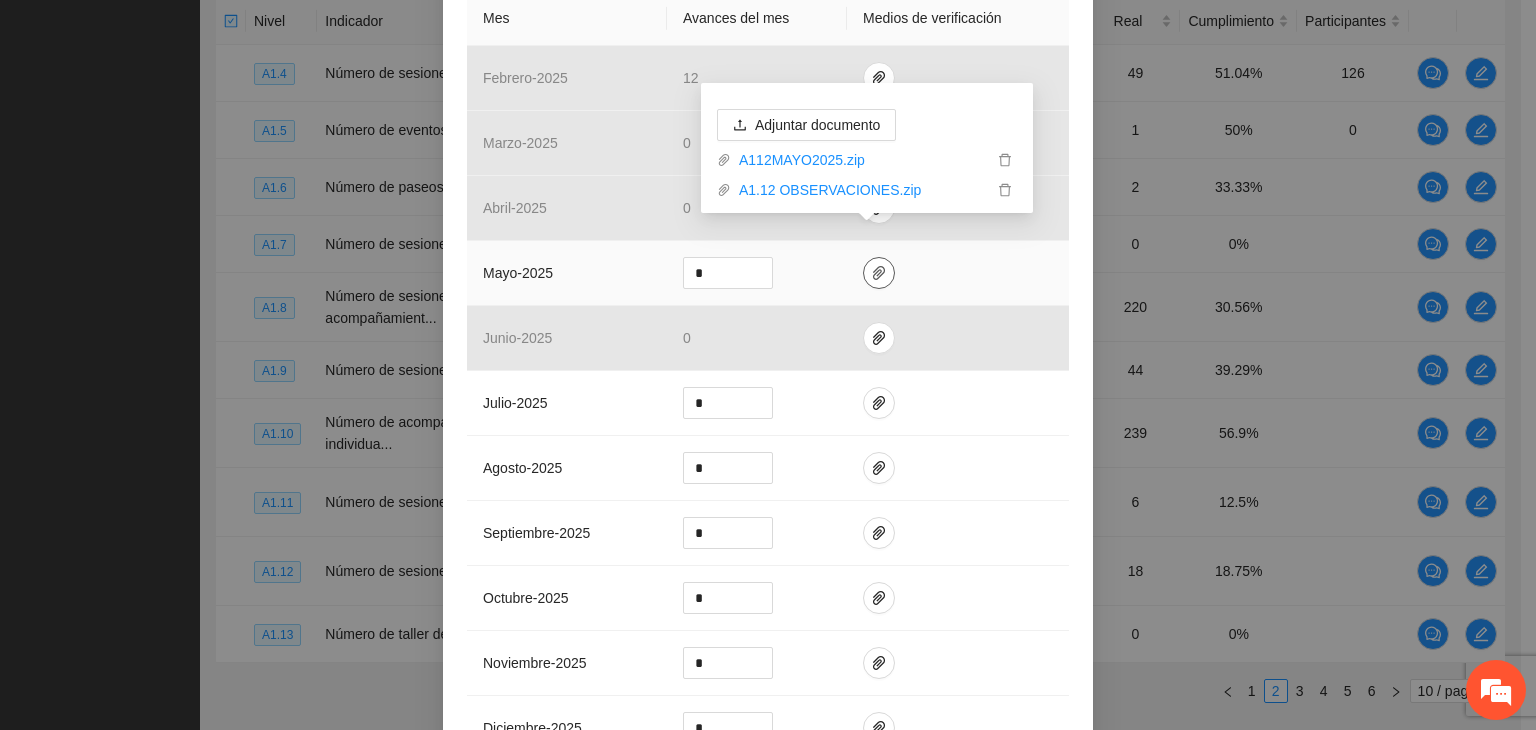 click 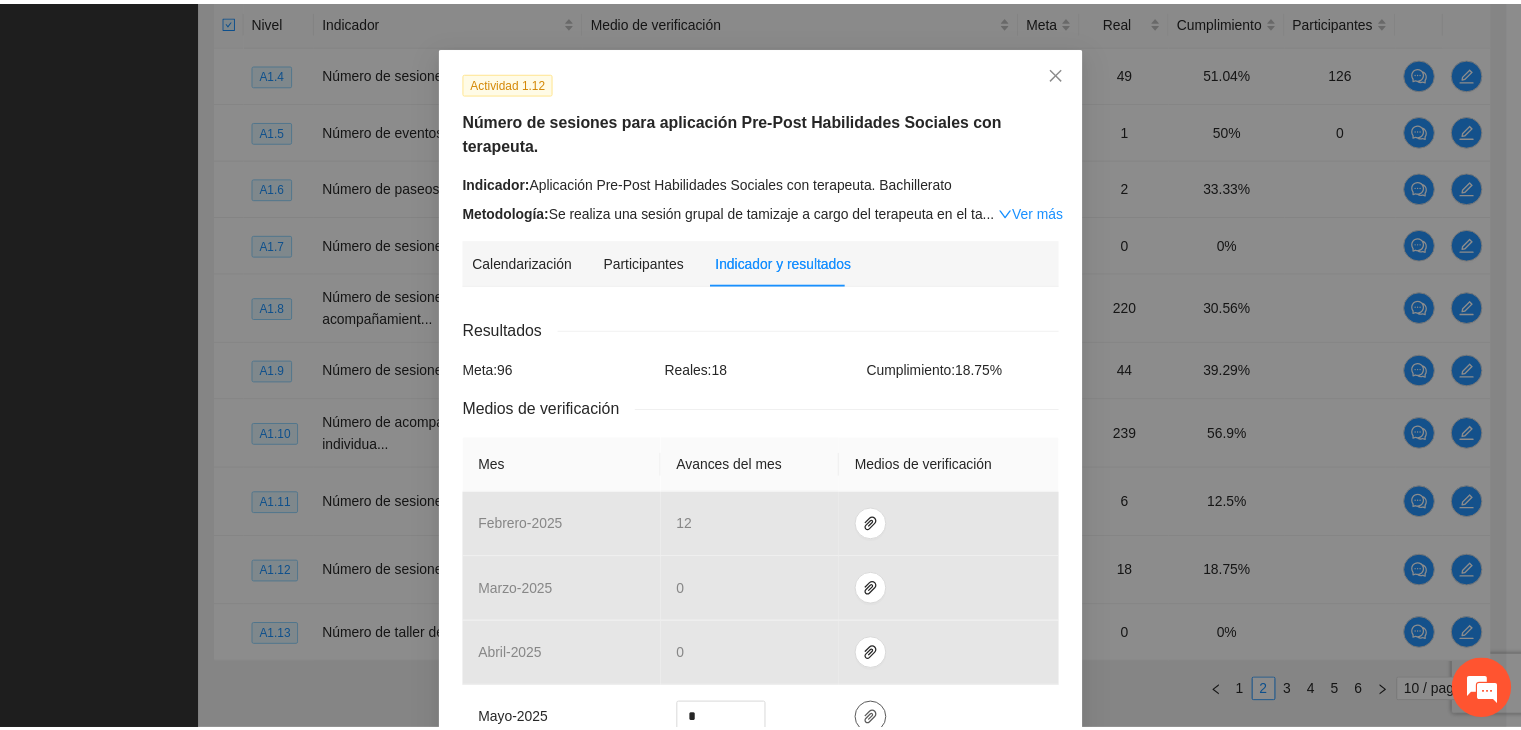 scroll, scrollTop: 0, scrollLeft: 0, axis: both 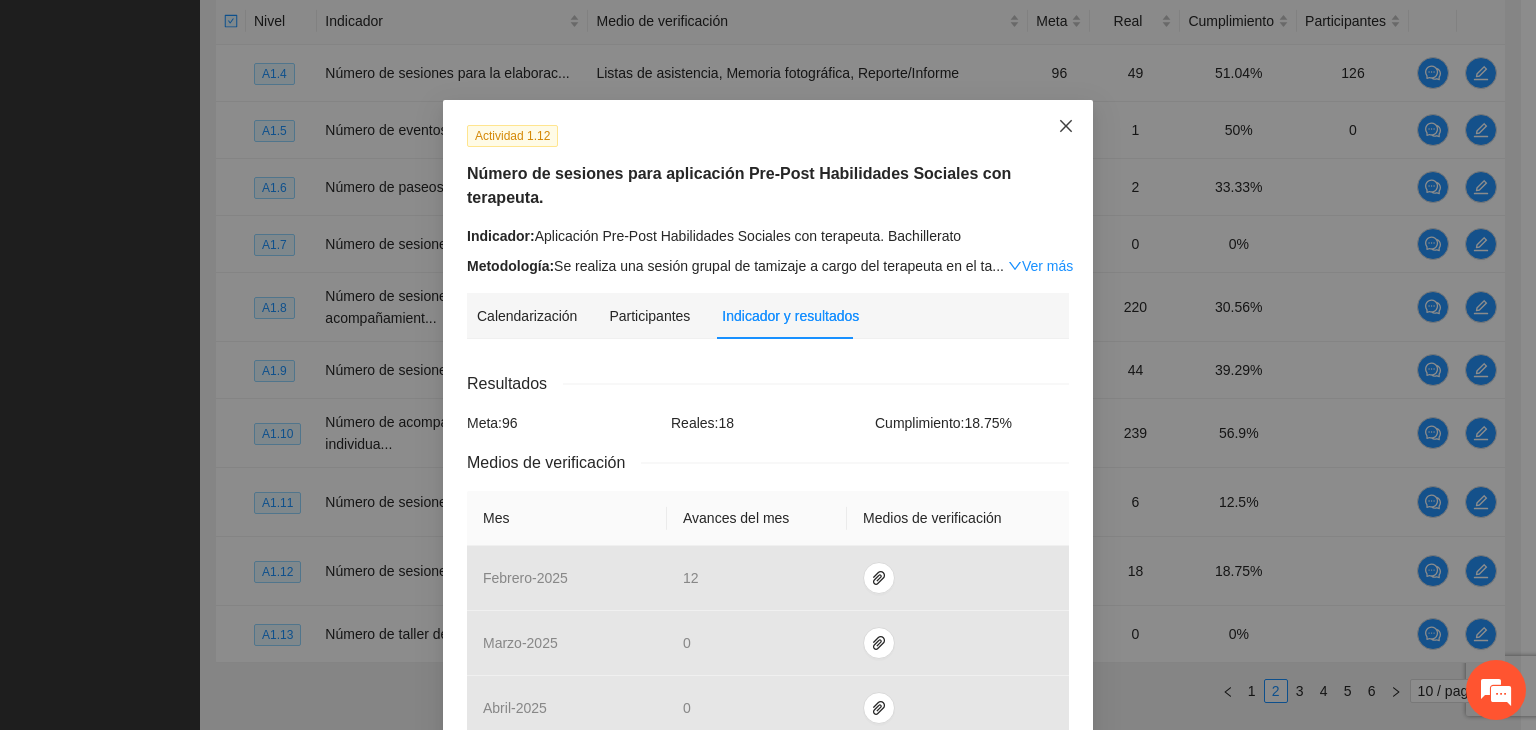 click 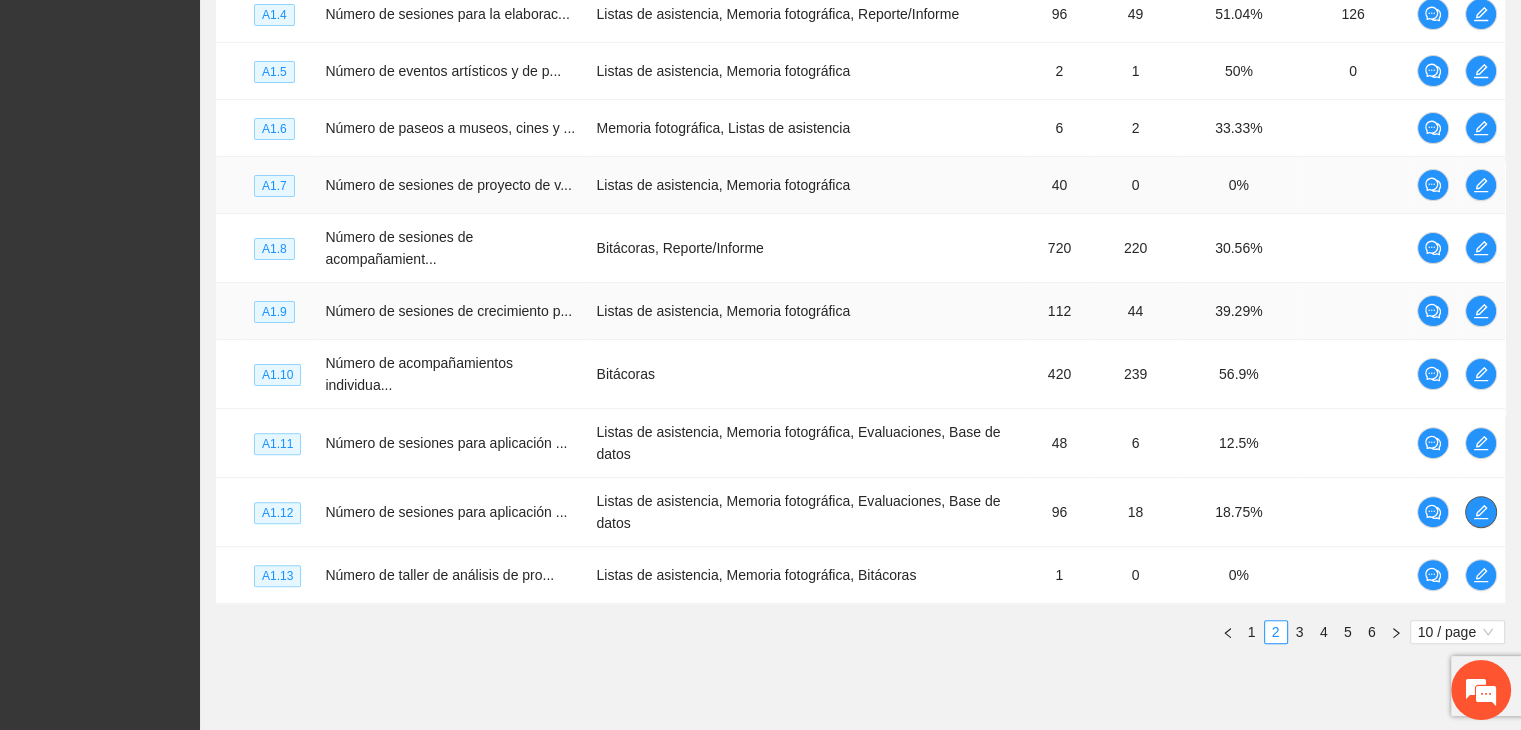 scroll, scrollTop: 622, scrollLeft: 0, axis: vertical 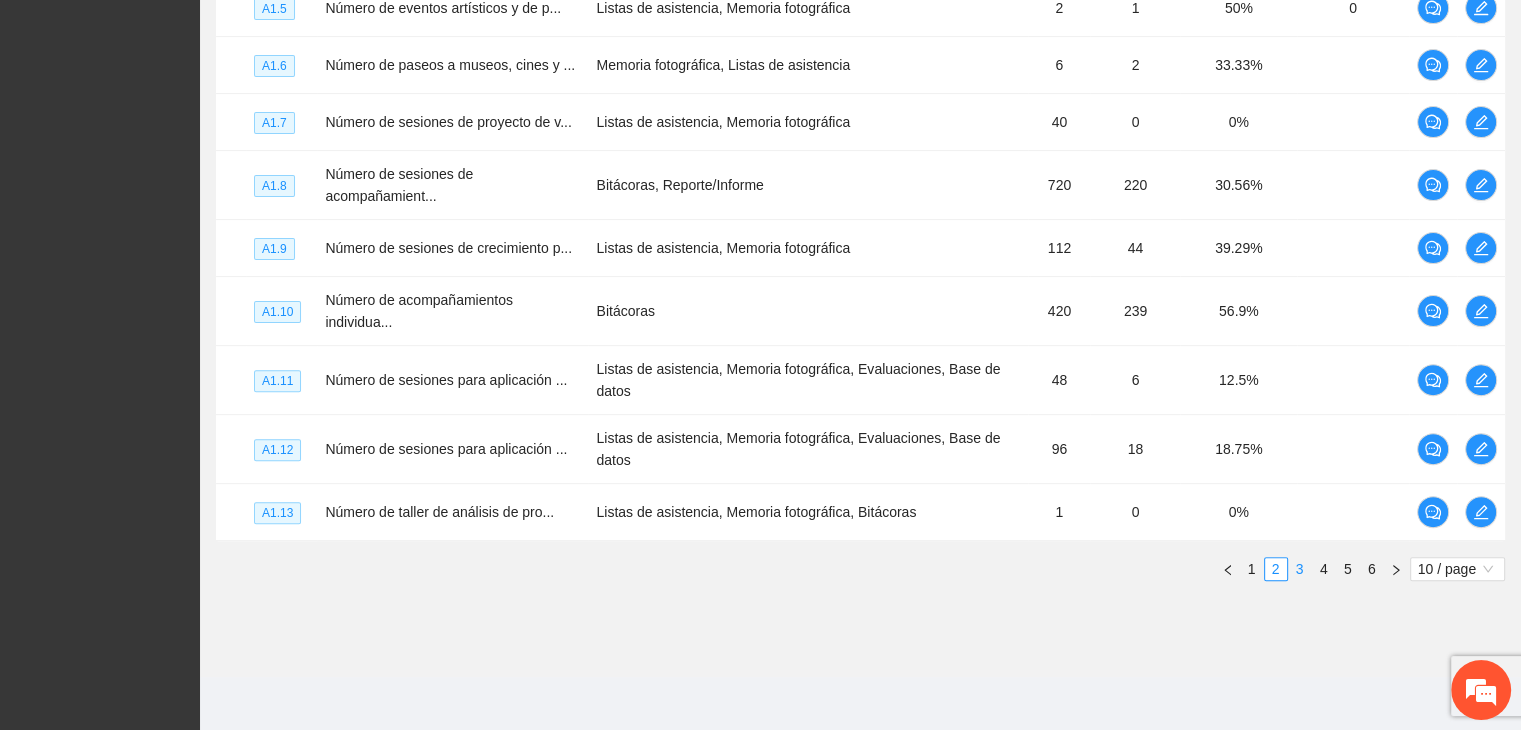 click on "3" at bounding box center [1300, 569] 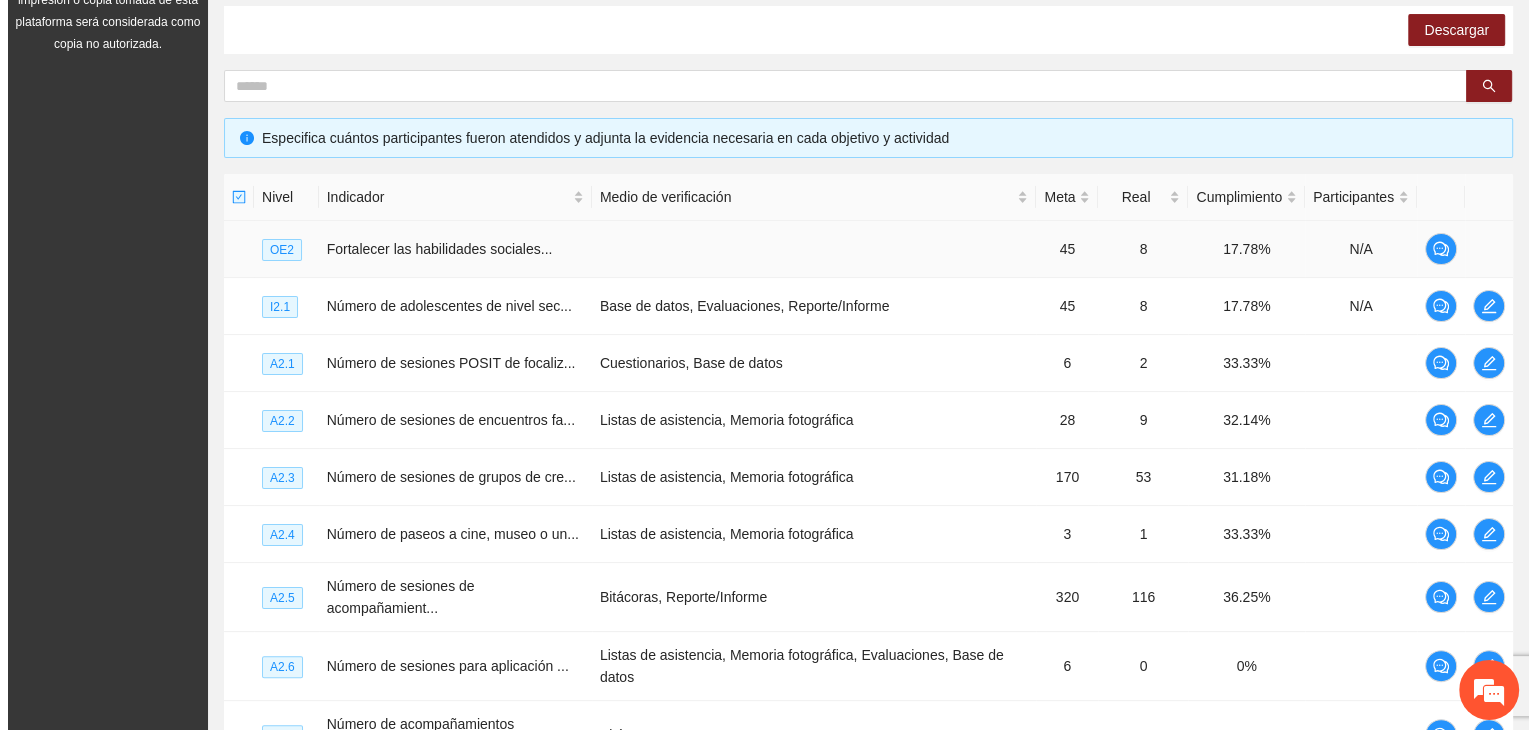 scroll, scrollTop: 322, scrollLeft: 0, axis: vertical 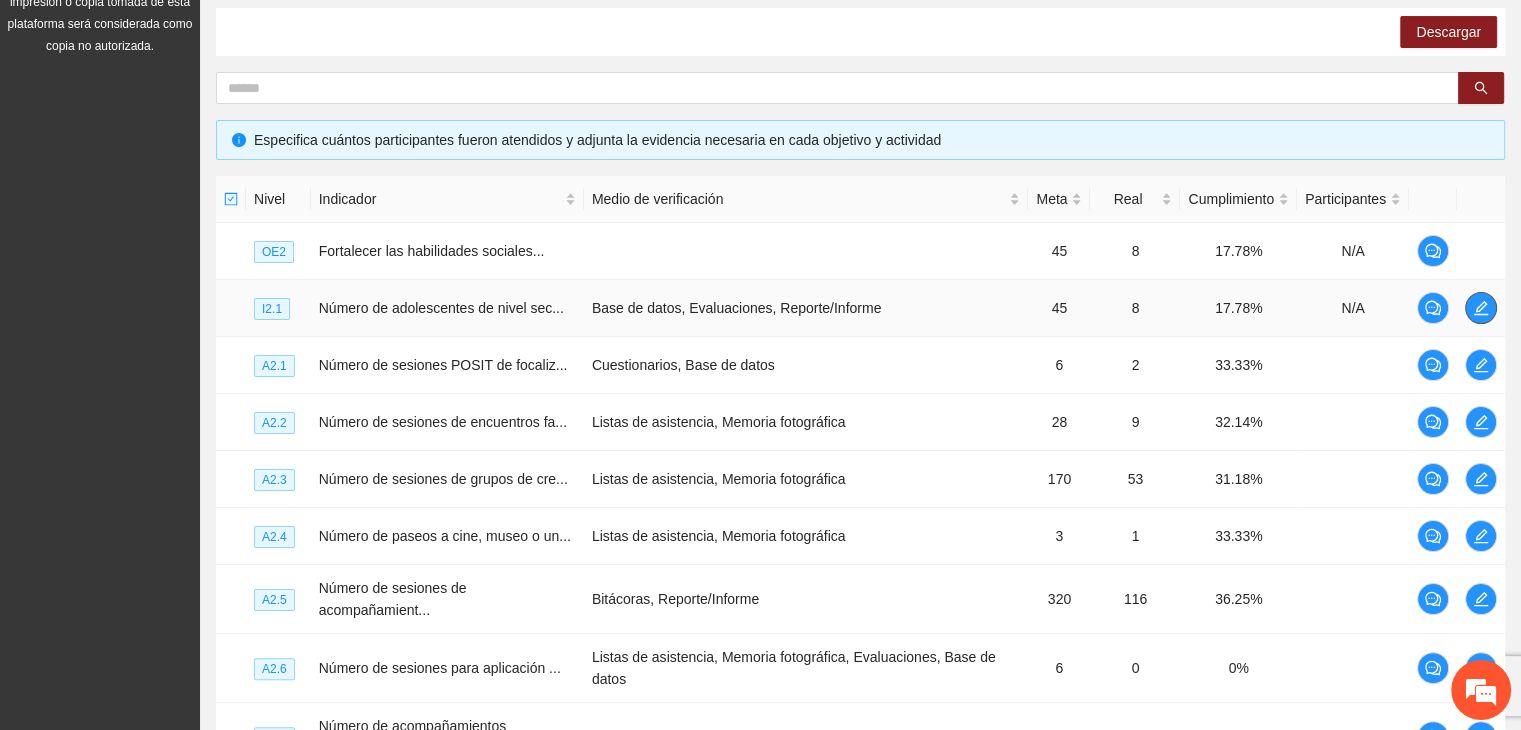 click 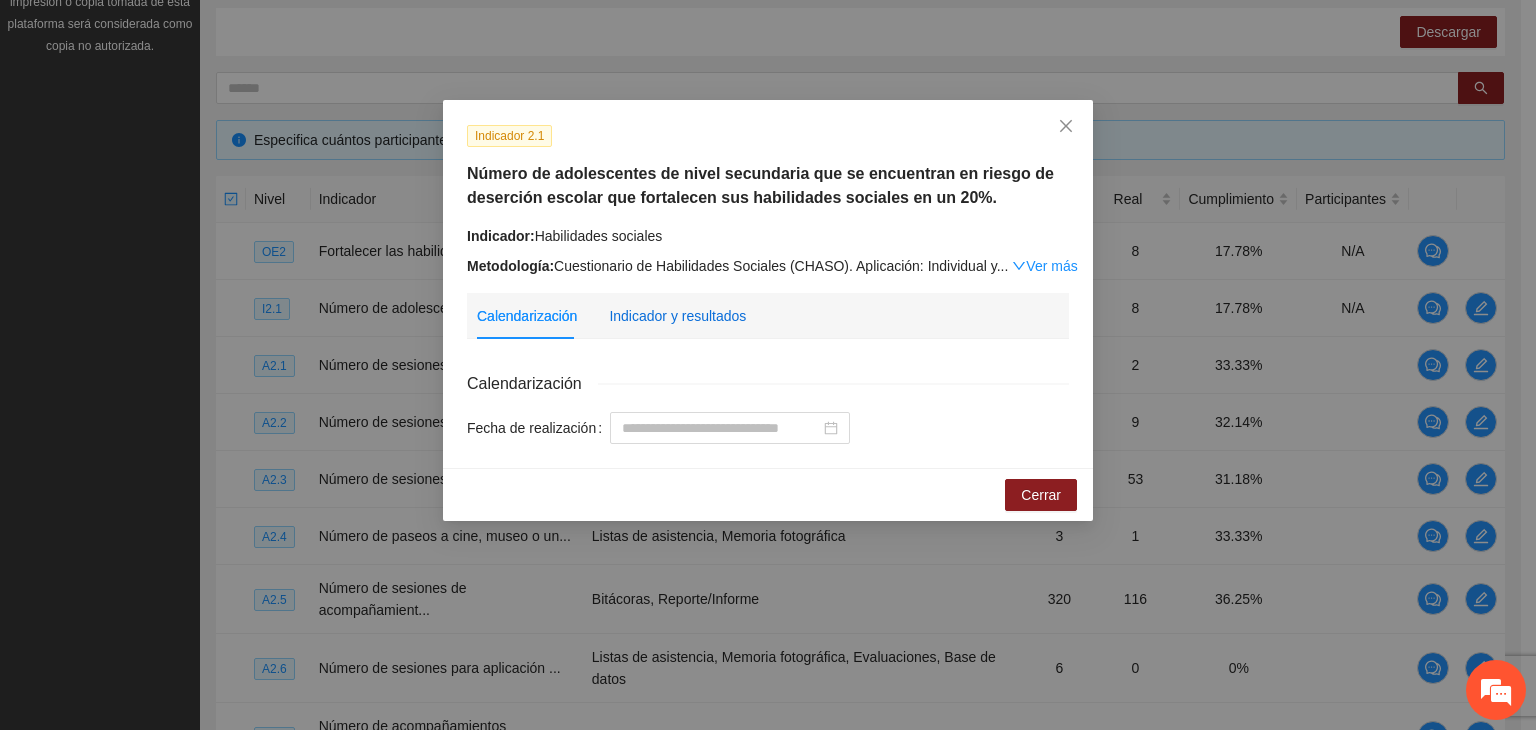 click on "Indicador y resultados" at bounding box center [677, 316] 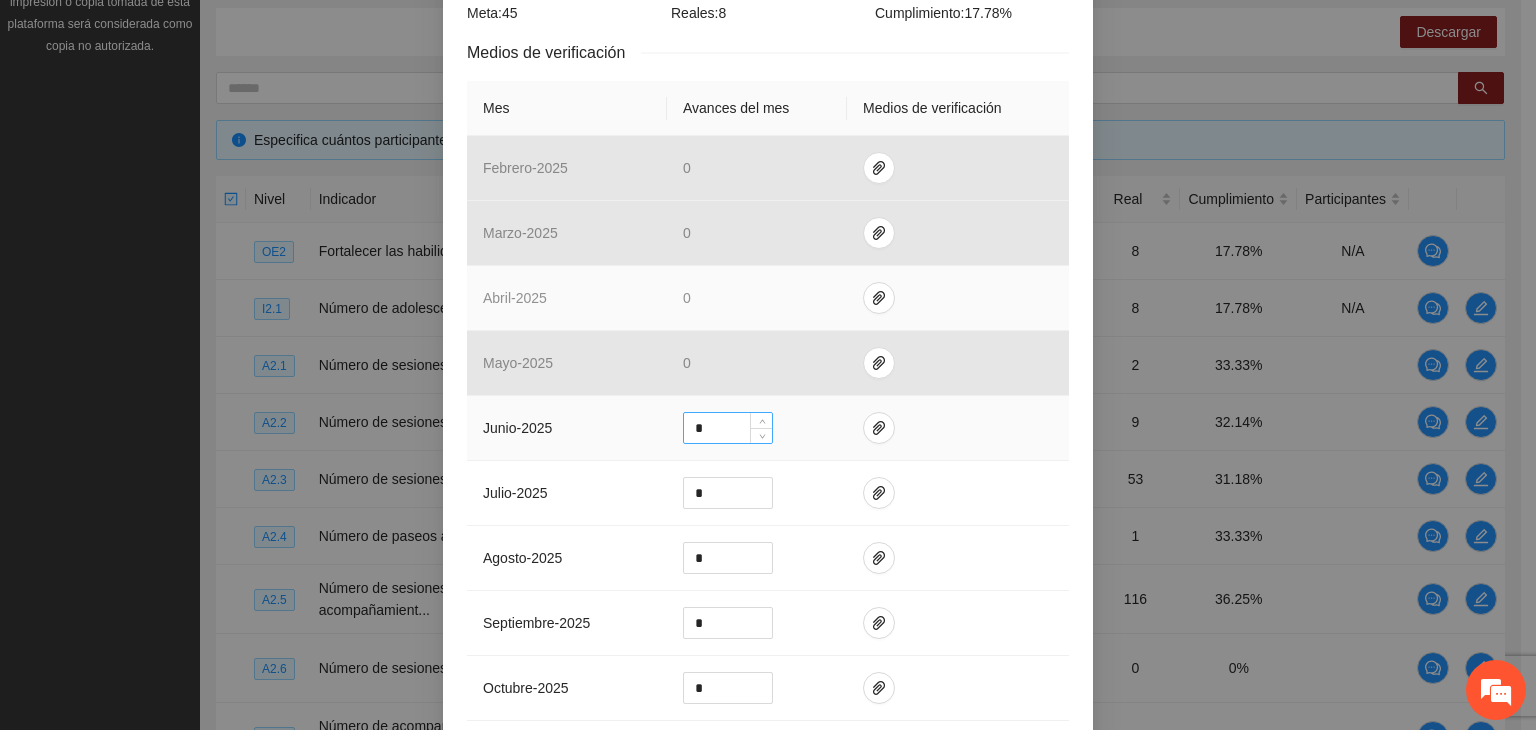 scroll, scrollTop: 500, scrollLeft: 0, axis: vertical 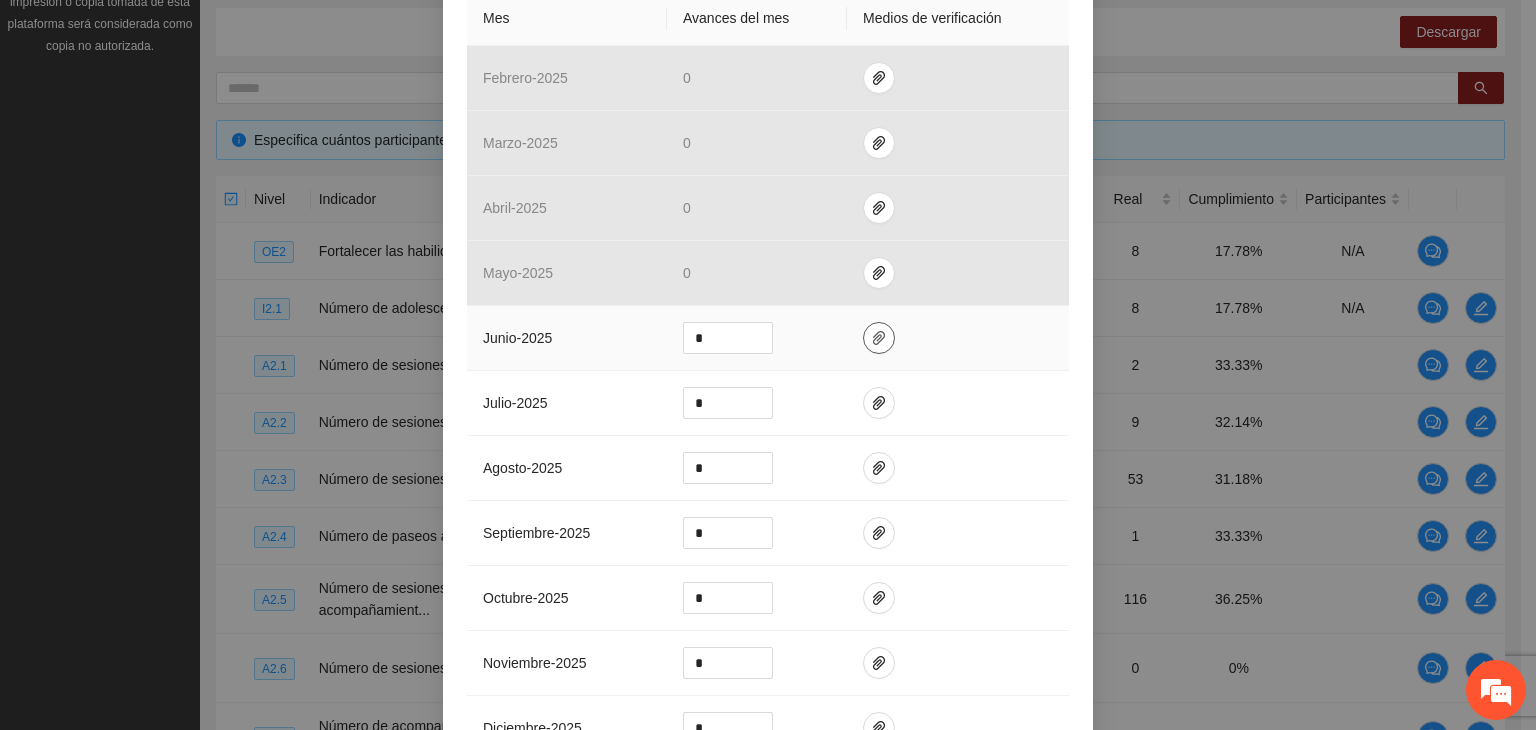 click 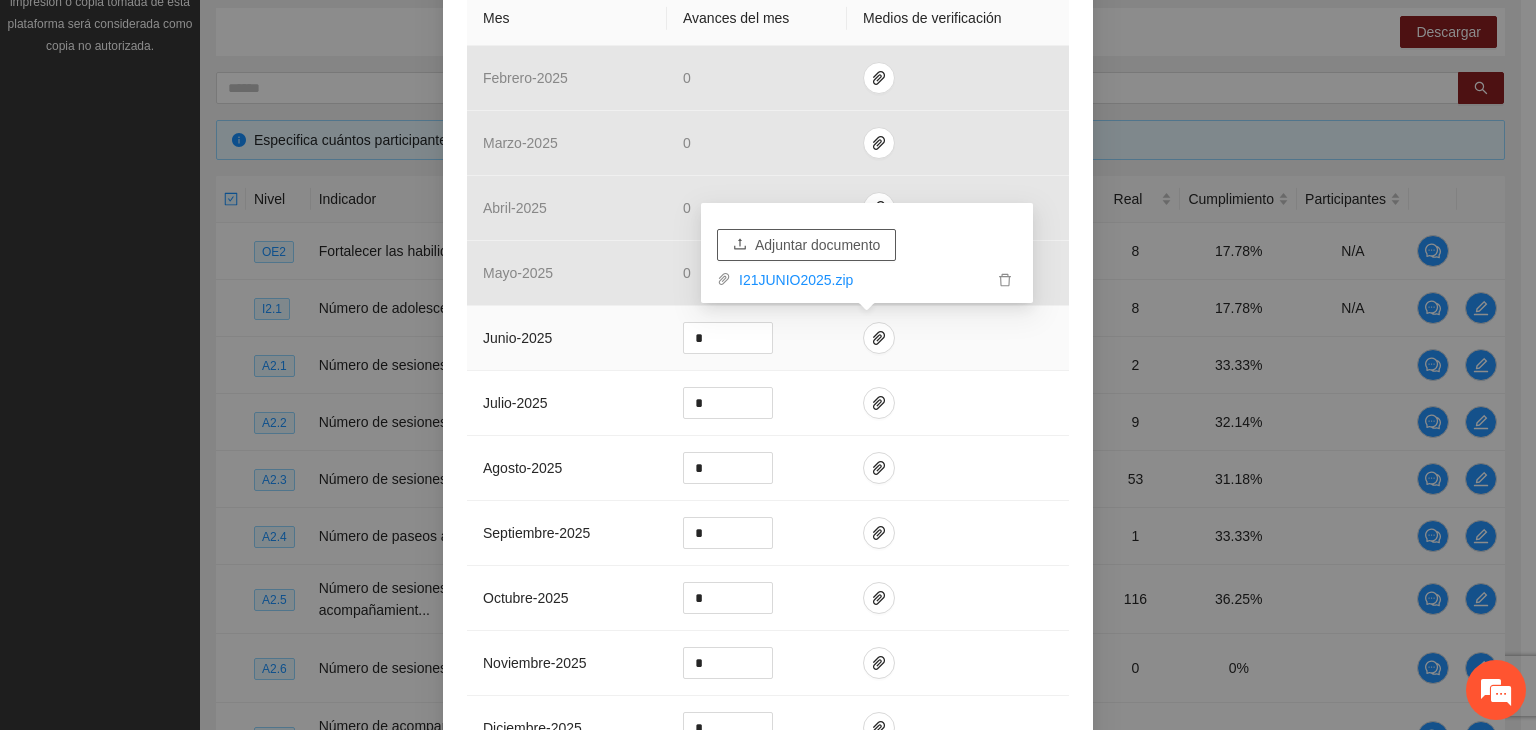 click on "Adjuntar documento" at bounding box center [817, 245] 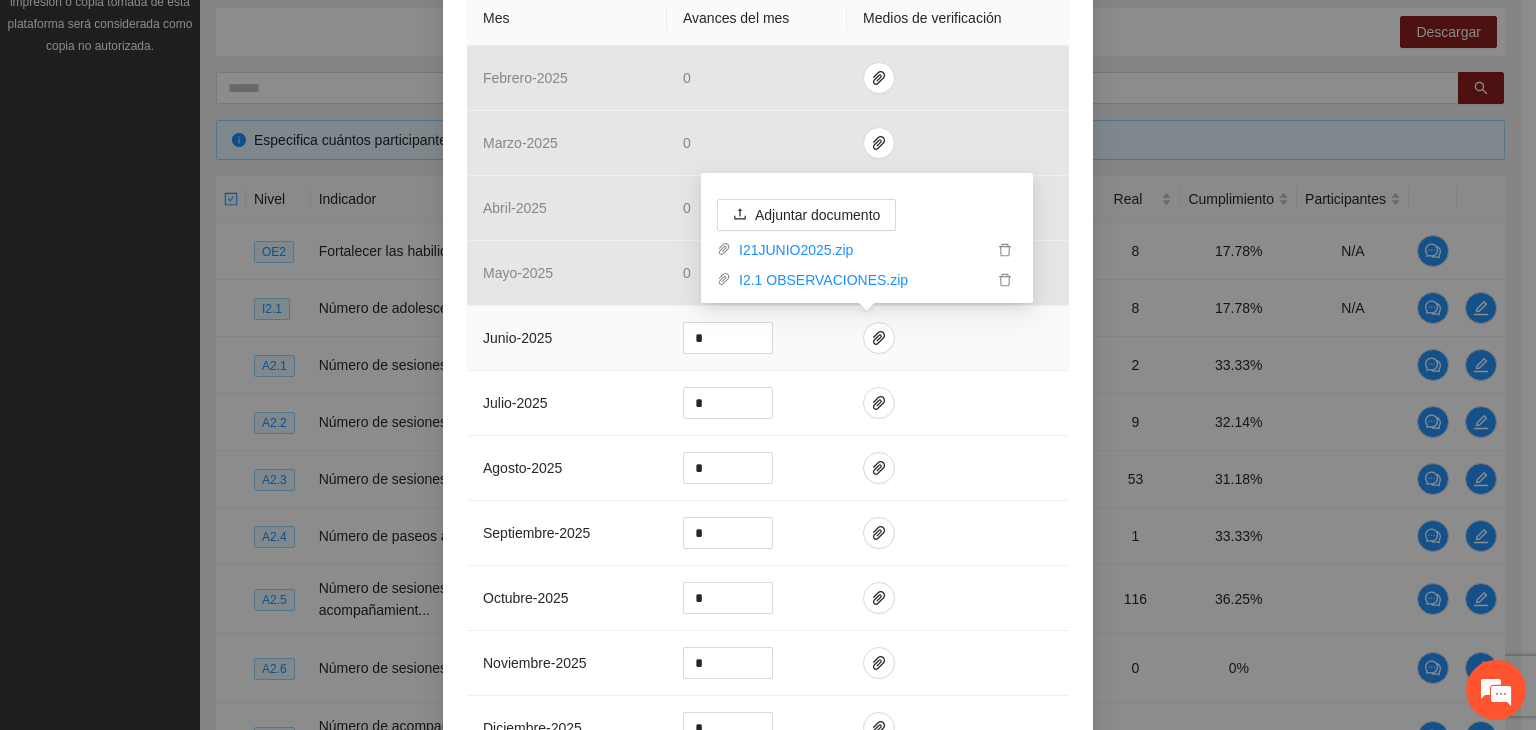 click on "*" at bounding box center (757, 338) 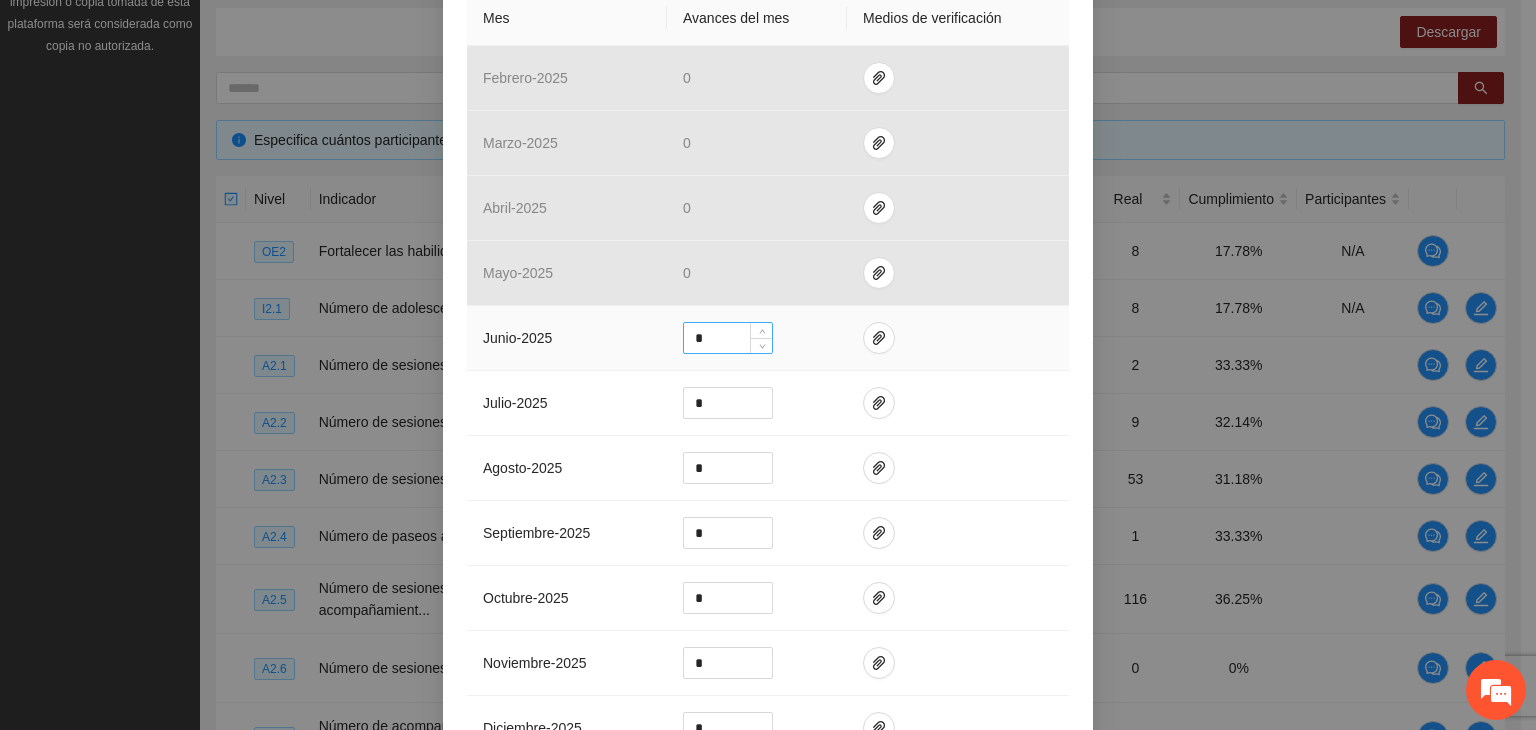 click on "*" at bounding box center (728, 338) 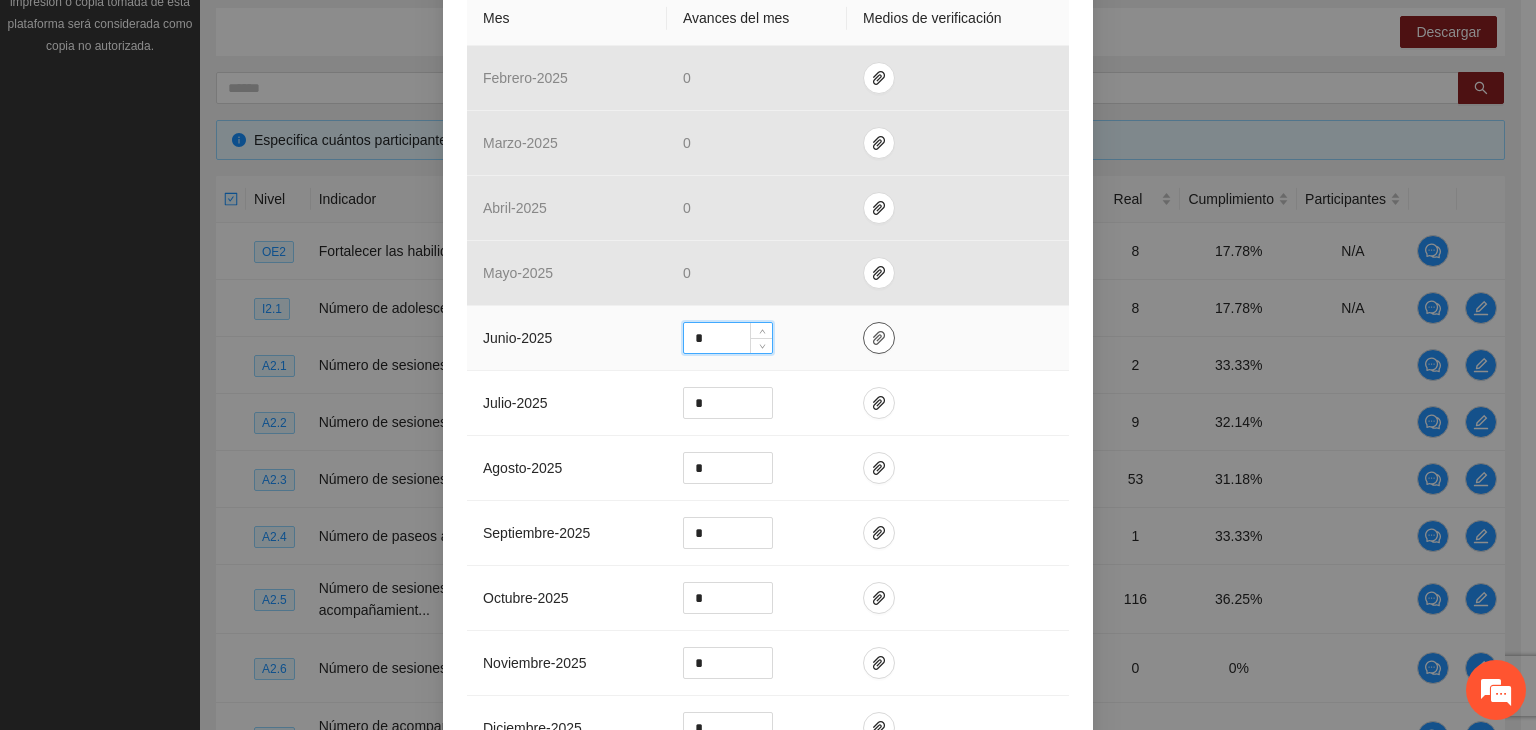 type on "*" 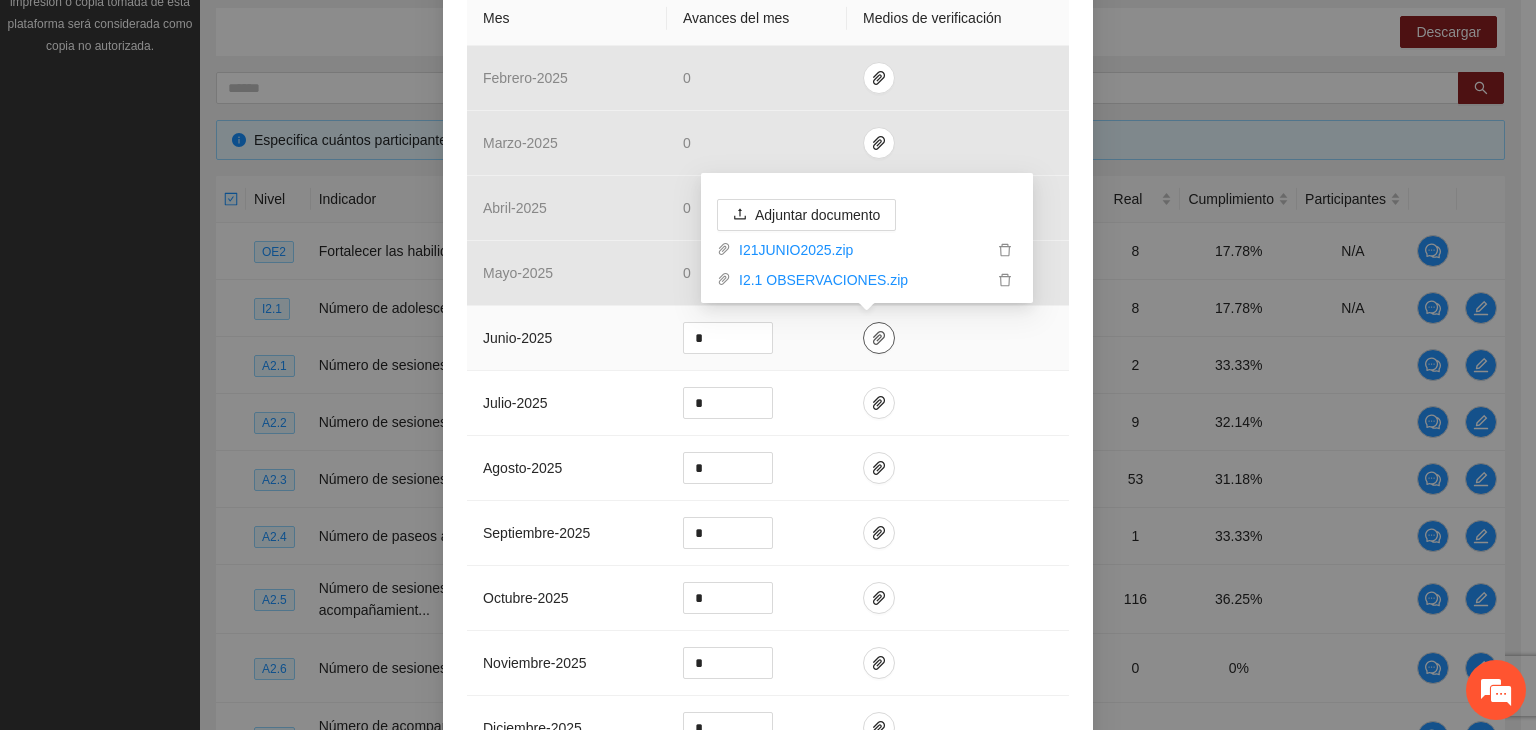 click 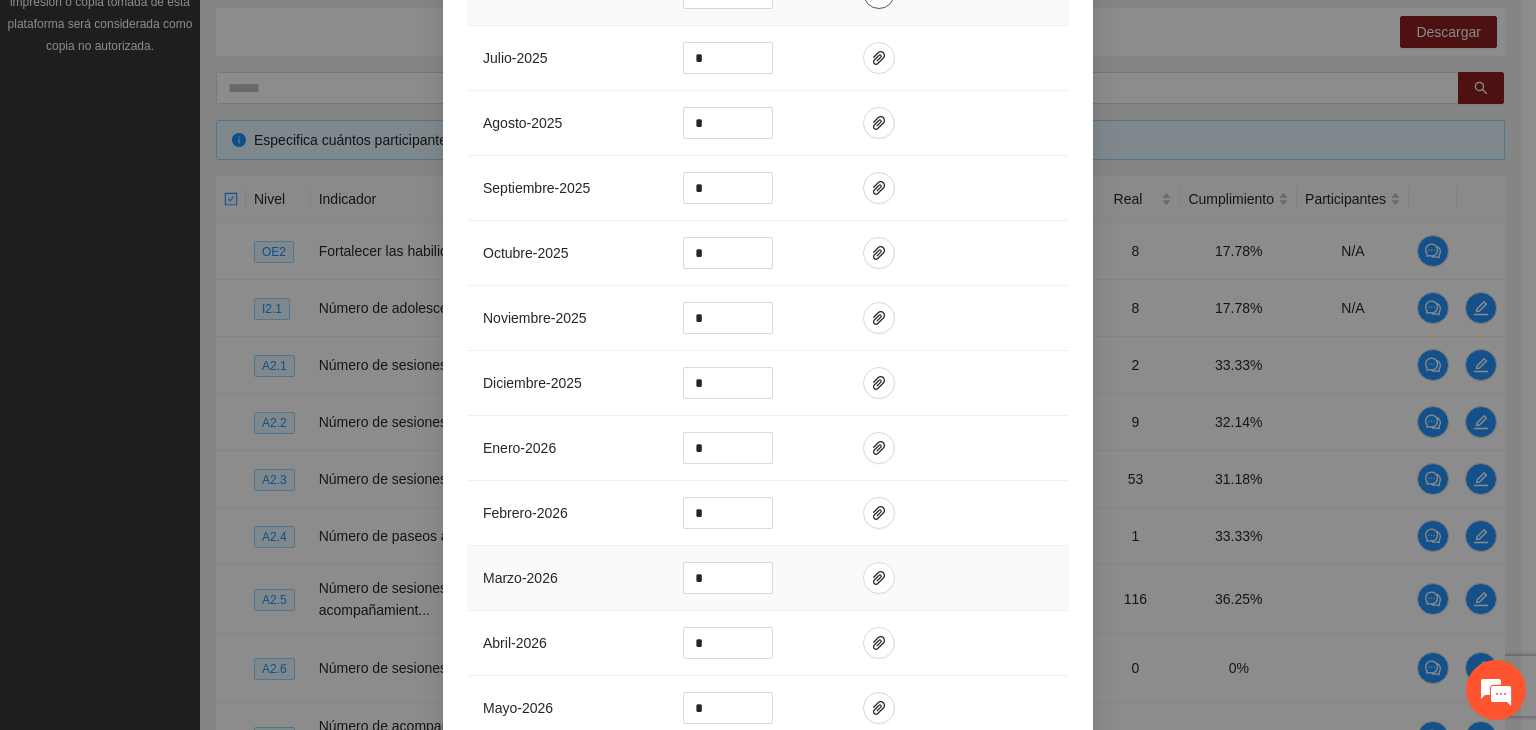 scroll, scrollTop: 1134, scrollLeft: 0, axis: vertical 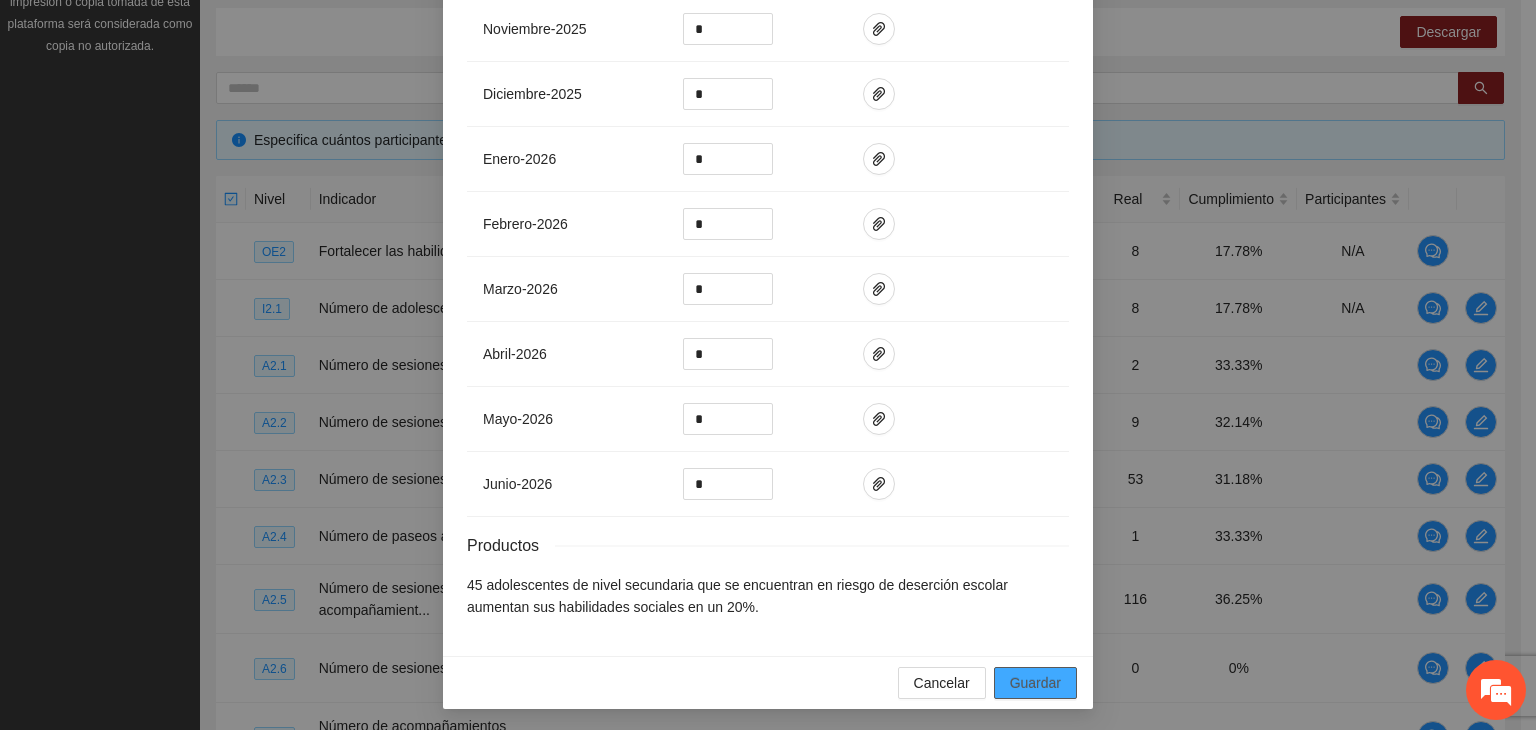 click on "Guardar" at bounding box center (1035, 683) 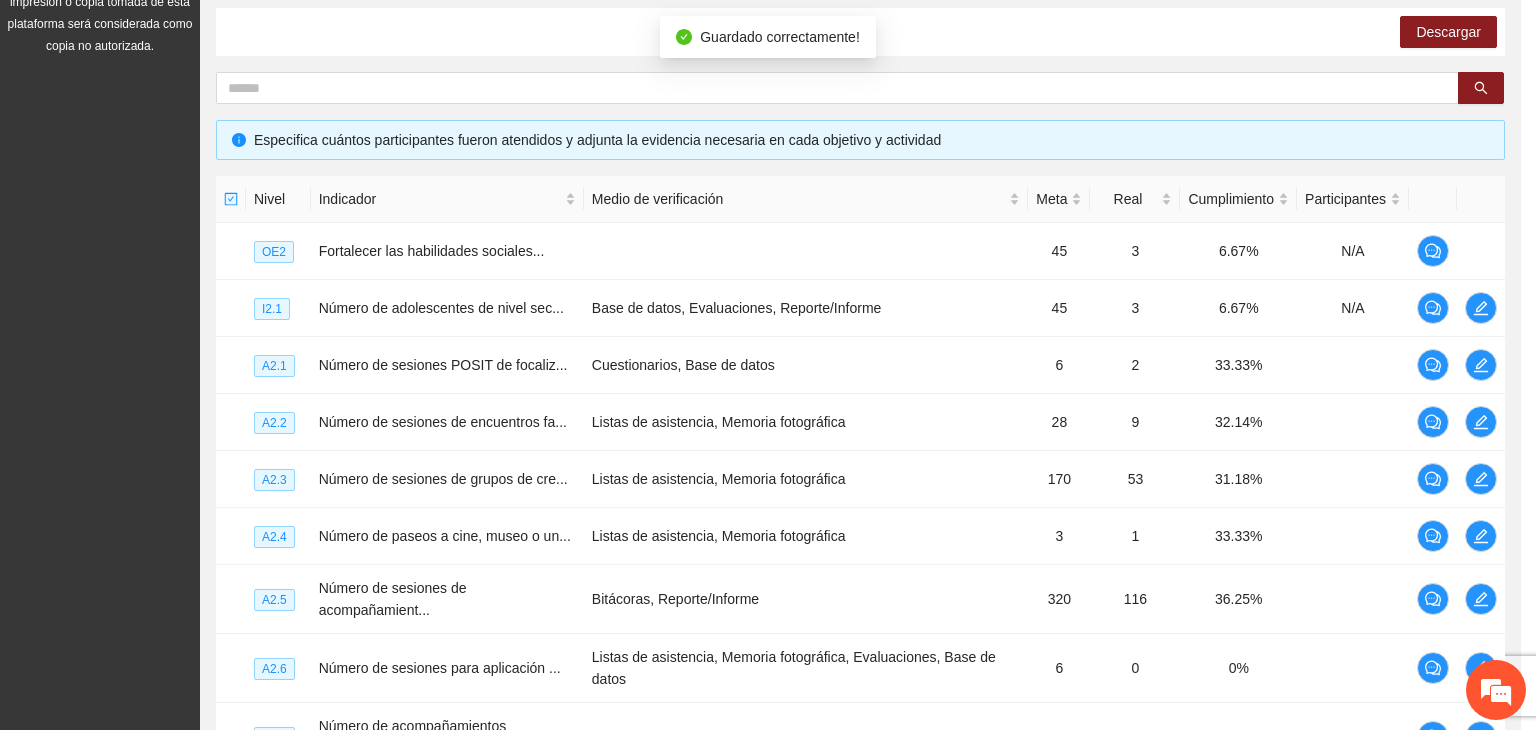 scroll, scrollTop: 1034, scrollLeft: 0, axis: vertical 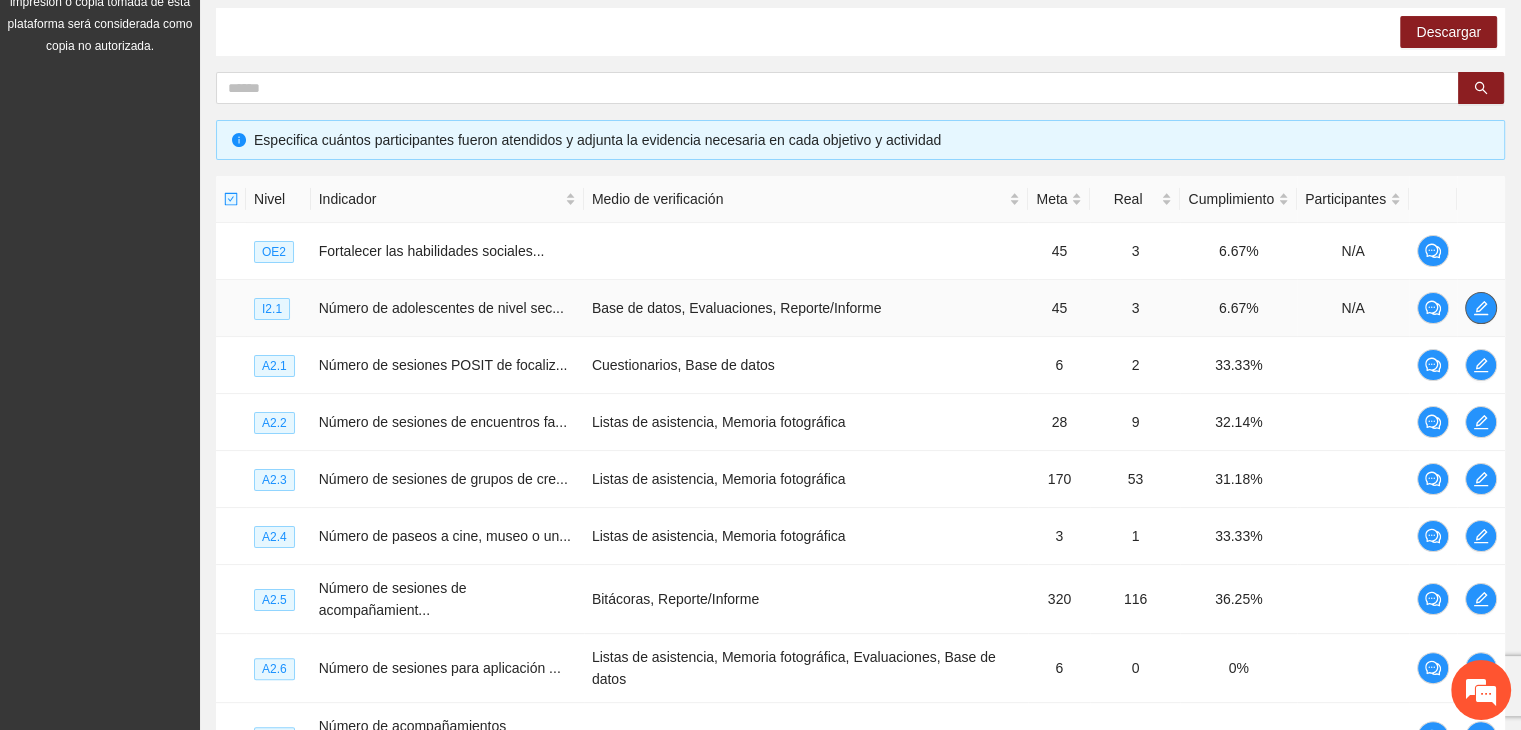 click at bounding box center [1481, 308] 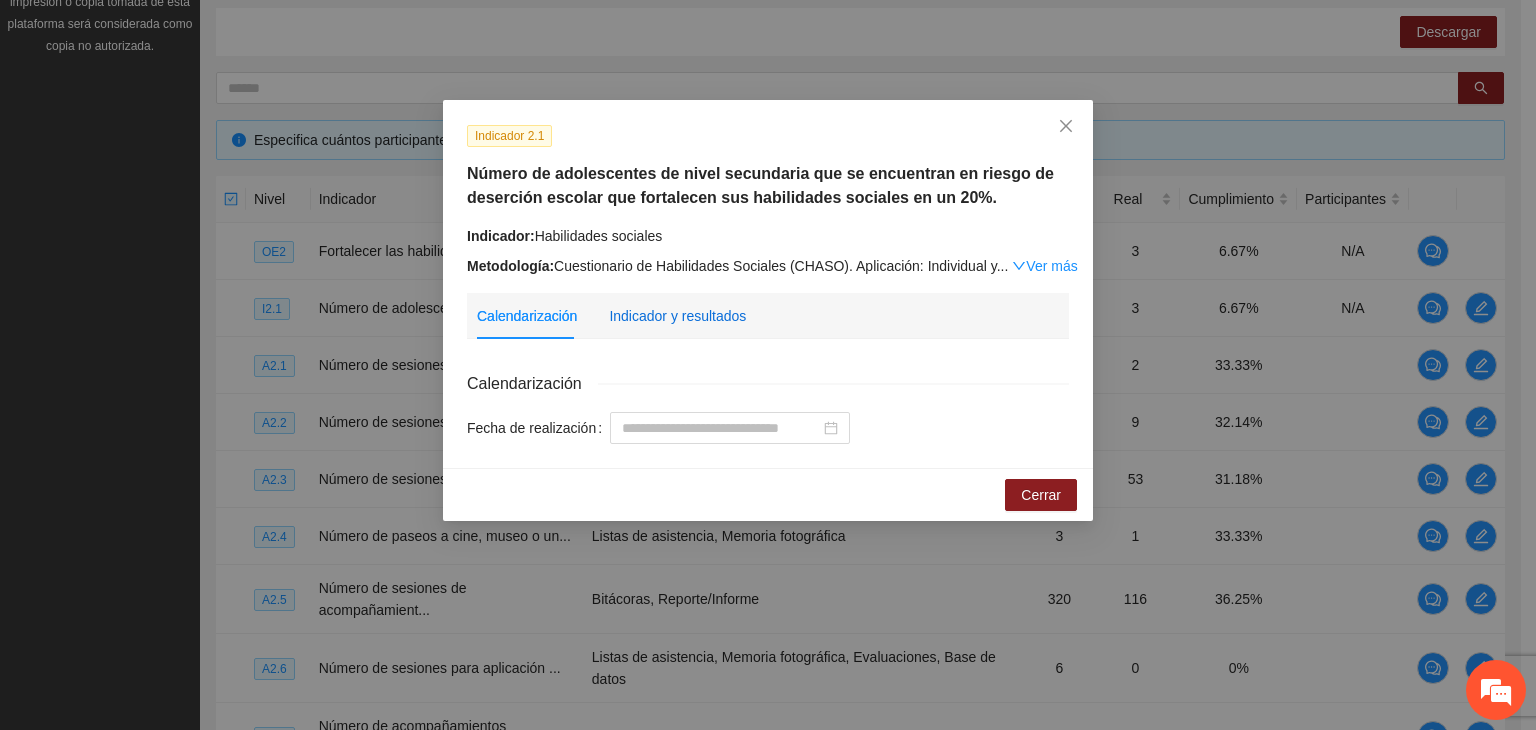 click on "Indicador y resultados" at bounding box center (677, 316) 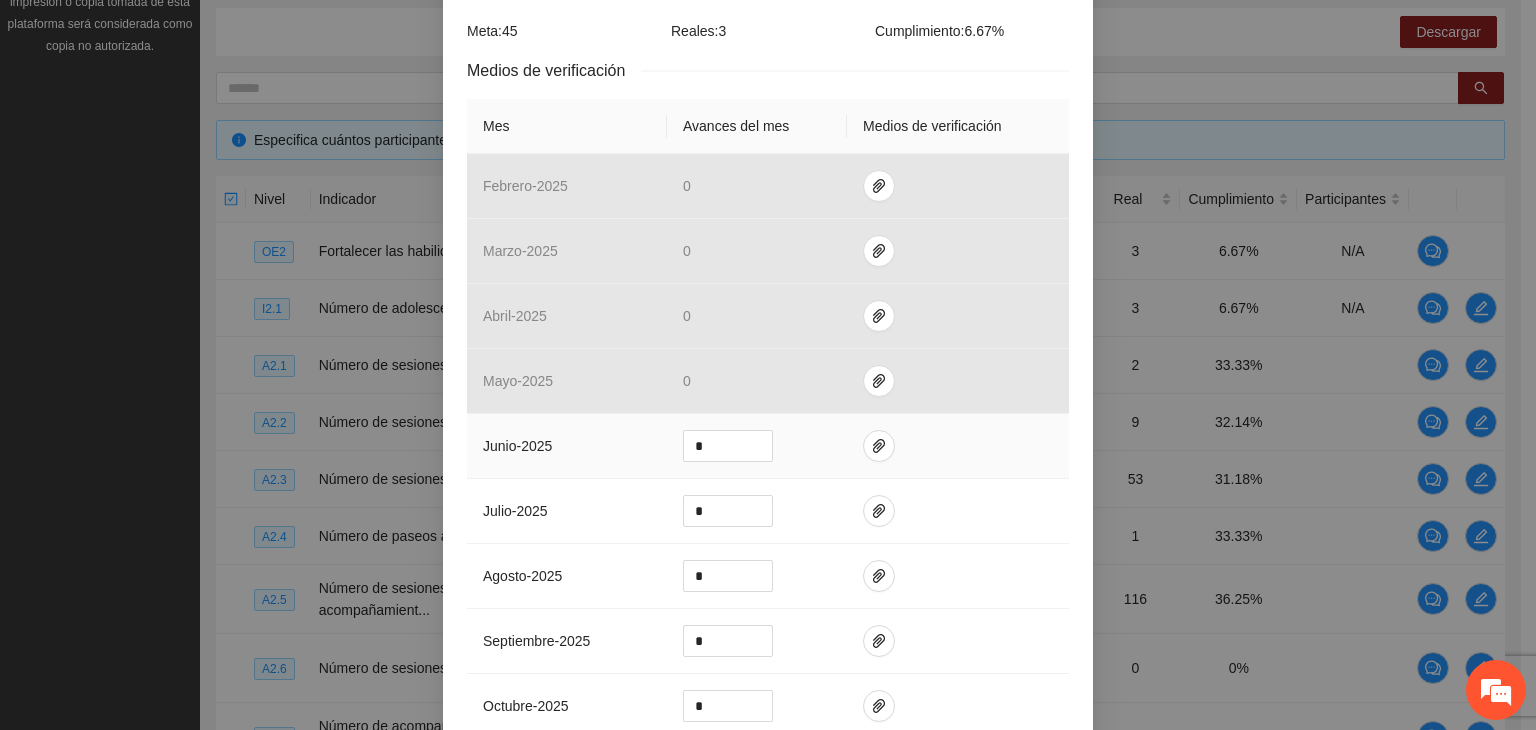 scroll, scrollTop: 400, scrollLeft: 0, axis: vertical 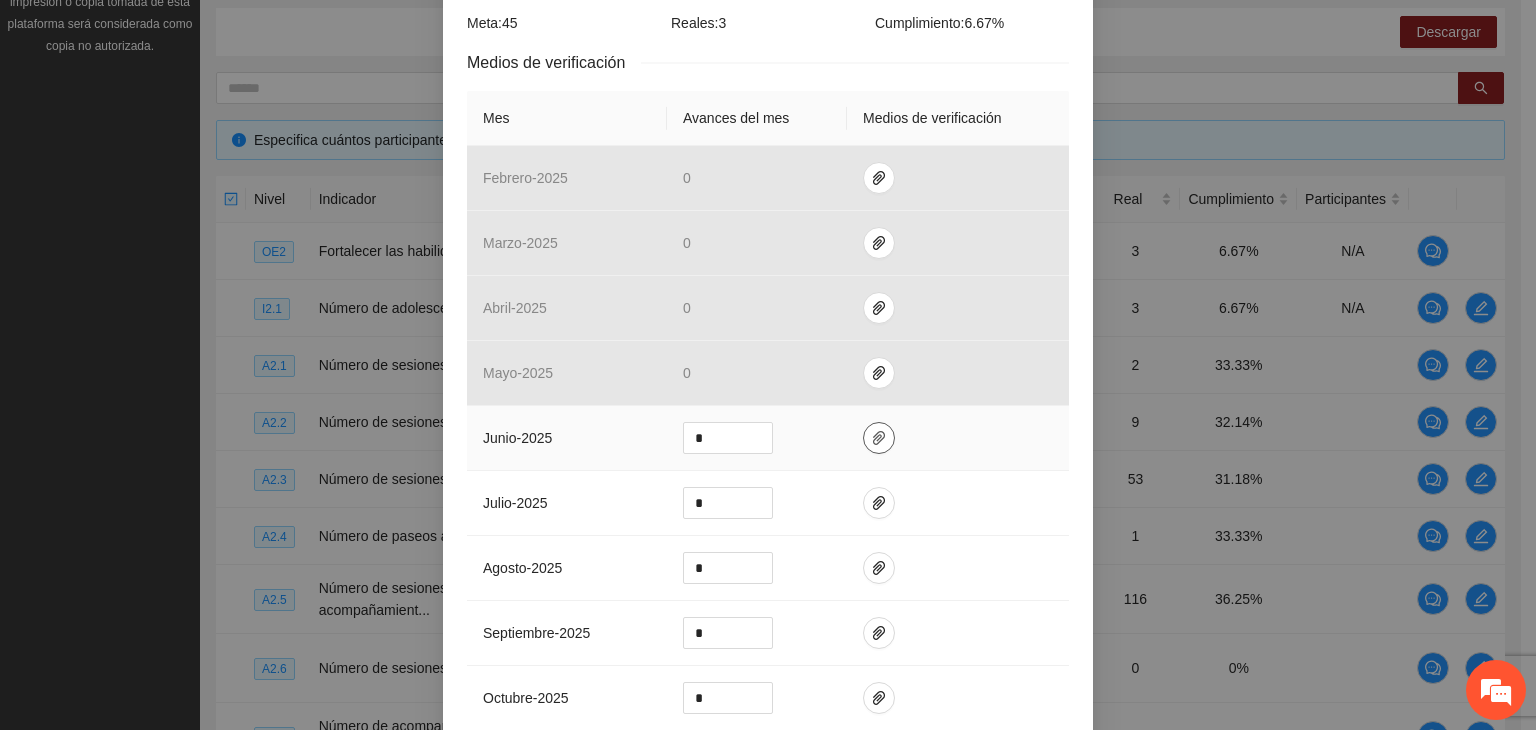 click 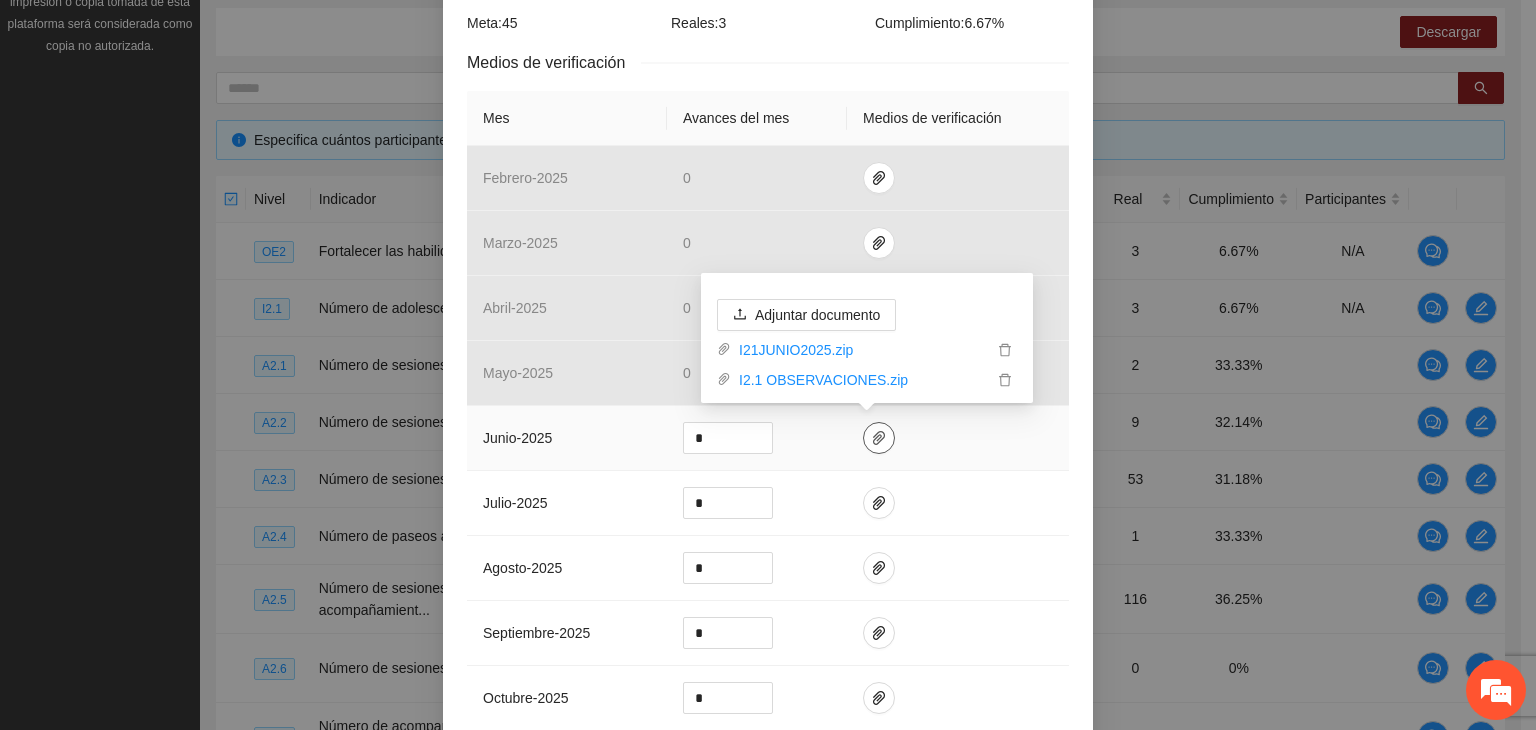 click 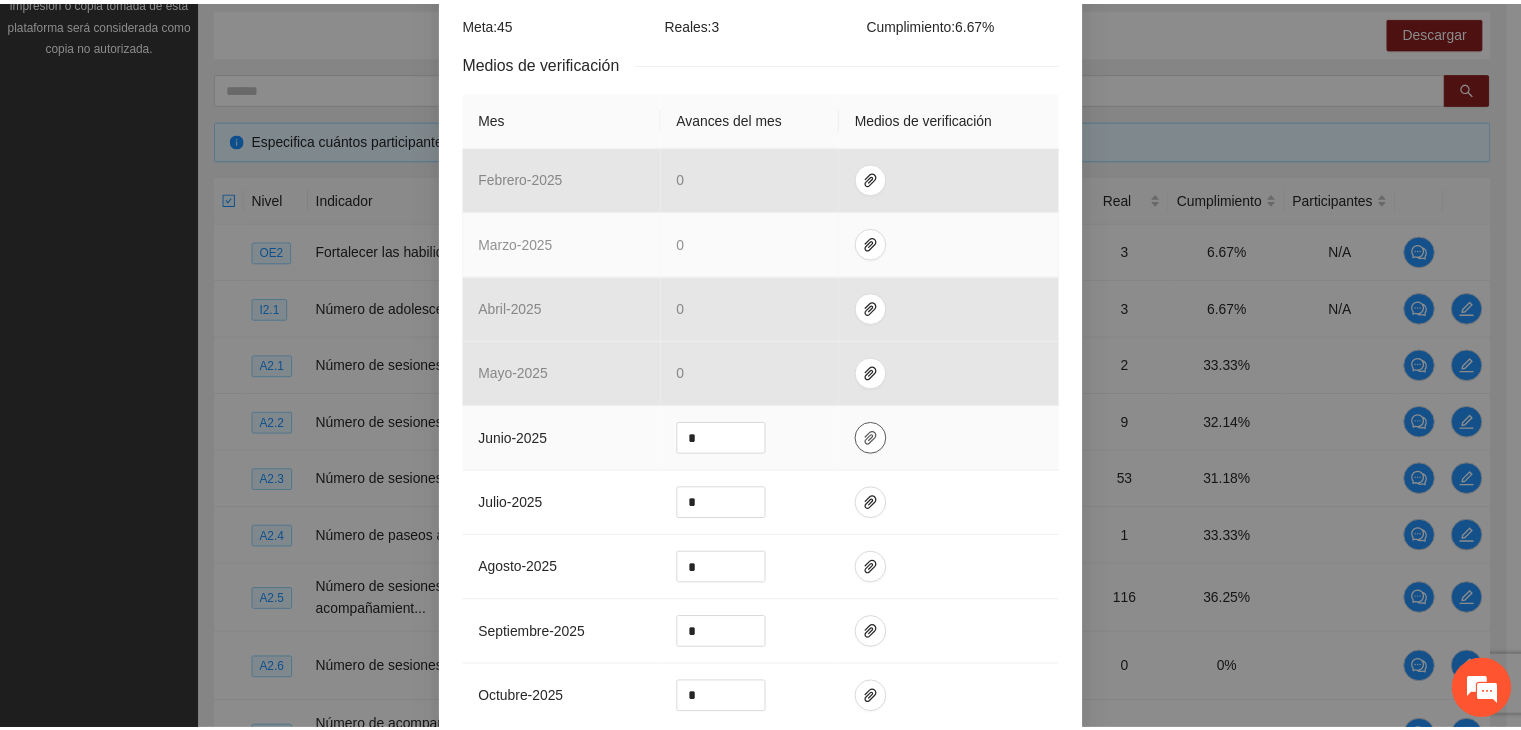scroll, scrollTop: 0, scrollLeft: 0, axis: both 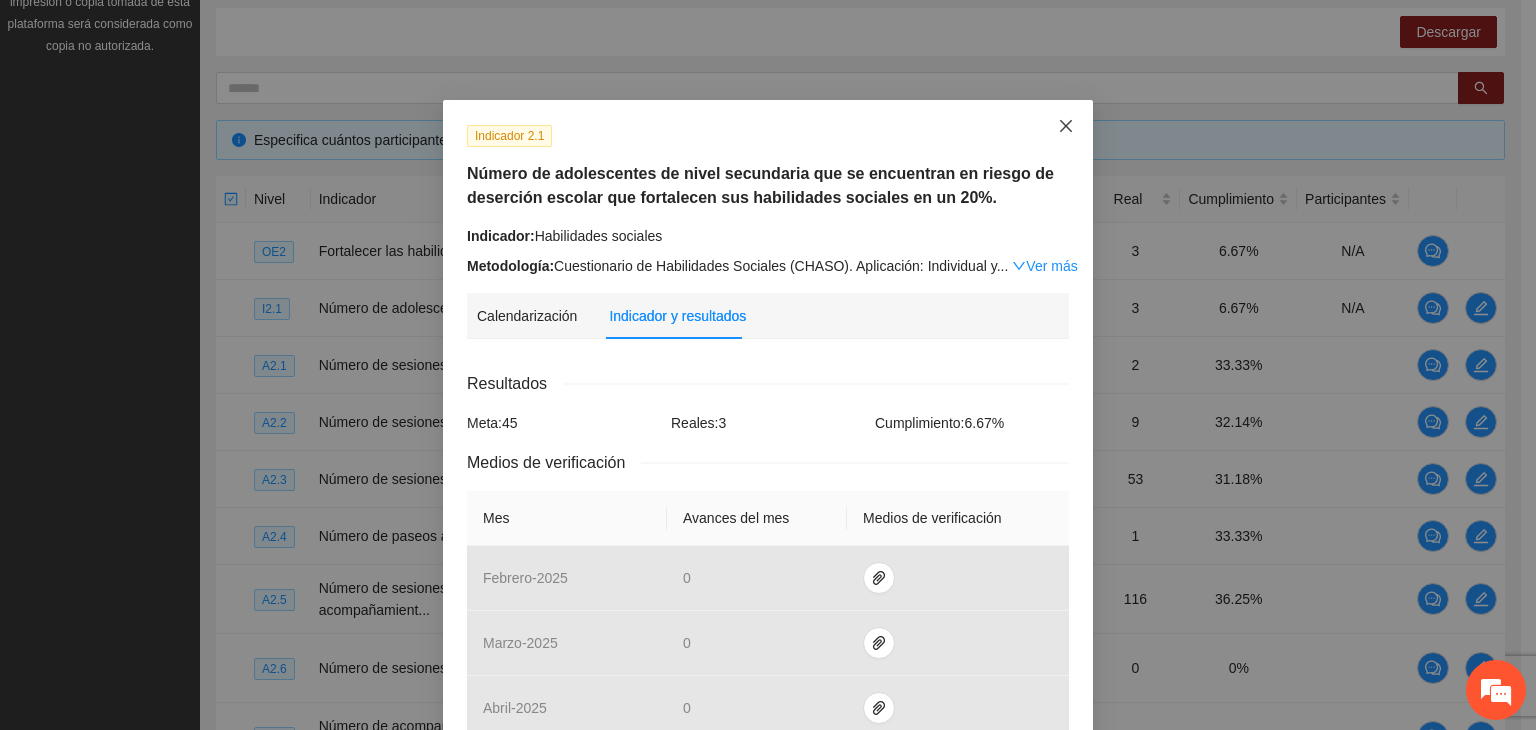 click at bounding box center [1066, 127] 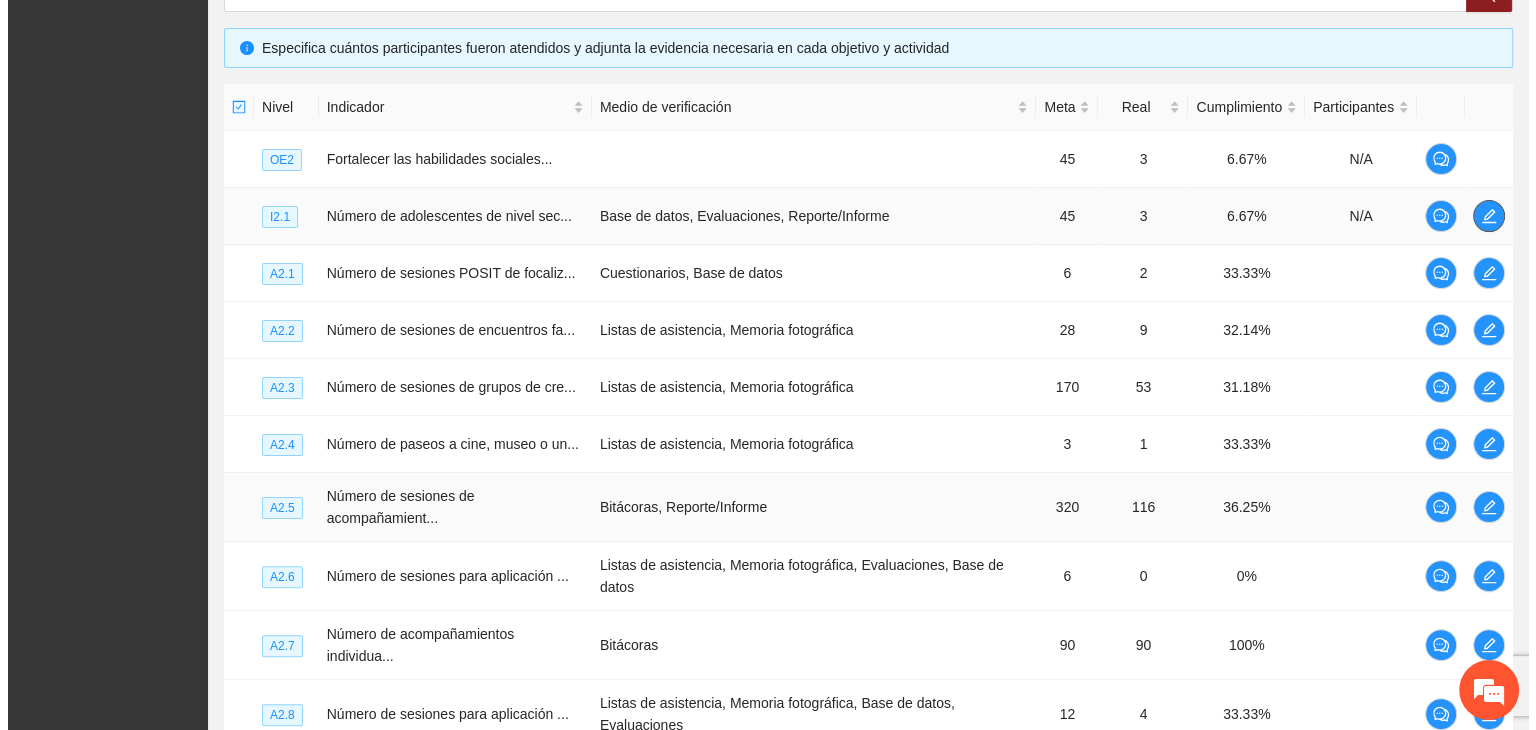 scroll, scrollTop: 622, scrollLeft: 0, axis: vertical 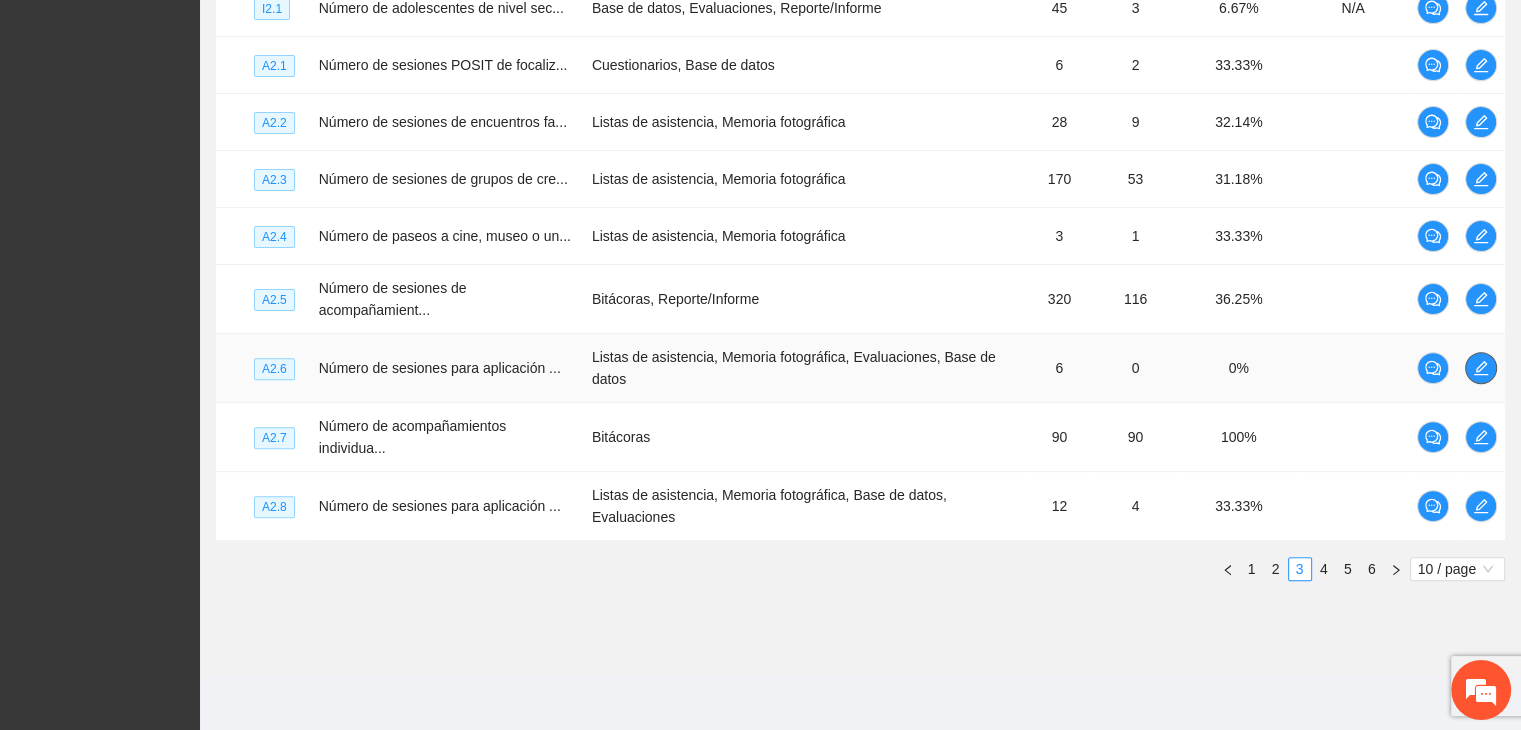 click 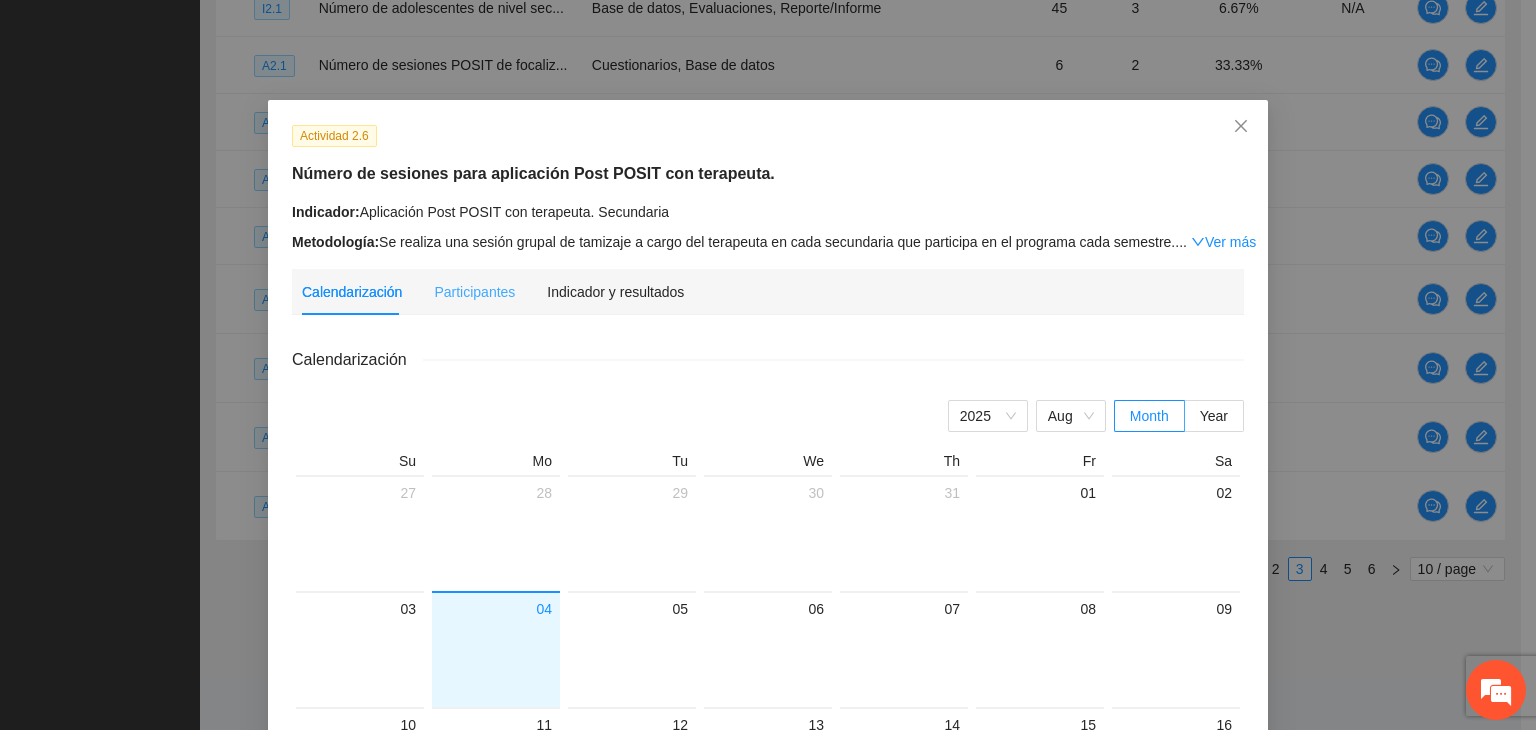 click on "Indicador y resultados" at bounding box center [615, 292] 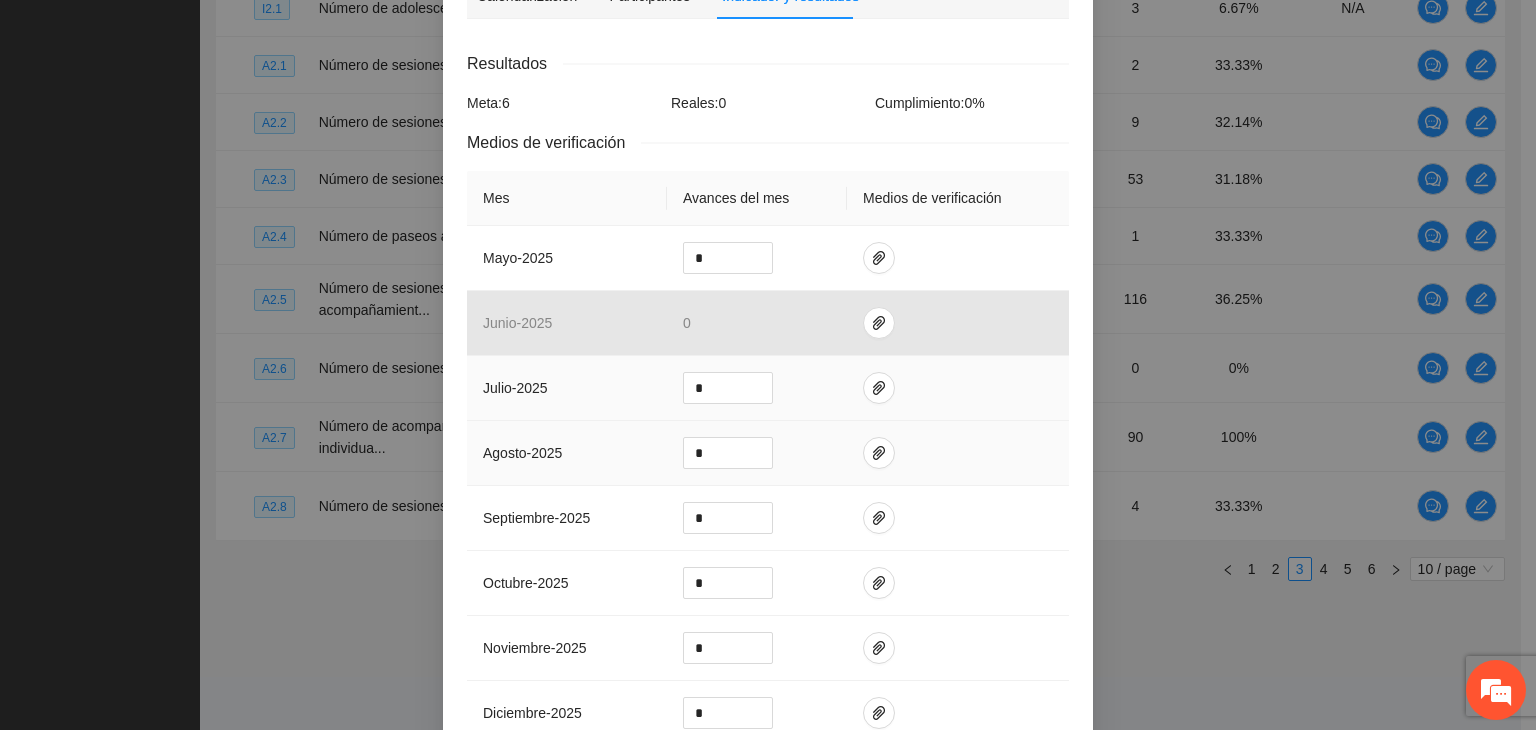 scroll, scrollTop: 300, scrollLeft: 0, axis: vertical 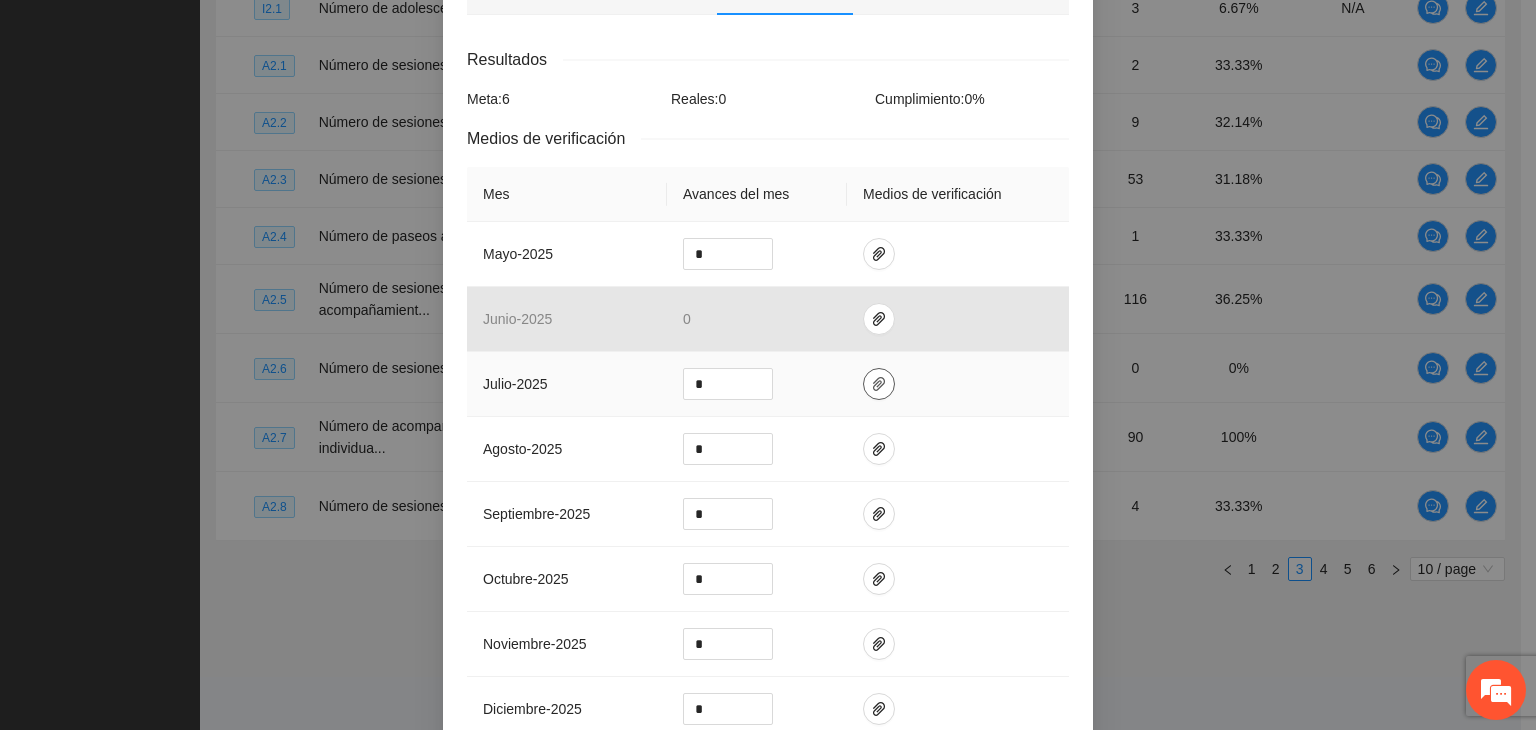 click at bounding box center (879, 384) 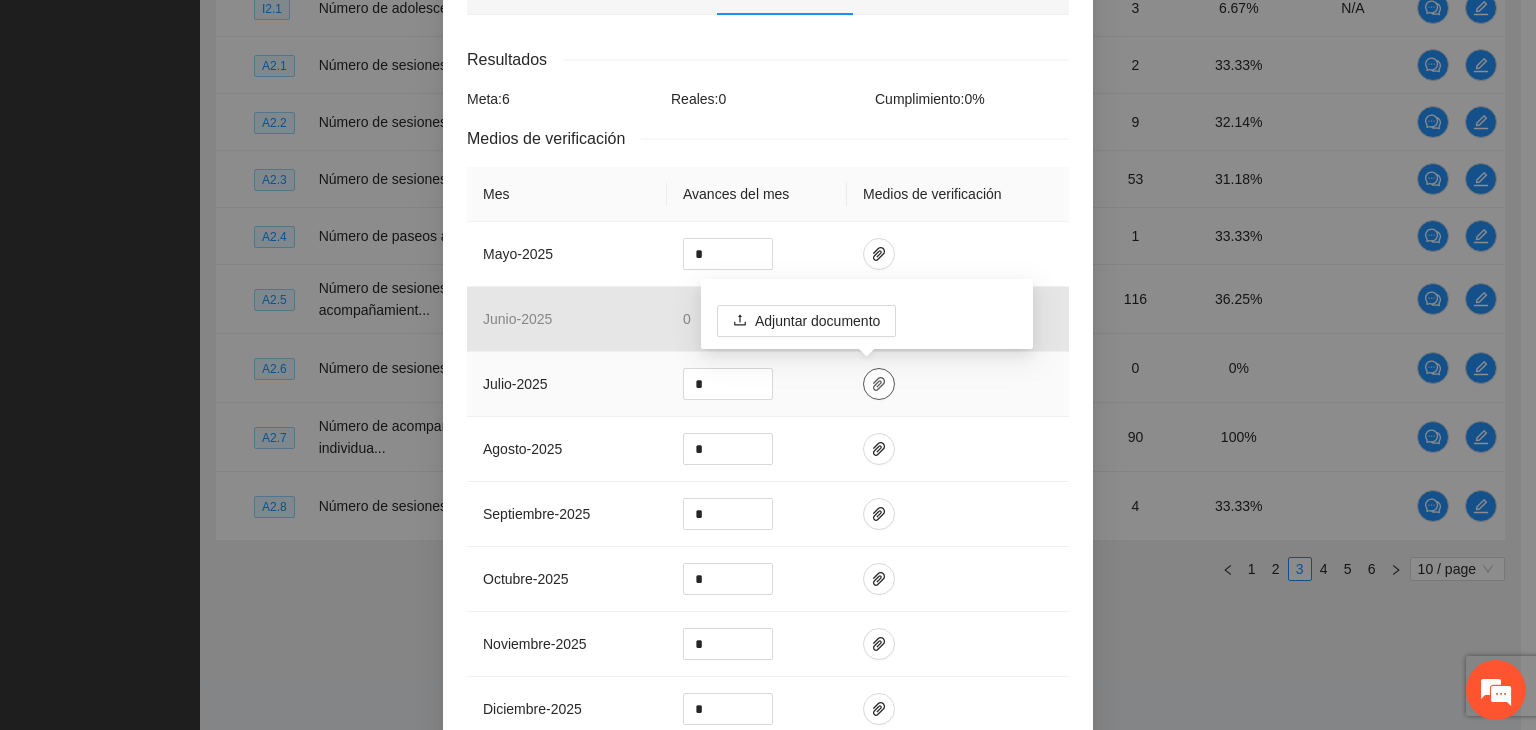 click 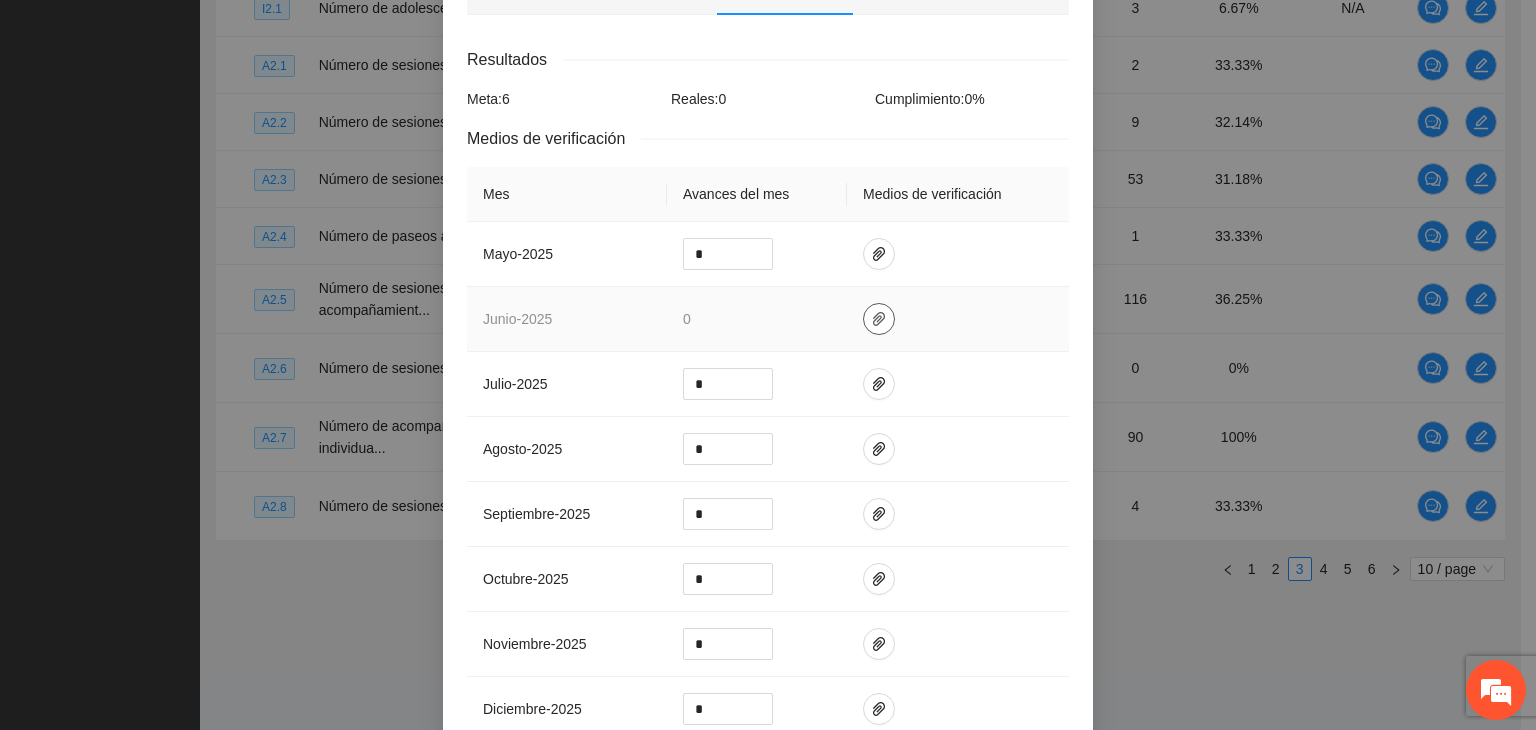 click 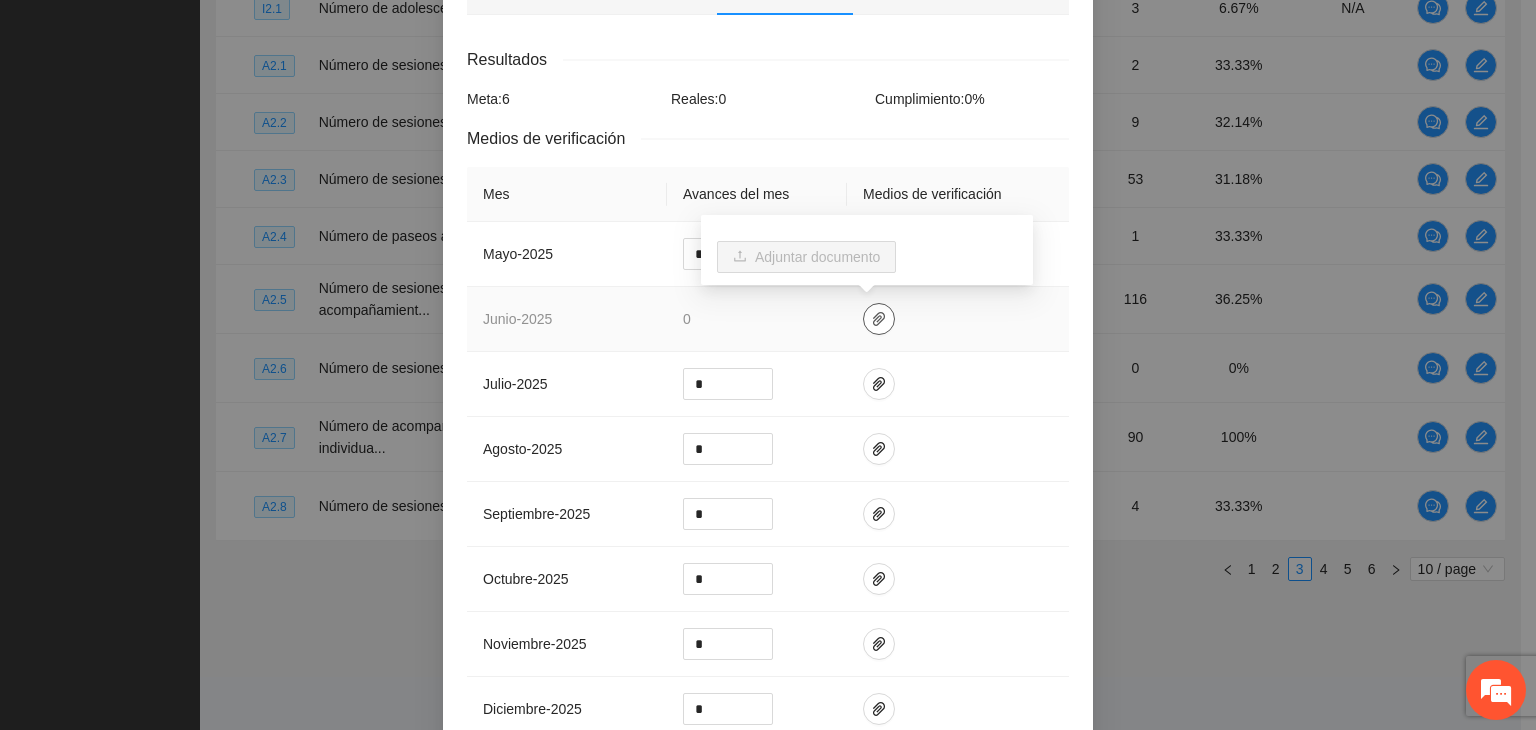 click 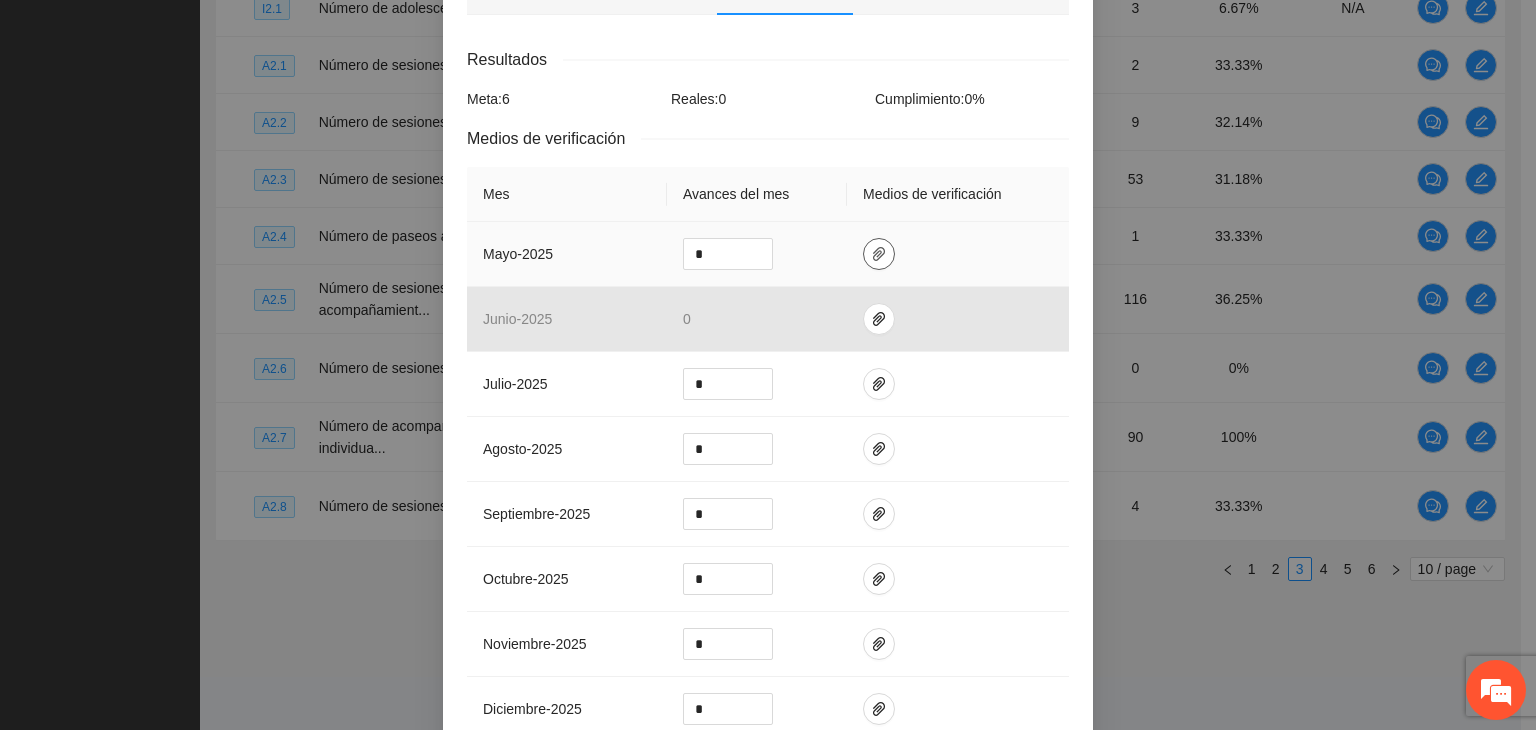 click 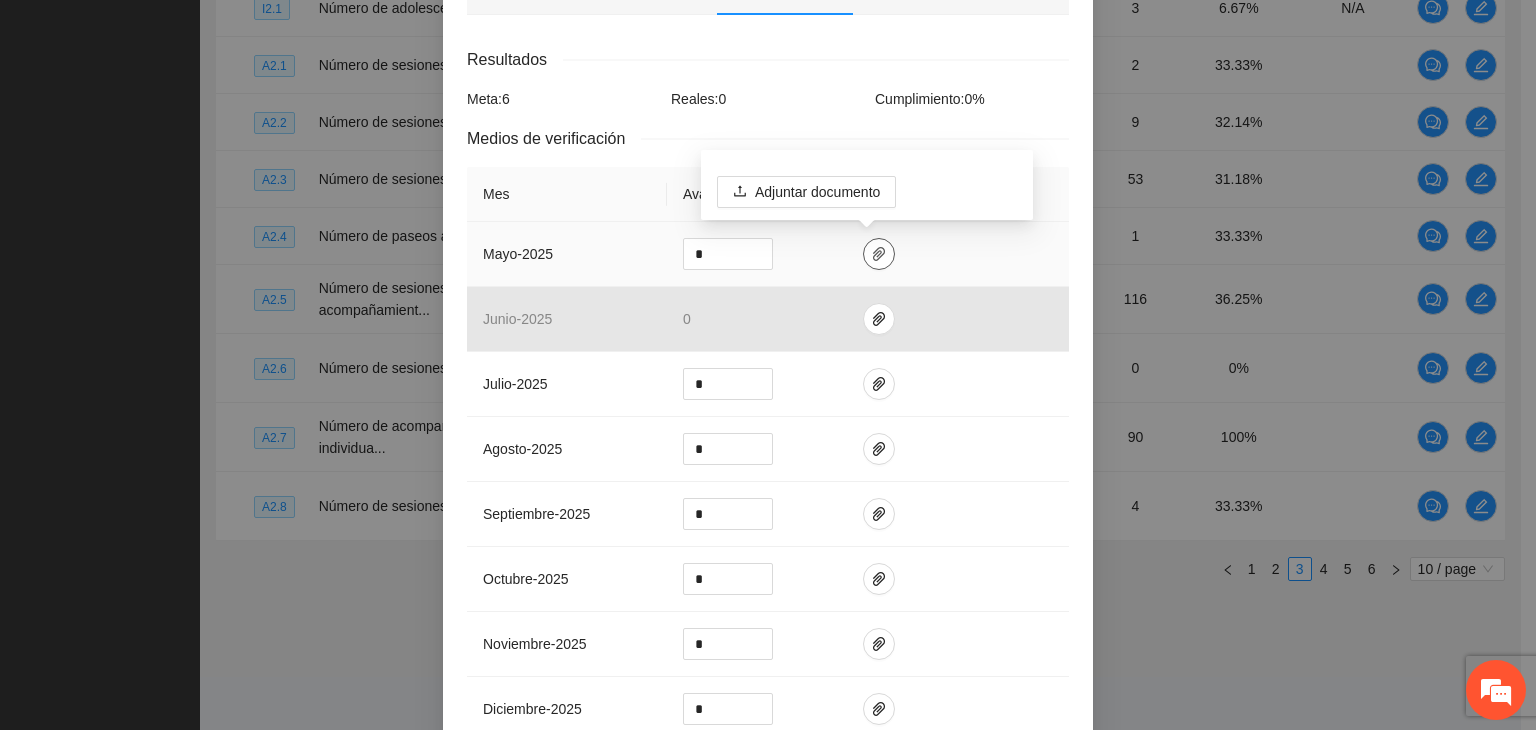 click 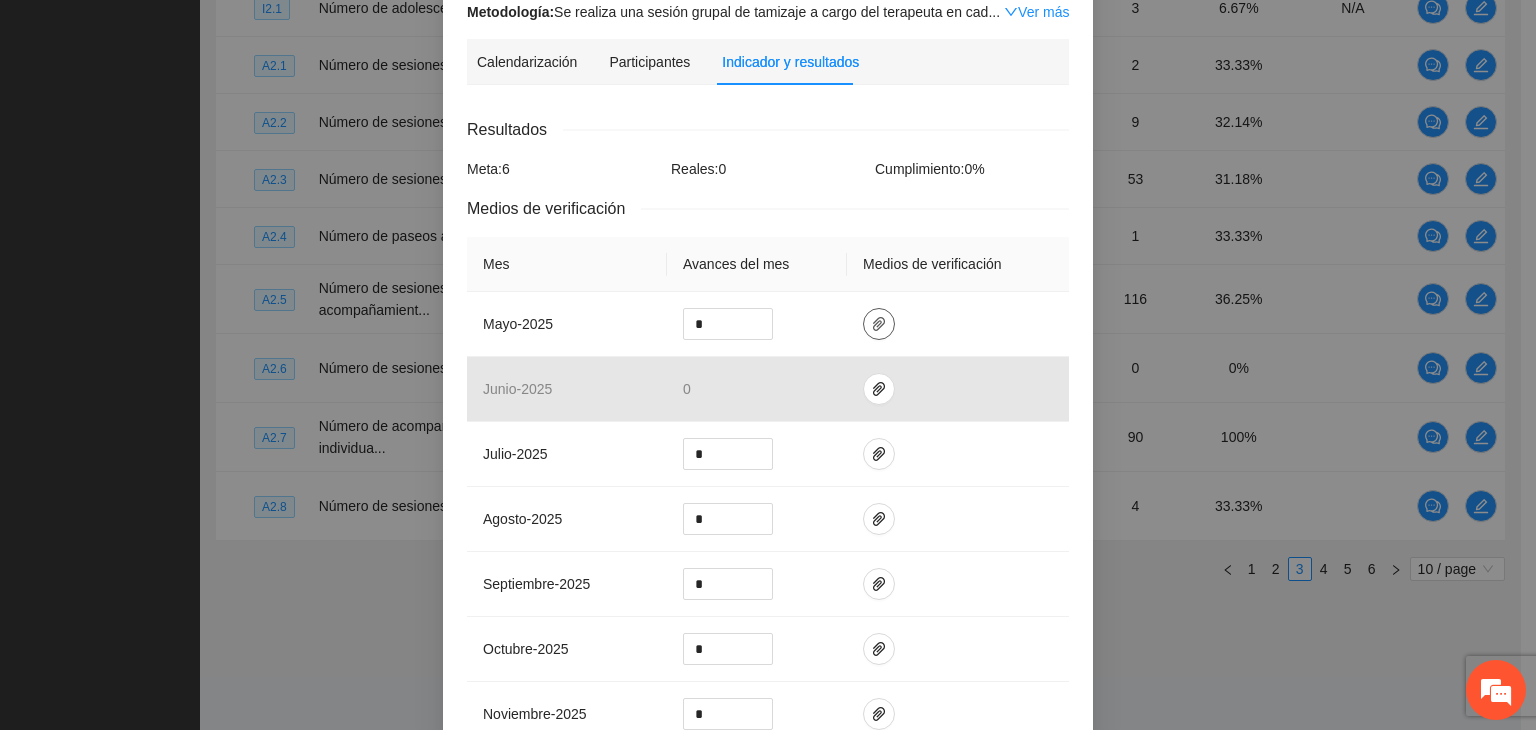 scroll, scrollTop: 200, scrollLeft: 0, axis: vertical 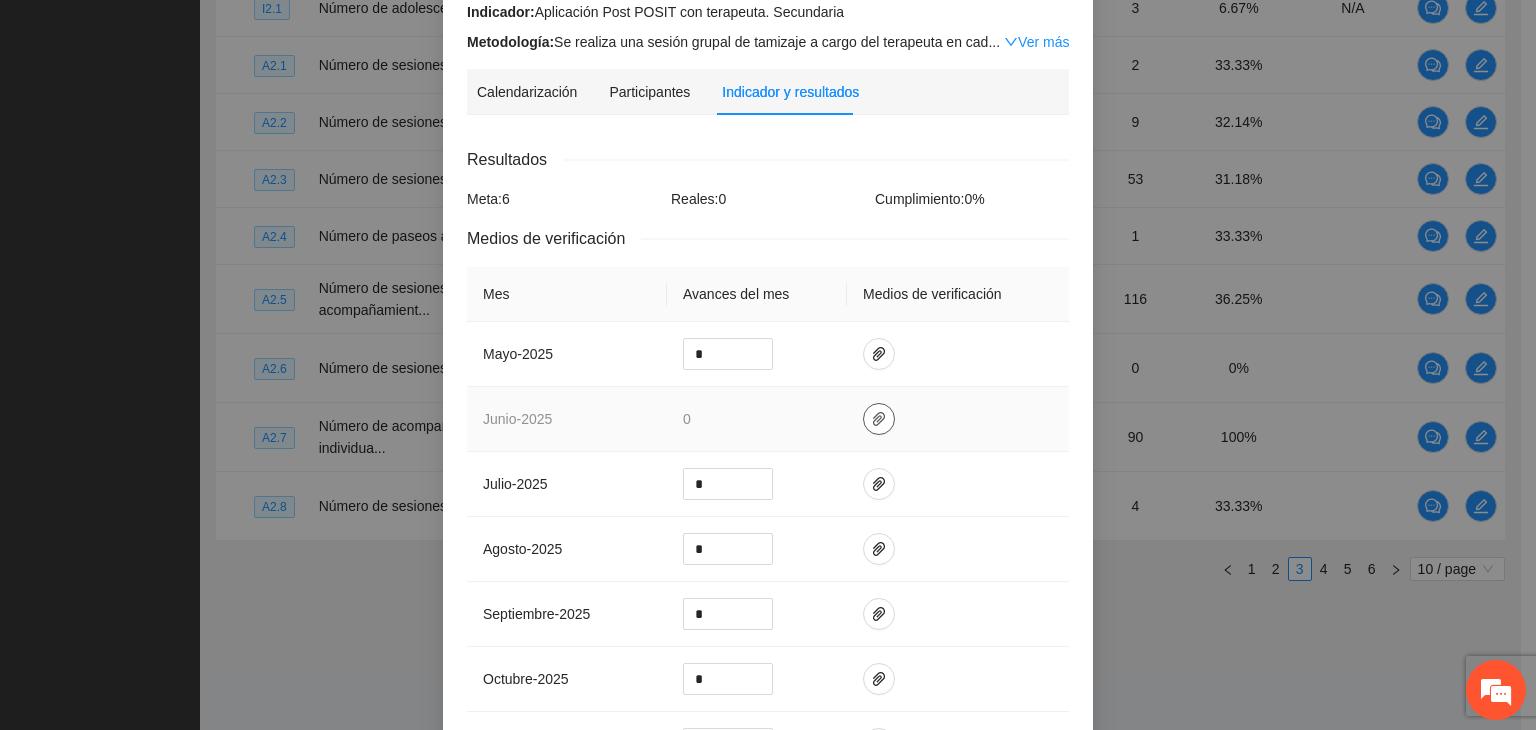 click 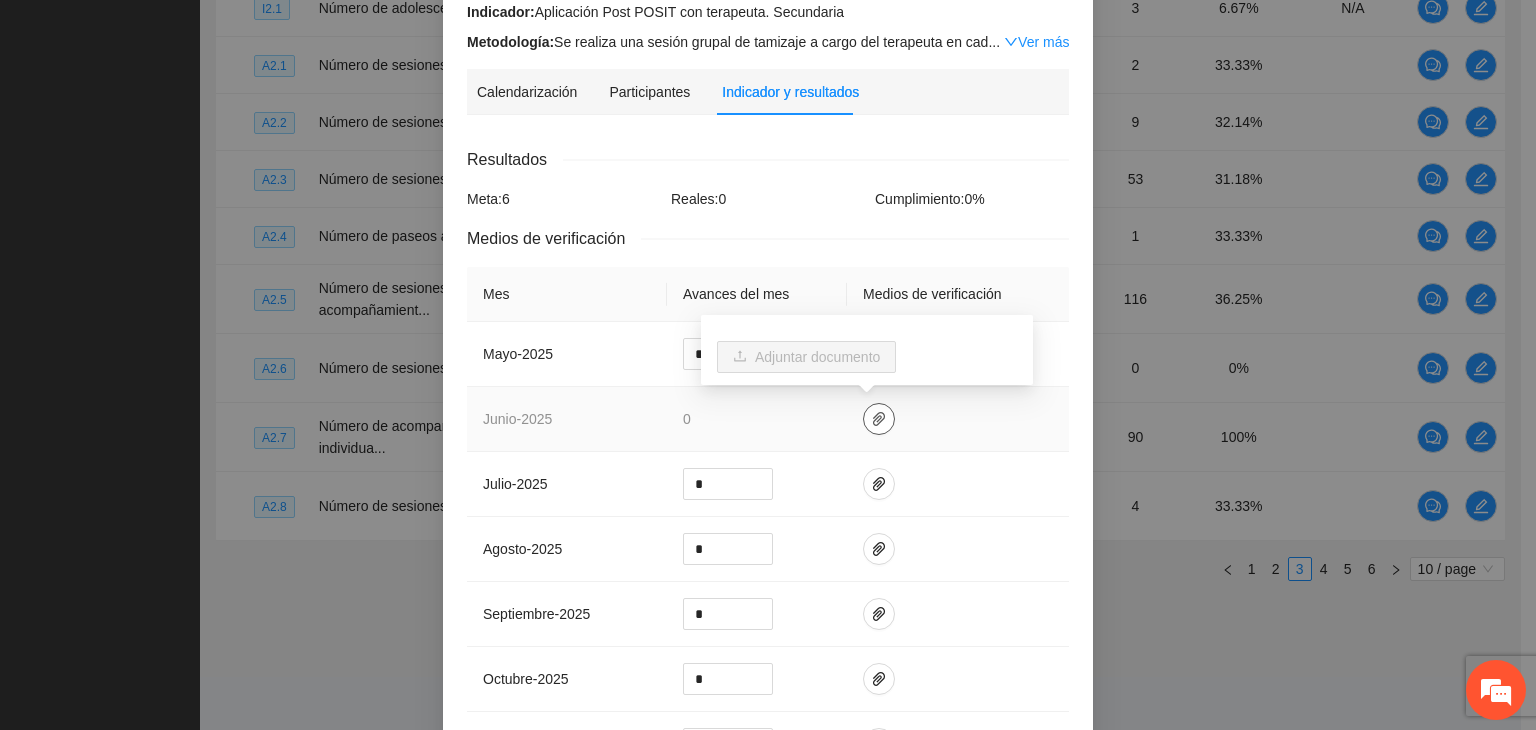 click at bounding box center (879, 419) 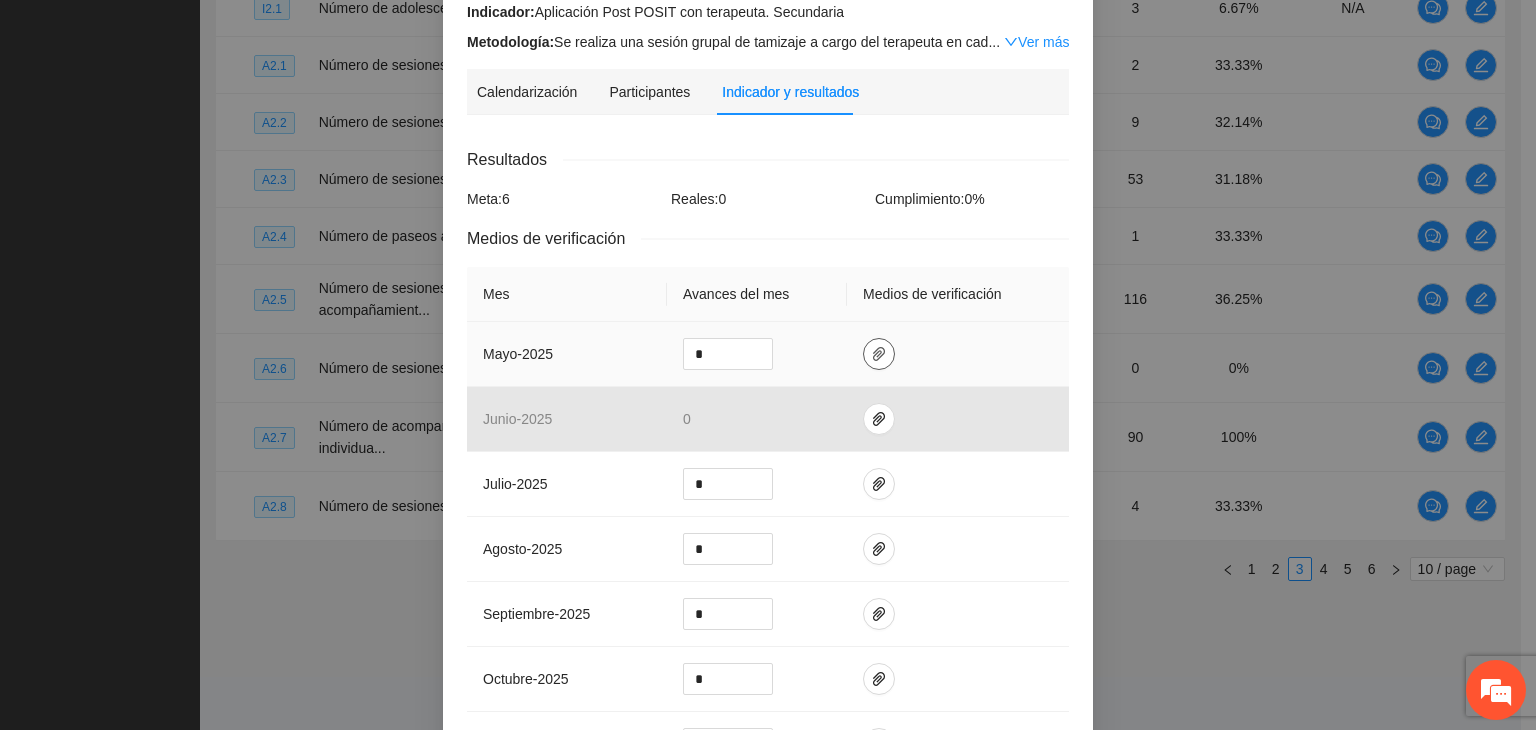 click 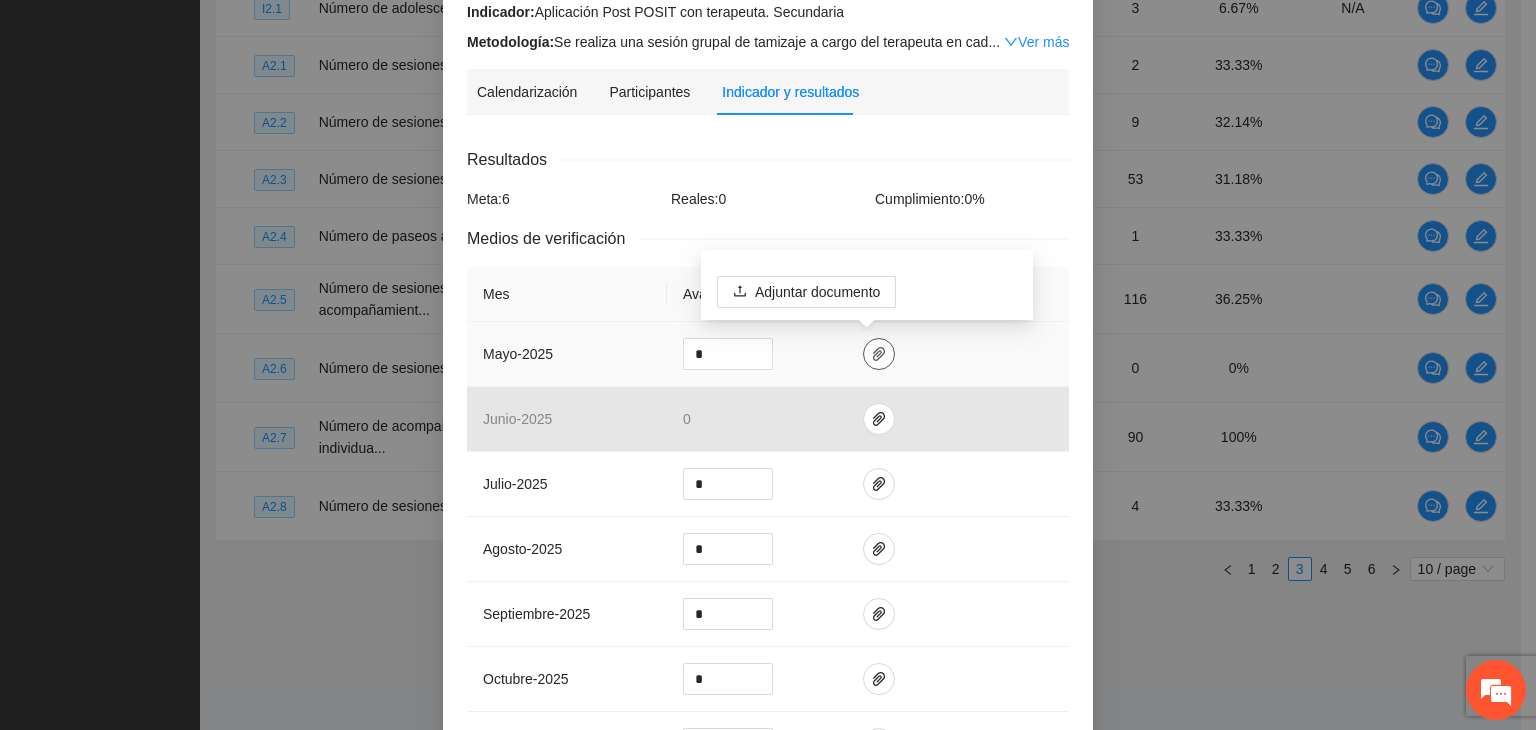 click 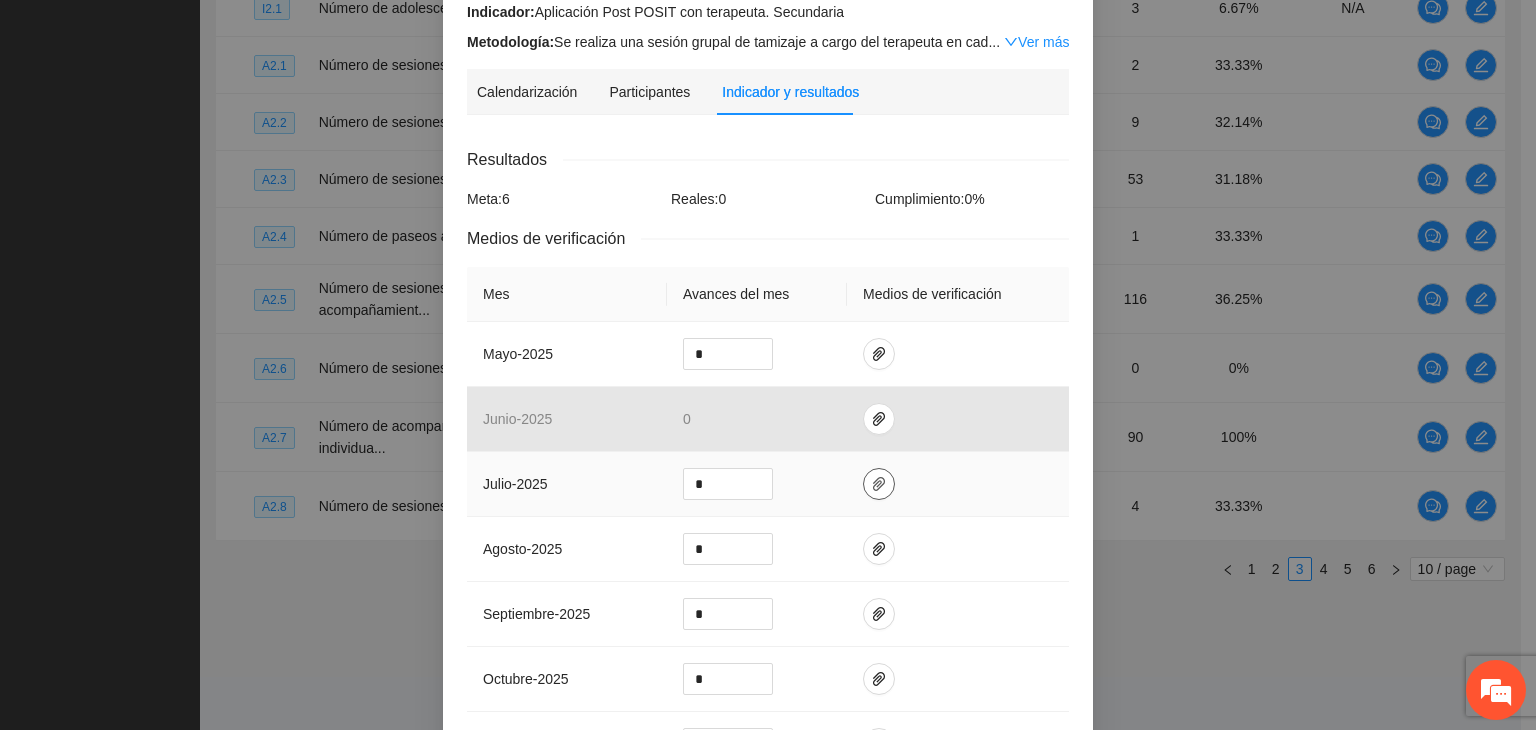 click 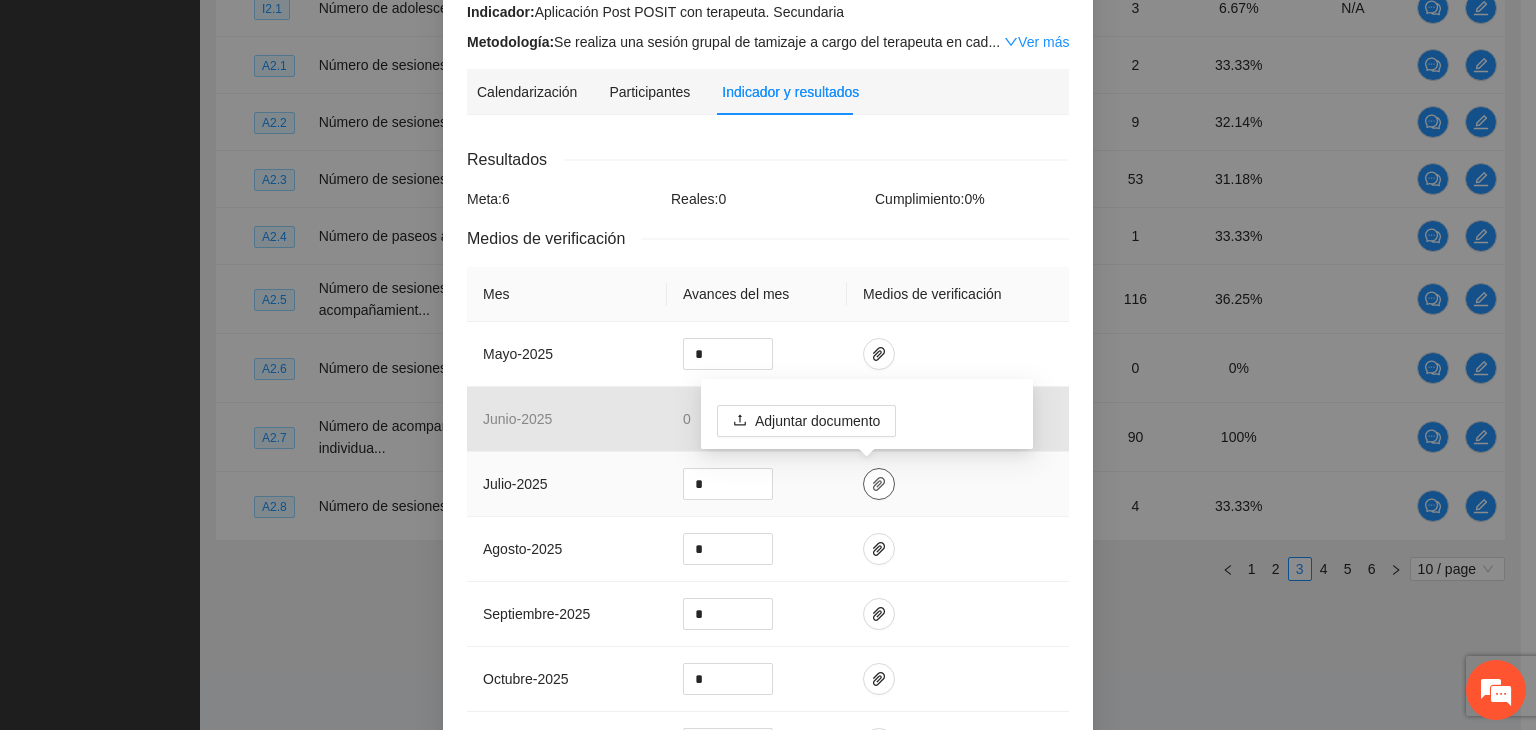 click 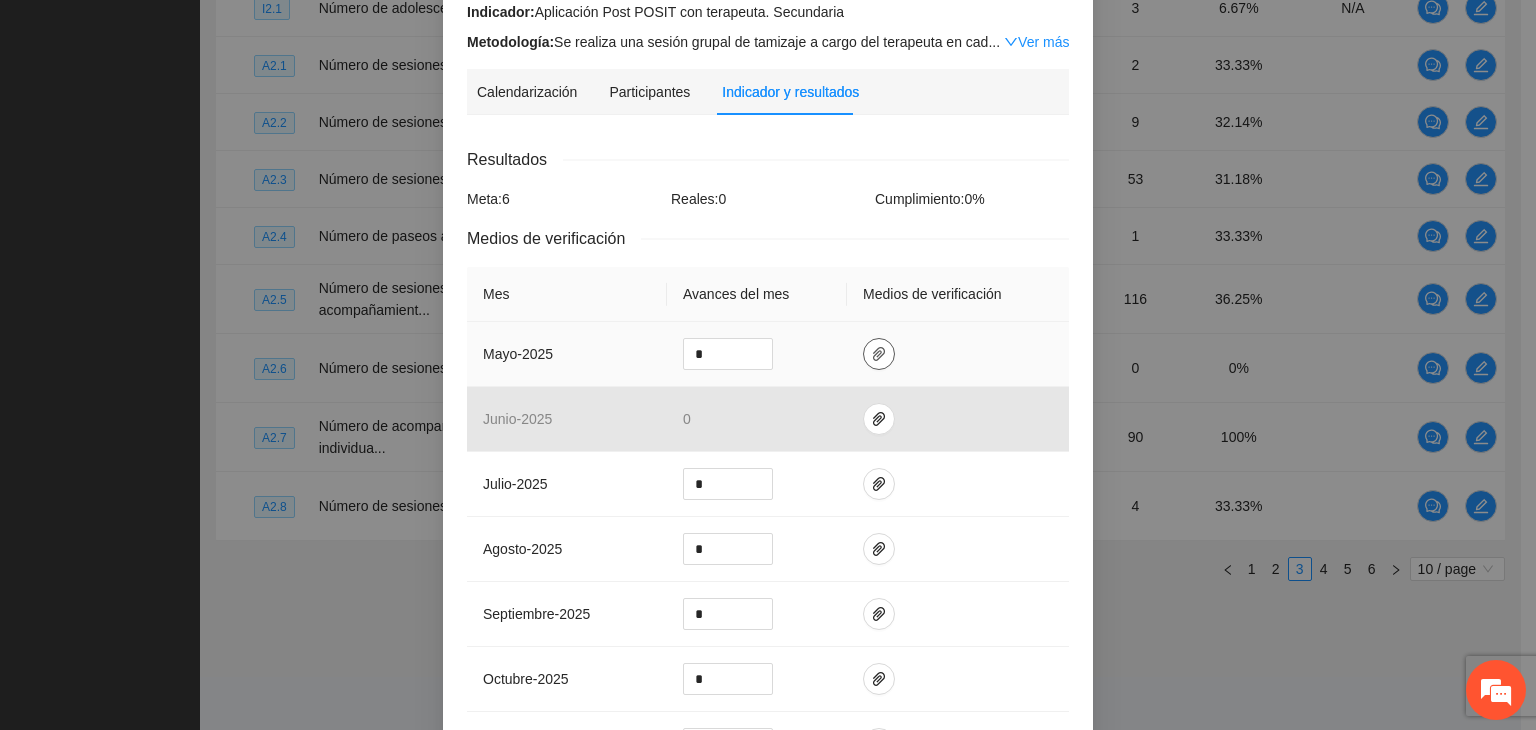 click 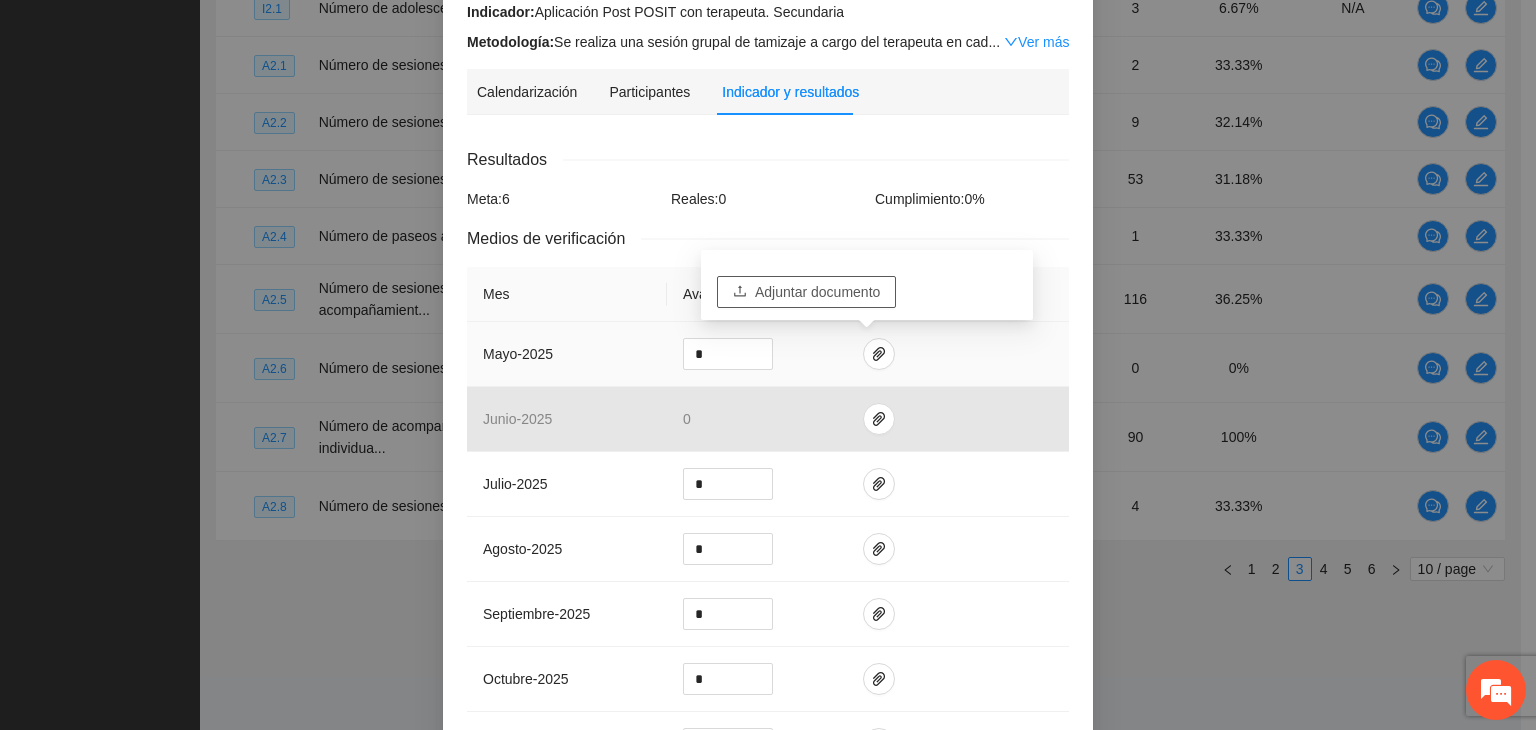 click on "Adjuntar documento" at bounding box center (817, 292) 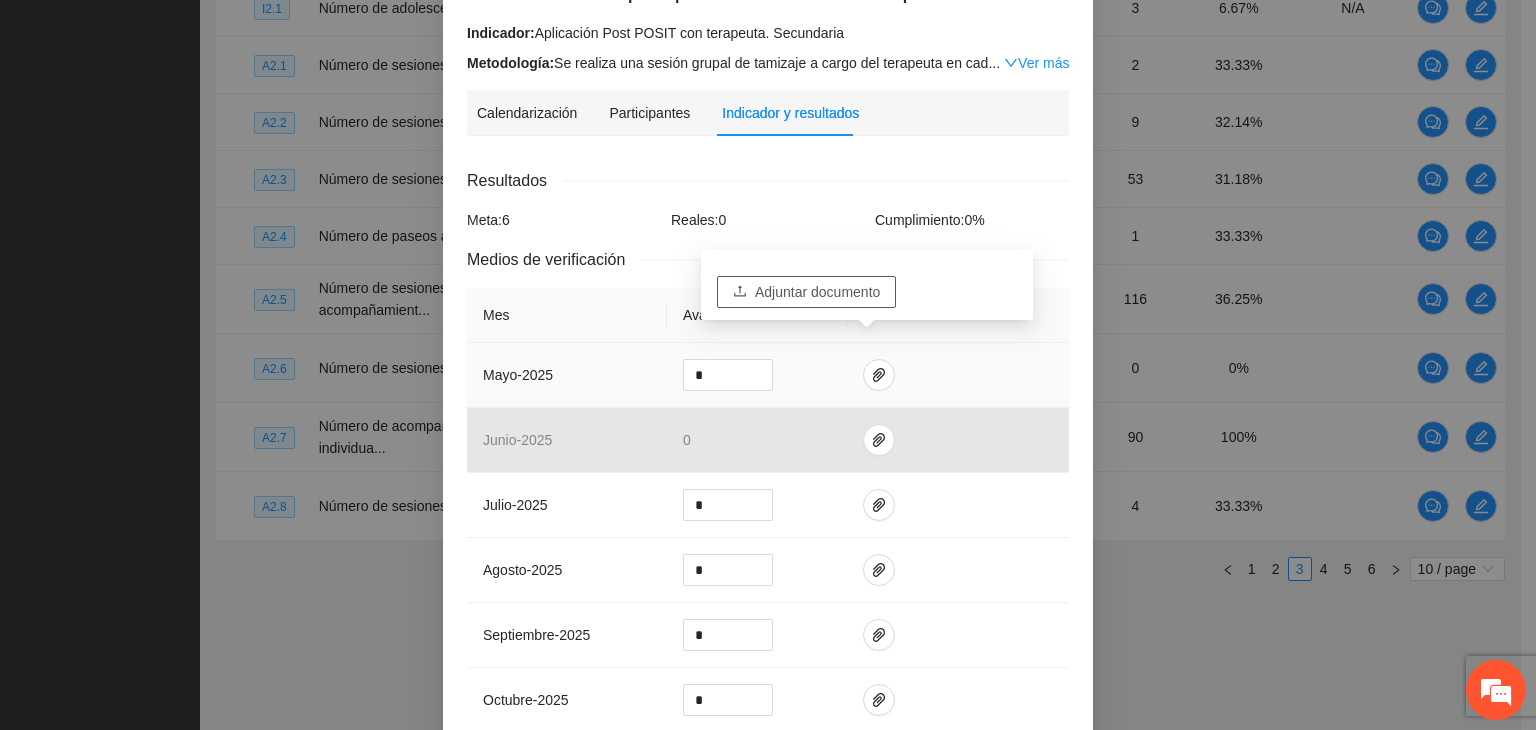 scroll, scrollTop: 200, scrollLeft: 0, axis: vertical 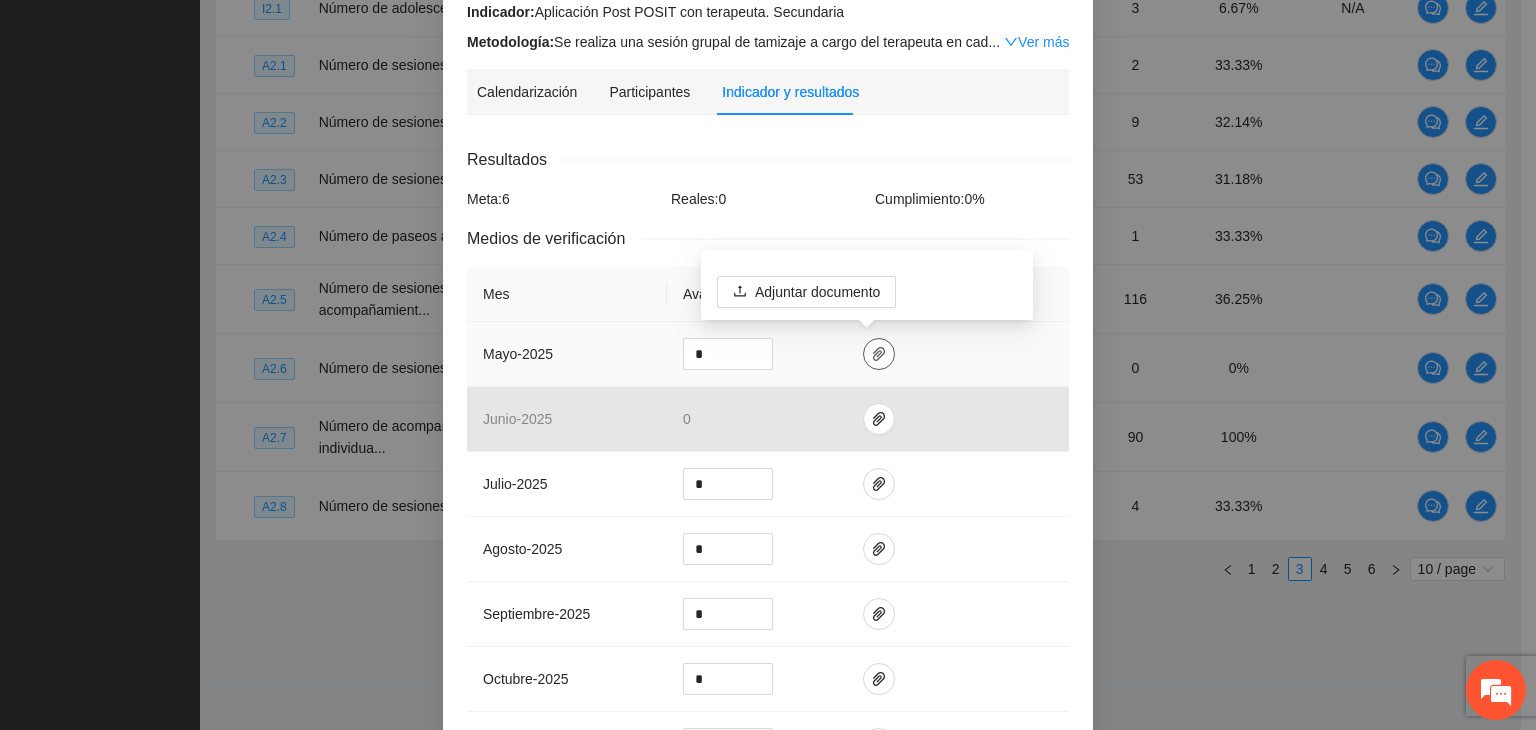 click 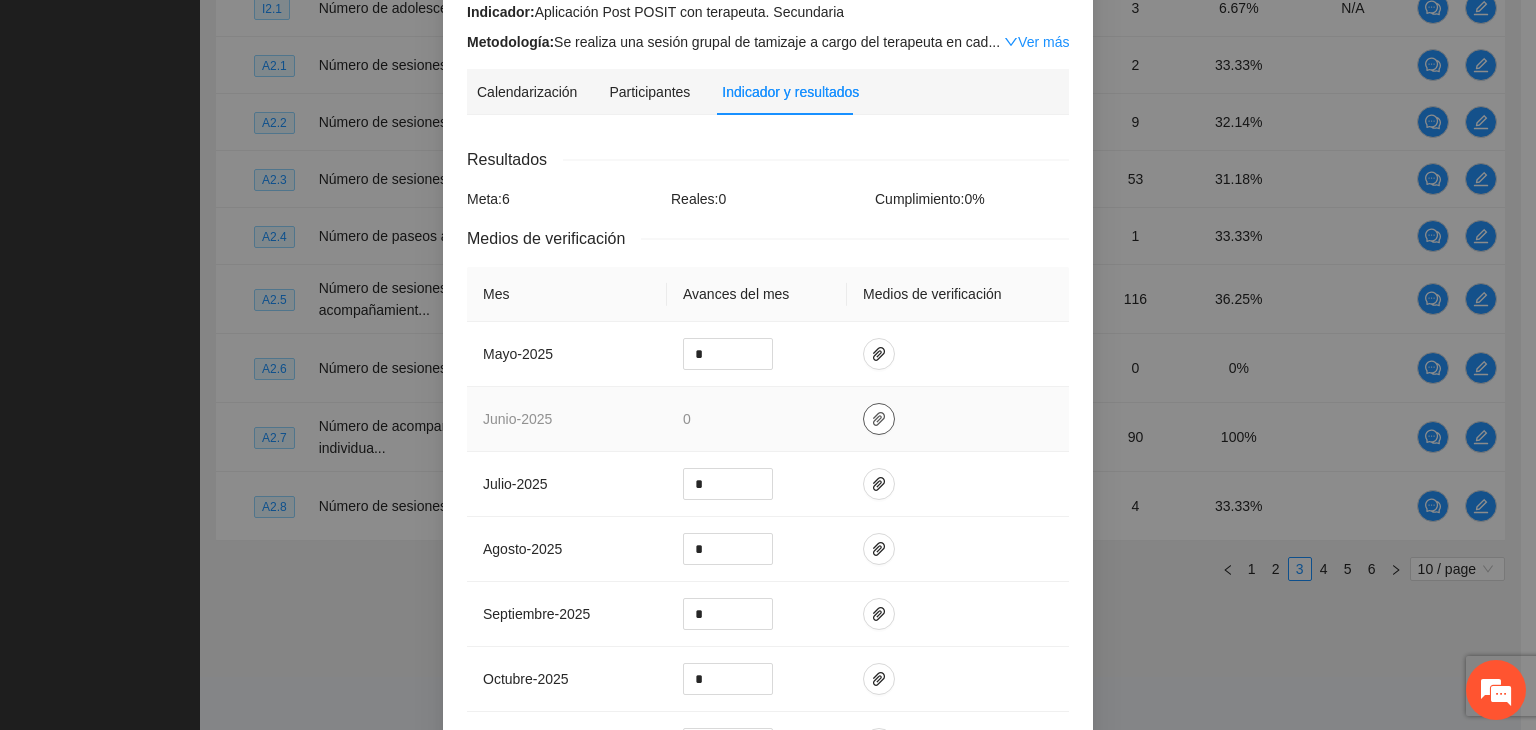 click 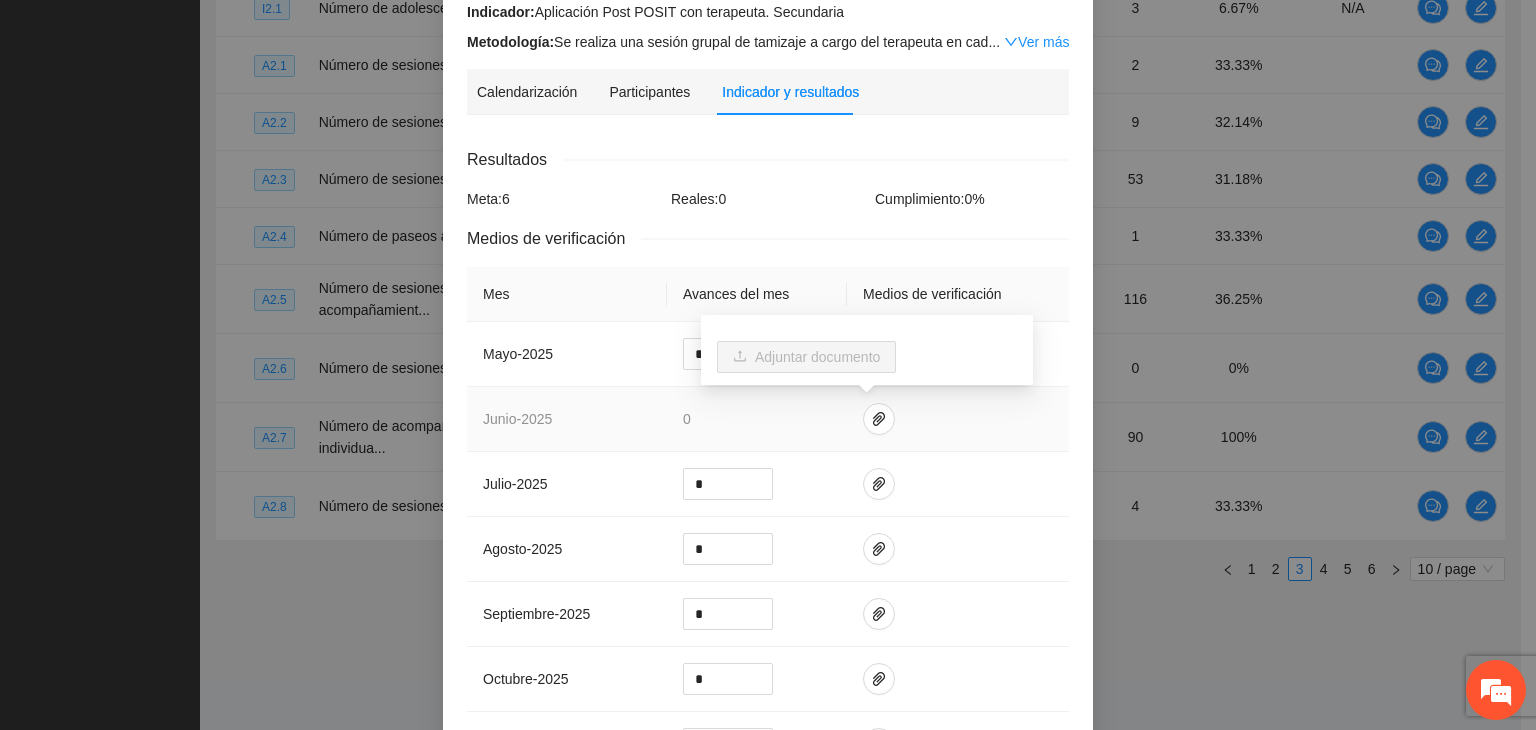 click on "0" at bounding box center [757, 419] 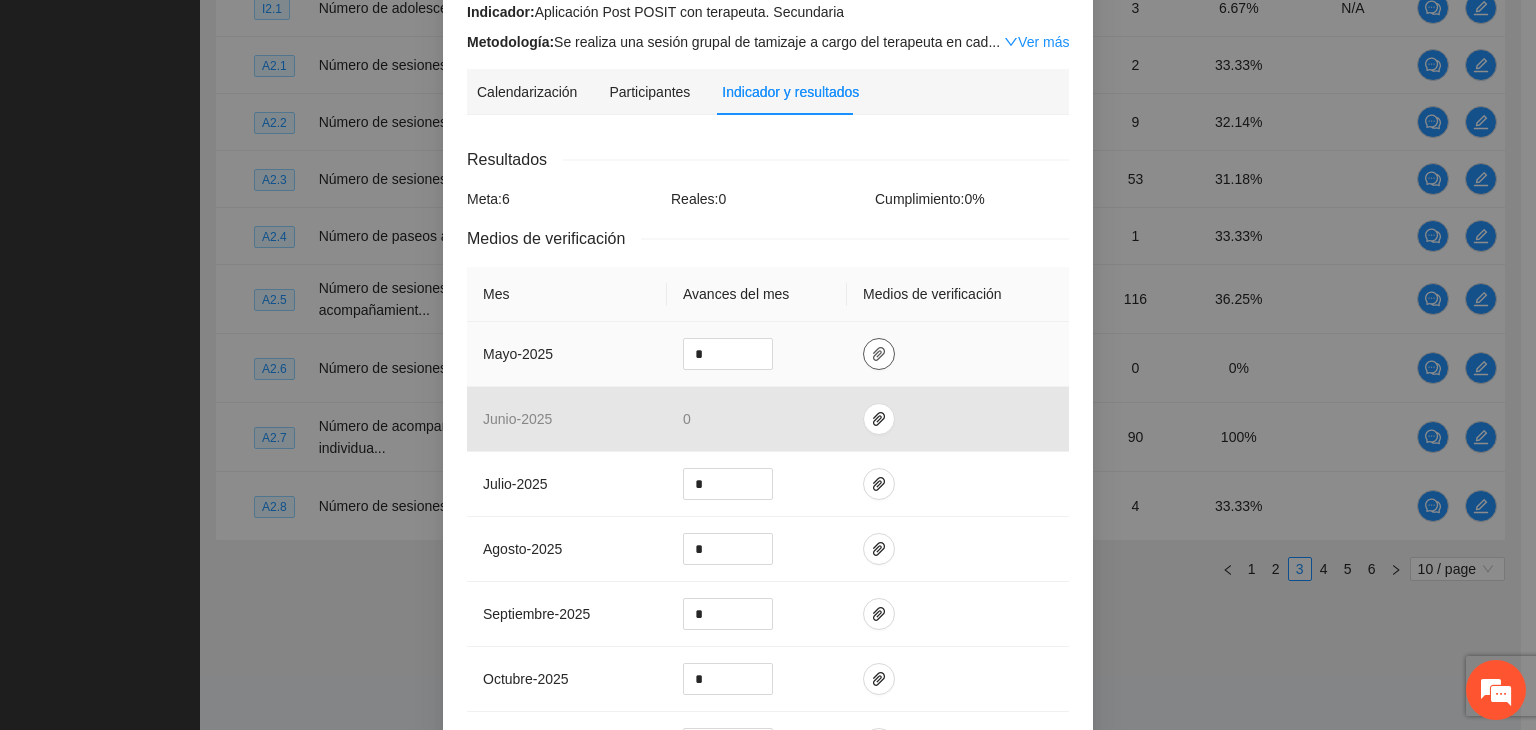 click 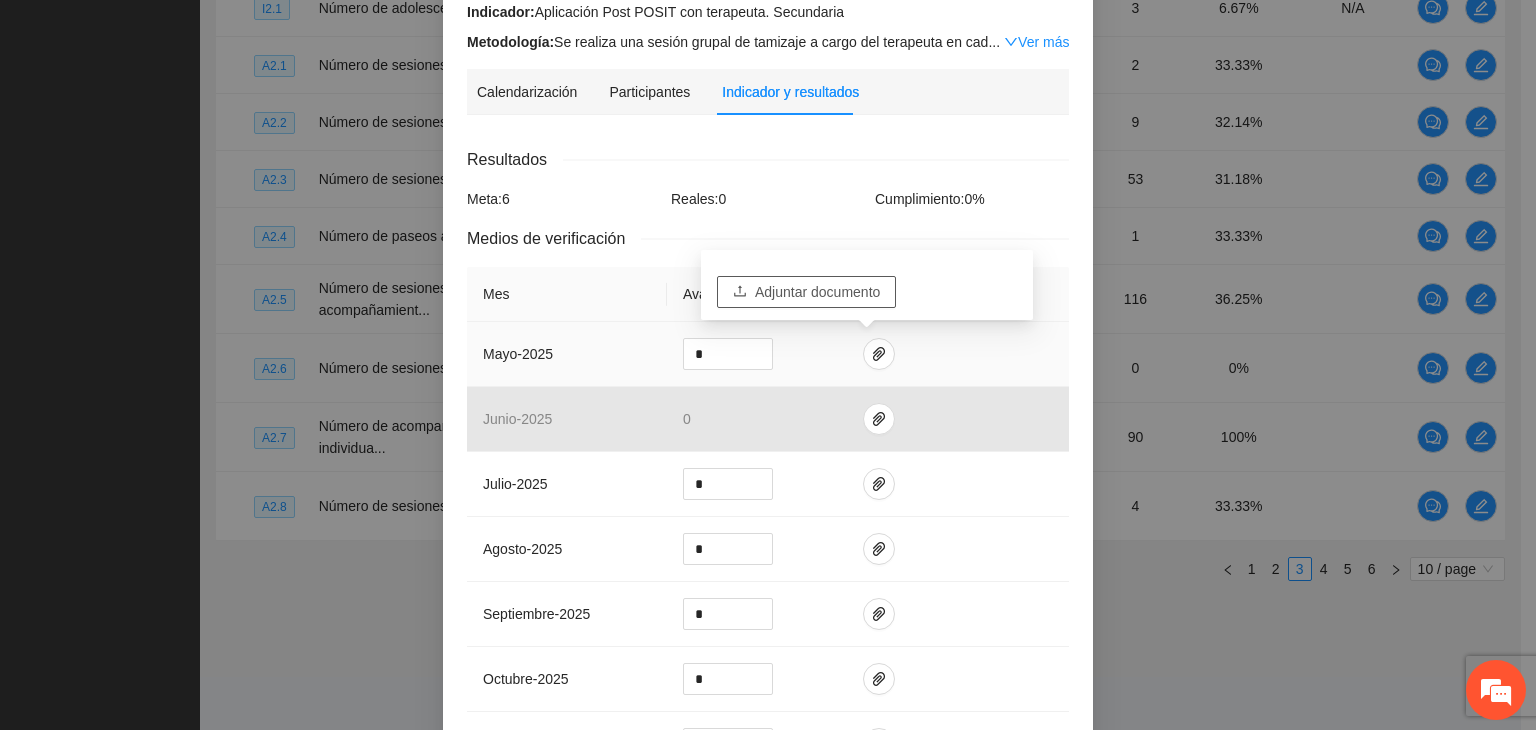 click on "Adjuntar documento" at bounding box center [817, 292] 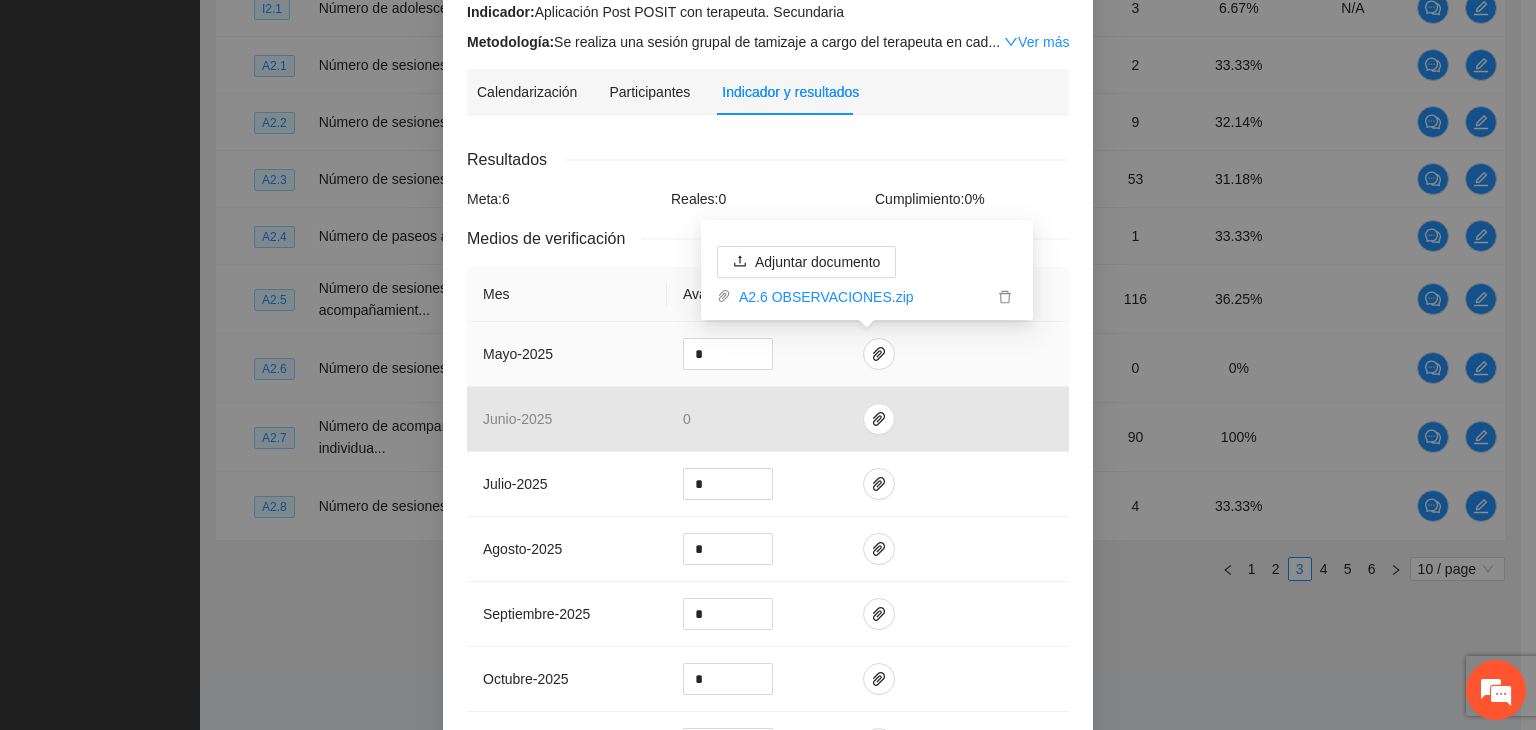 click on "*" at bounding box center [757, 354] 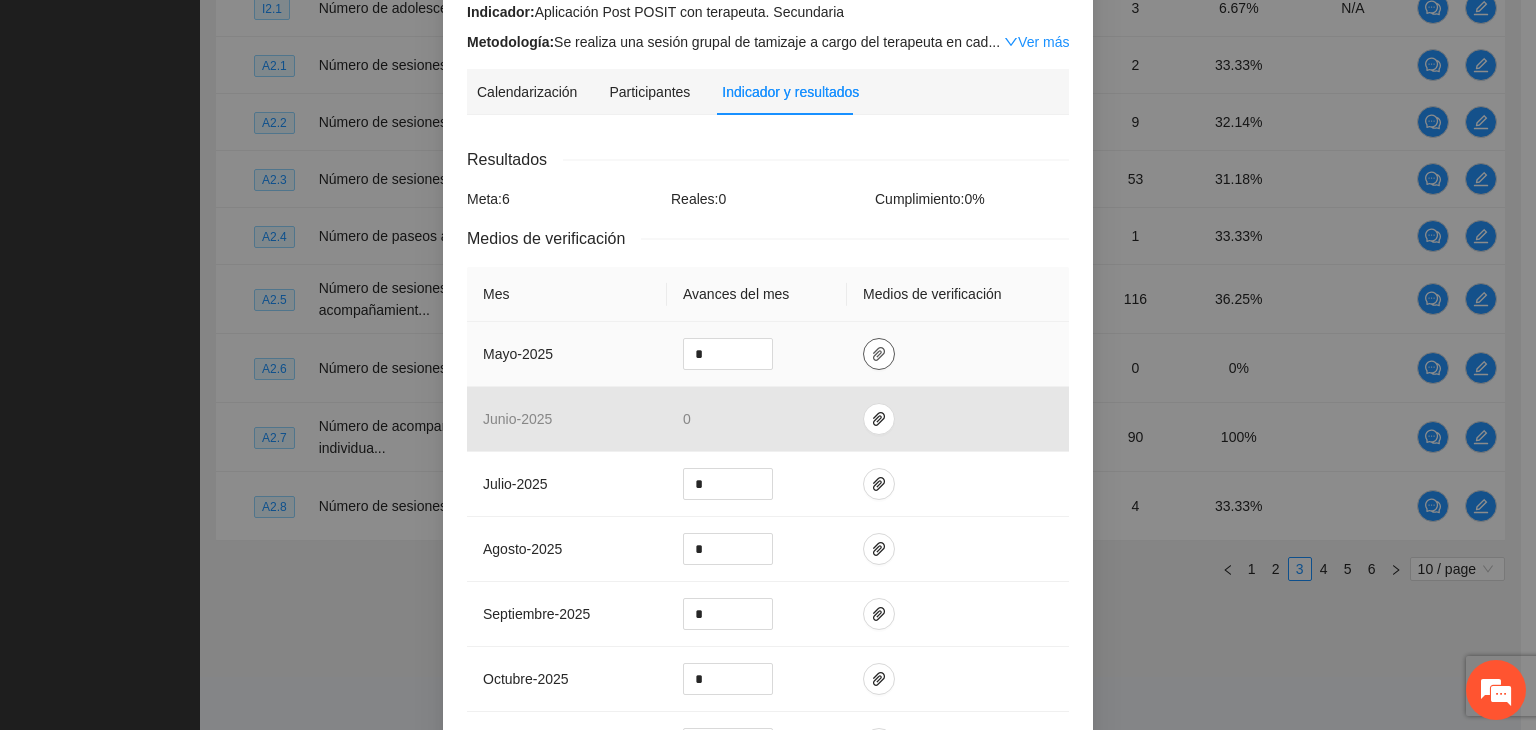 click 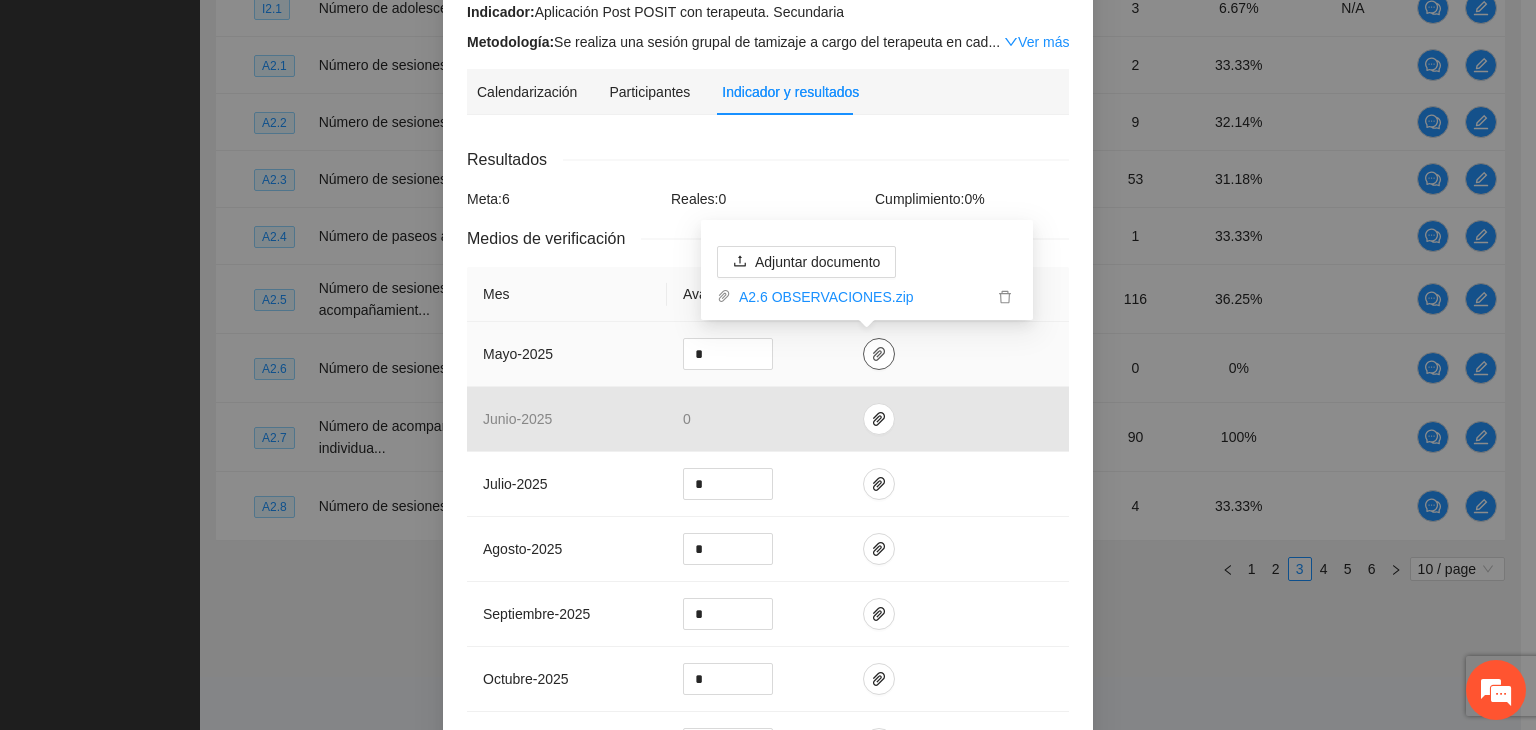 click 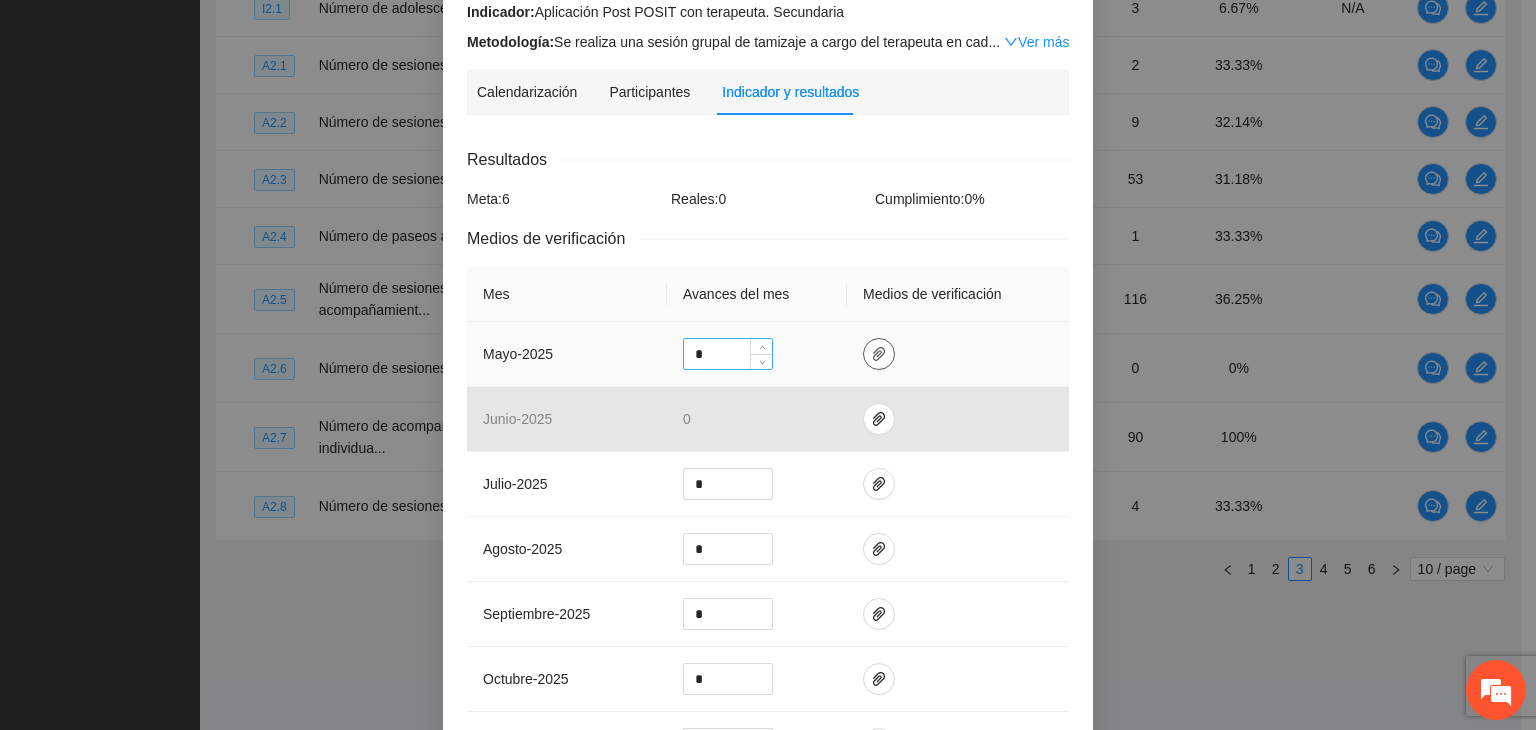 scroll, scrollTop: 0, scrollLeft: 0, axis: both 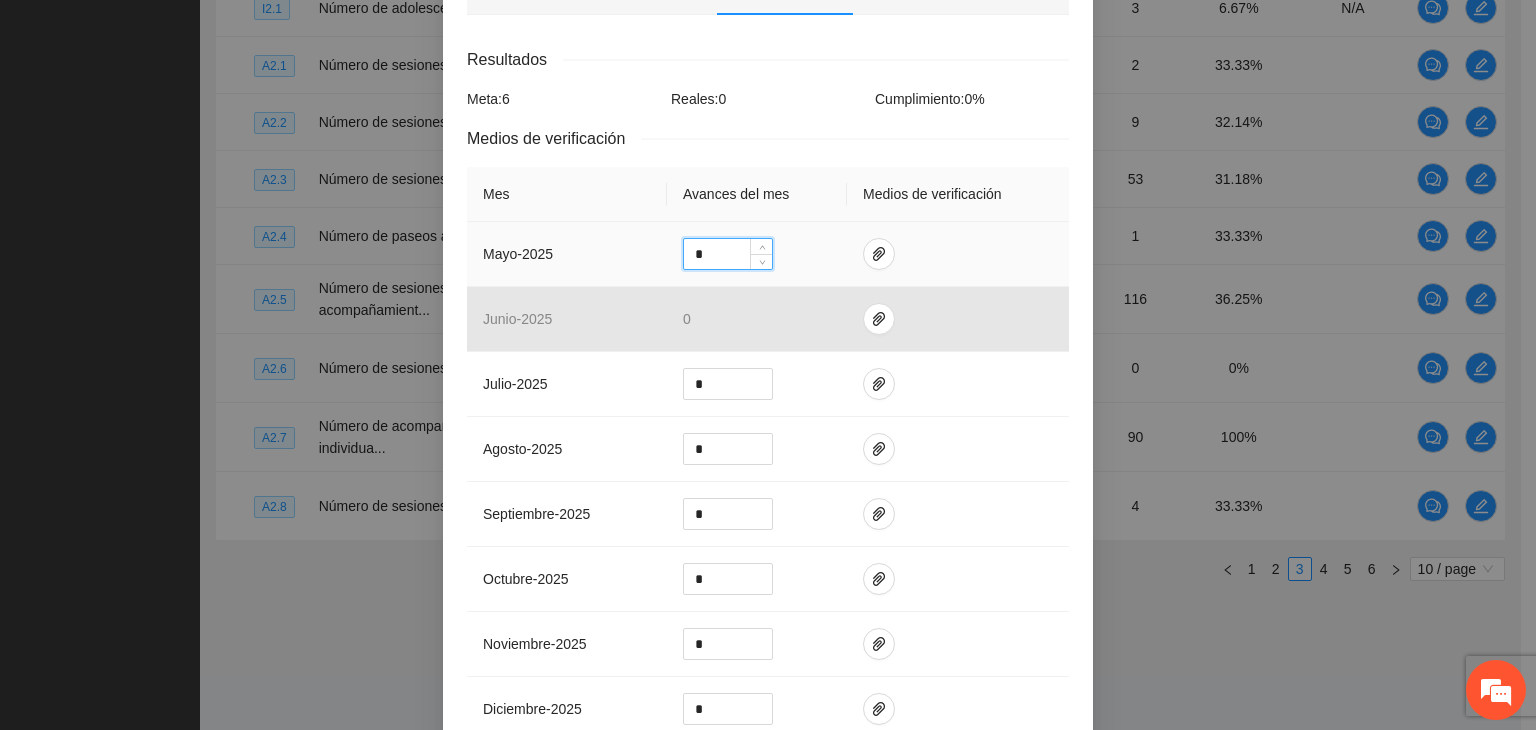 click on "*" at bounding box center [728, 254] 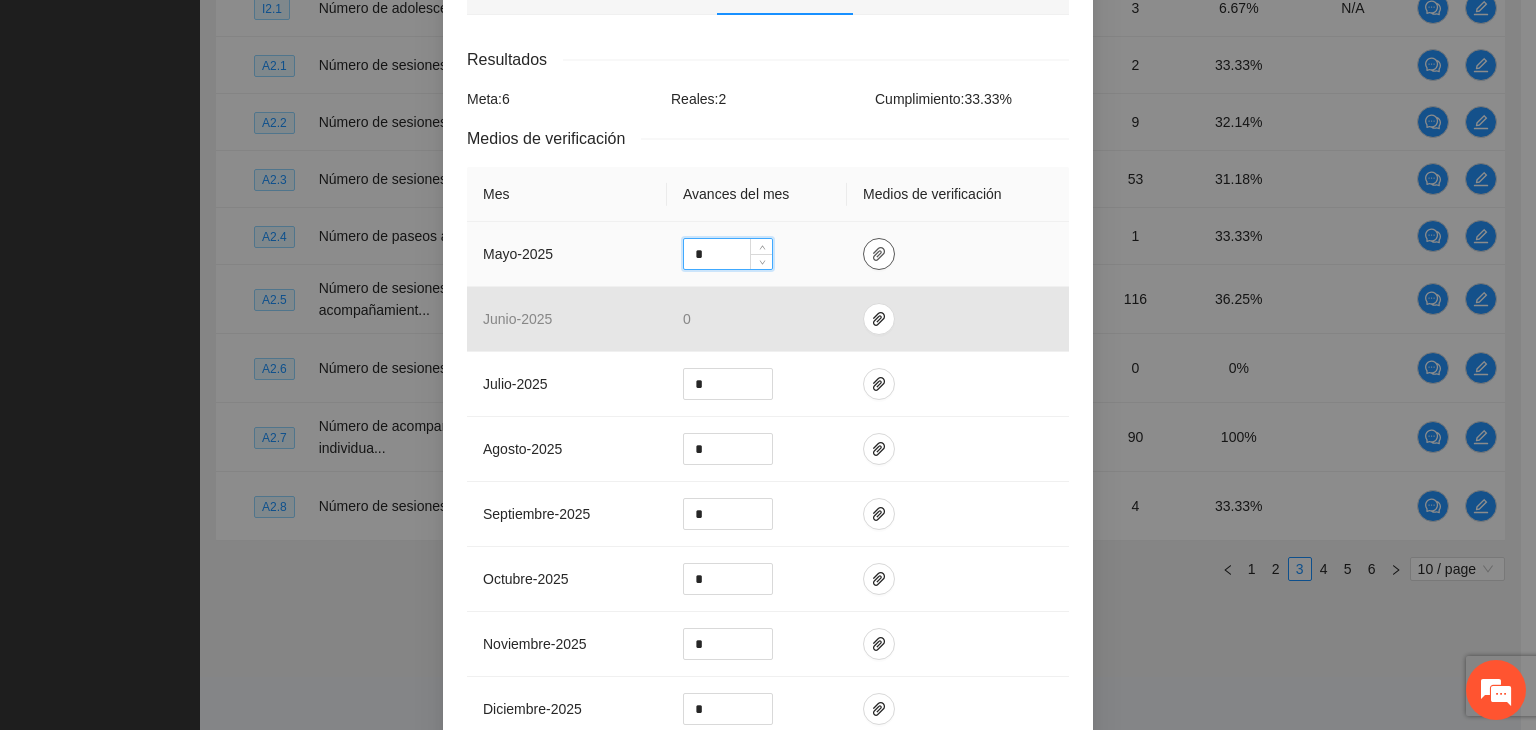type on "*" 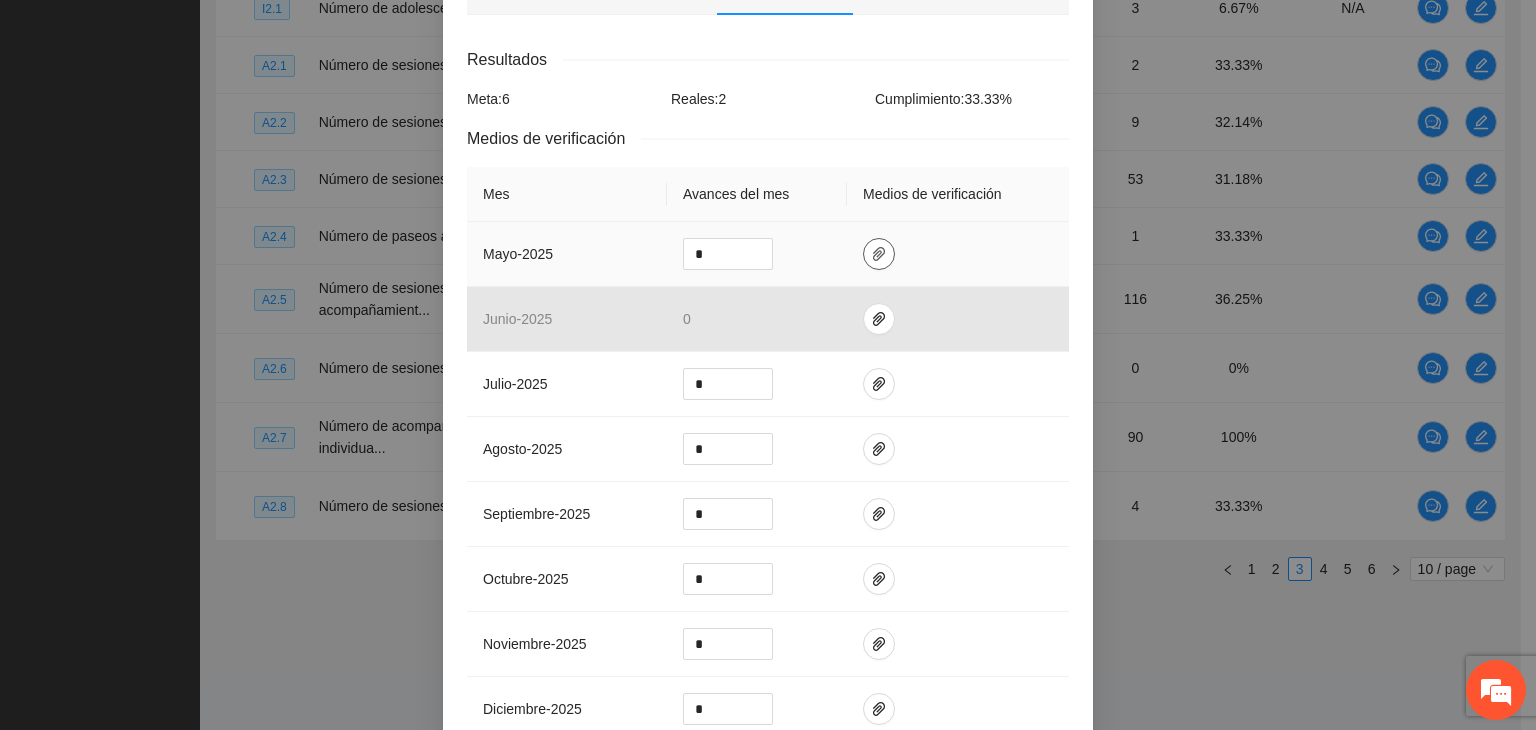 click 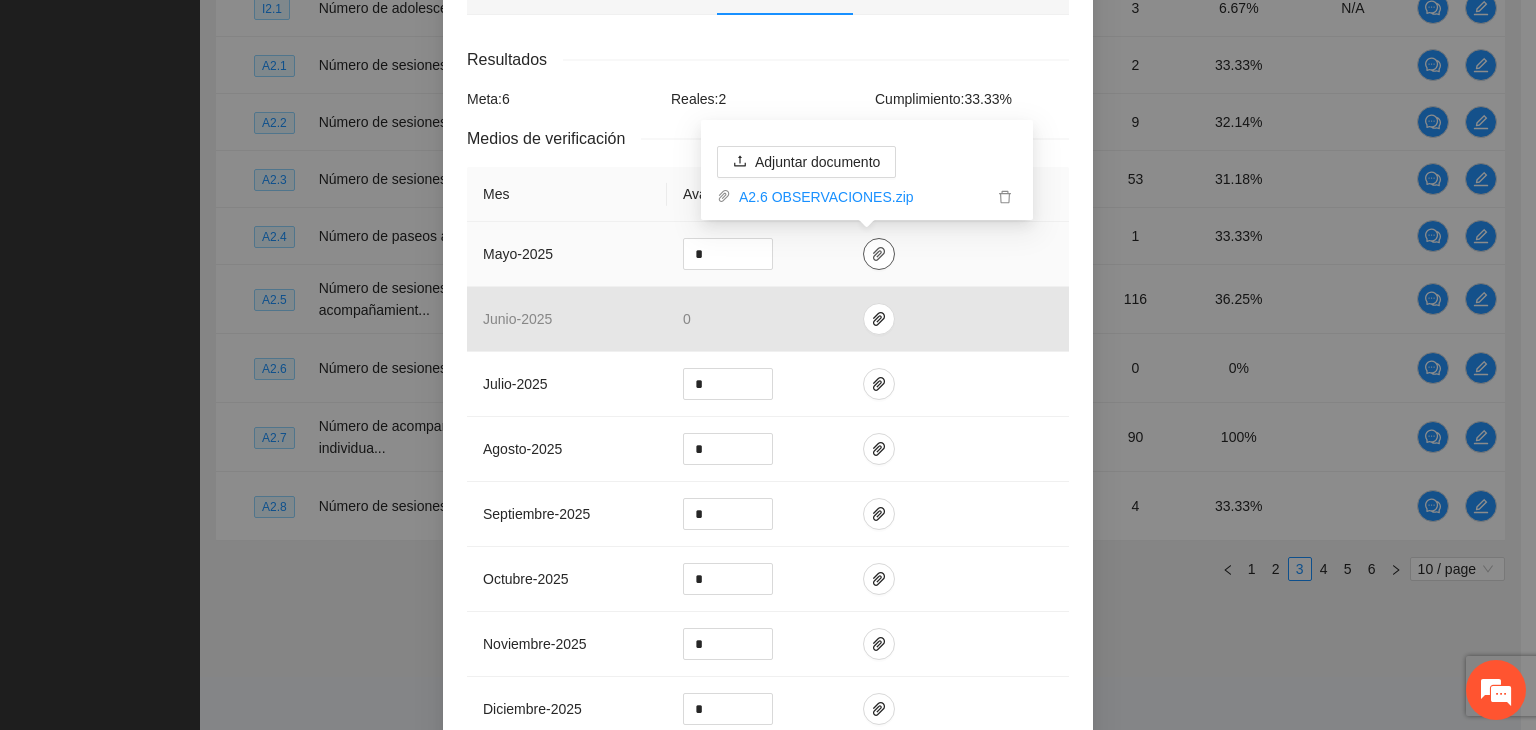 click 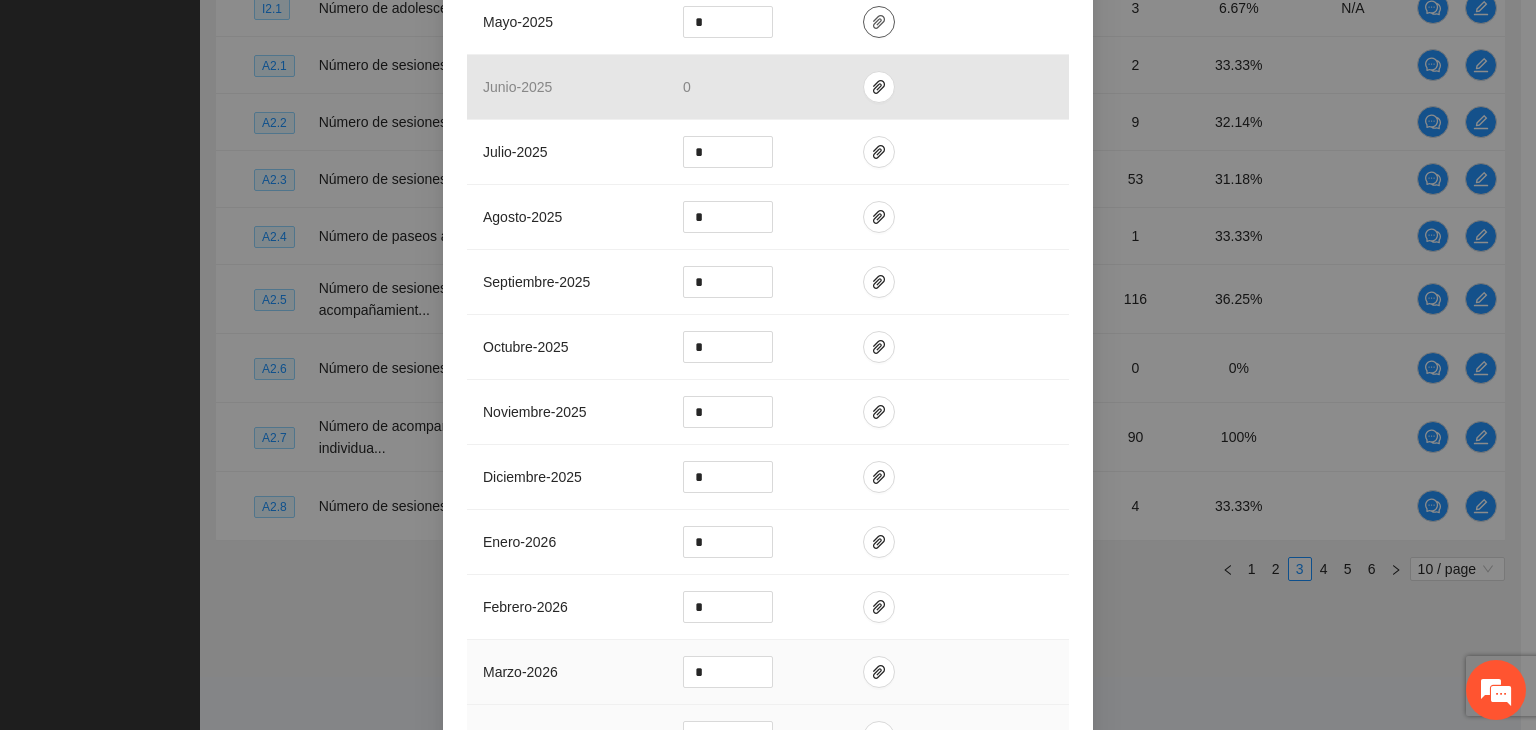 scroll, scrollTop: 893, scrollLeft: 0, axis: vertical 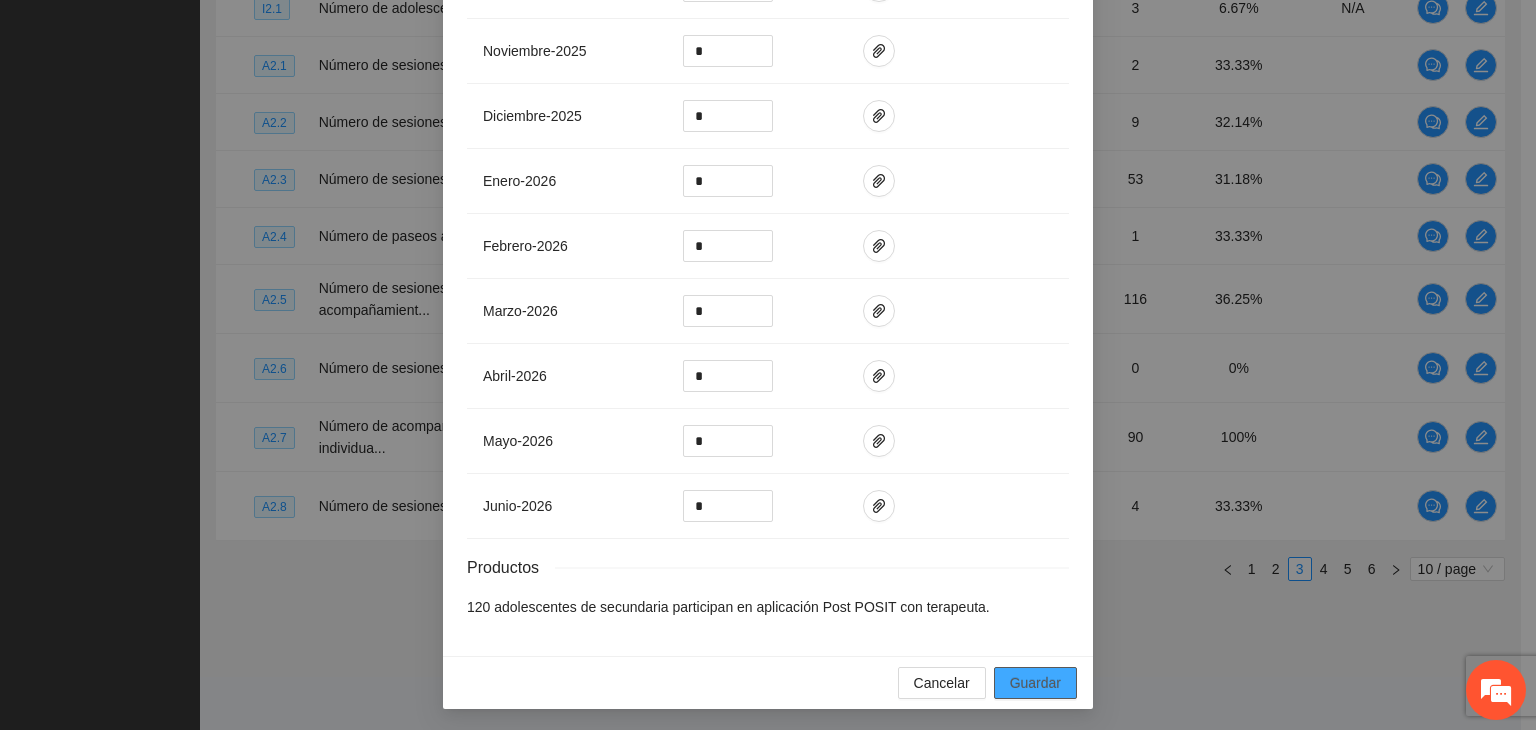 click on "Guardar" at bounding box center (1035, 683) 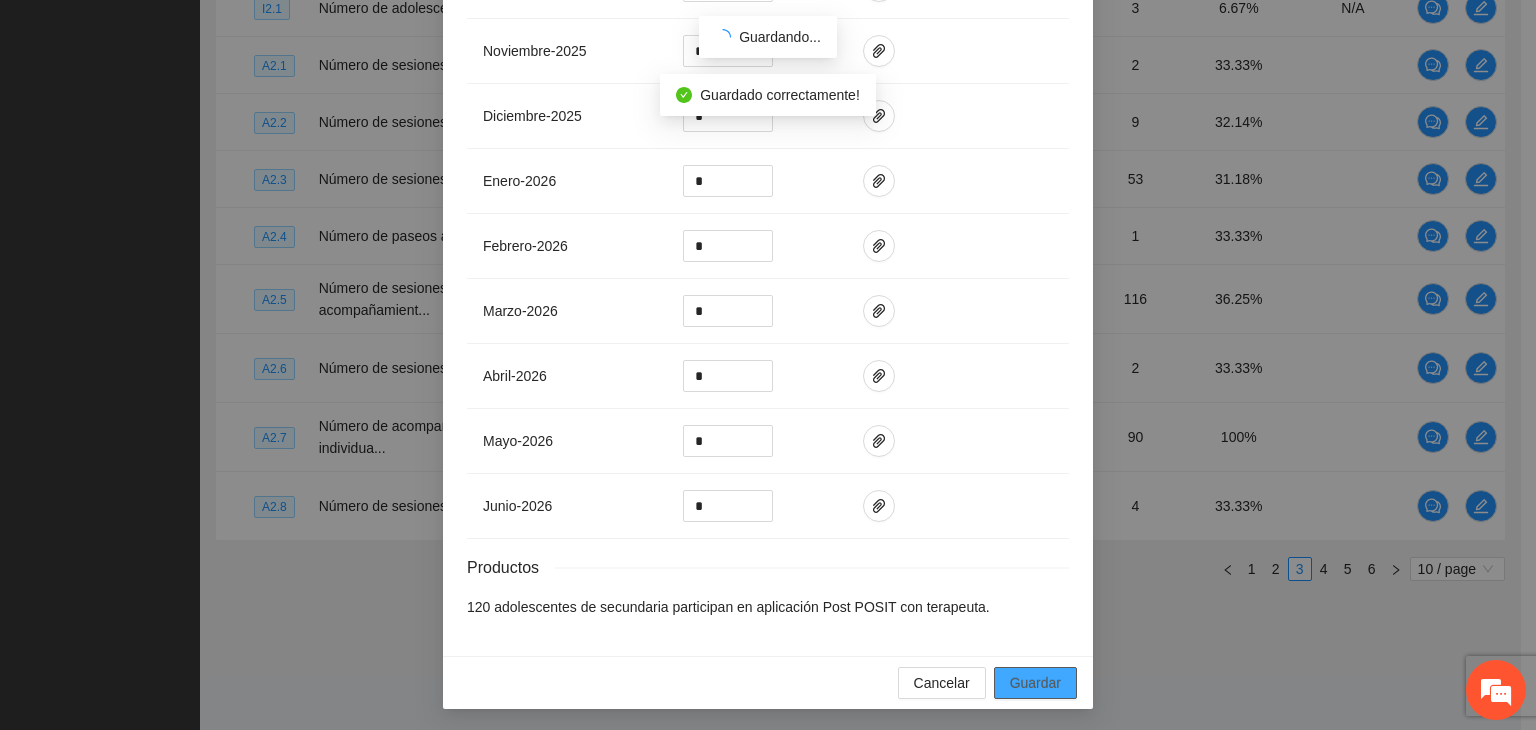scroll, scrollTop: 793, scrollLeft: 0, axis: vertical 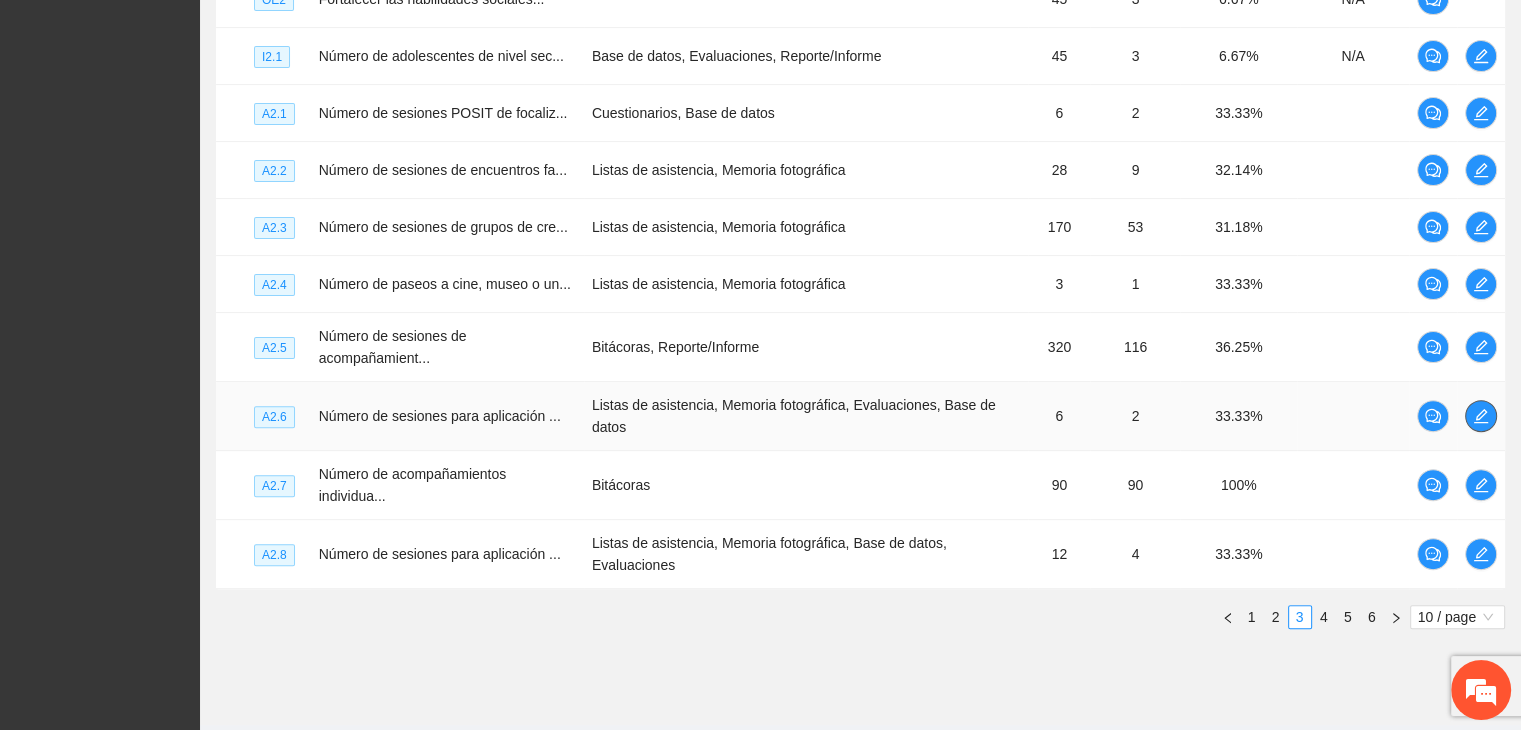 click 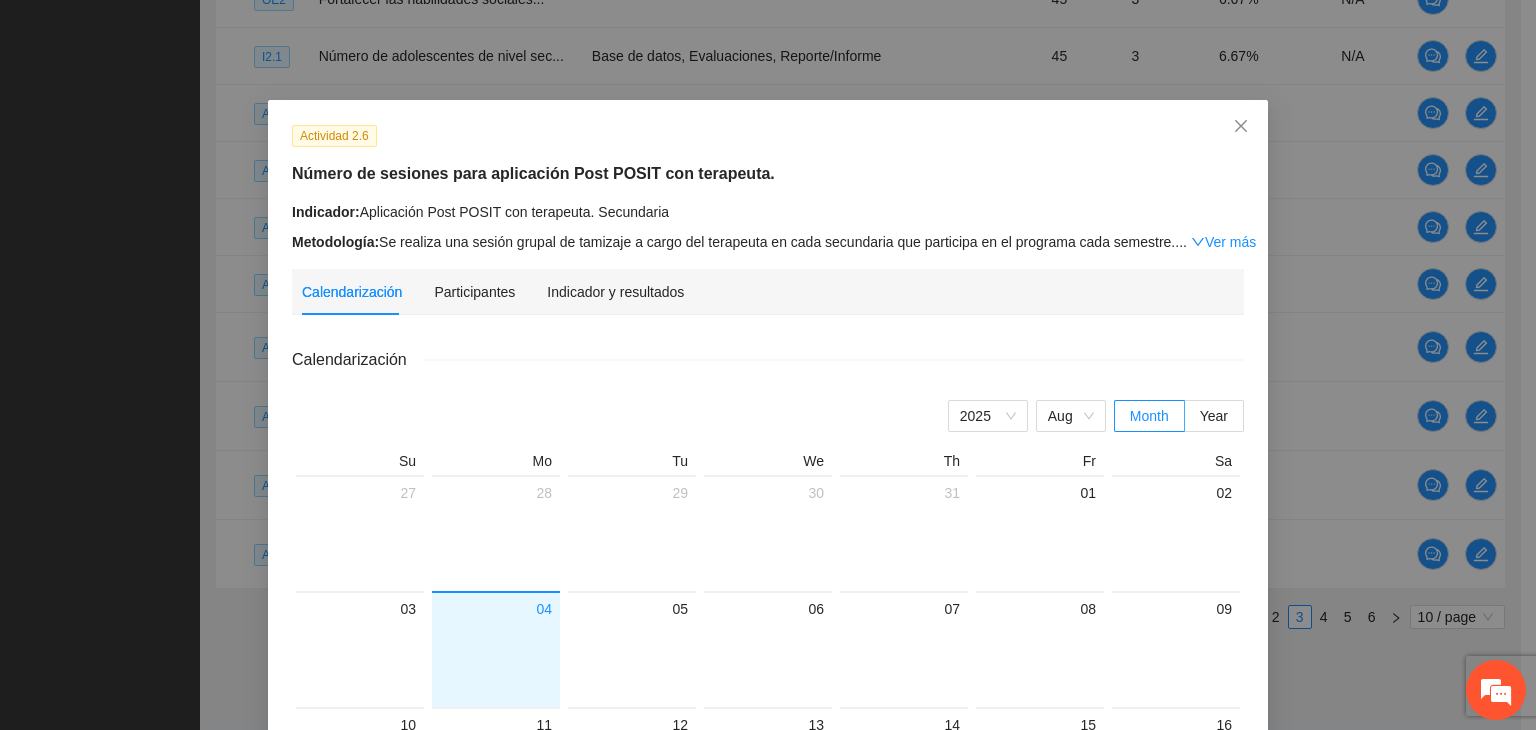 click on "Indicador y resultados" at bounding box center [615, 292] 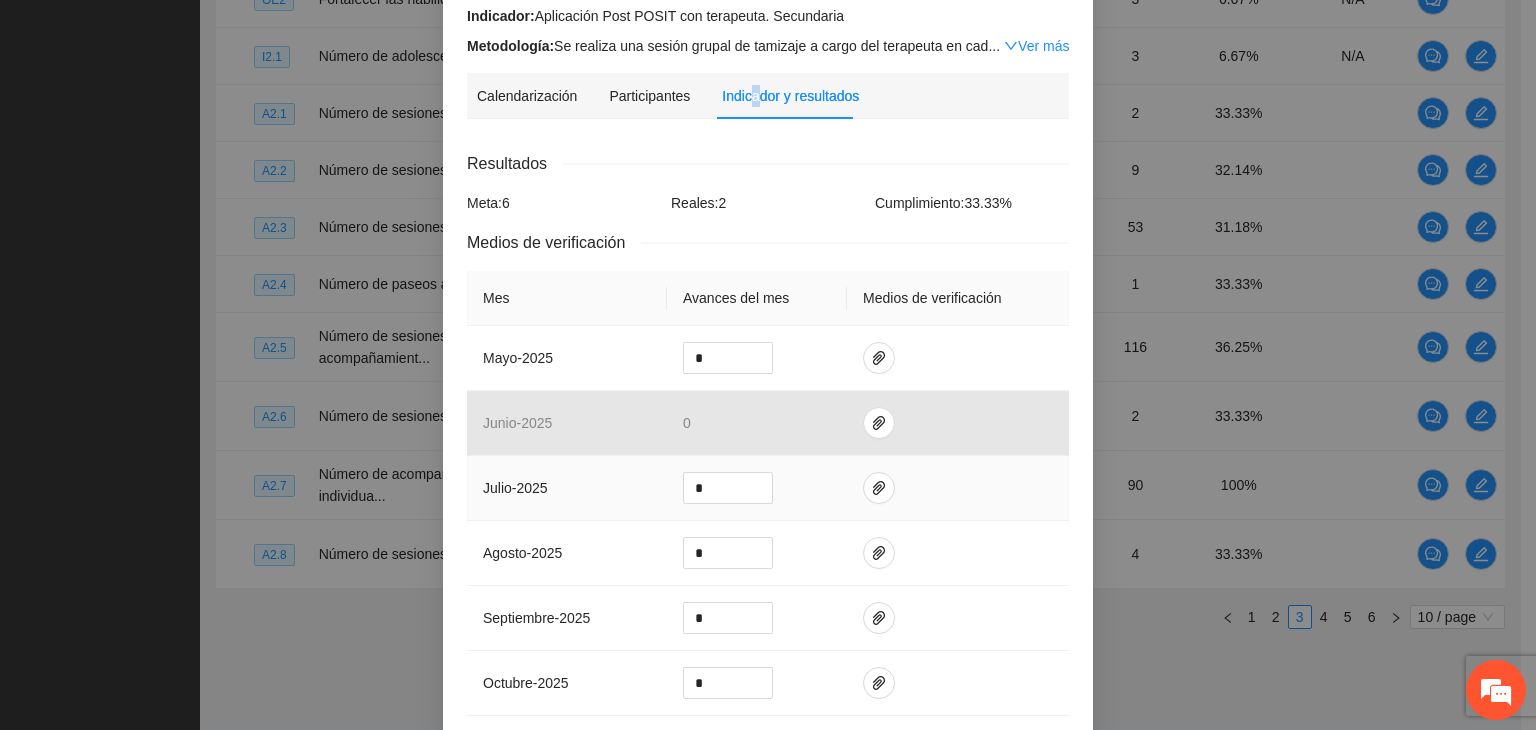 scroll, scrollTop: 200, scrollLeft: 0, axis: vertical 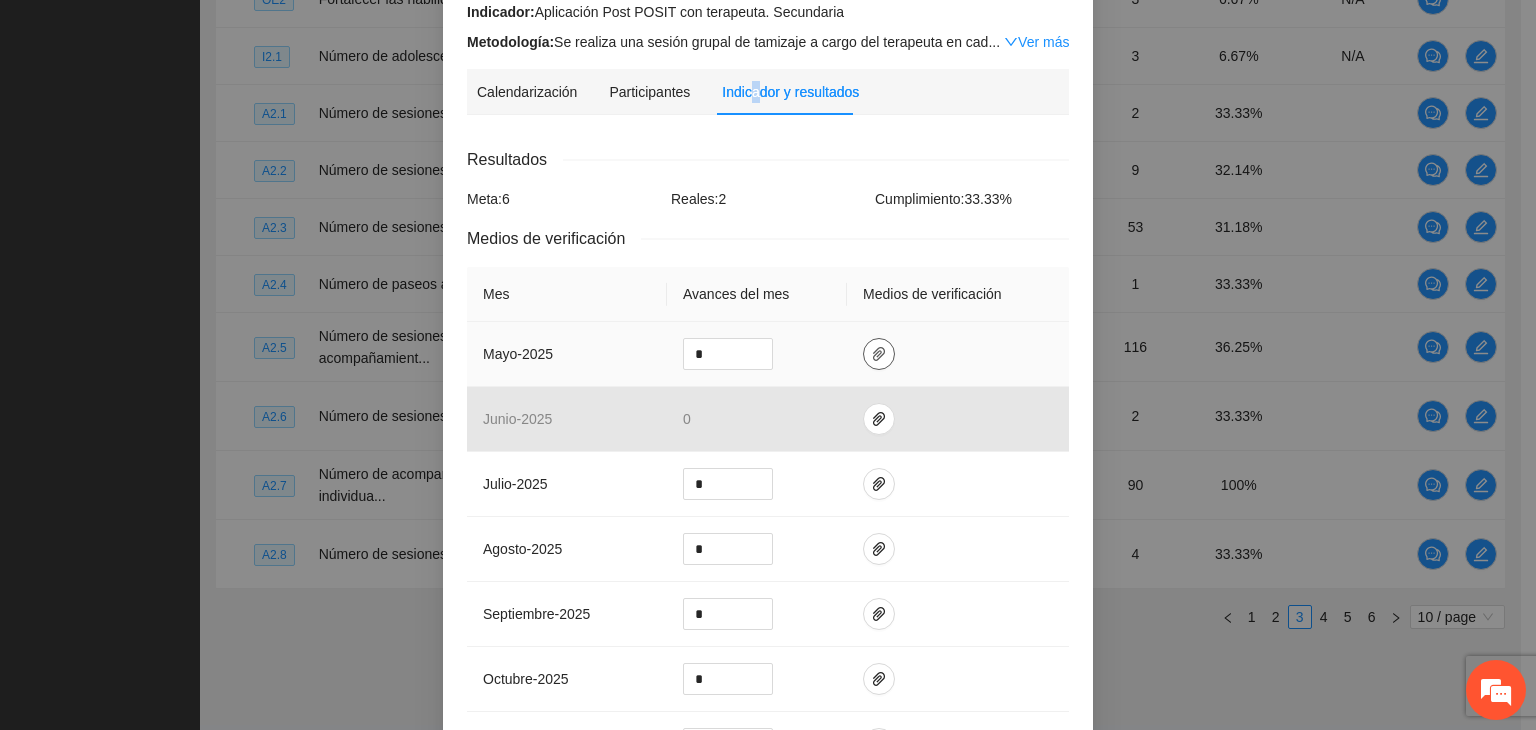 click 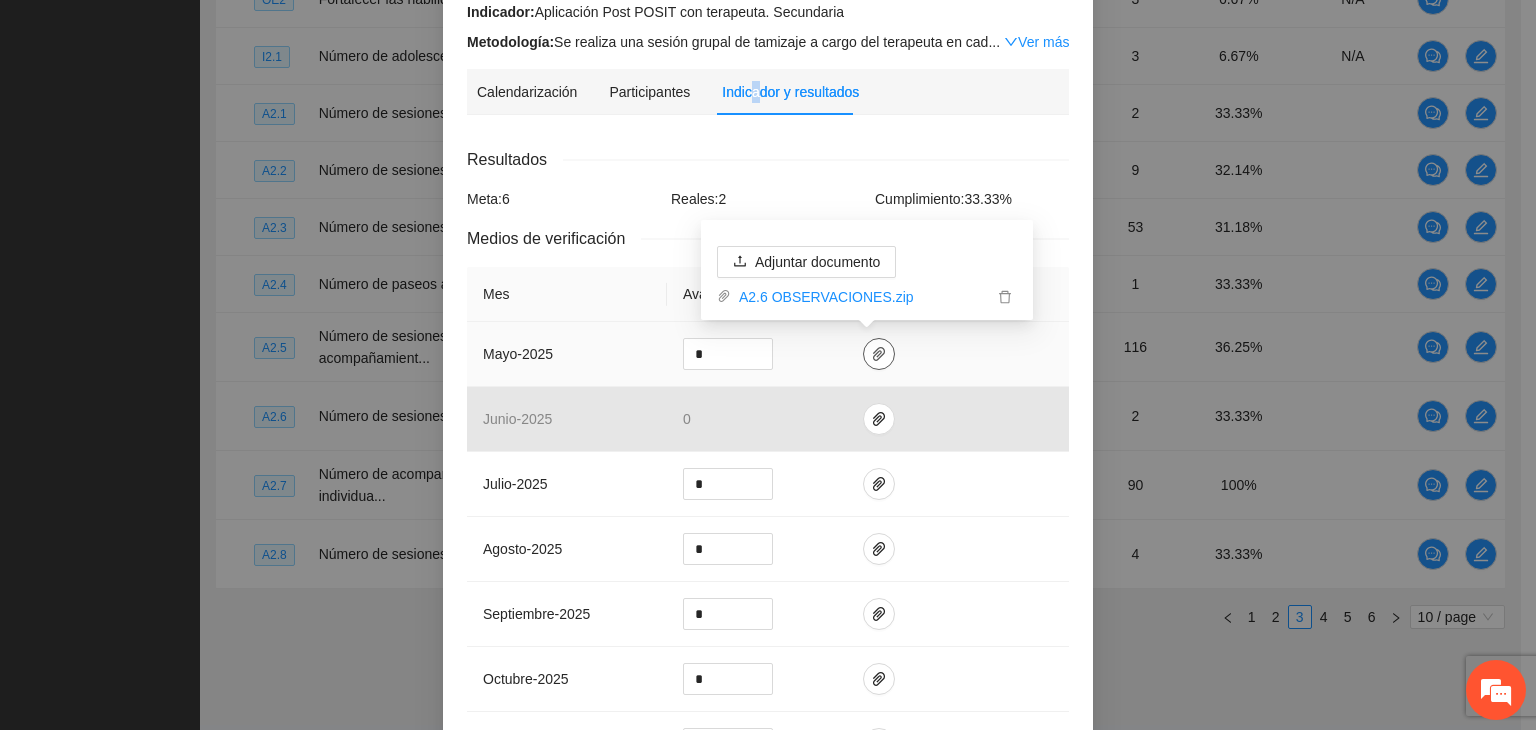 click 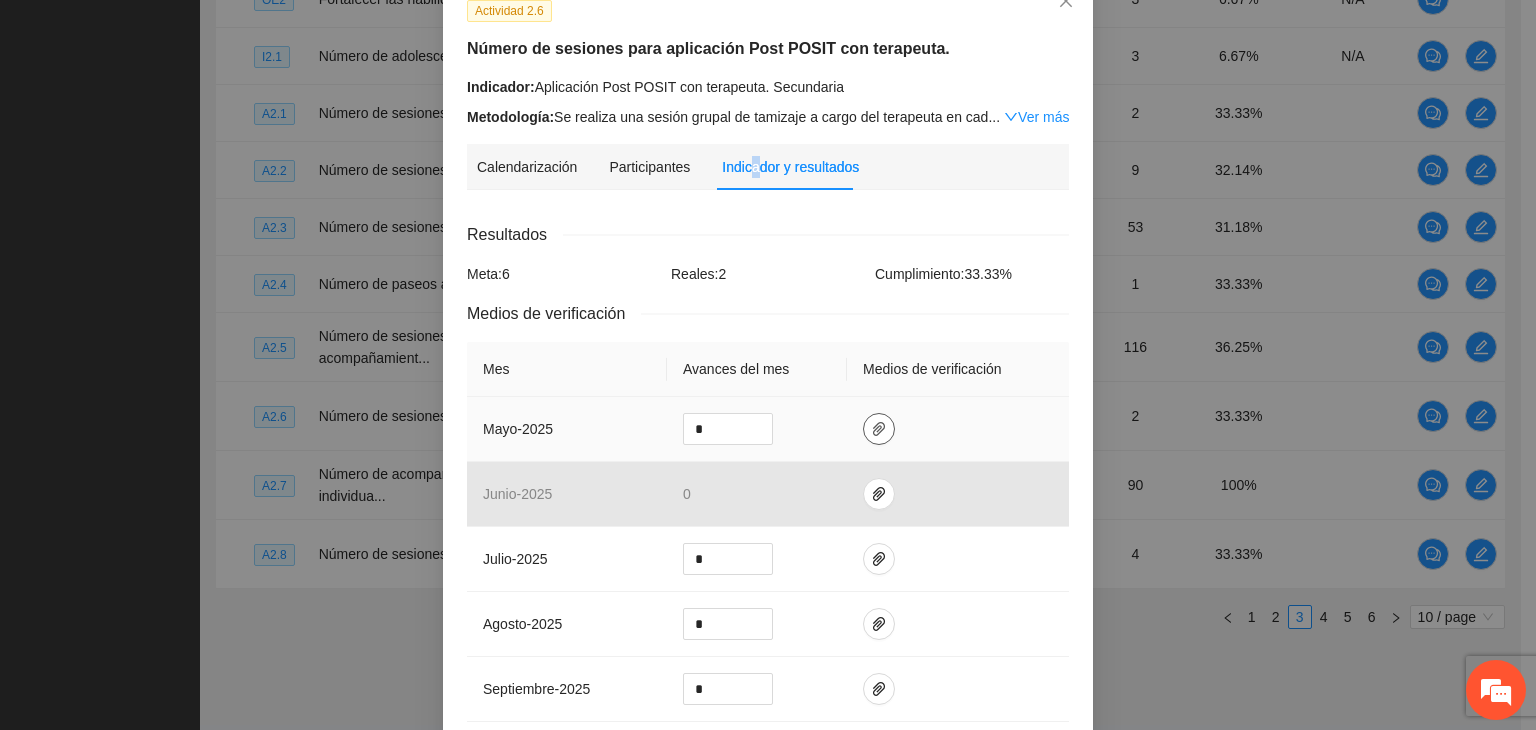 scroll, scrollTop: 0, scrollLeft: 0, axis: both 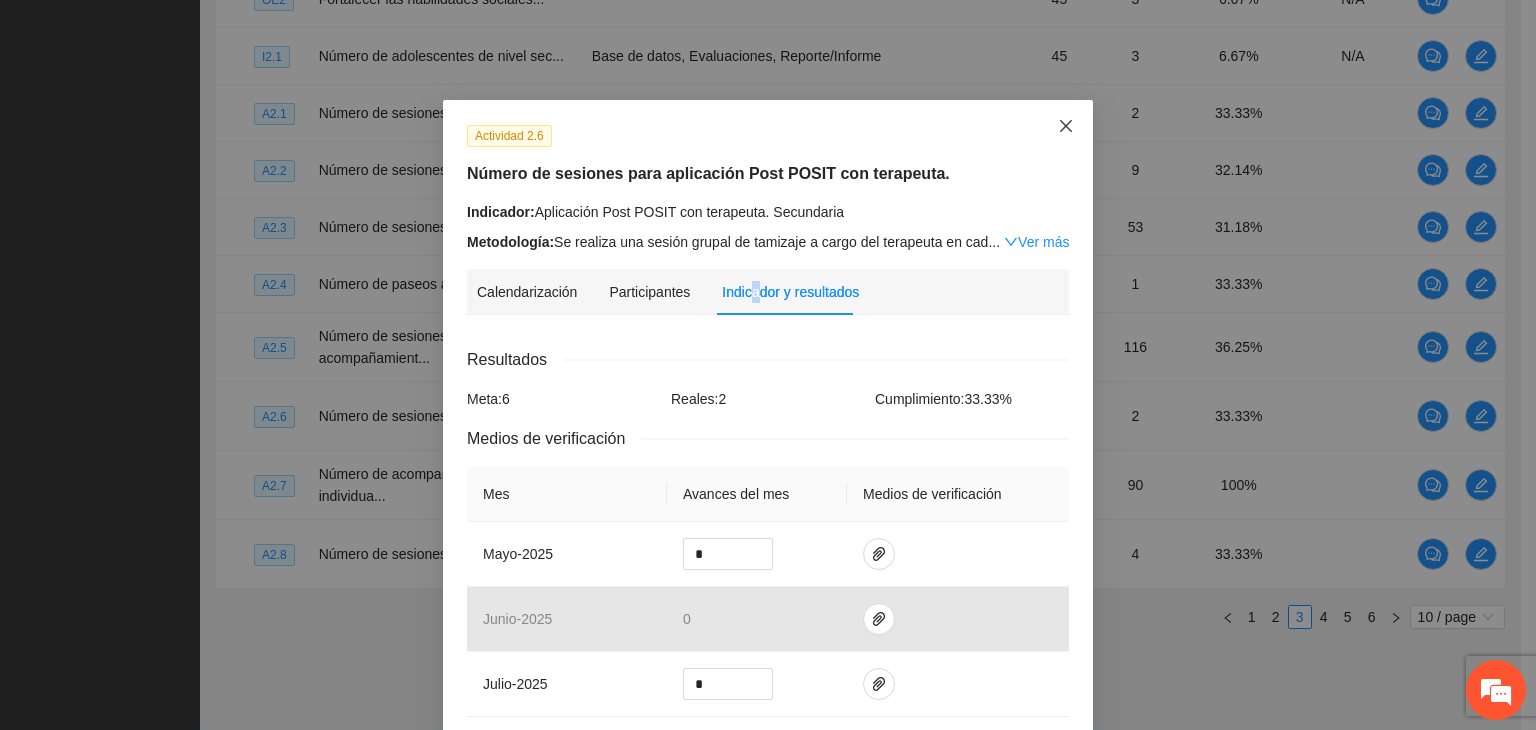 click 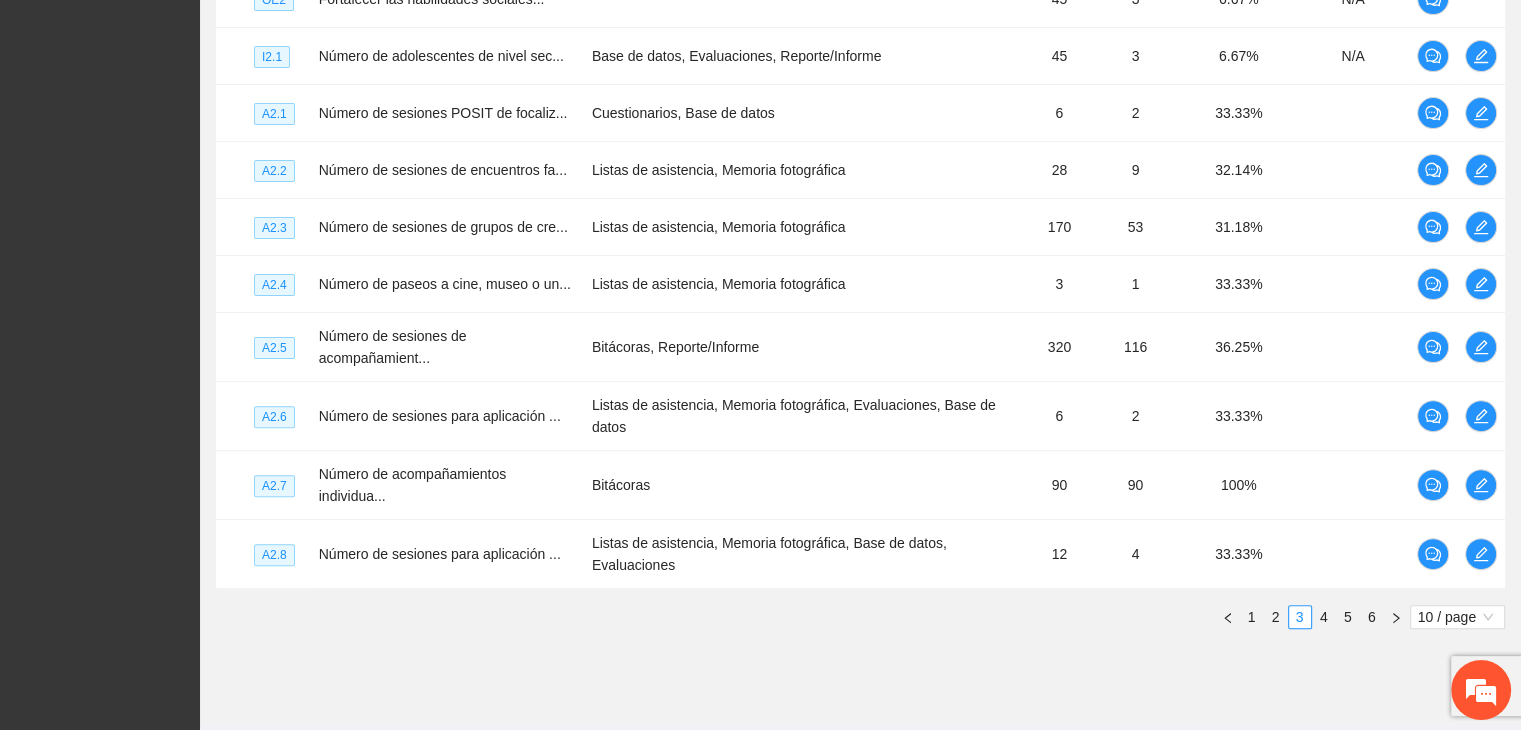 click on "4" at bounding box center (1324, 617) 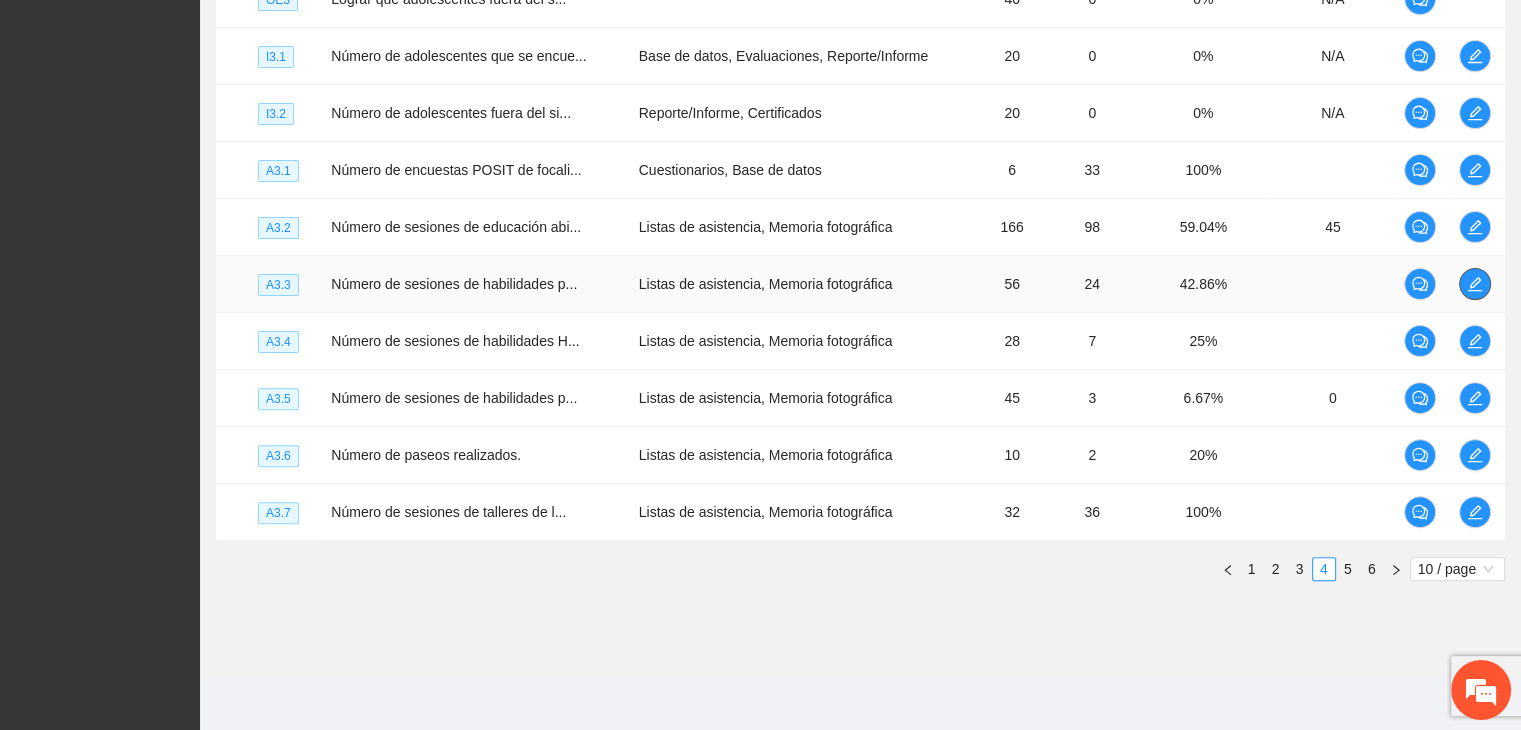 click at bounding box center (1475, 284) 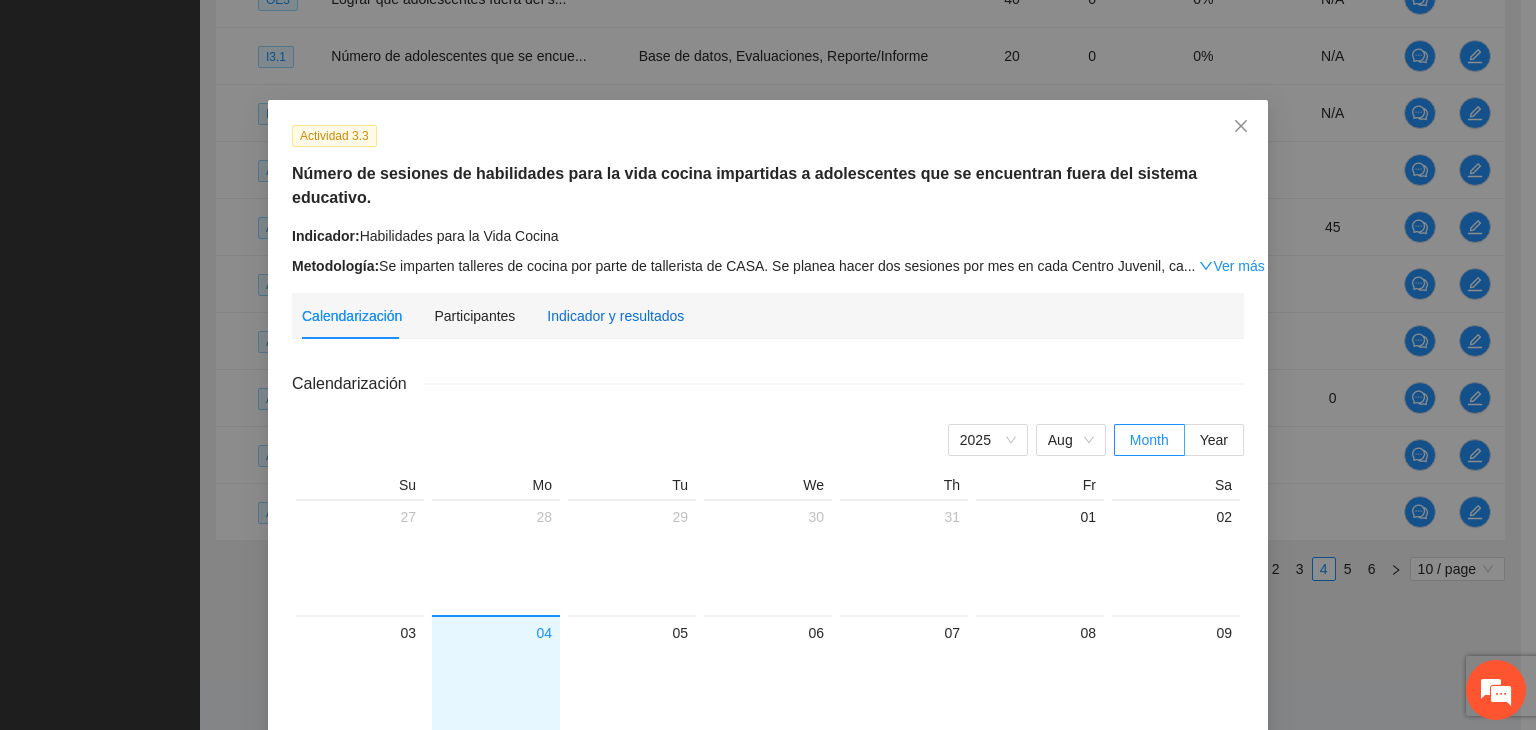 click on "Indicador y resultados" at bounding box center (615, 316) 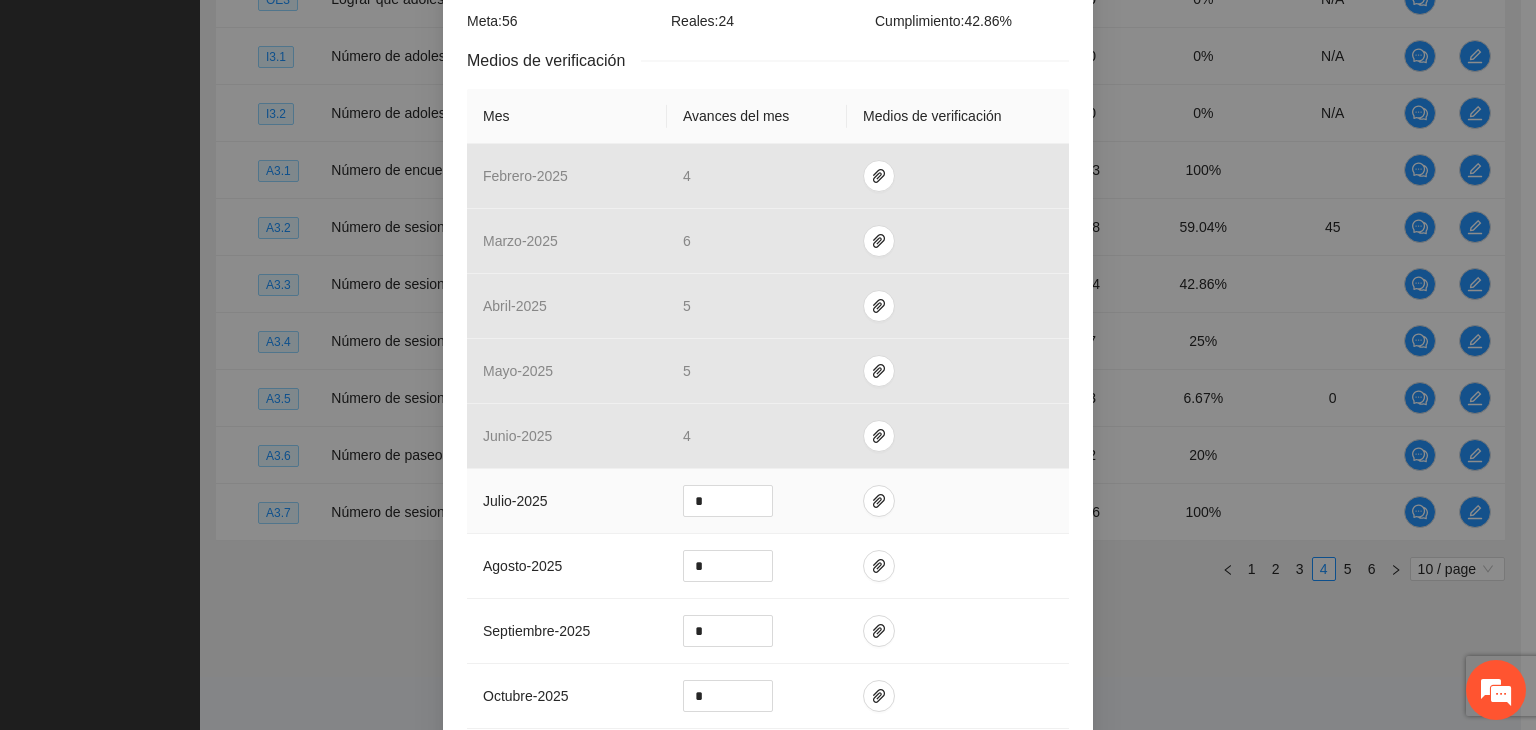 scroll, scrollTop: 400, scrollLeft: 0, axis: vertical 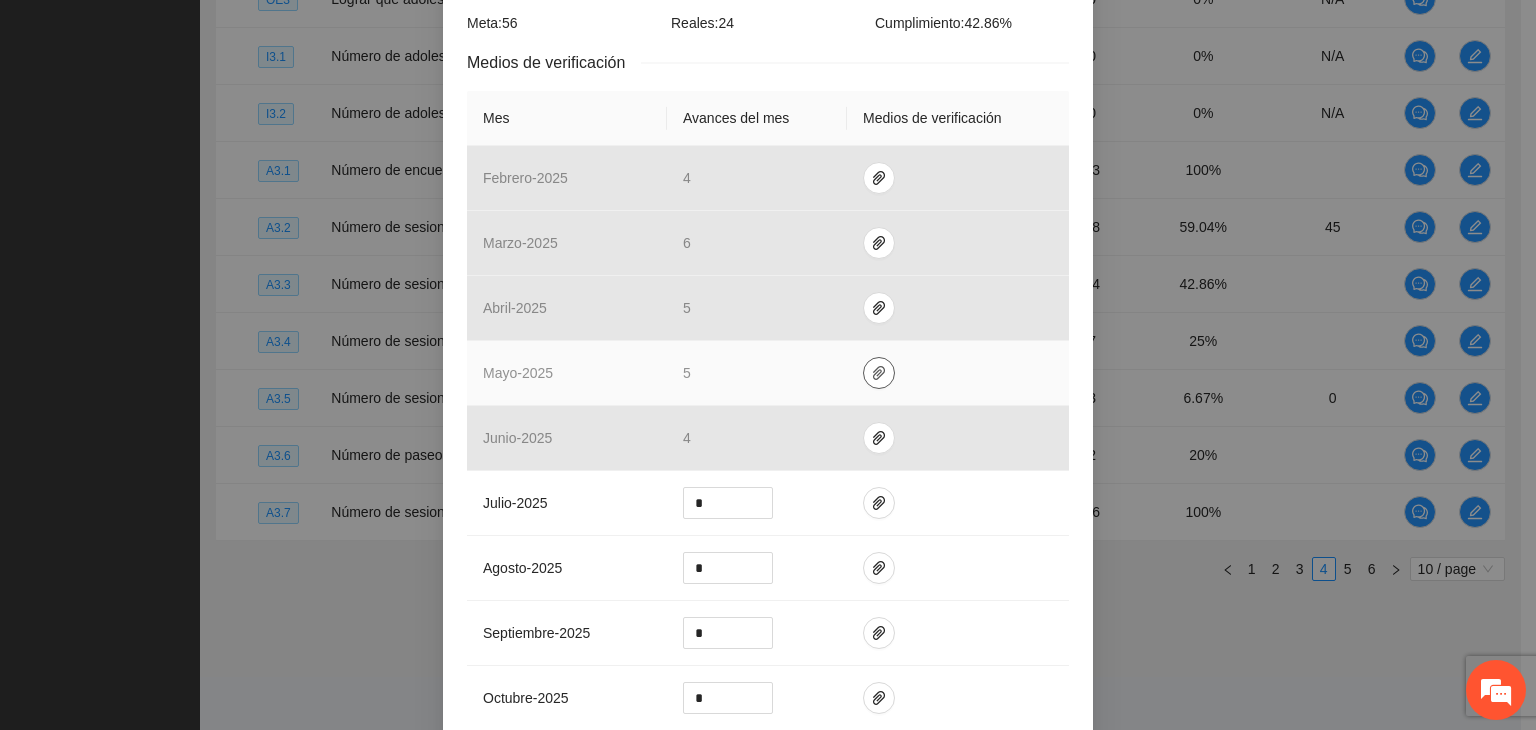 click 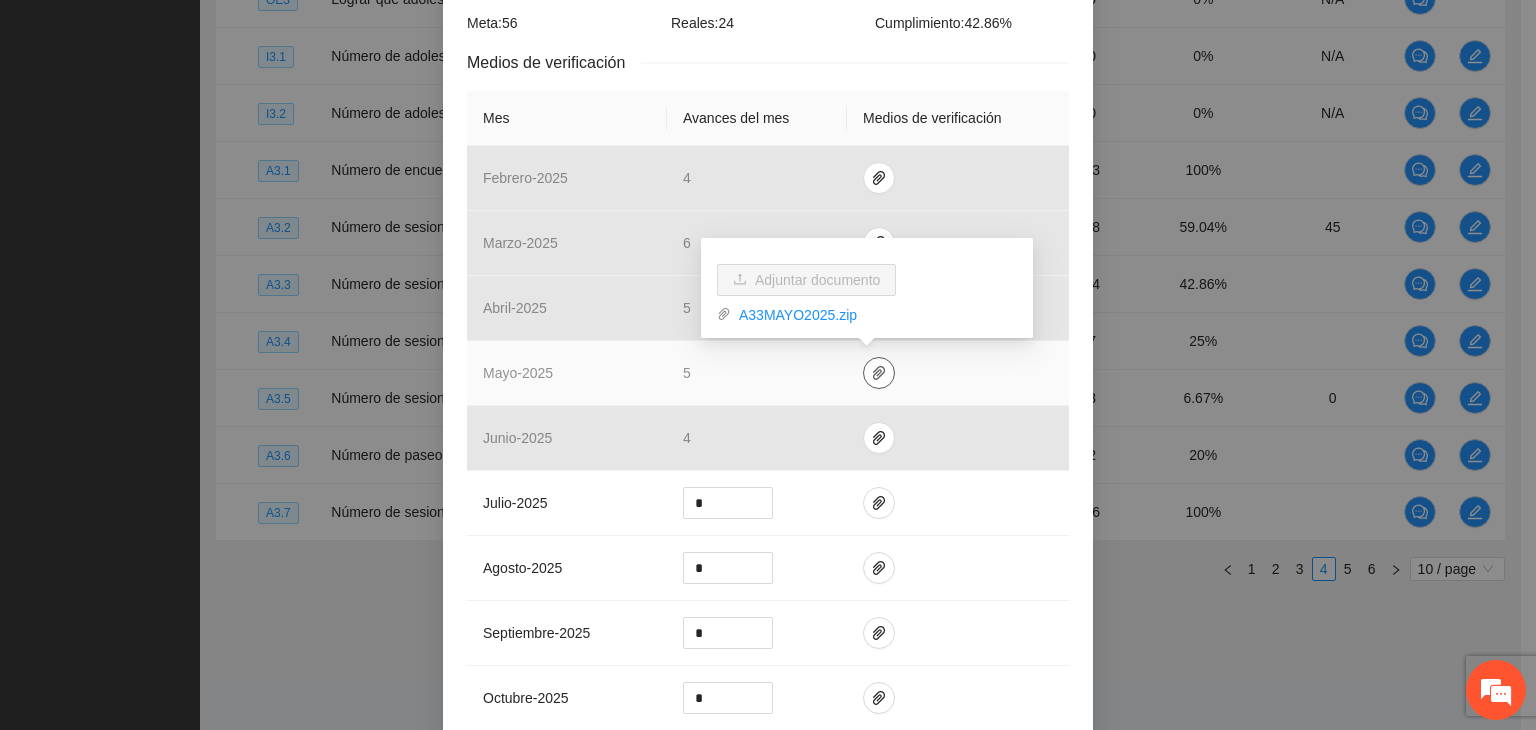 click 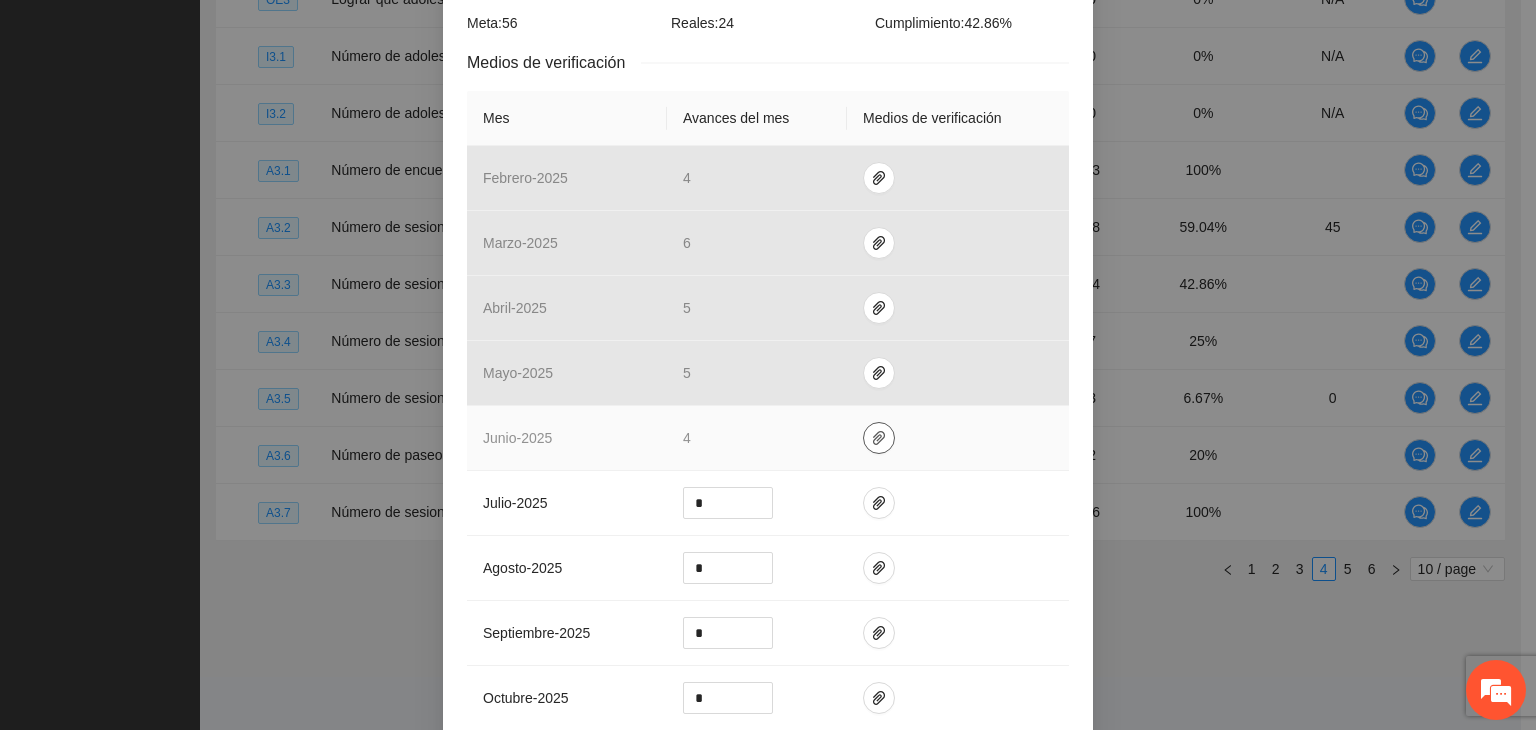 click 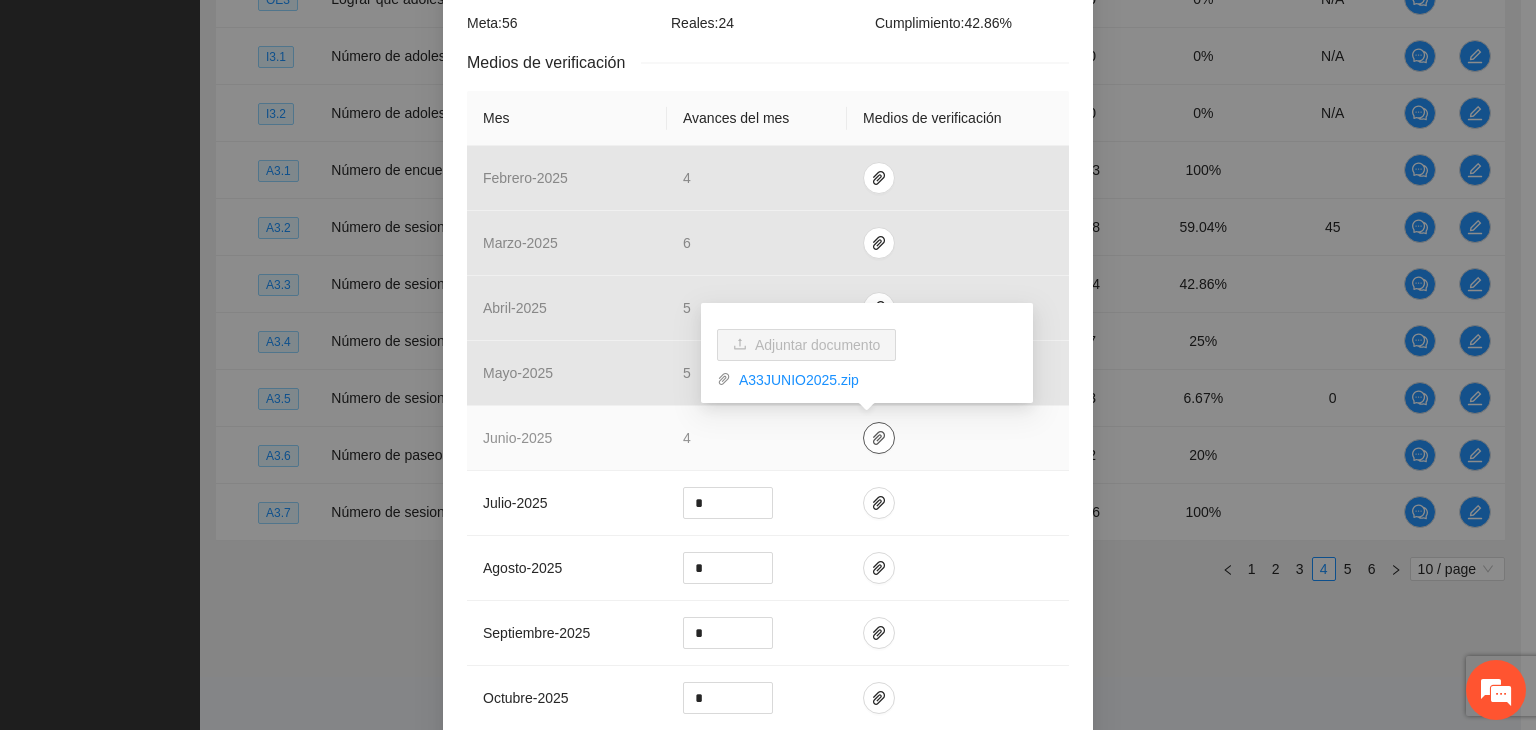 click 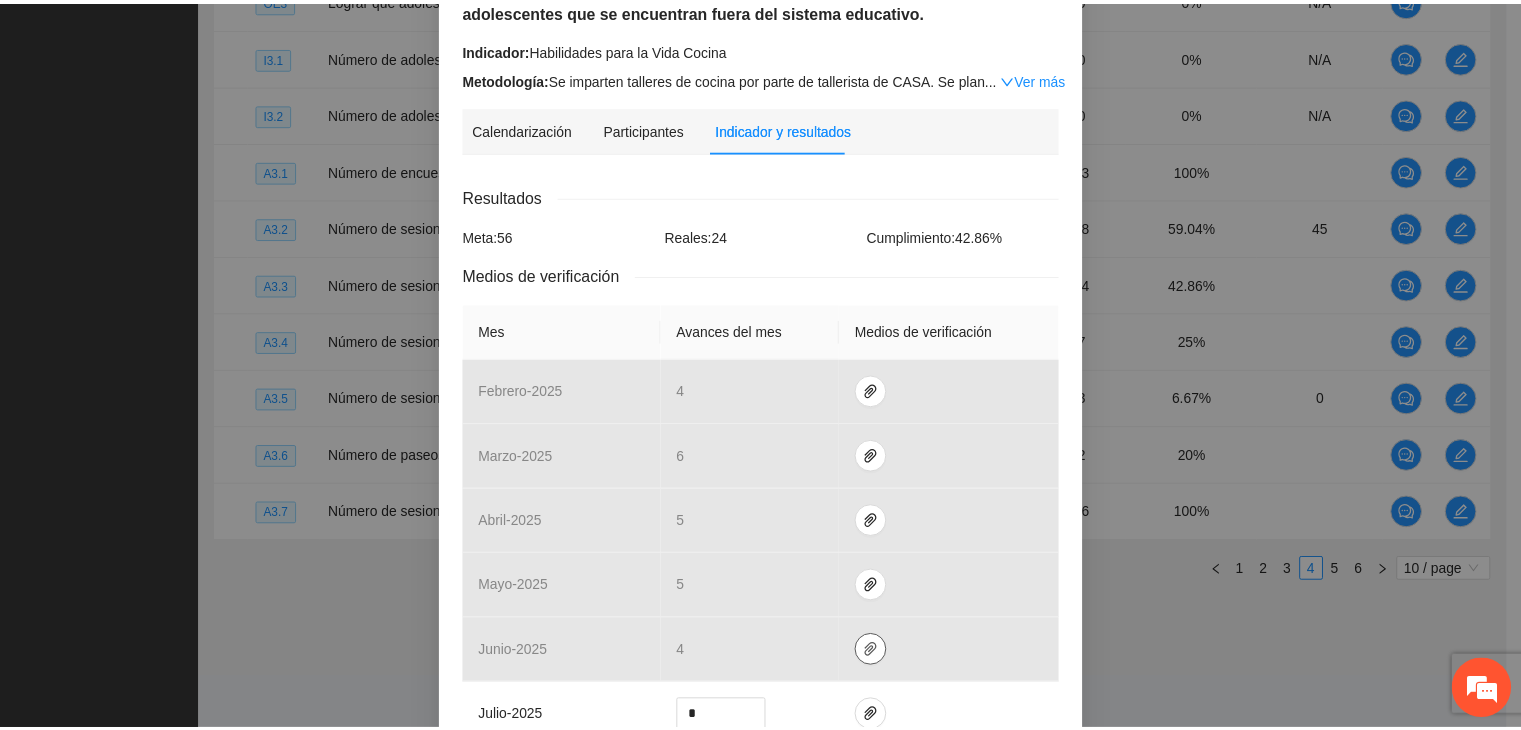 scroll, scrollTop: 0, scrollLeft: 0, axis: both 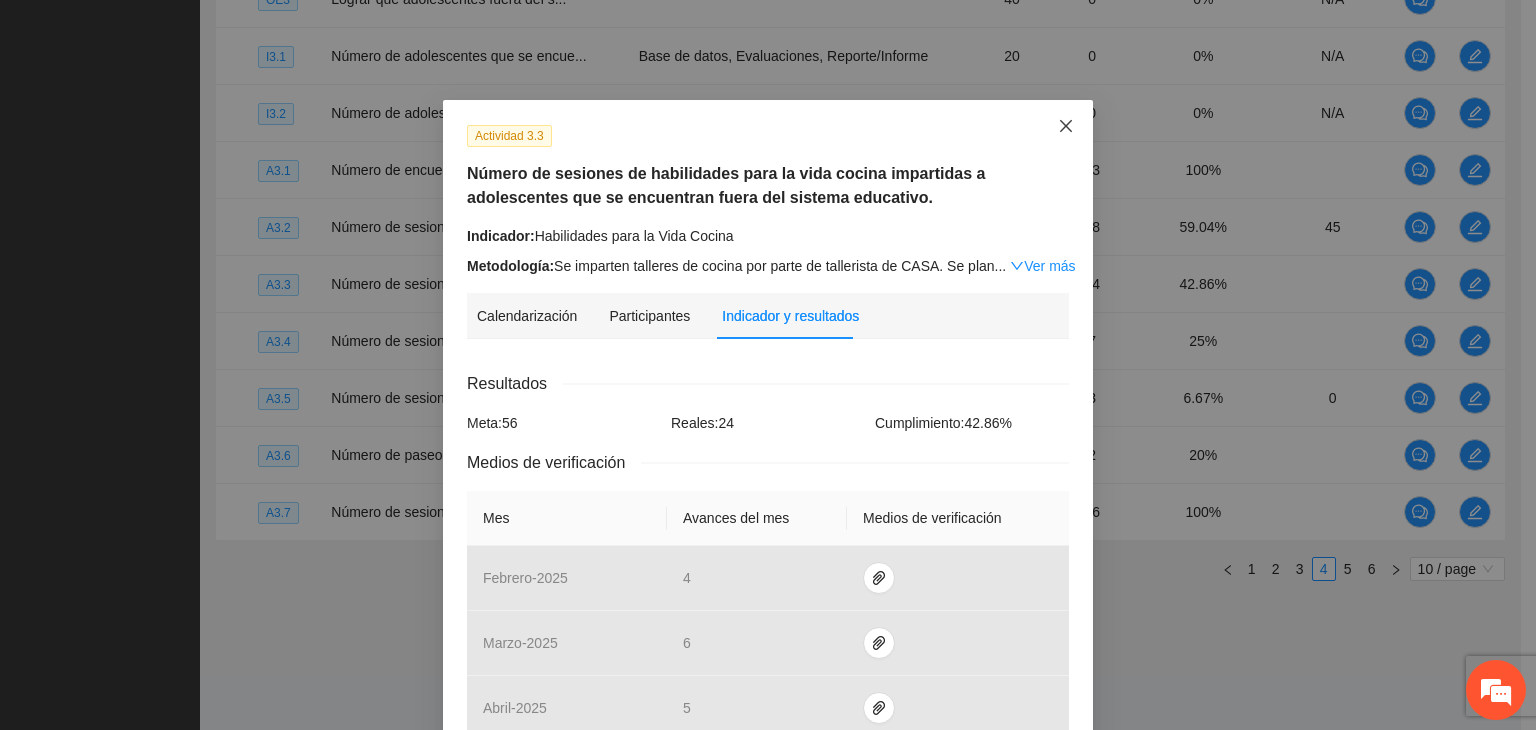 click 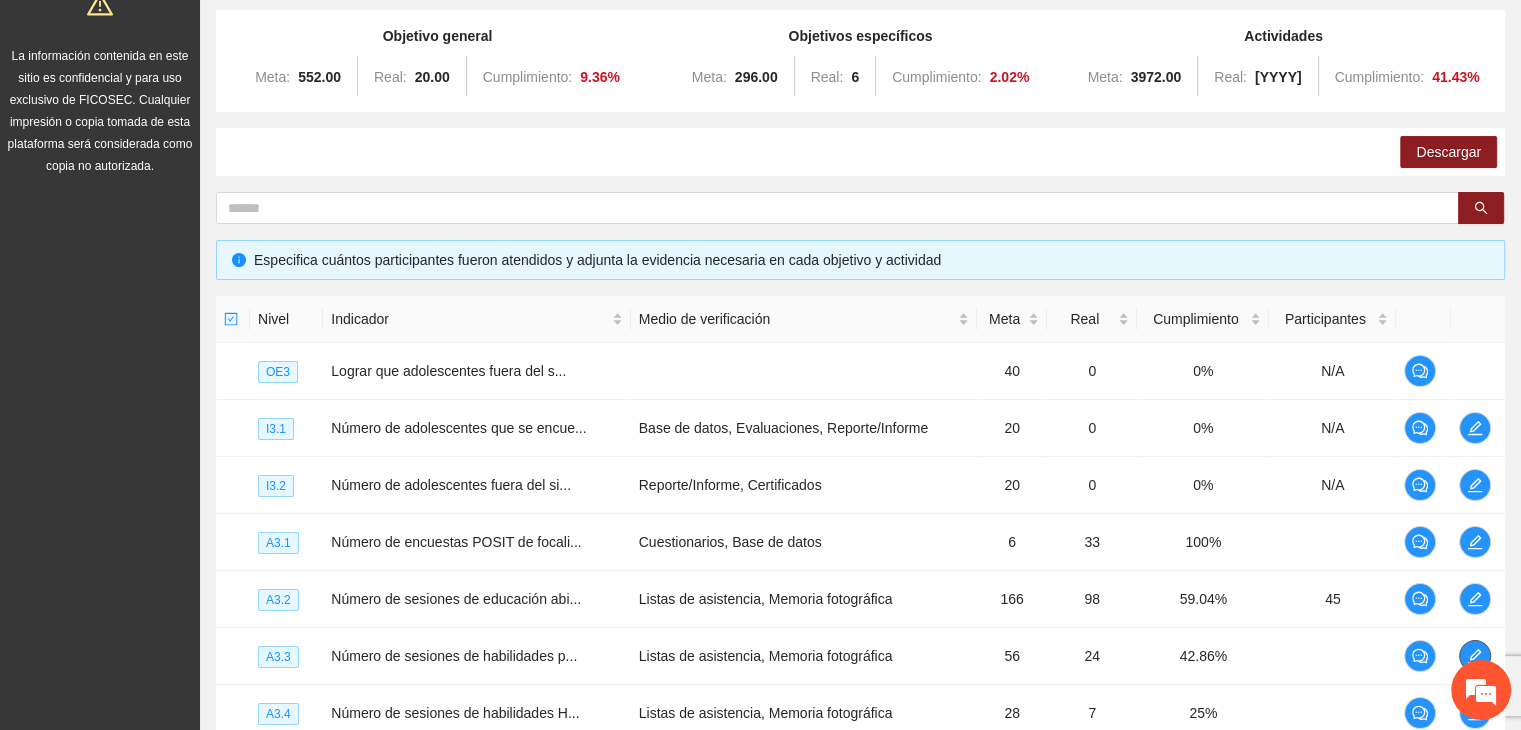 scroll, scrollTop: 0, scrollLeft: 0, axis: both 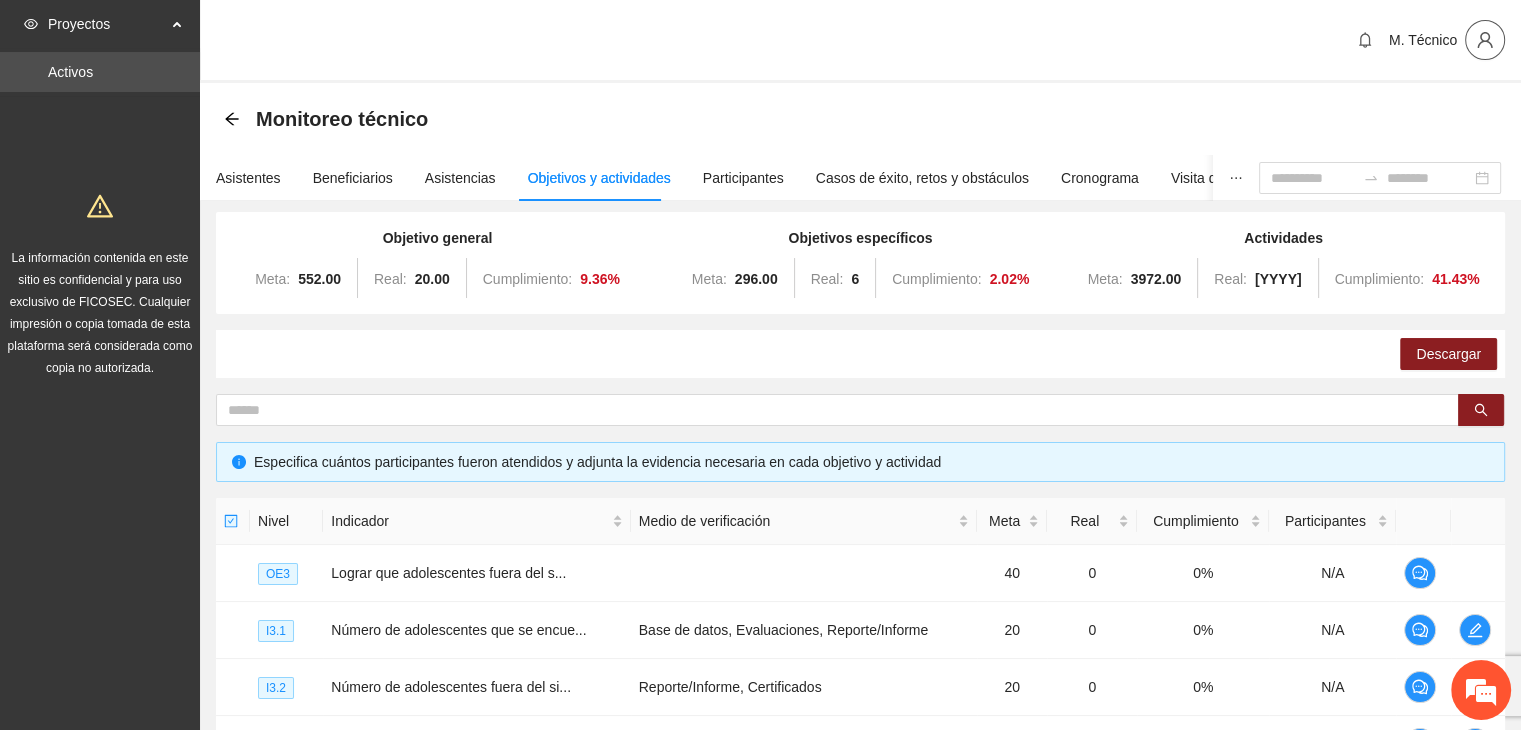 click 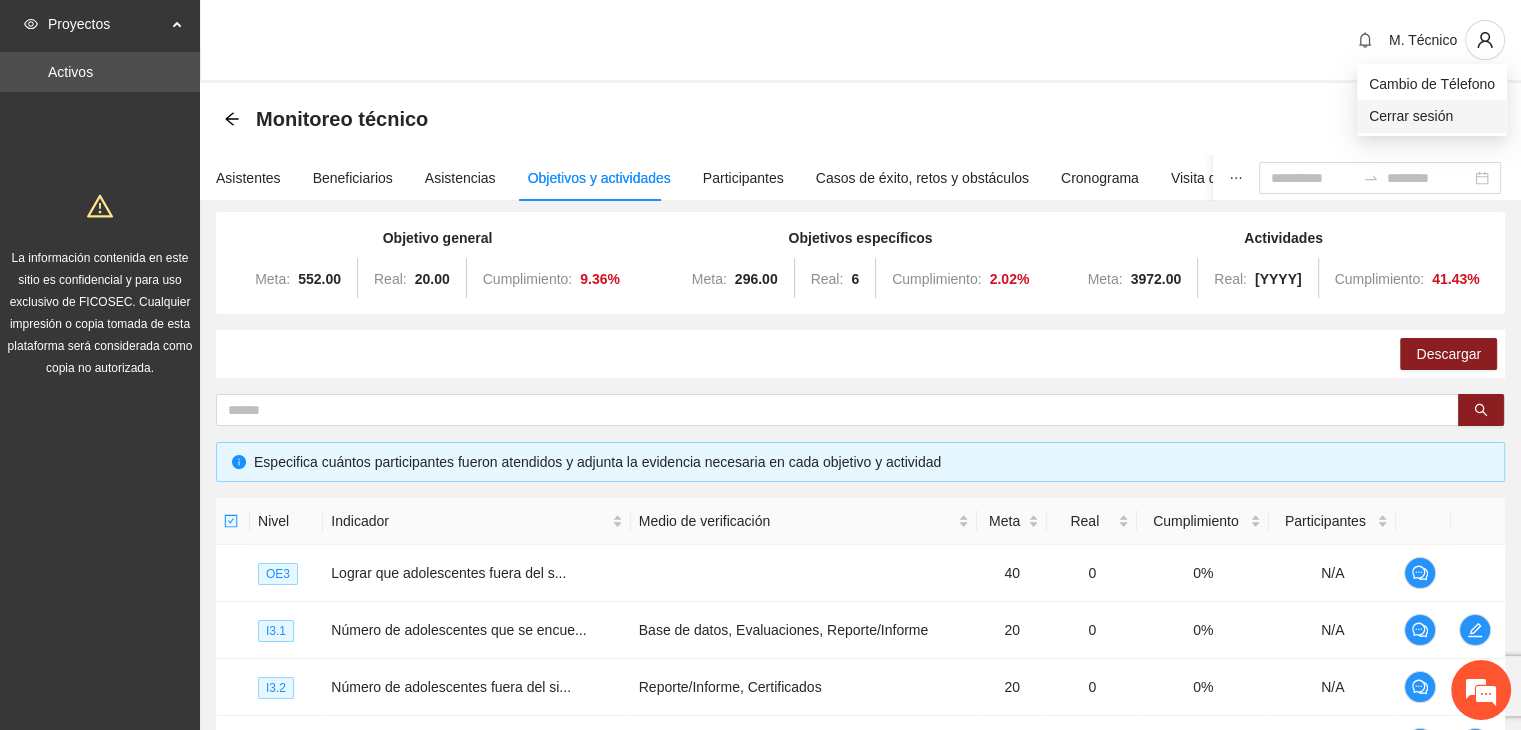 click on "Cerrar sesión" at bounding box center (1432, 116) 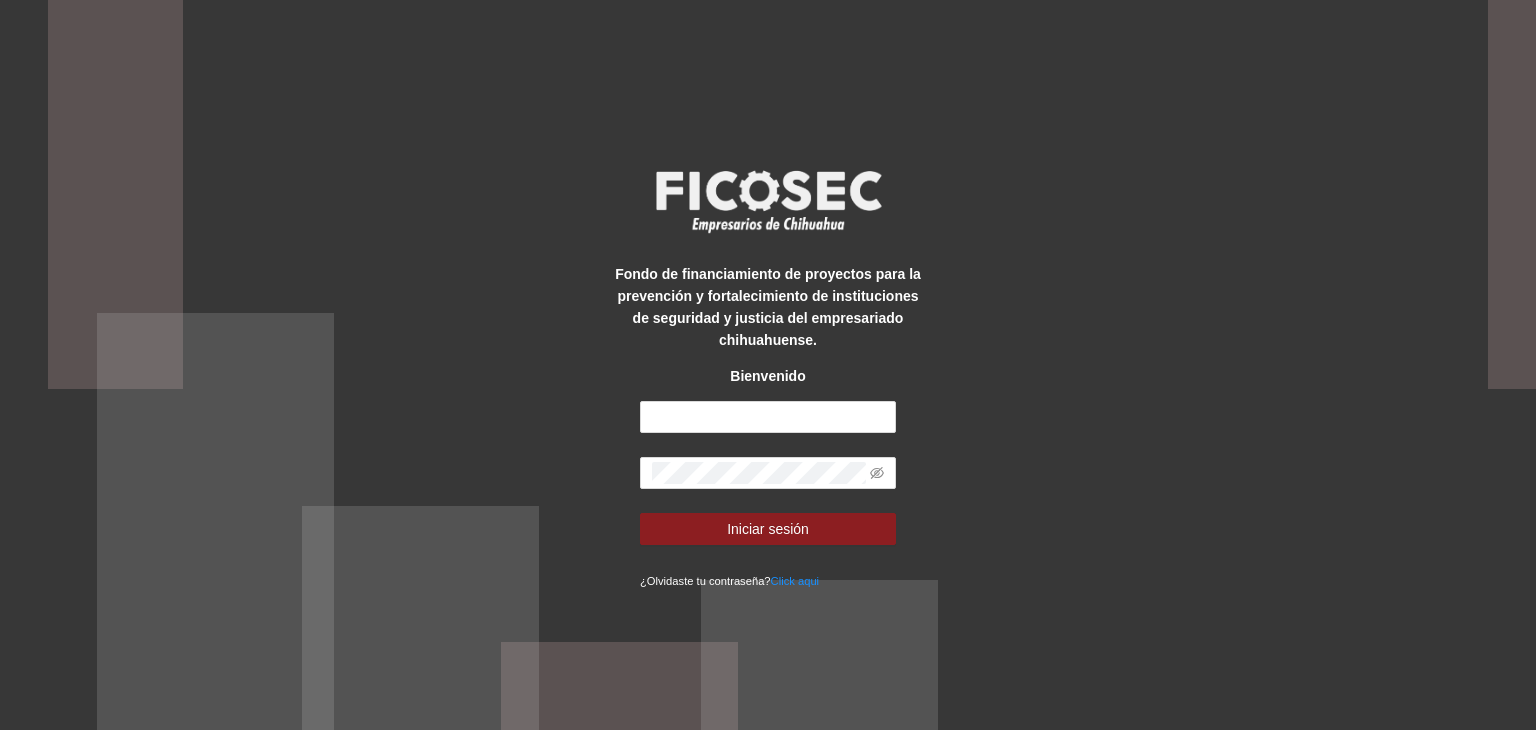 scroll, scrollTop: 0, scrollLeft: 0, axis: both 